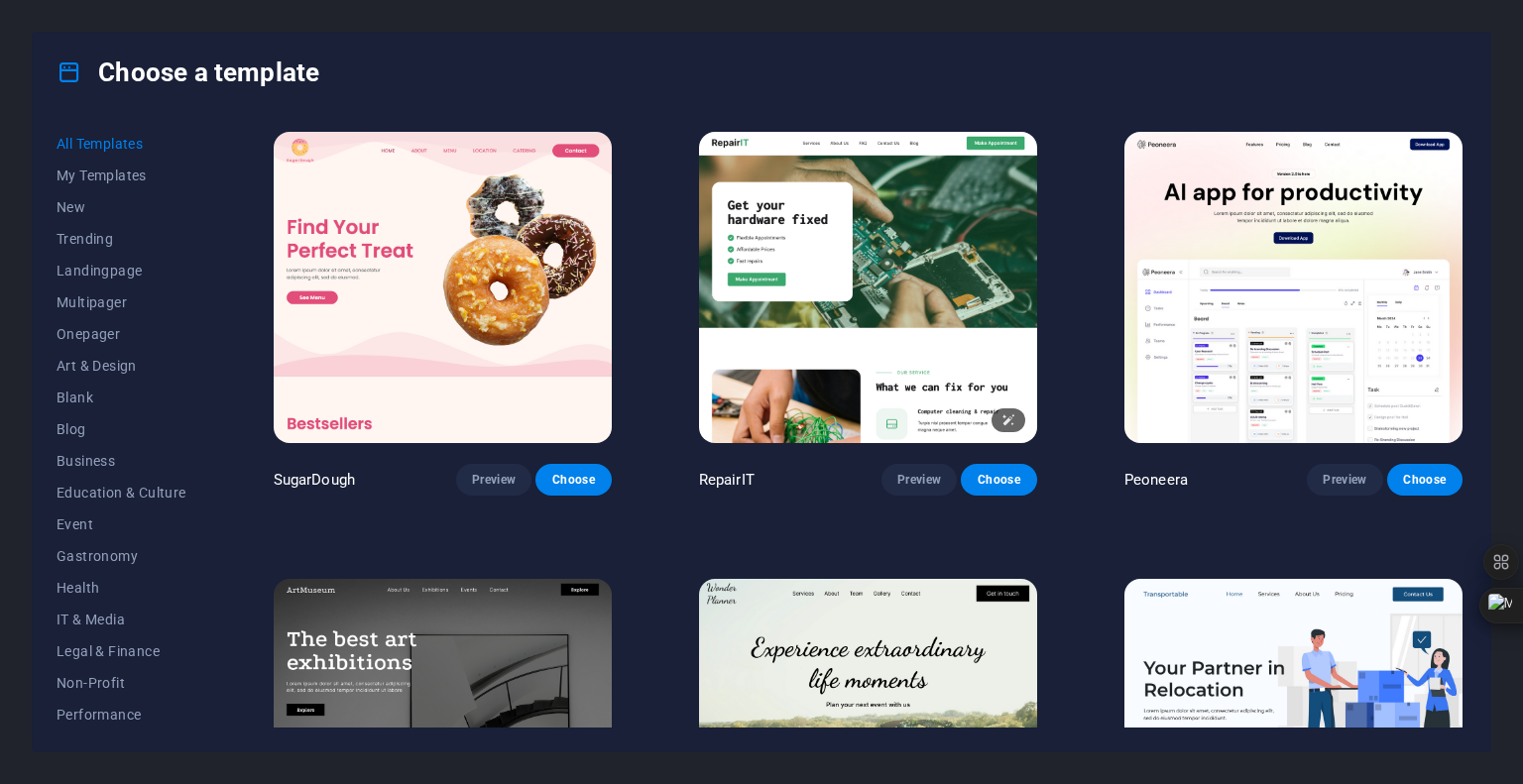 scroll, scrollTop: 0, scrollLeft: 0, axis: both 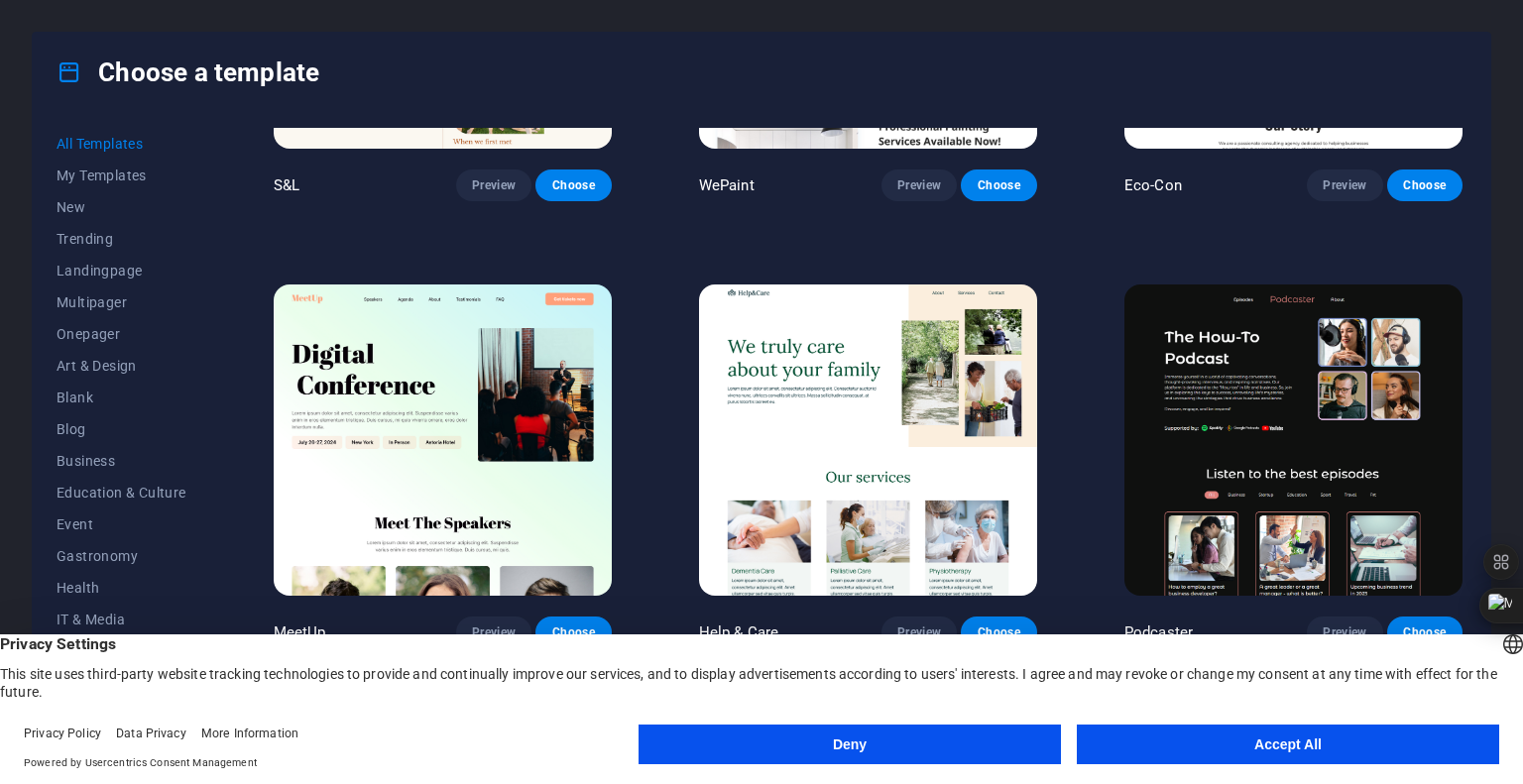 click on "Accept All" at bounding box center (1288, 744) 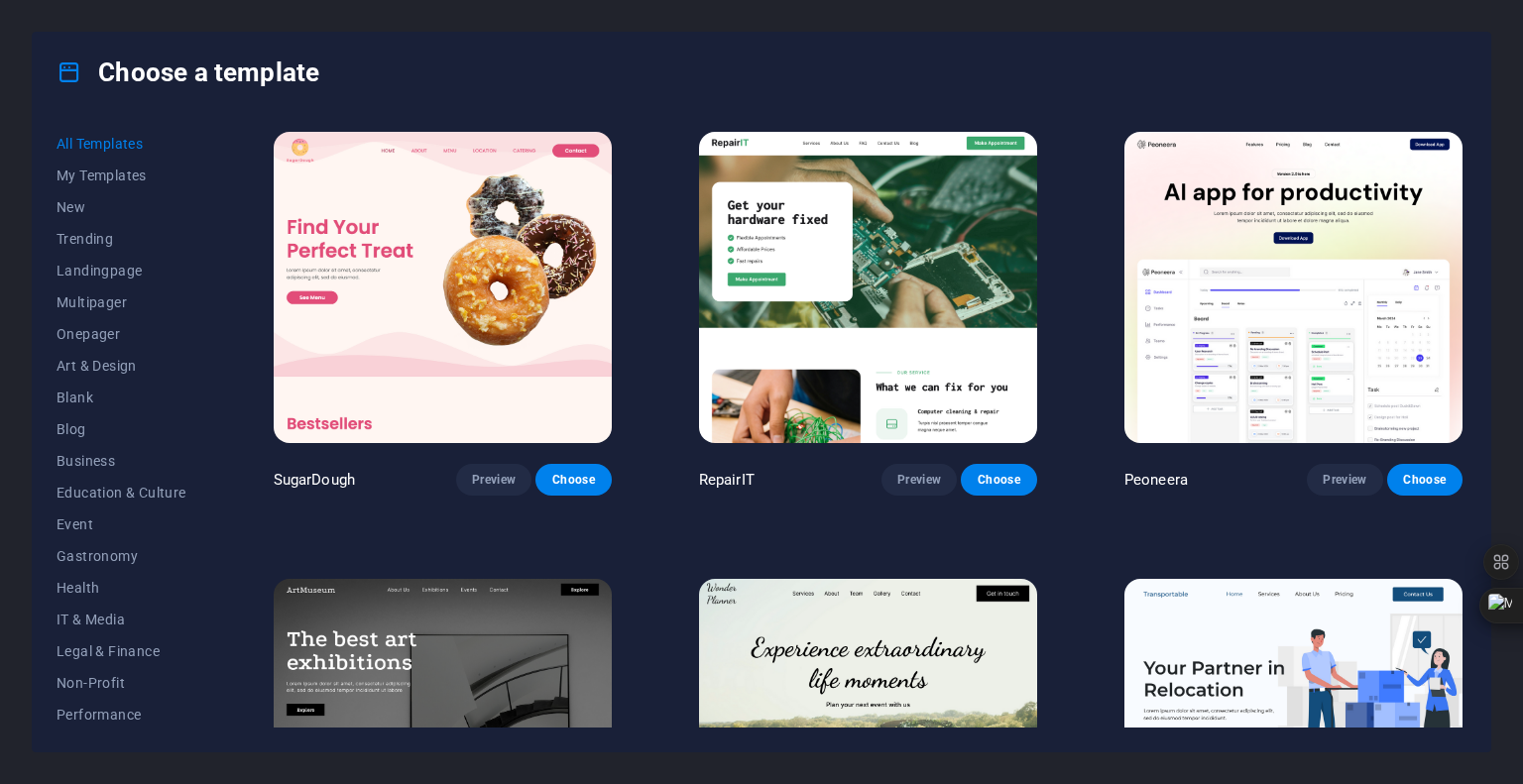 scroll, scrollTop: 0, scrollLeft: 0, axis: both 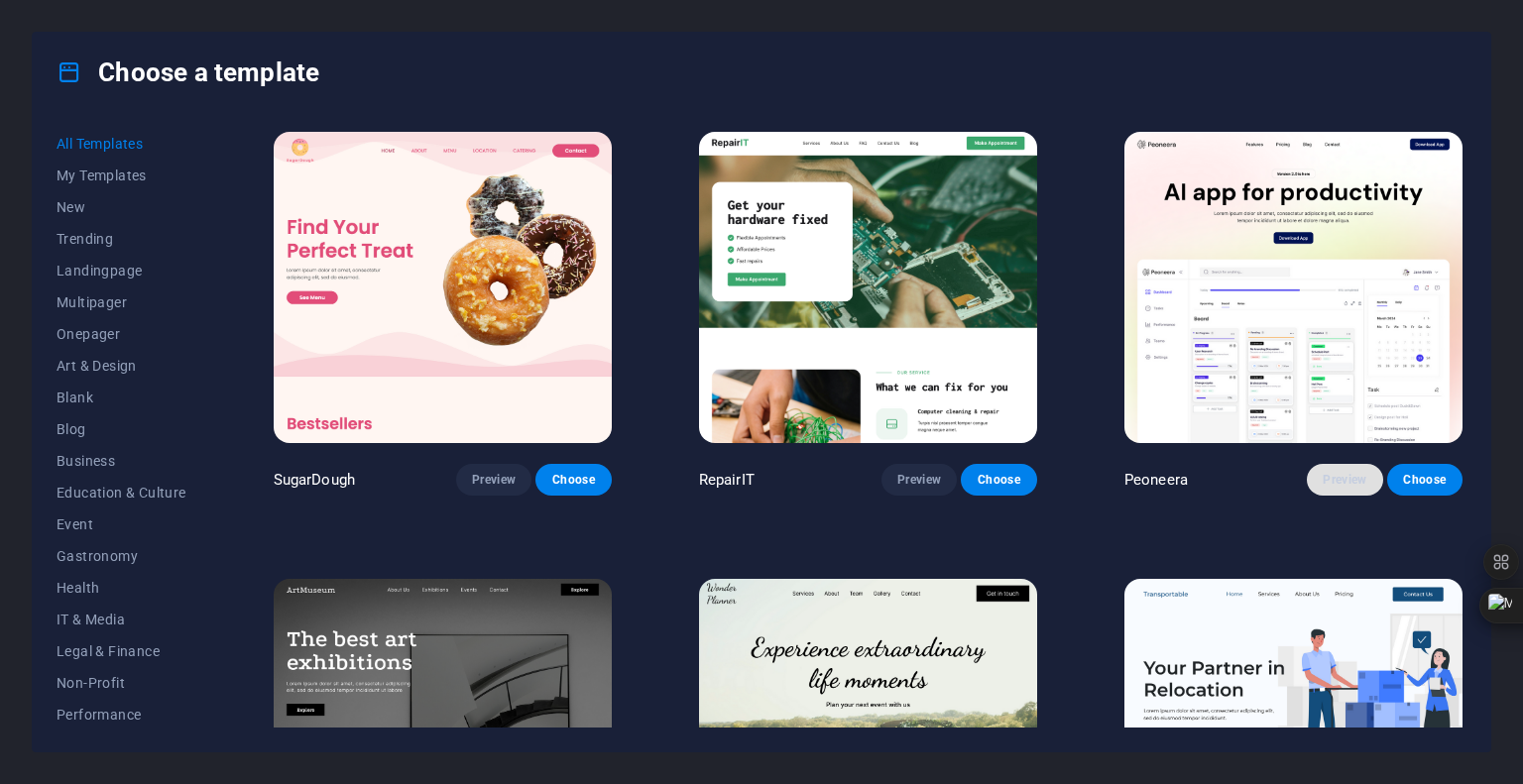 click on "Preview" at bounding box center [1345, 480] 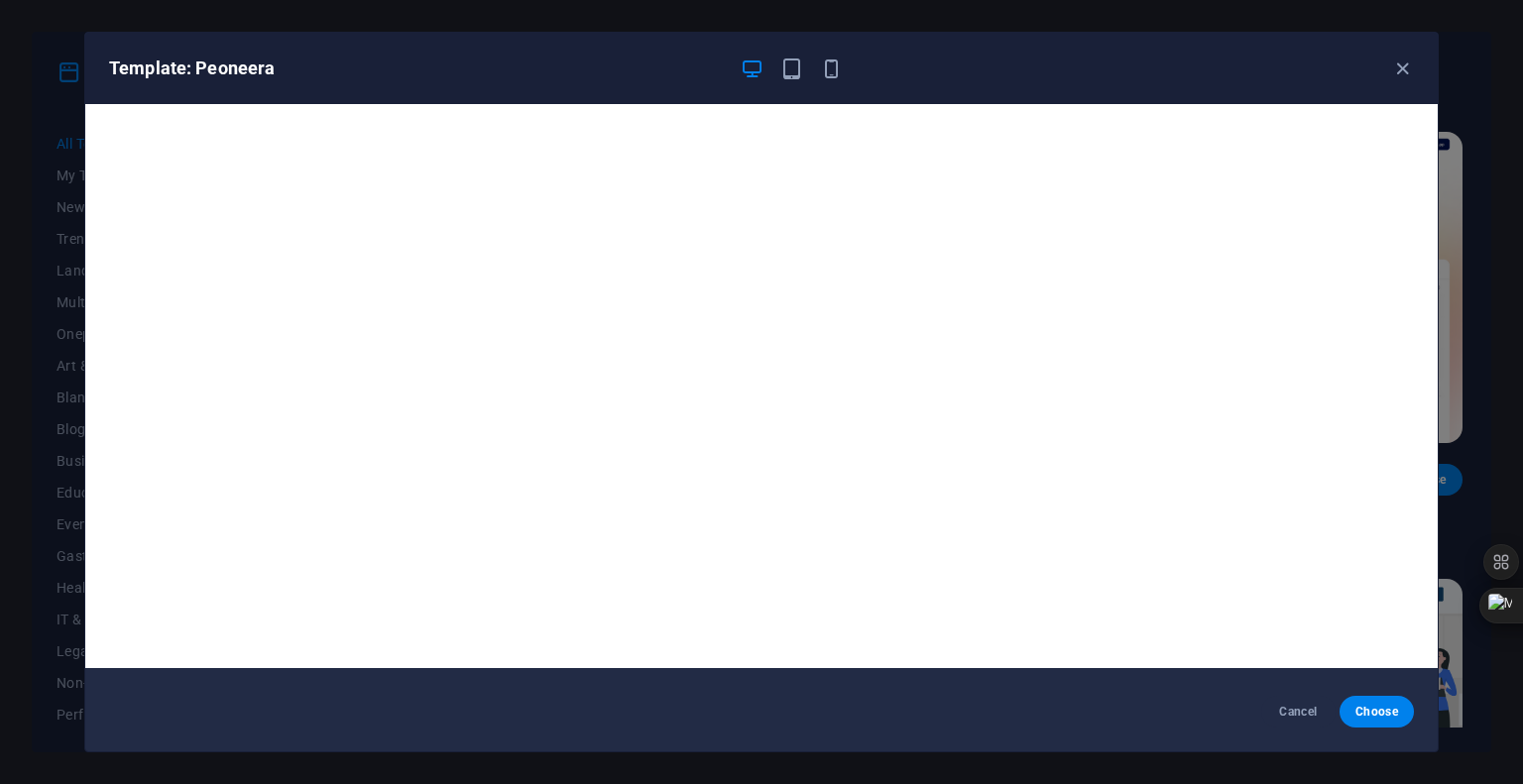 scroll, scrollTop: 5, scrollLeft: 0, axis: vertical 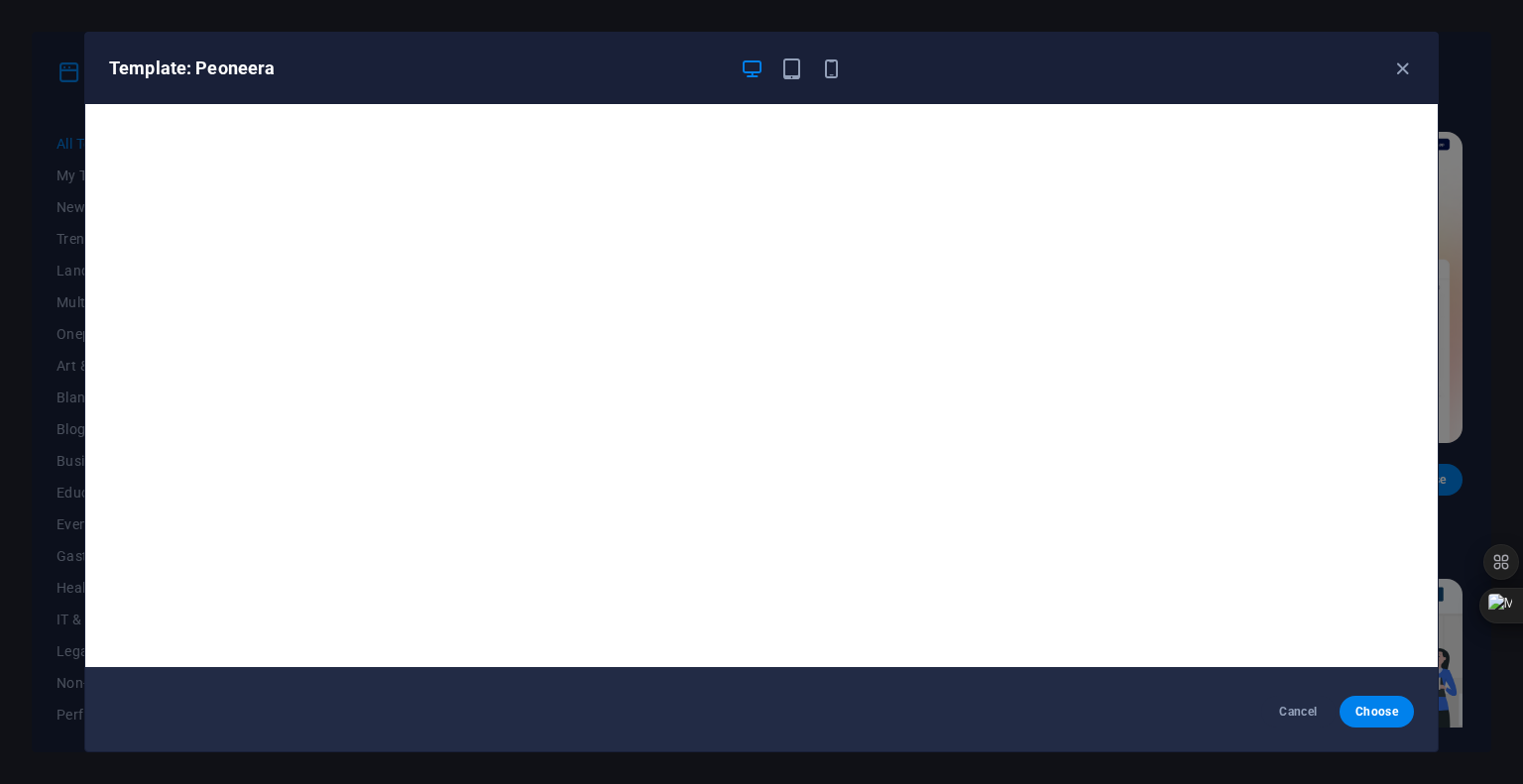 click on "Template: Peoneera" at bounding box center [762, 68] 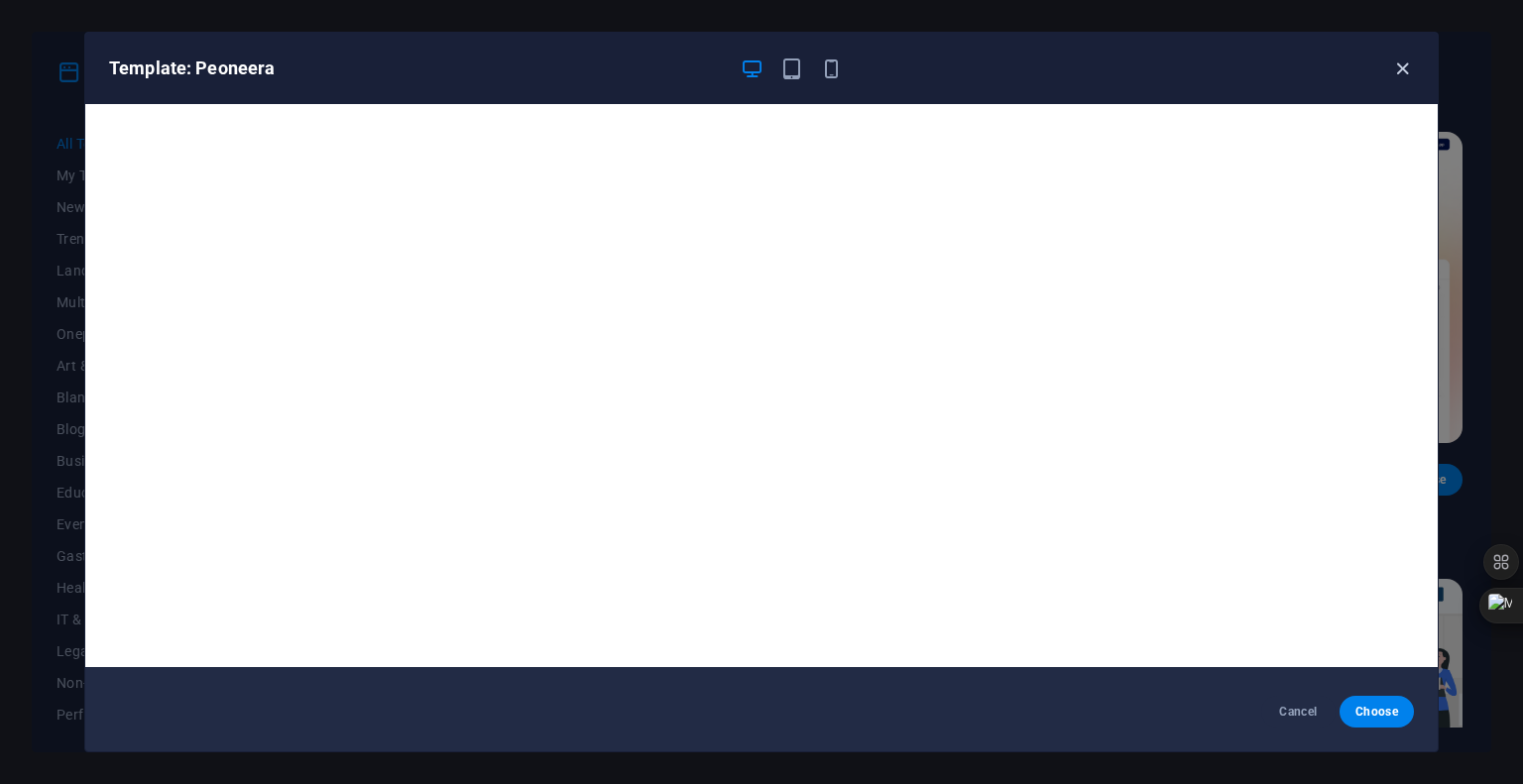 click at bounding box center [1402, 68] 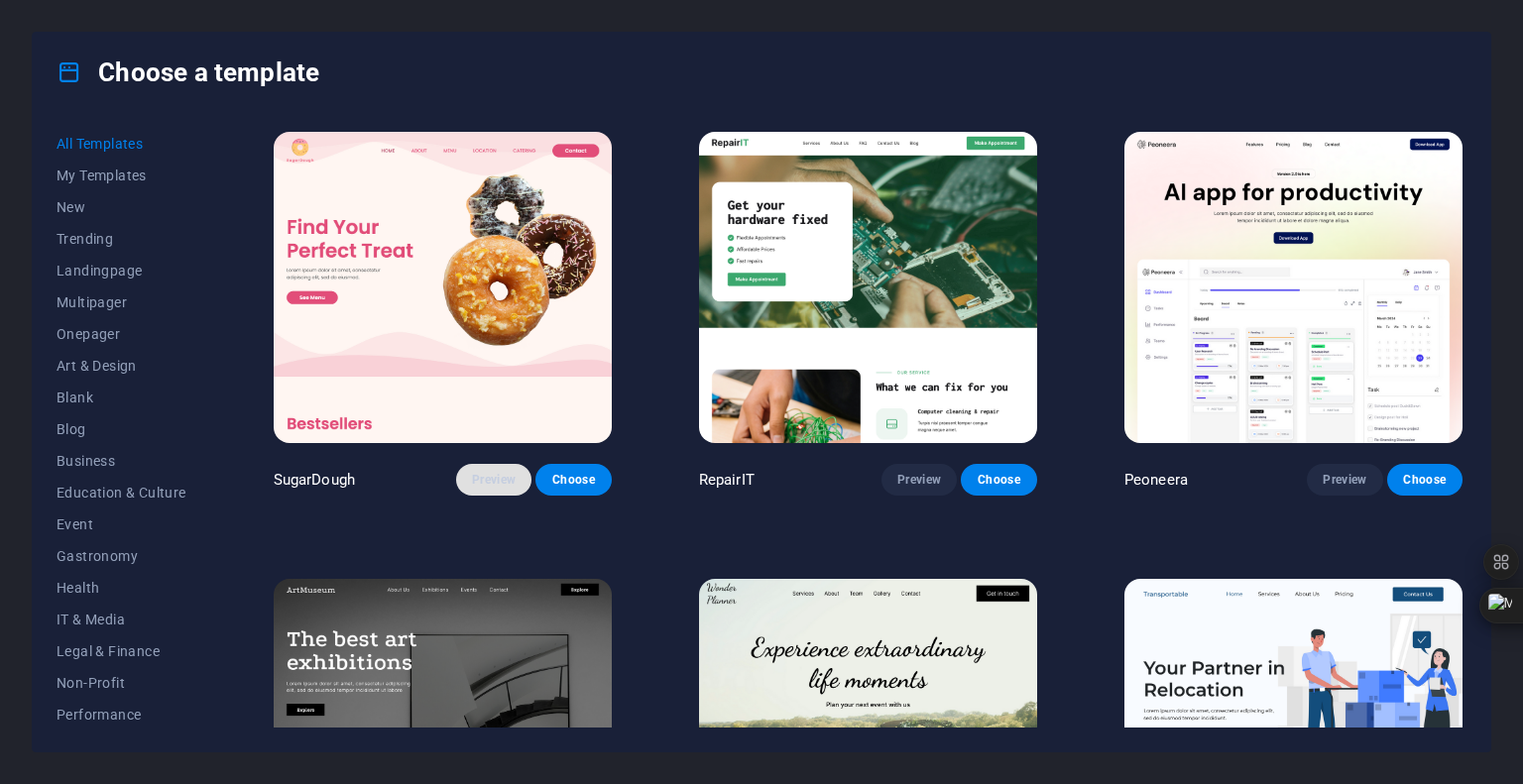 click on "Preview" at bounding box center (494, 480) 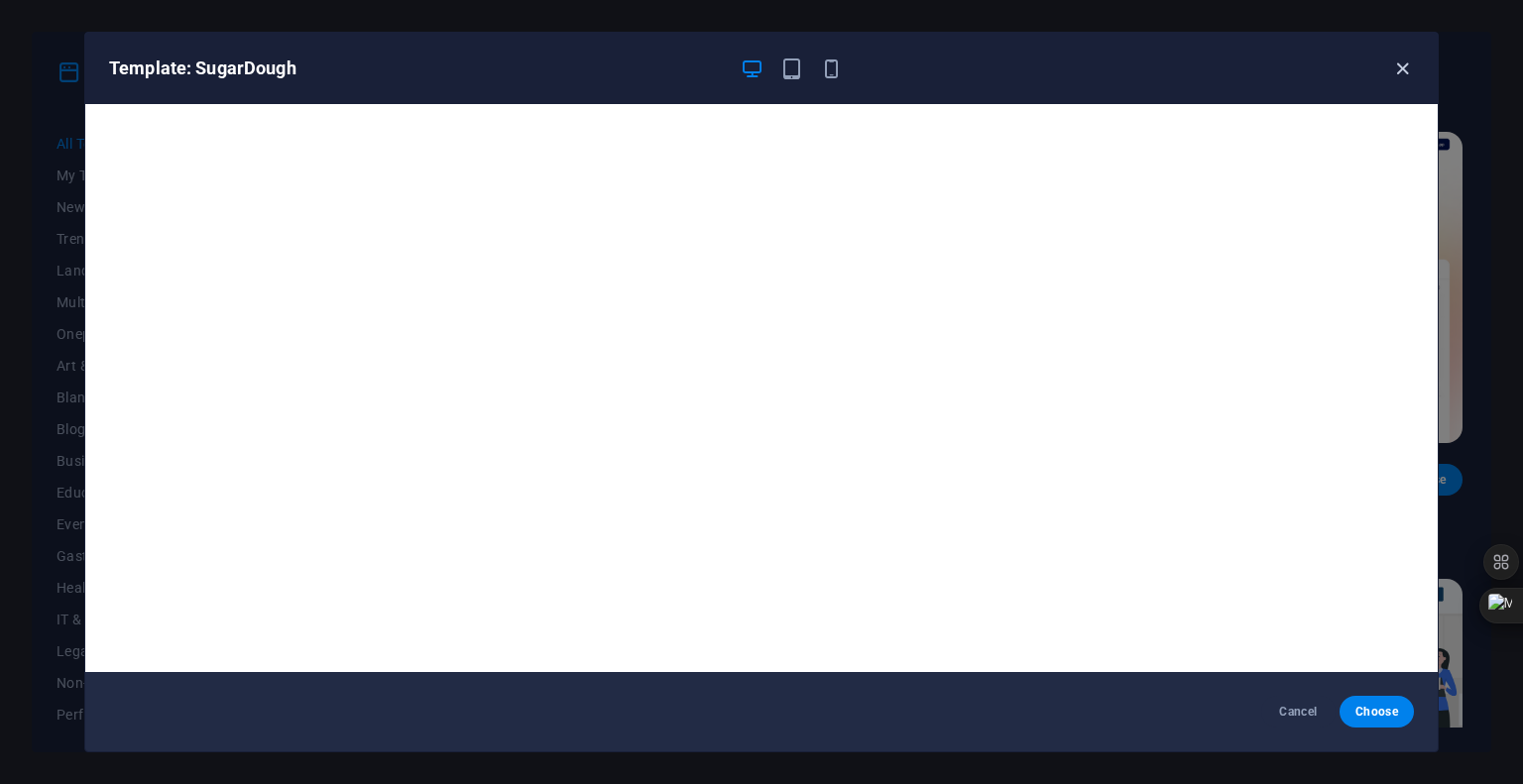 click at bounding box center (1402, 68) 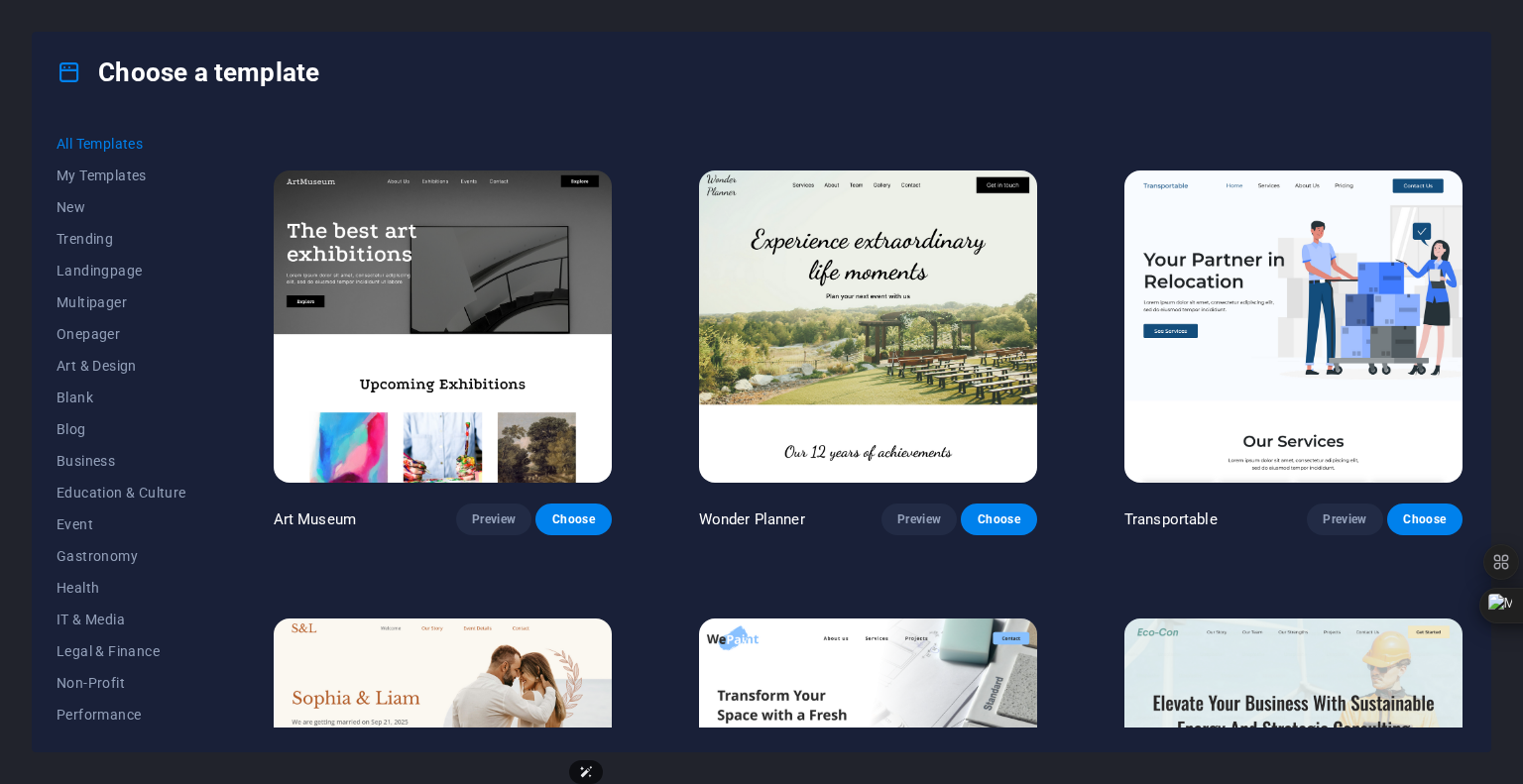 scroll, scrollTop: 396, scrollLeft: 0, axis: vertical 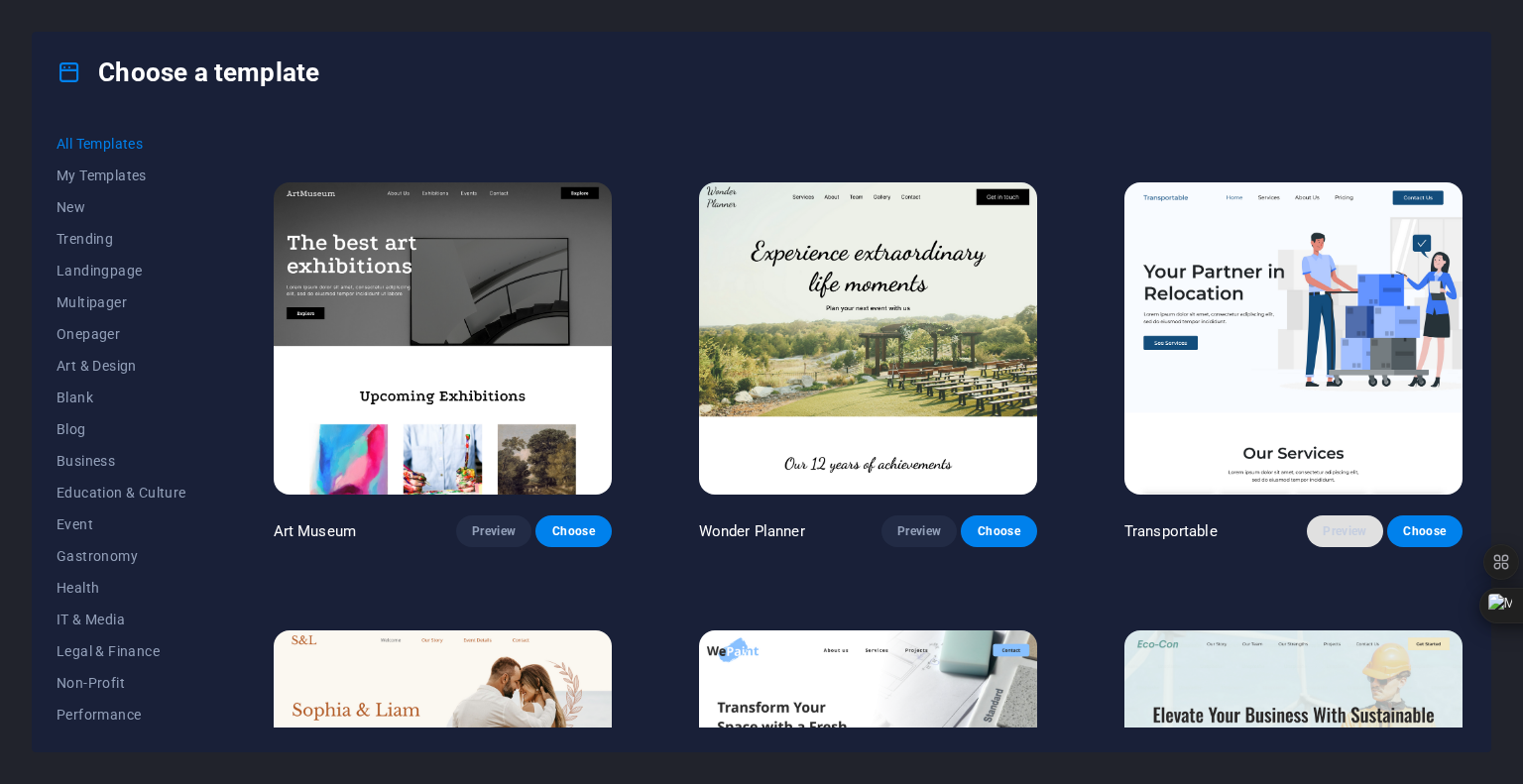 click on "Preview" at bounding box center (1345, 531) 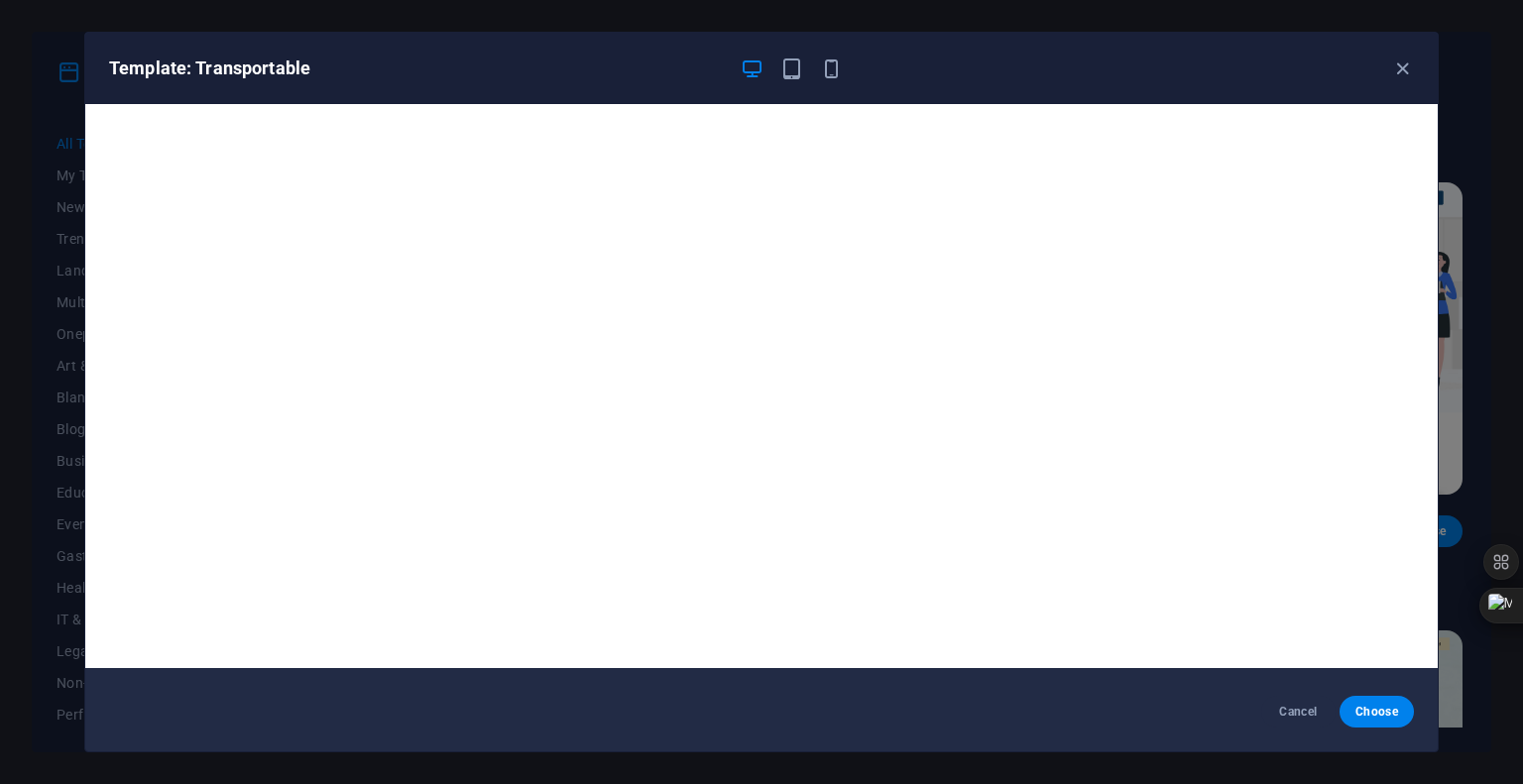 scroll, scrollTop: 5, scrollLeft: 0, axis: vertical 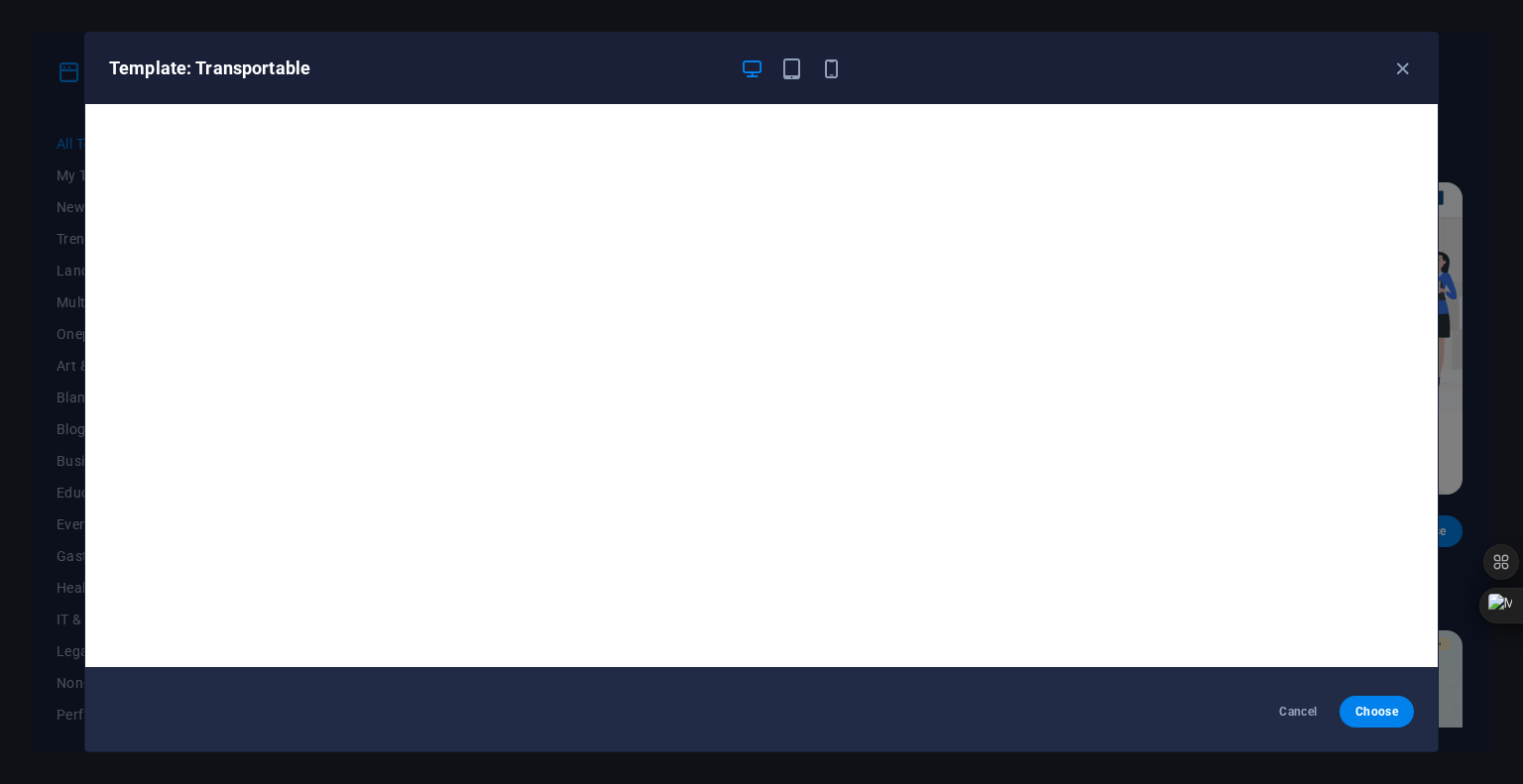 click on "Template: Transportable" at bounding box center (762, 68) 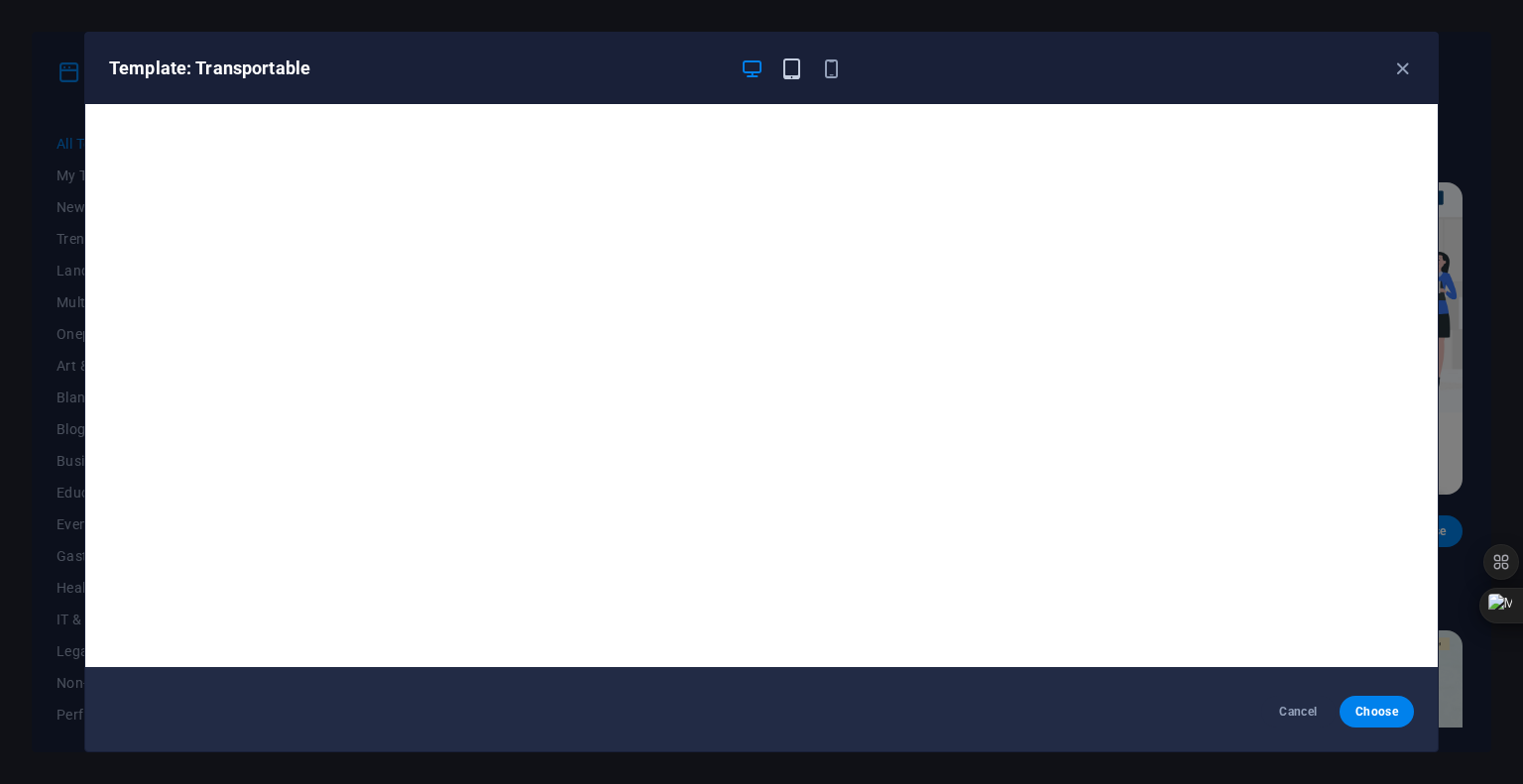 click at bounding box center (791, 68) 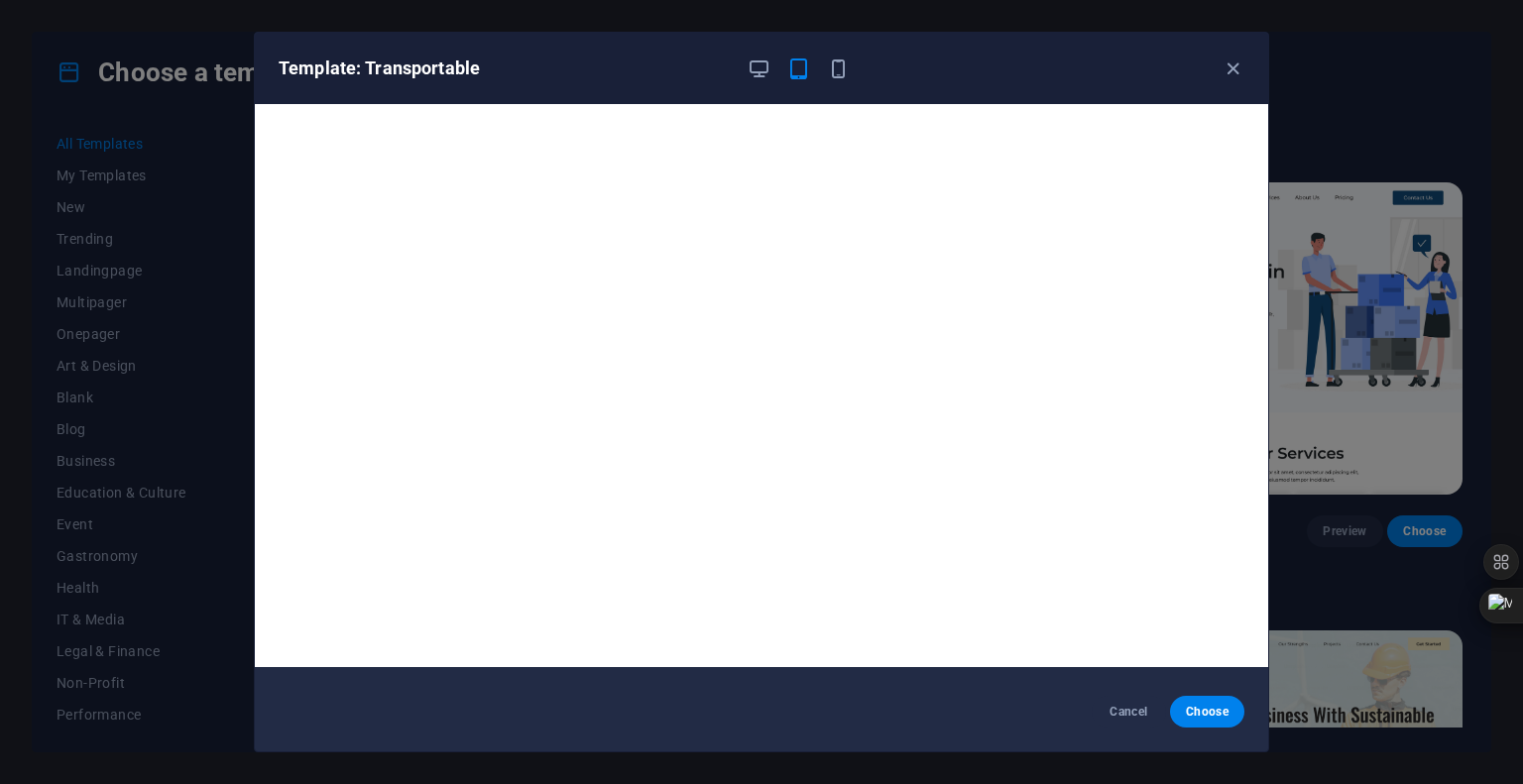 click on "Template: Transportable" at bounding box center (750, 68) 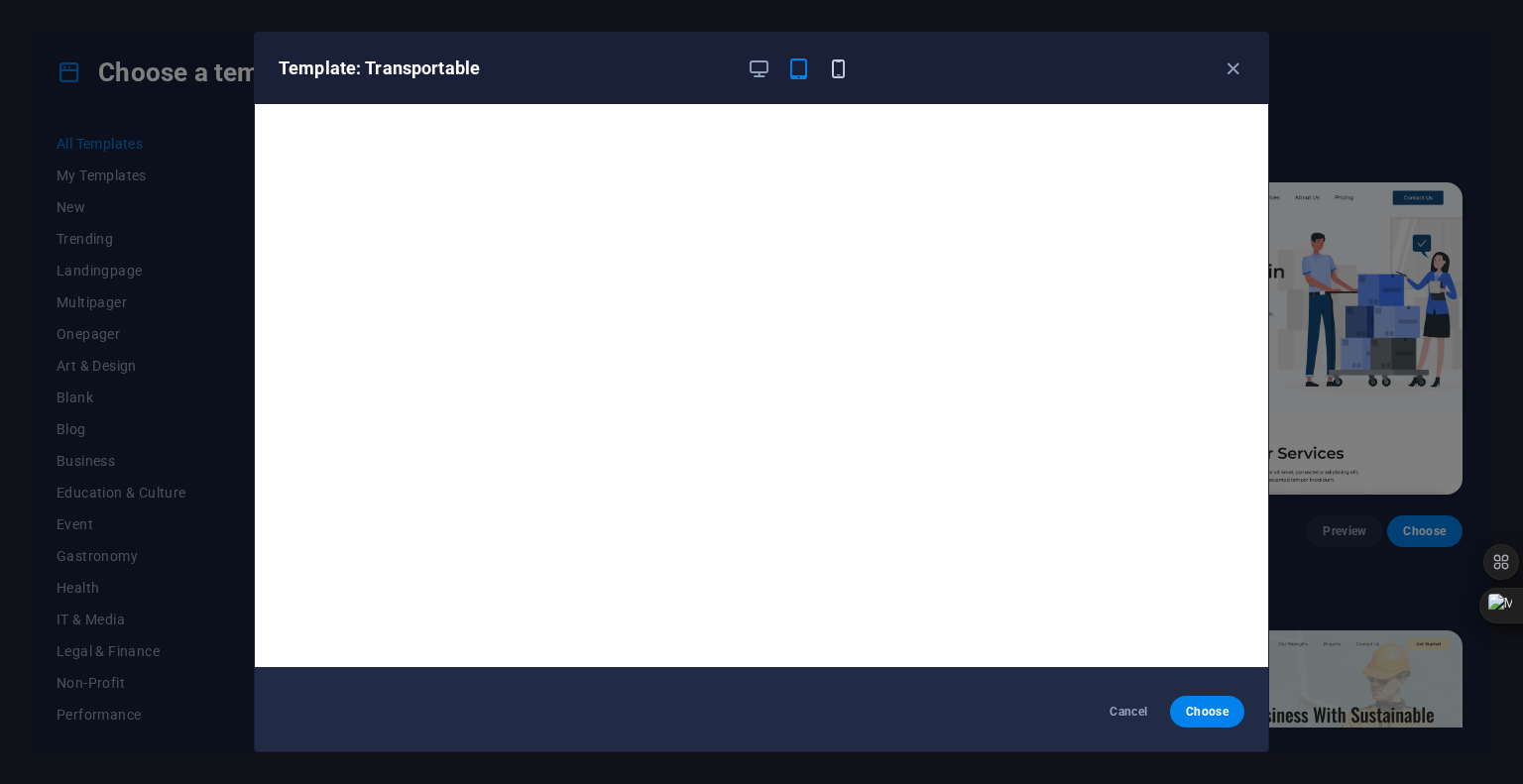 click at bounding box center (838, 68) 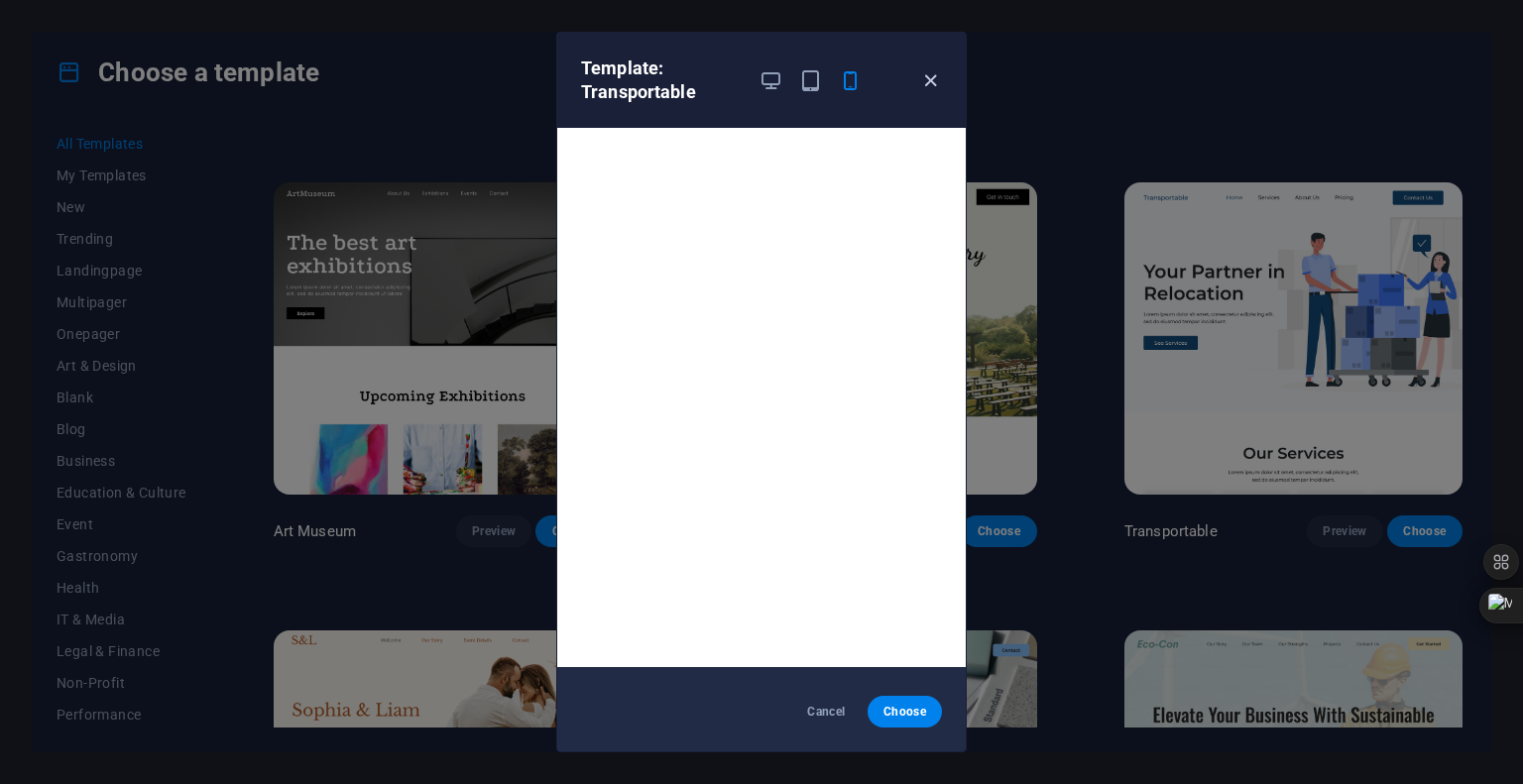 click at bounding box center (930, 80) 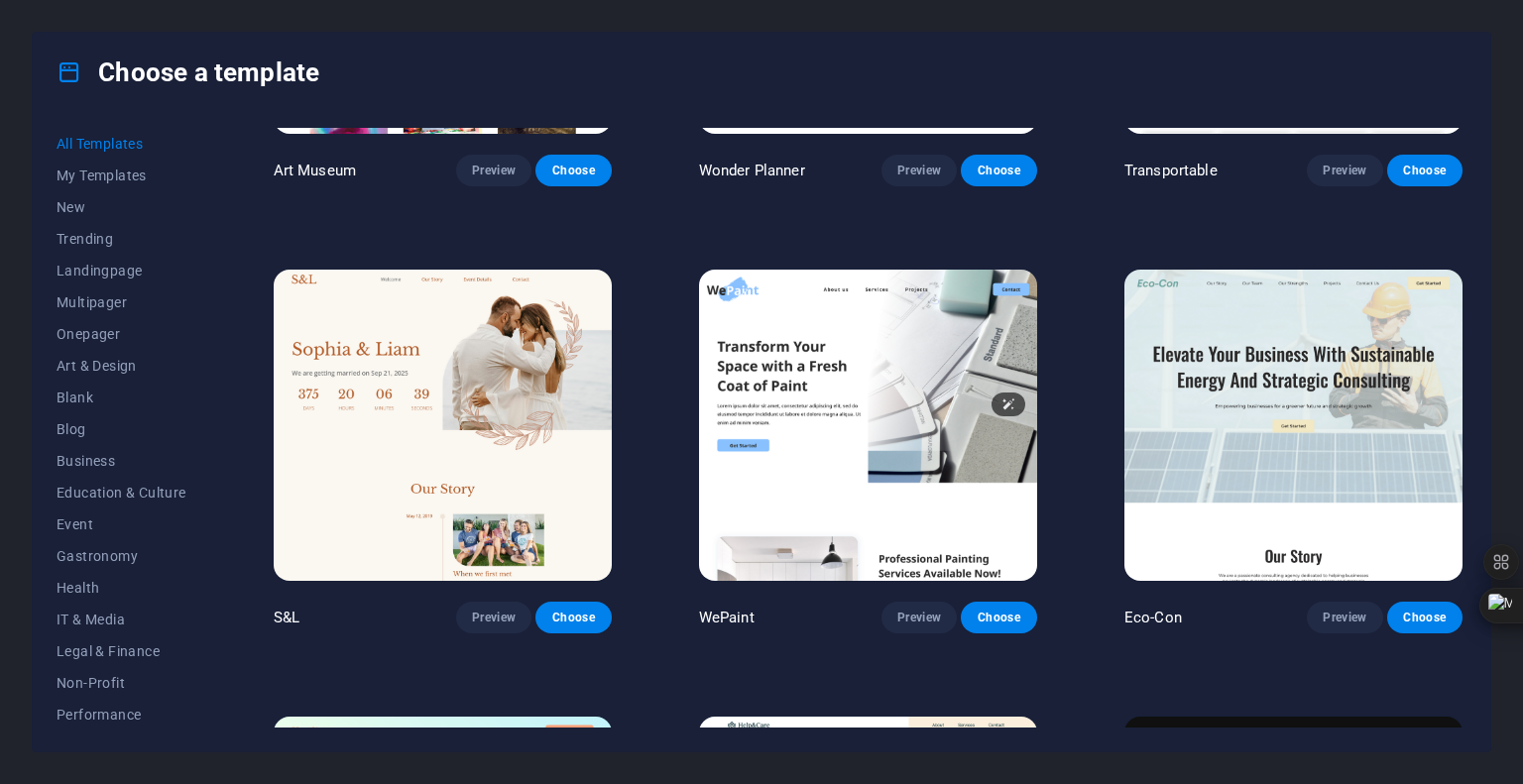 scroll, scrollTop: 793, scrollLeft: 0, axis: vertical 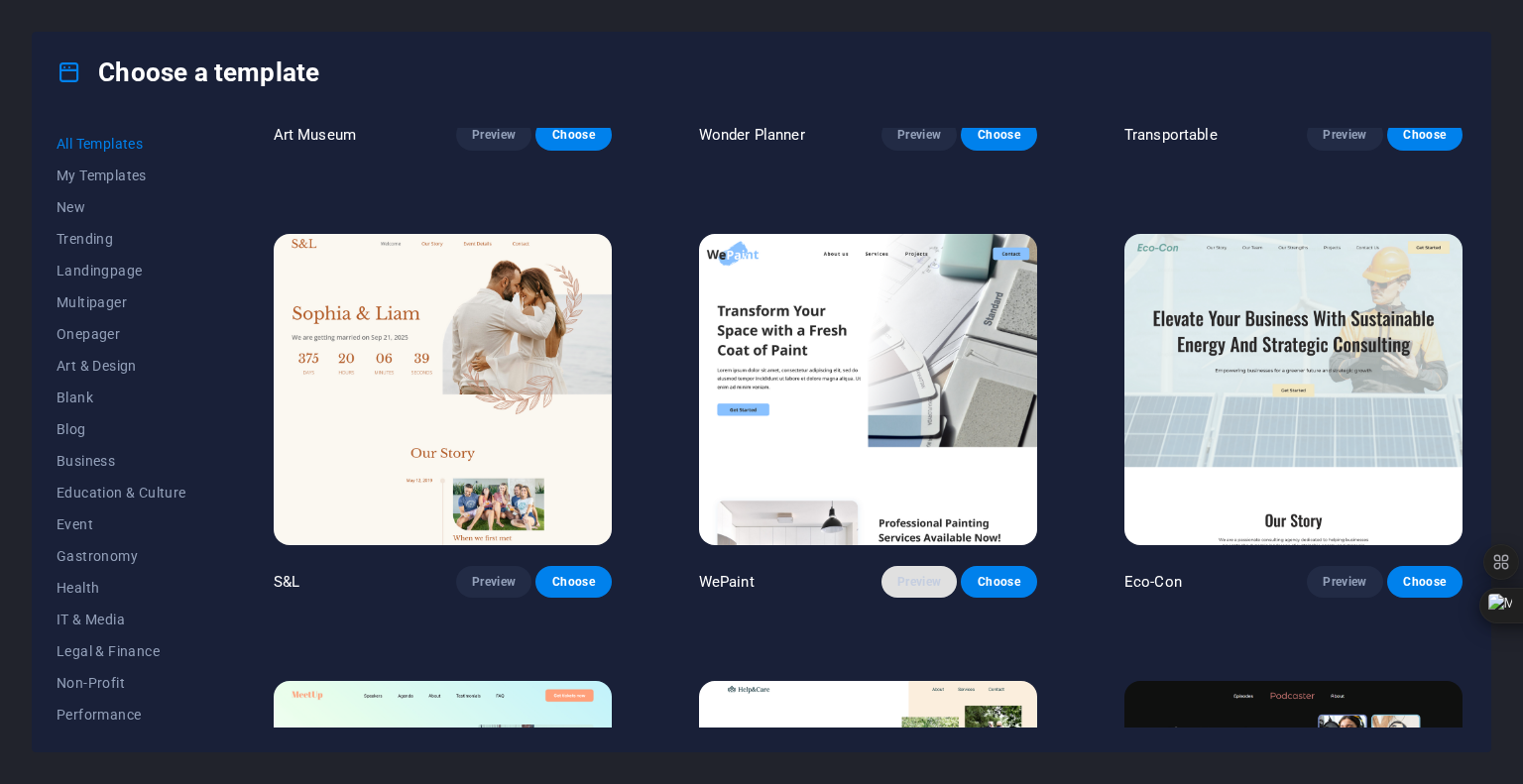 click on "Preview" at bounding box center [919, 582] 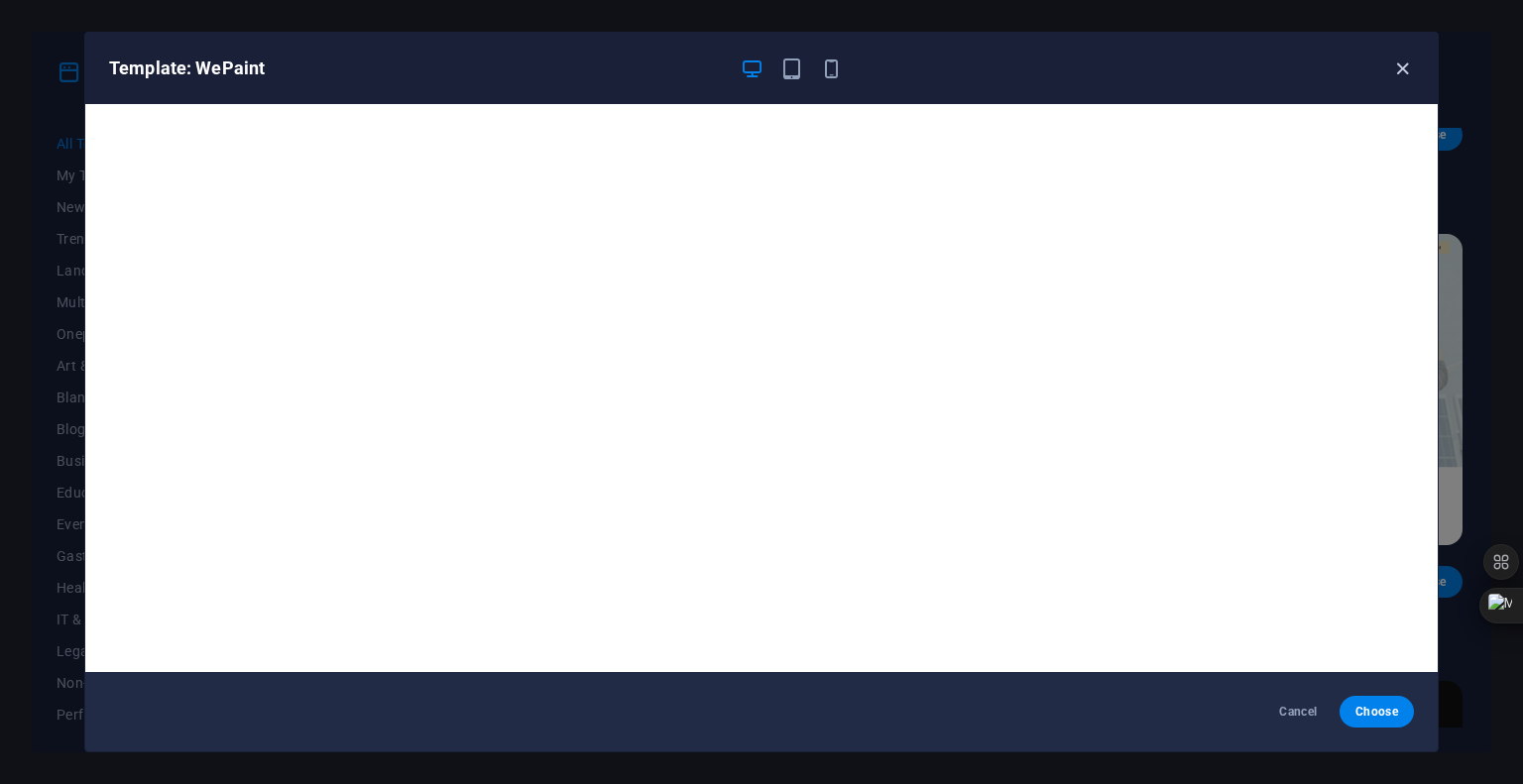 click at bounding box center [1402, 68] 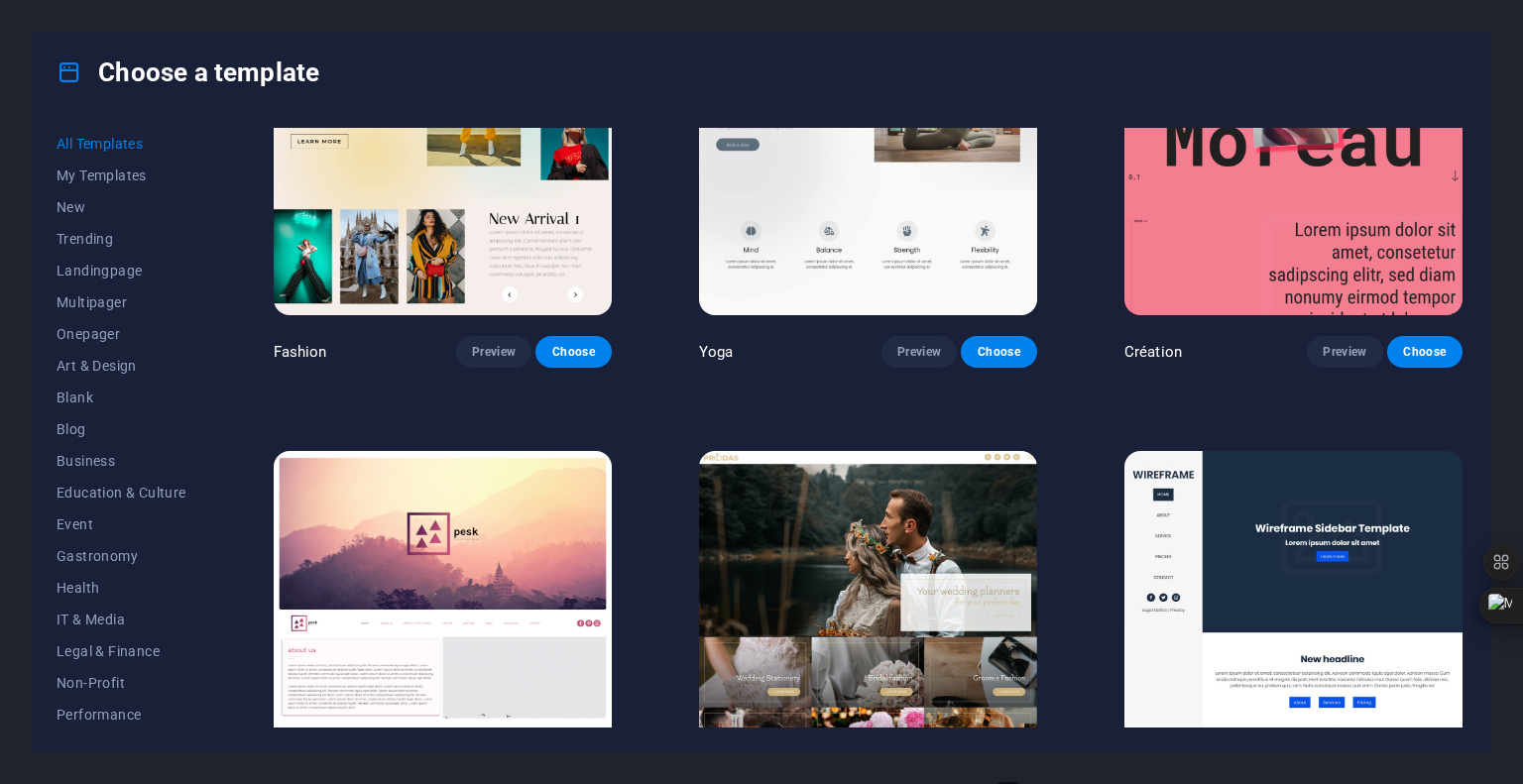 scroll, scrollTop: 6938, scrollLeft: 0, axis: vertical 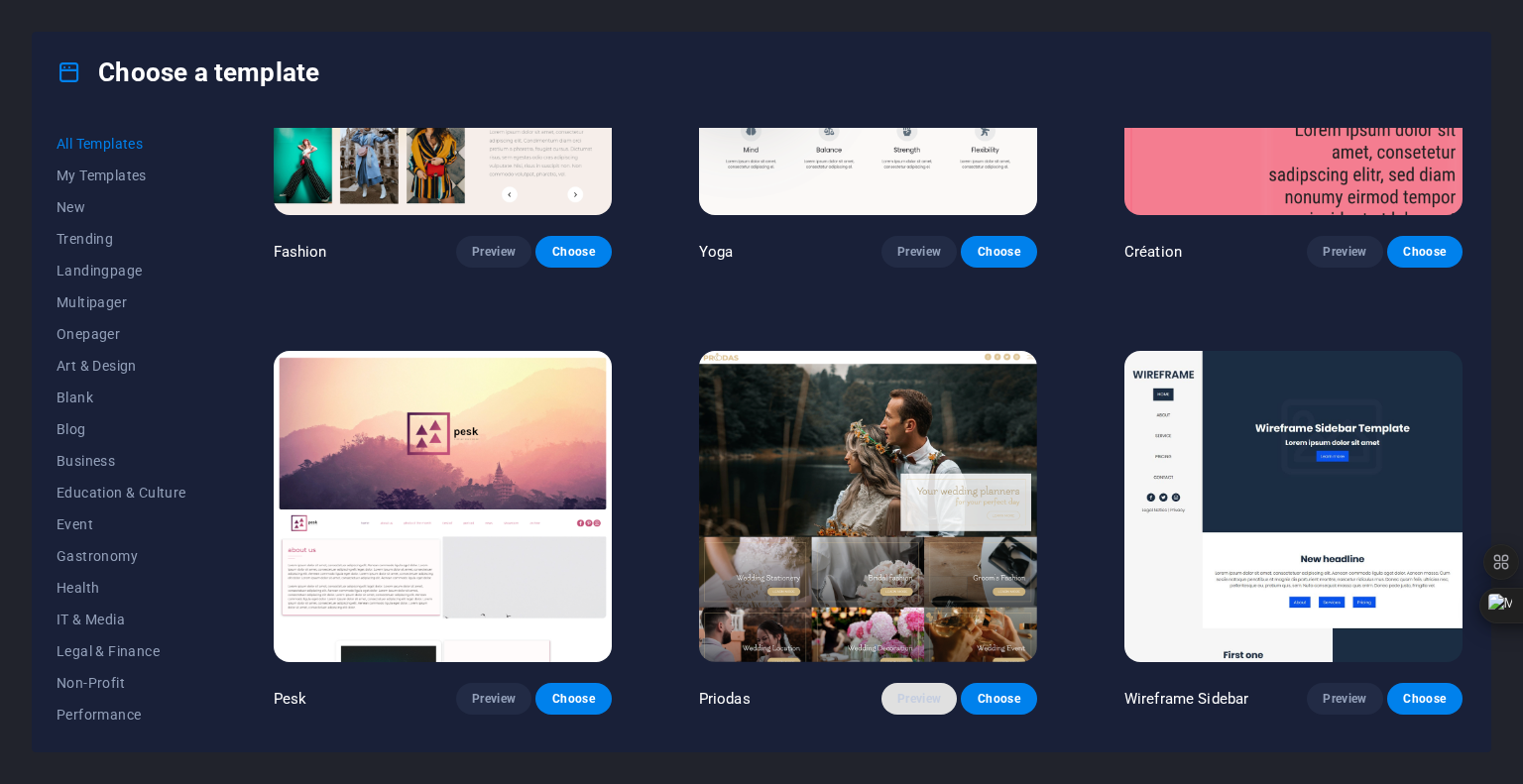click on "Preview" at bounding box center [919, 699] 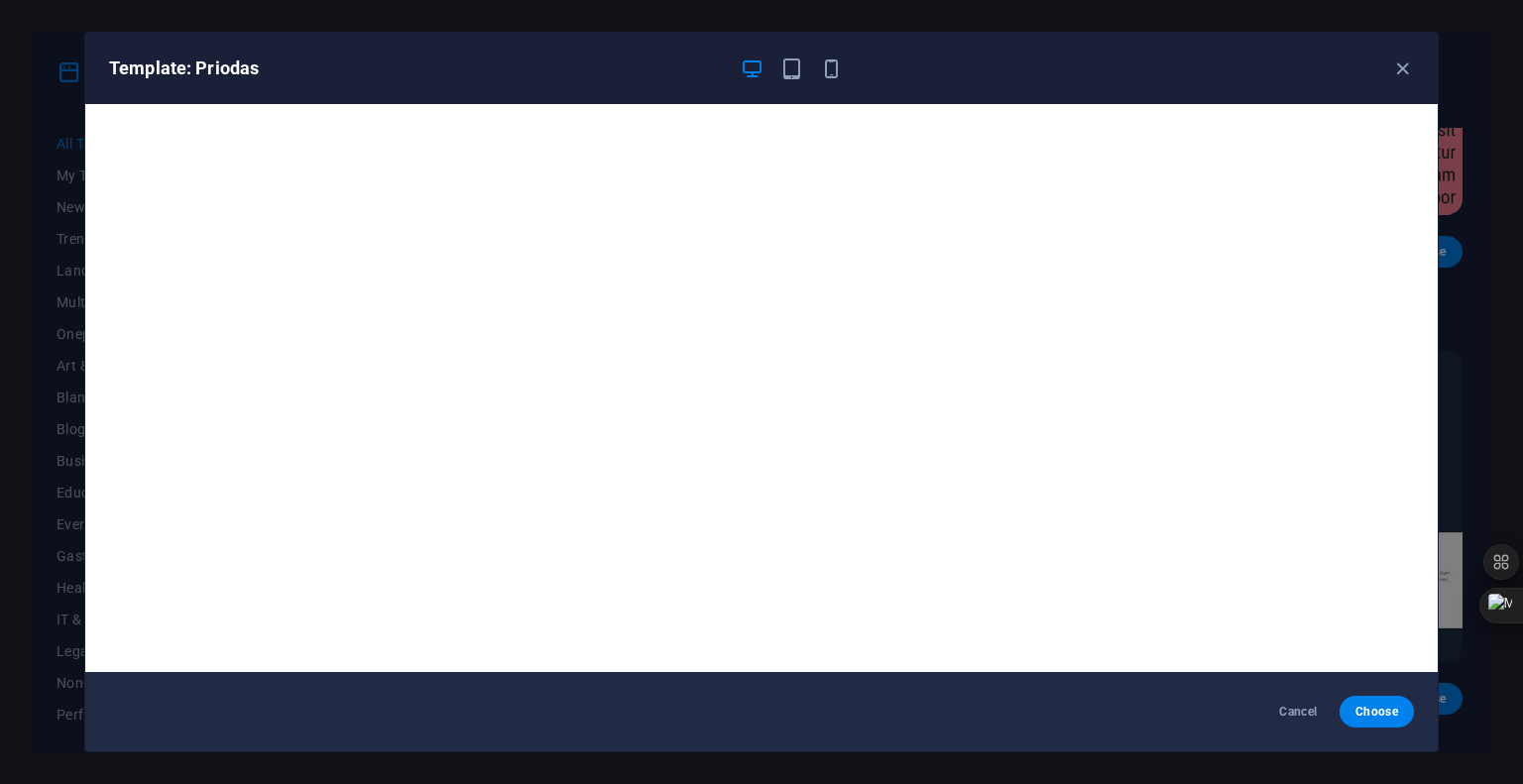 click on "Template: Priodas" at bounding box center (750, 68) 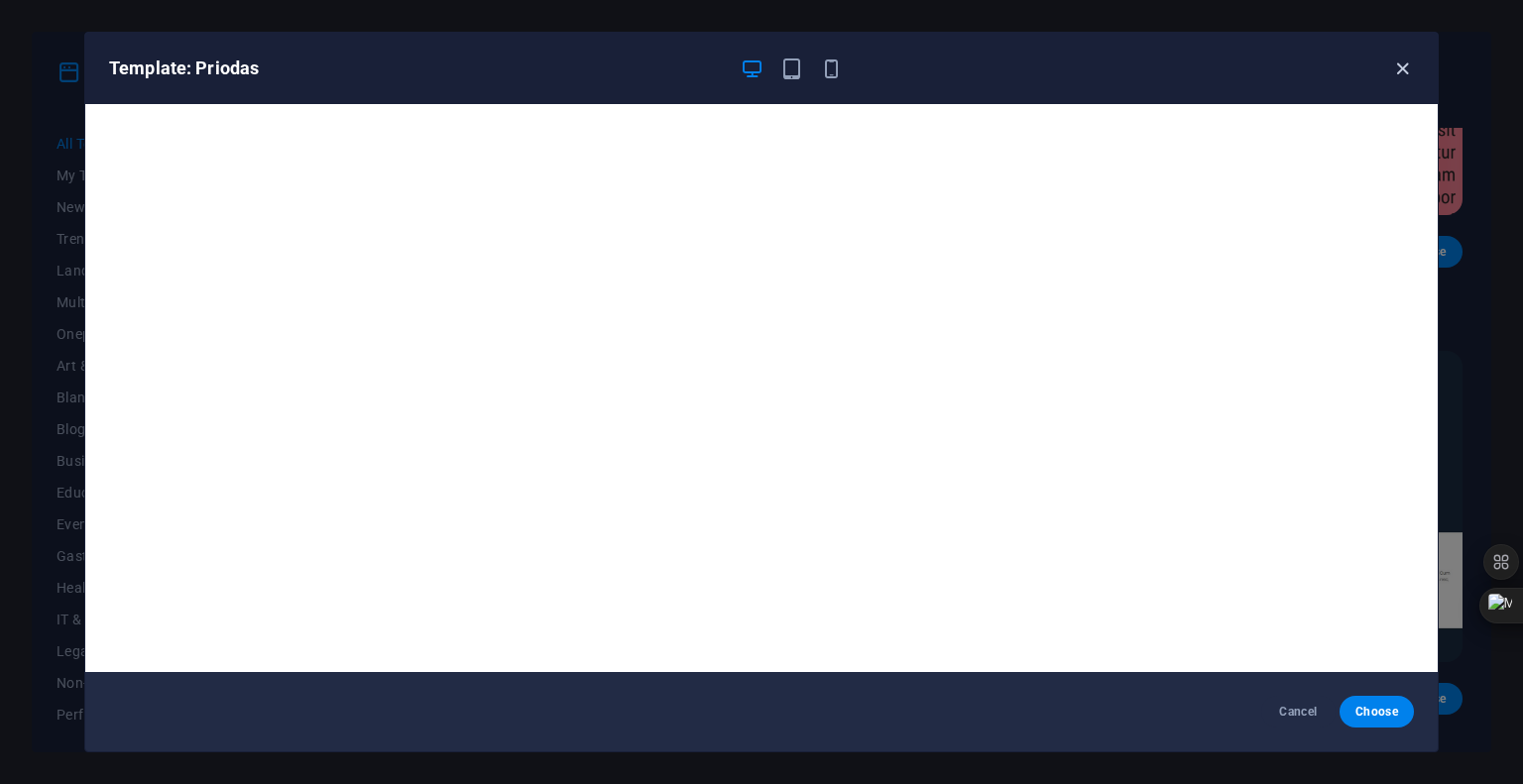 click at bounding box center [1402, 68] 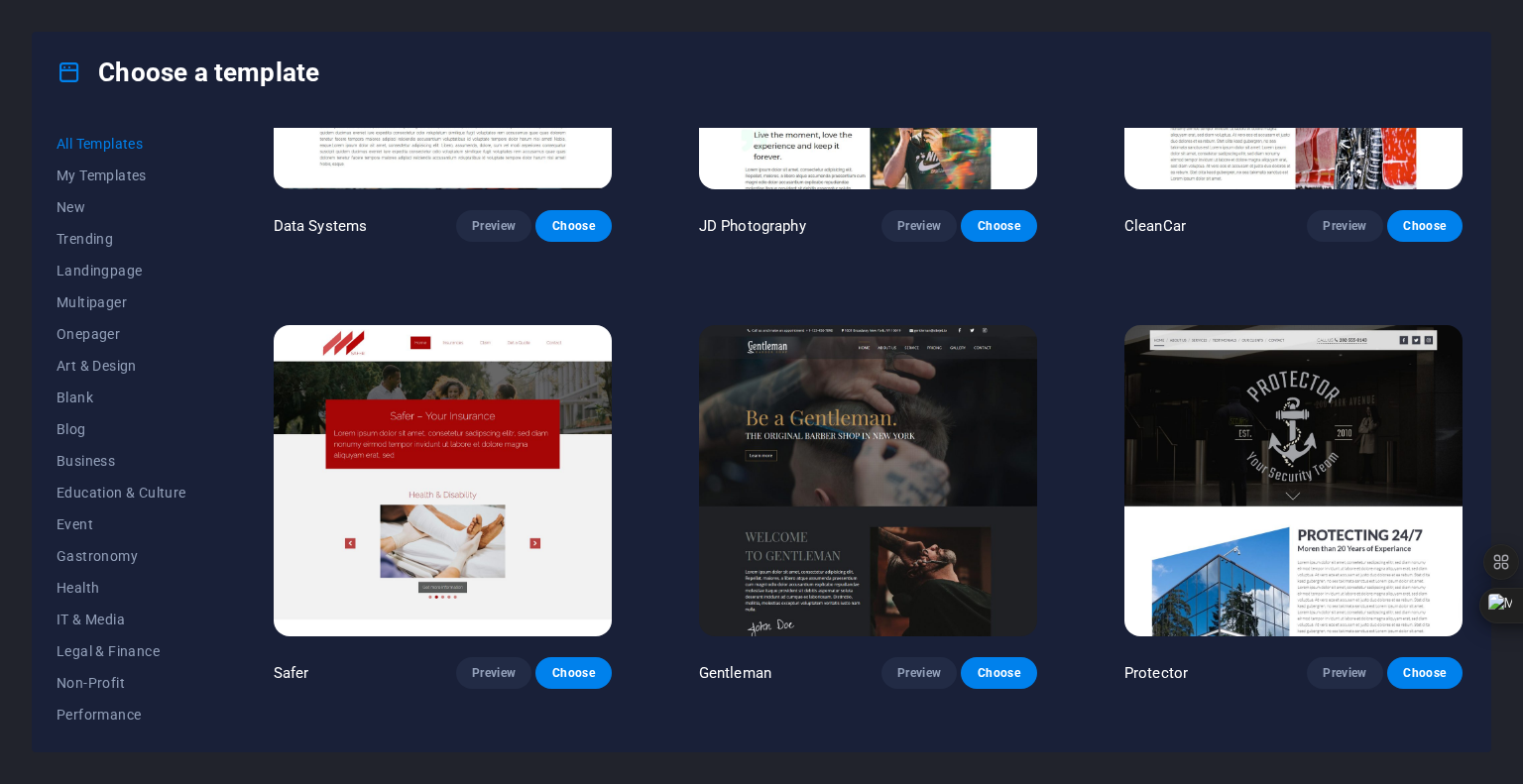 scroll, scrollTop: 8326, scrollLeft: 0, axis: vertical 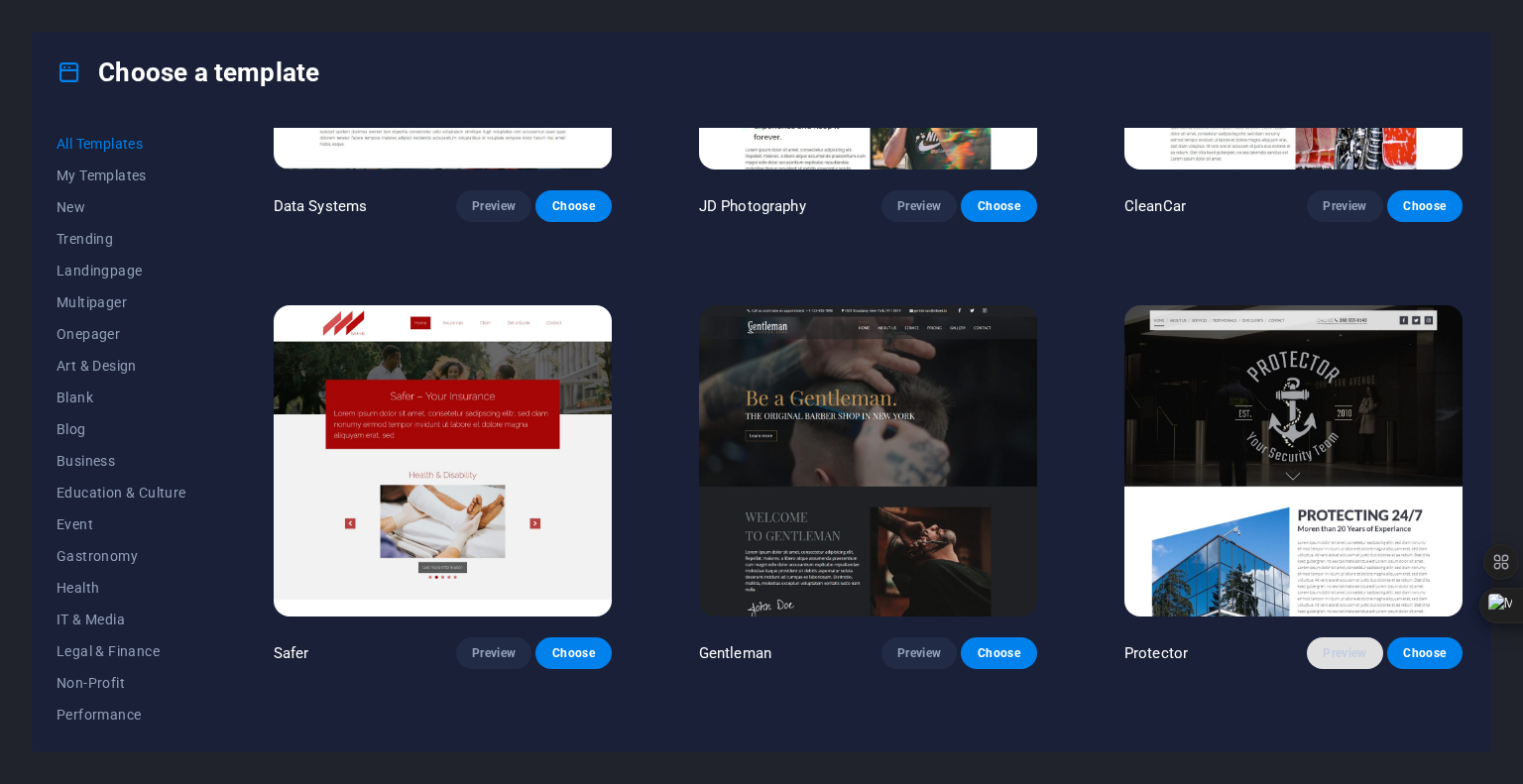 click on "Preview" at bounding box center [1345, 653] 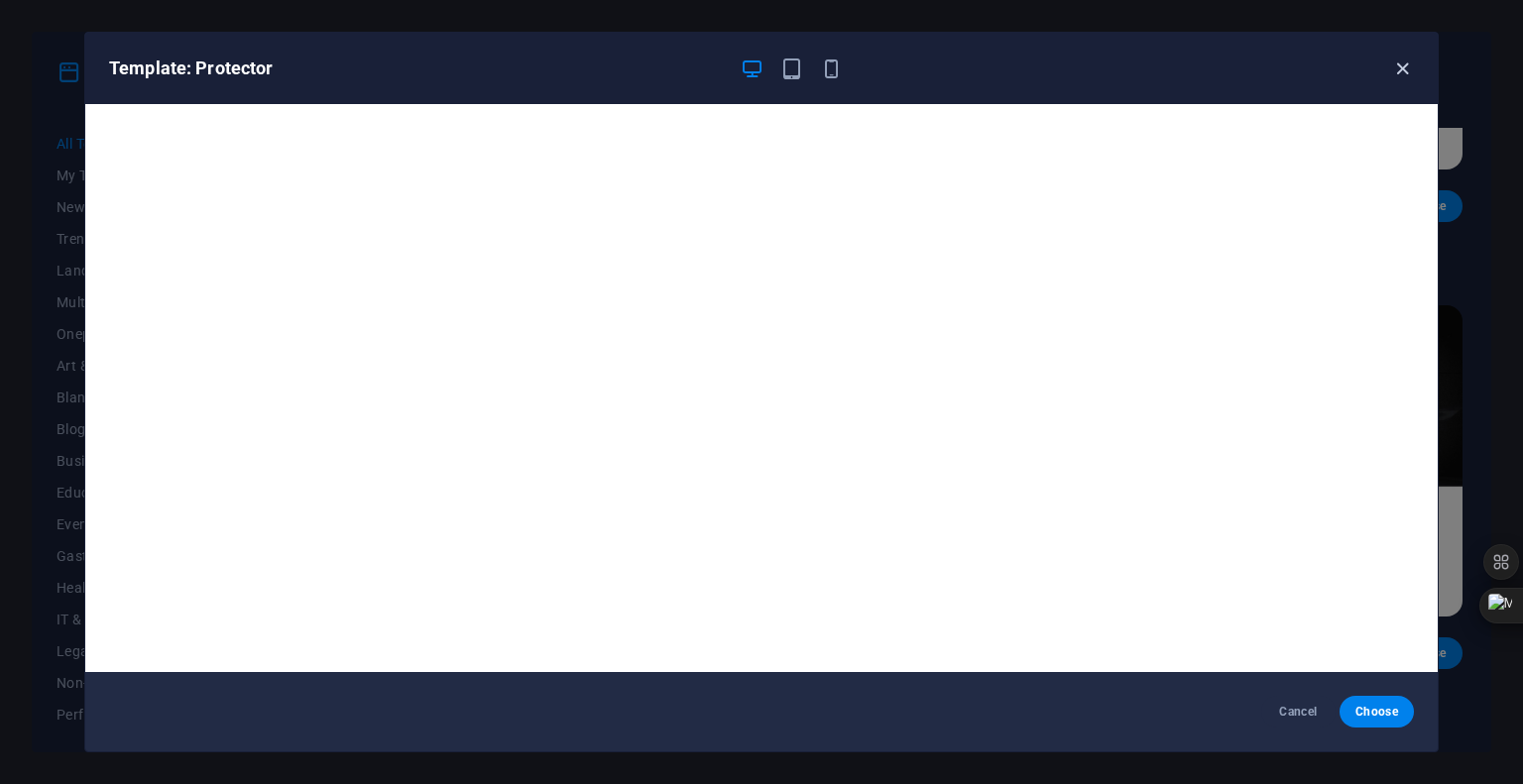 click at bounding box center [1402, 68] 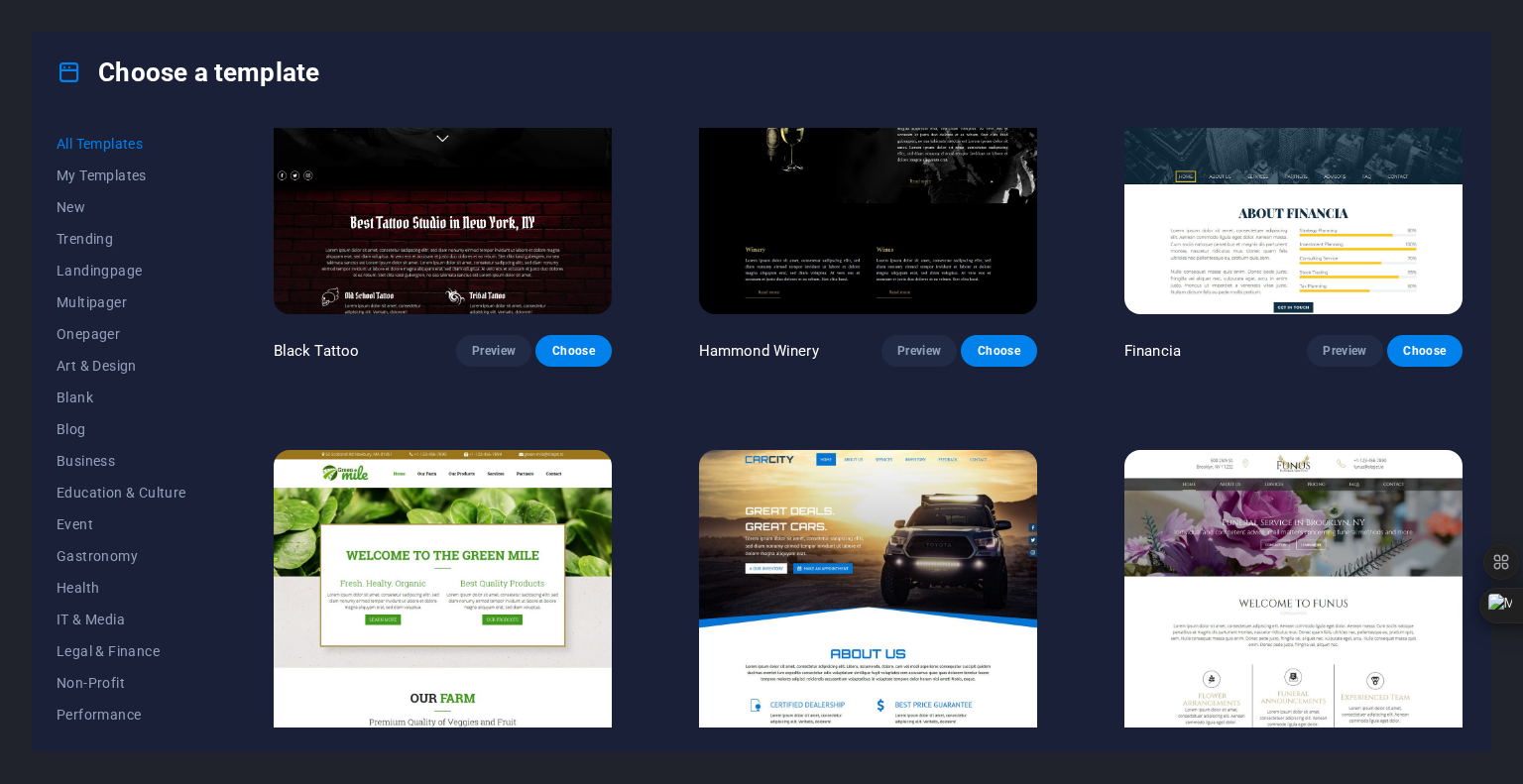 scroll, scrollTop: 12687, scrollLeft: 0, axis: vertical 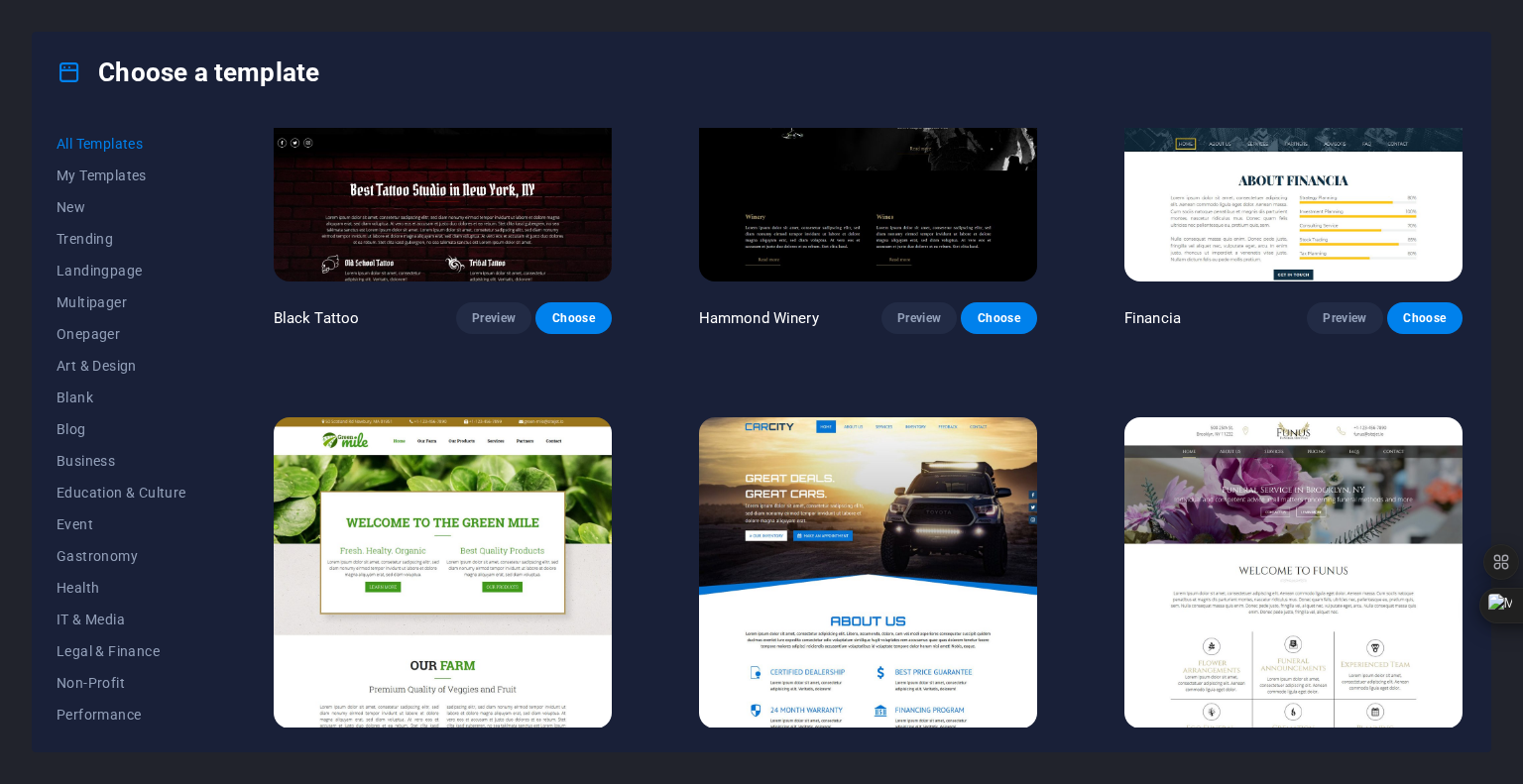 click on "Preview" at bounding box center [919, 765] 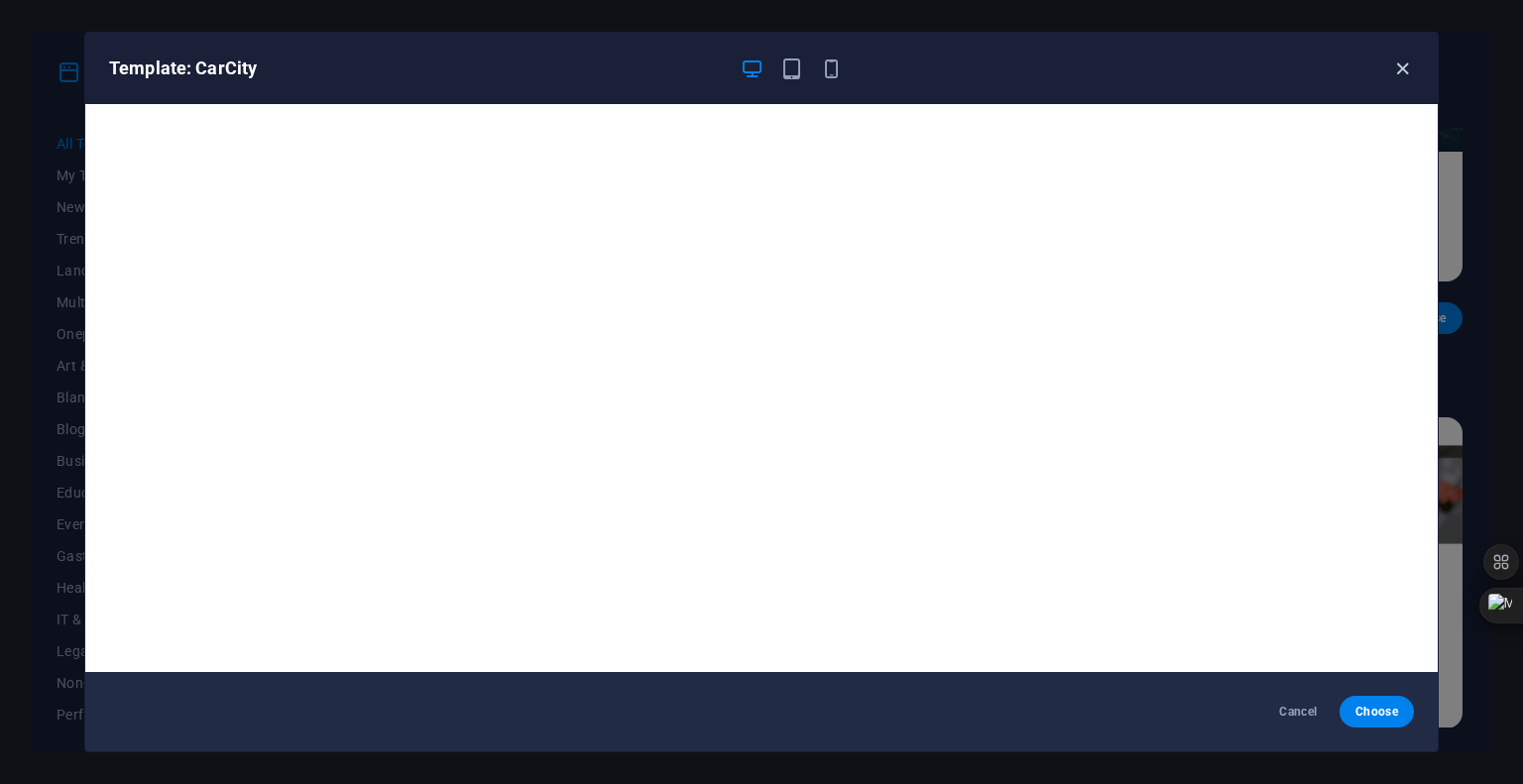 click at bounding box center (1402, 68) 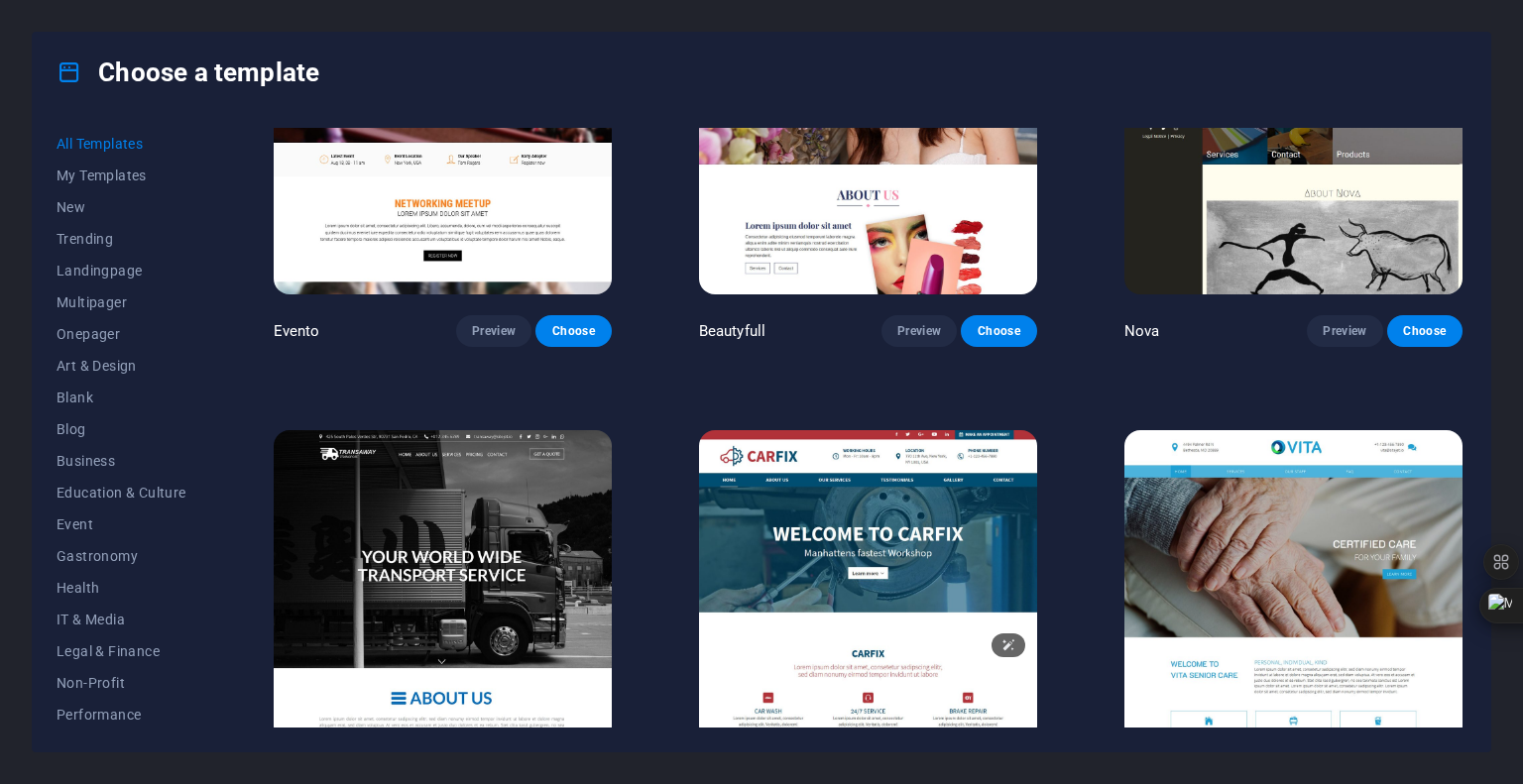 scroll, scrollTop: 17345, scrollLeft: 0, axis: vertical 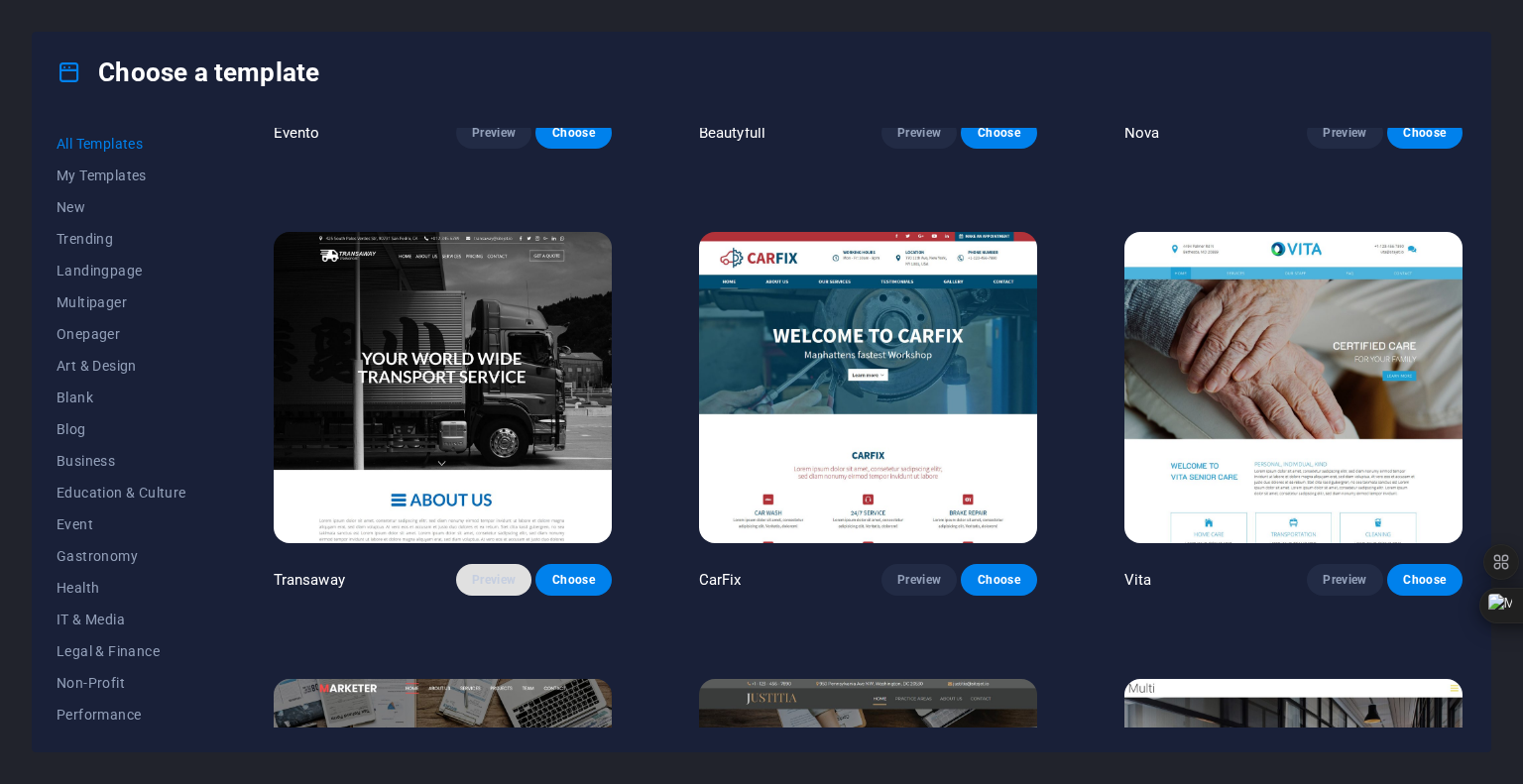 click on "Preview" at bounding box center [494, 580] 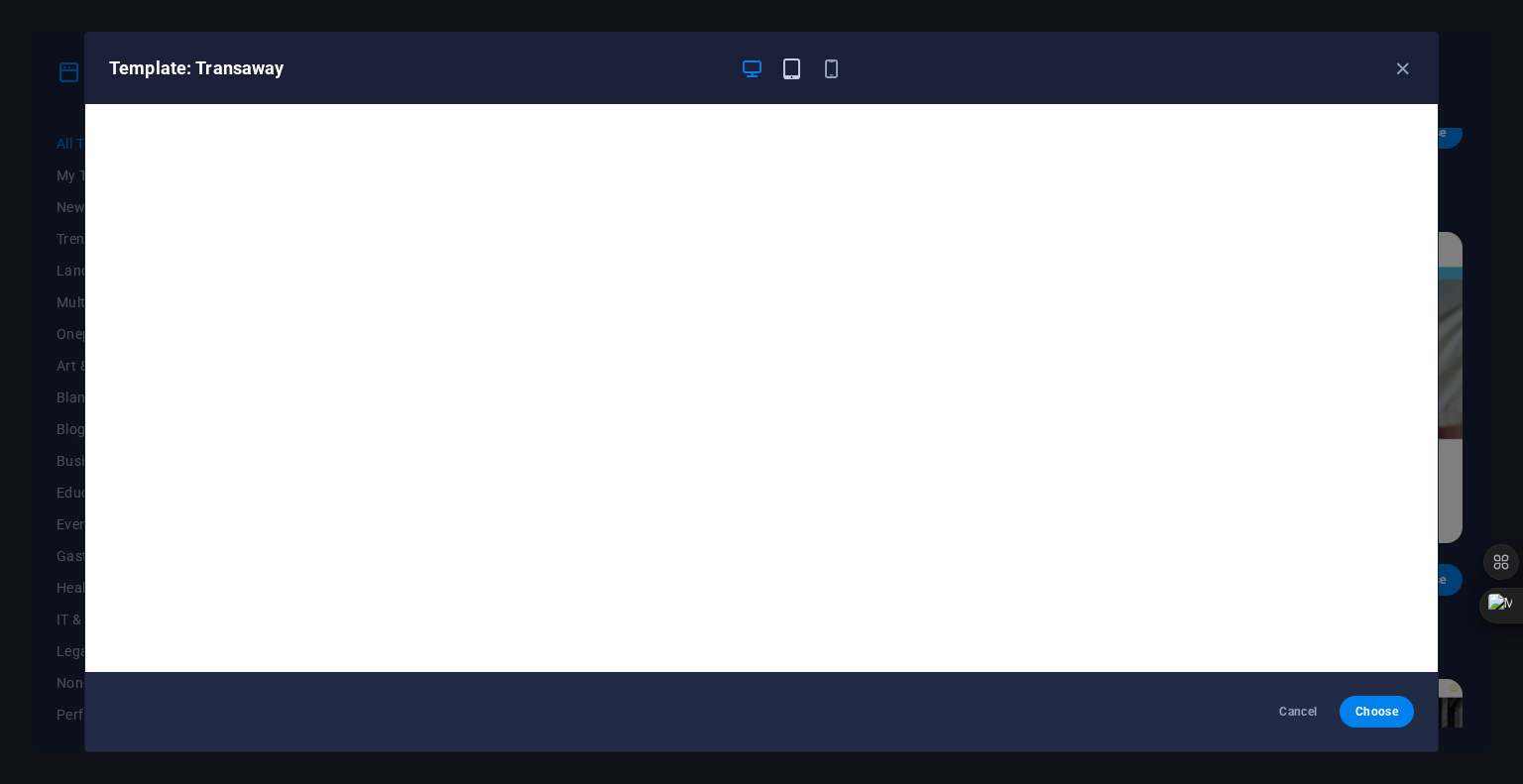 click at bounding box center (791, 68) 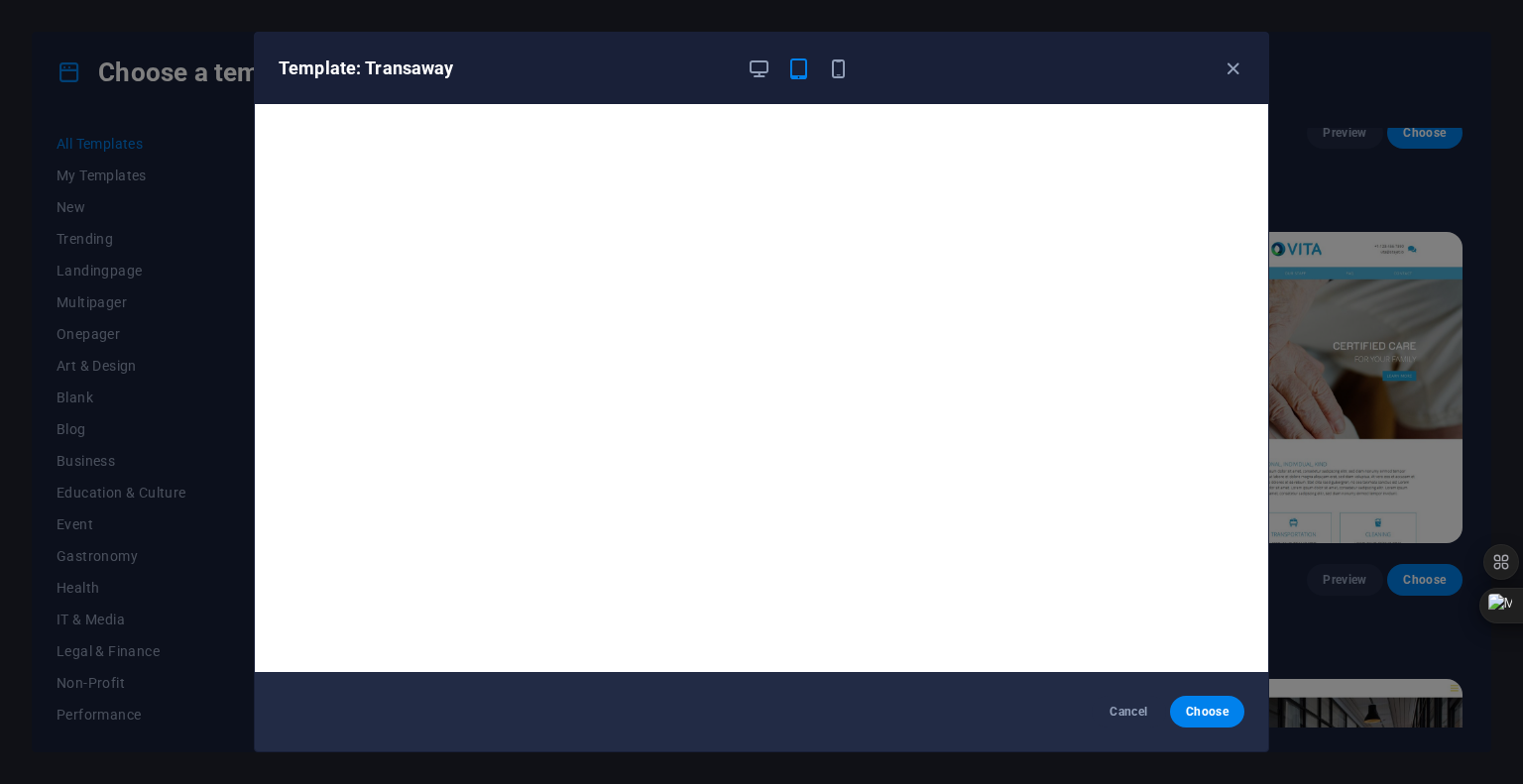 click at bounding box center [798, 68] 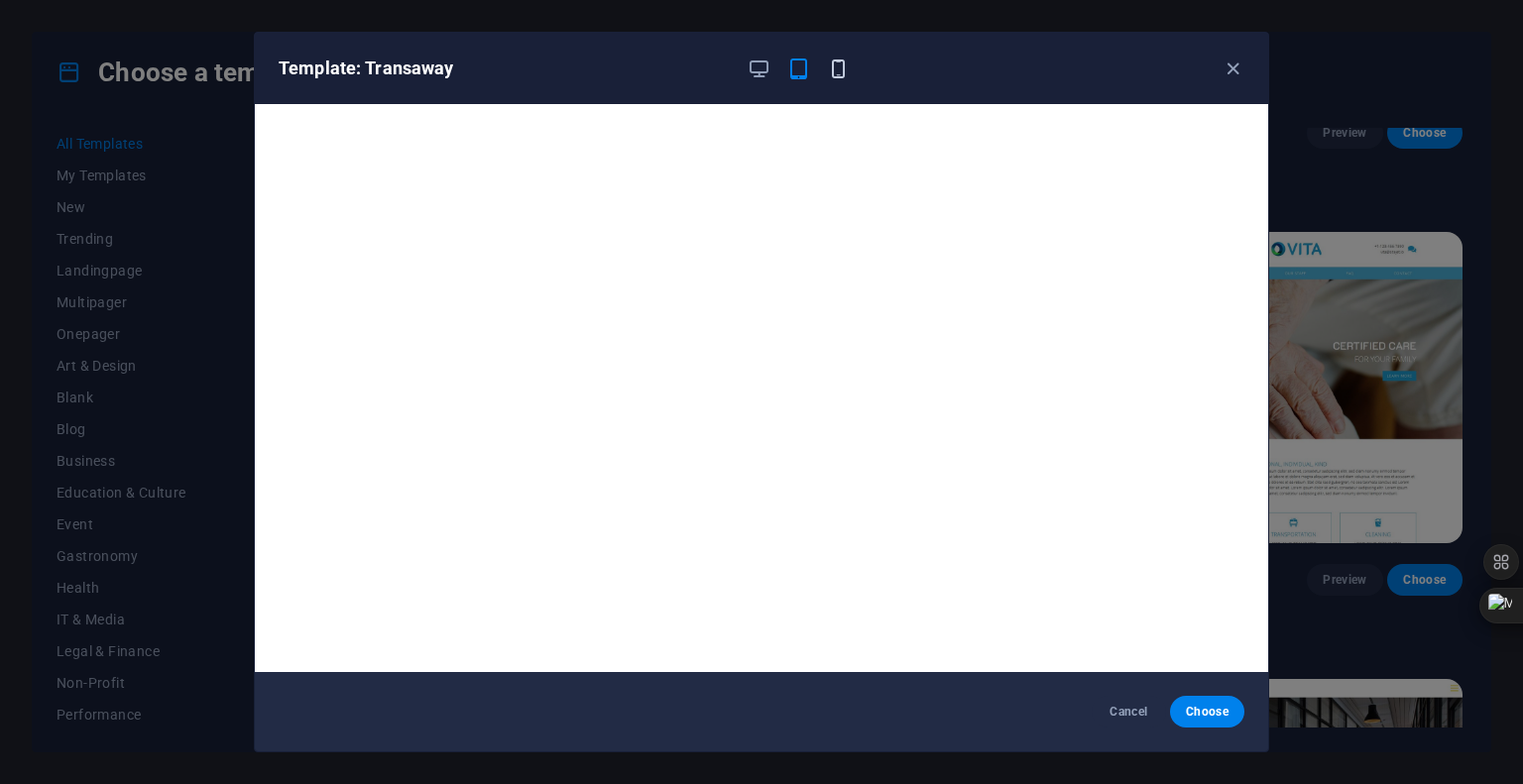 click at bounding box center (838, 68) 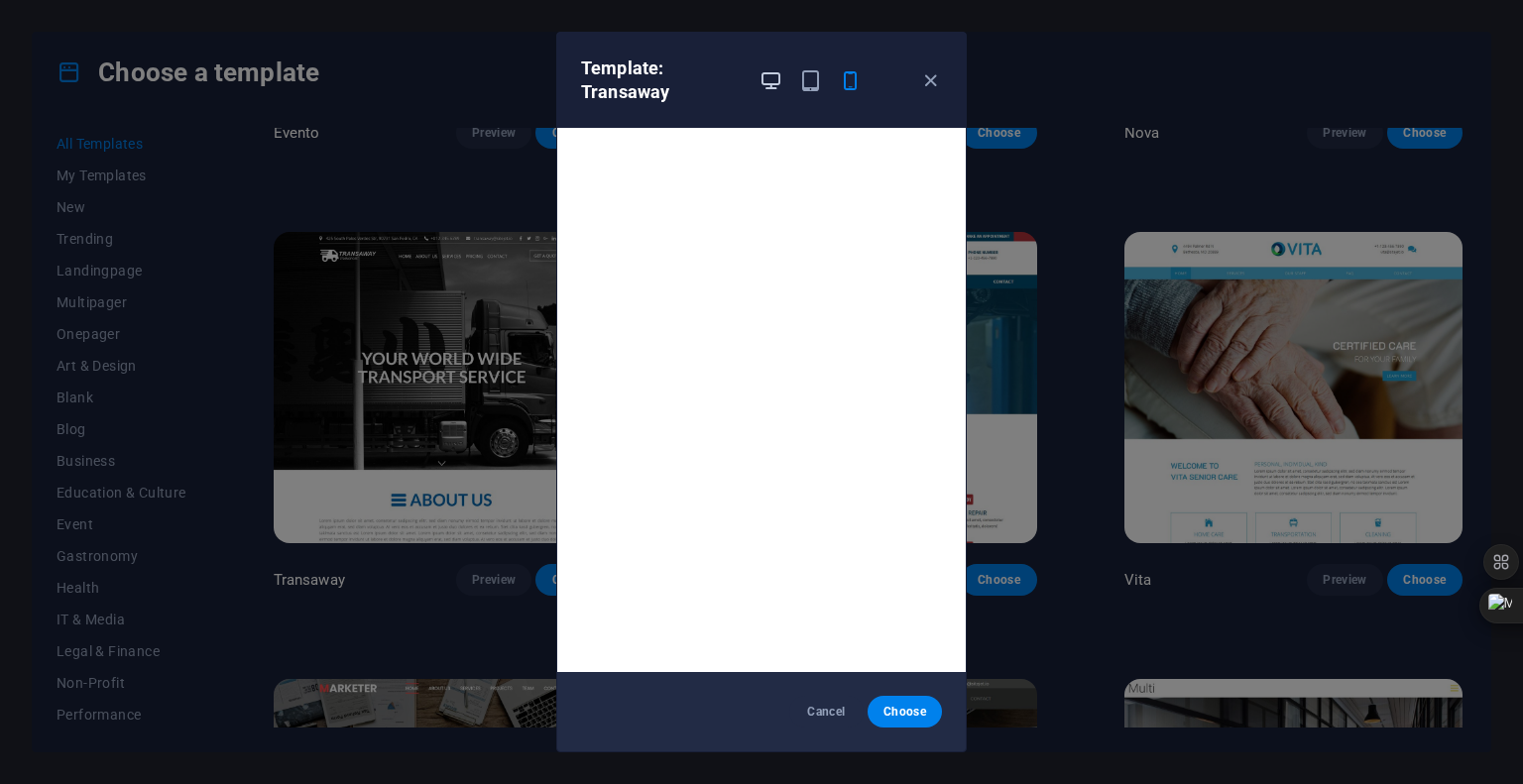 click at bounding box center (770, 80) 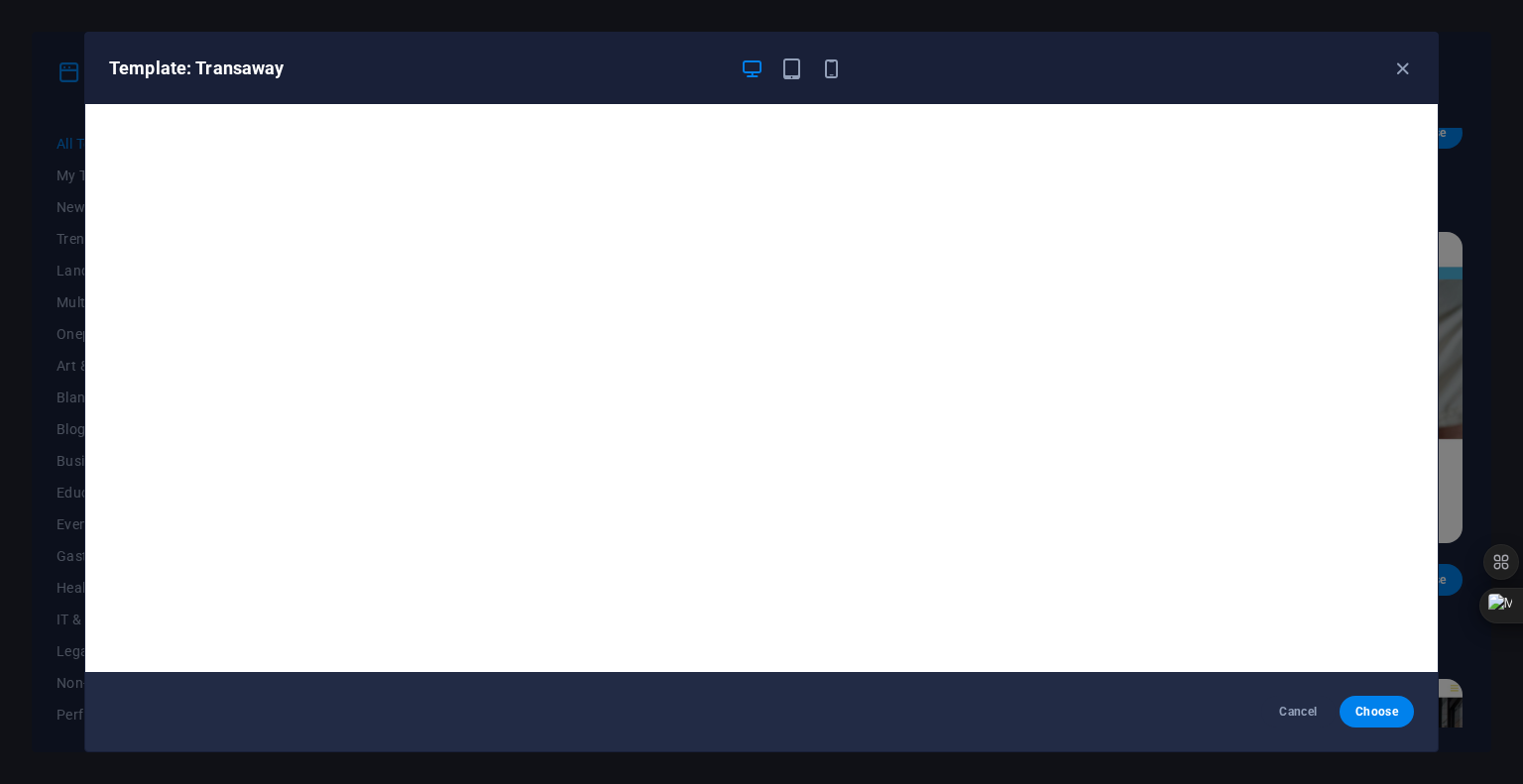 scroll, scrollTop: 5, scrollLeft: 0, axis: vertical 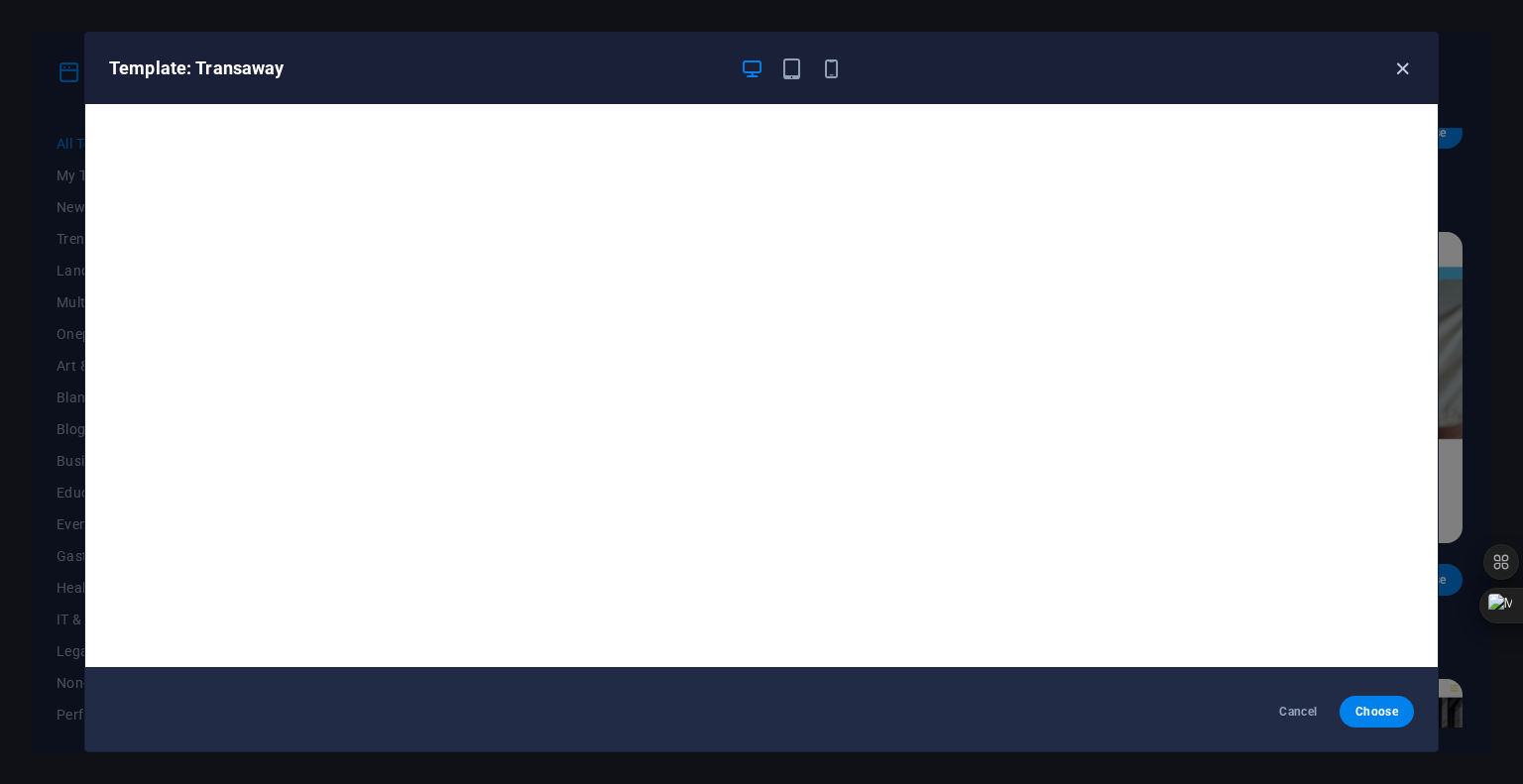 click at bounding box center [1402, 68] 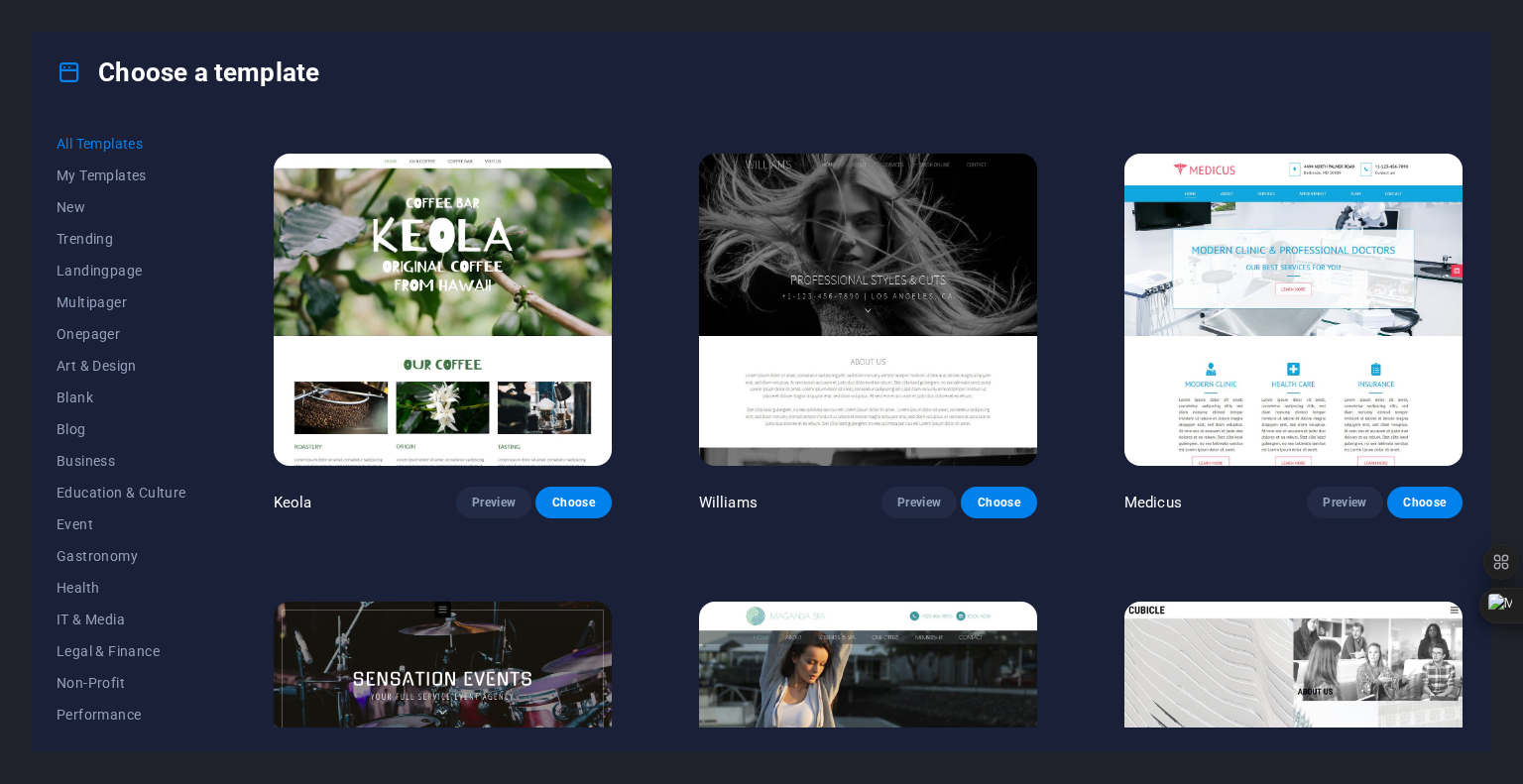 scroll, scrollTop: 18832, scrollLeft: 0, axis: vertical 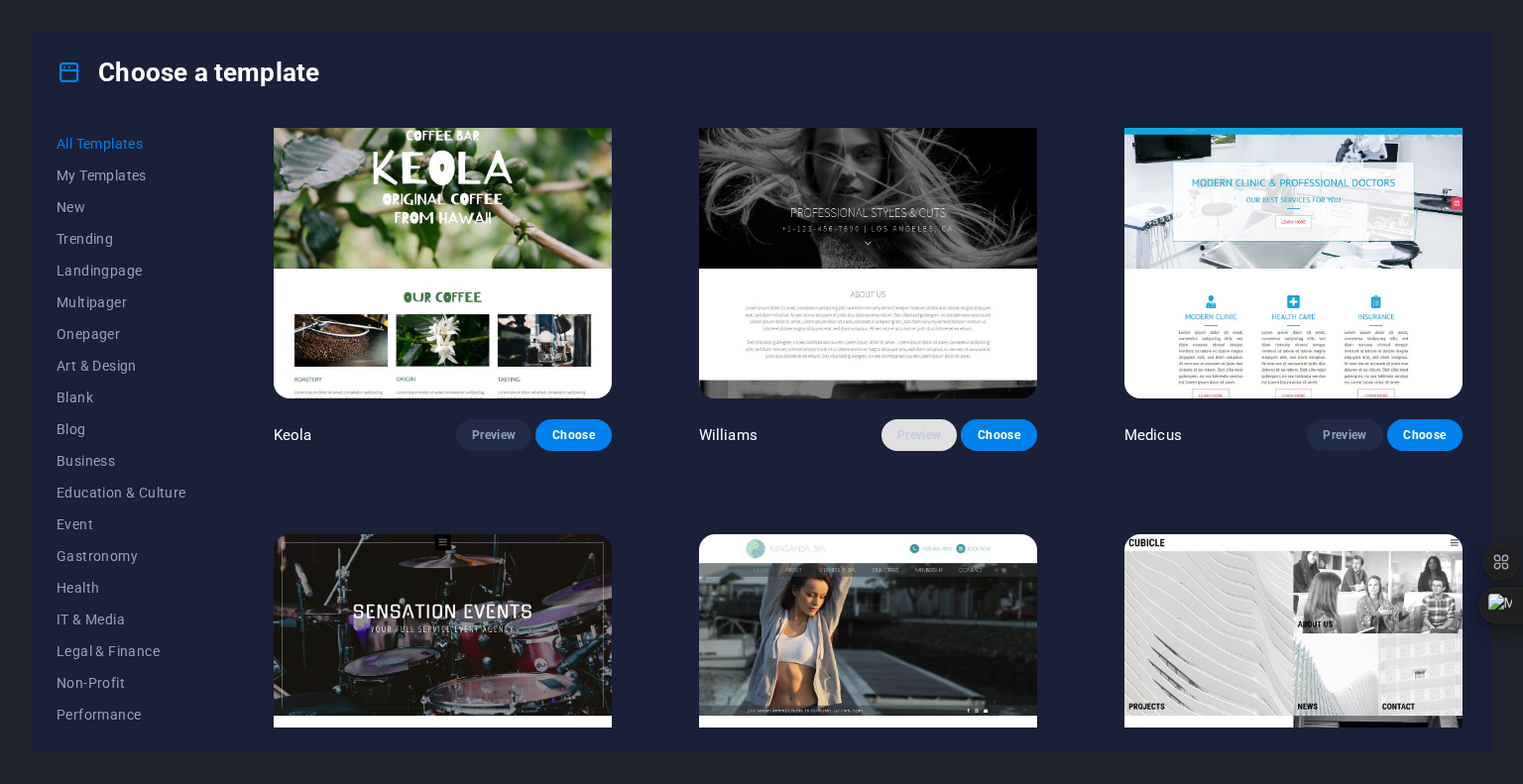 click on "Preview" at bounding box center (919, 435) 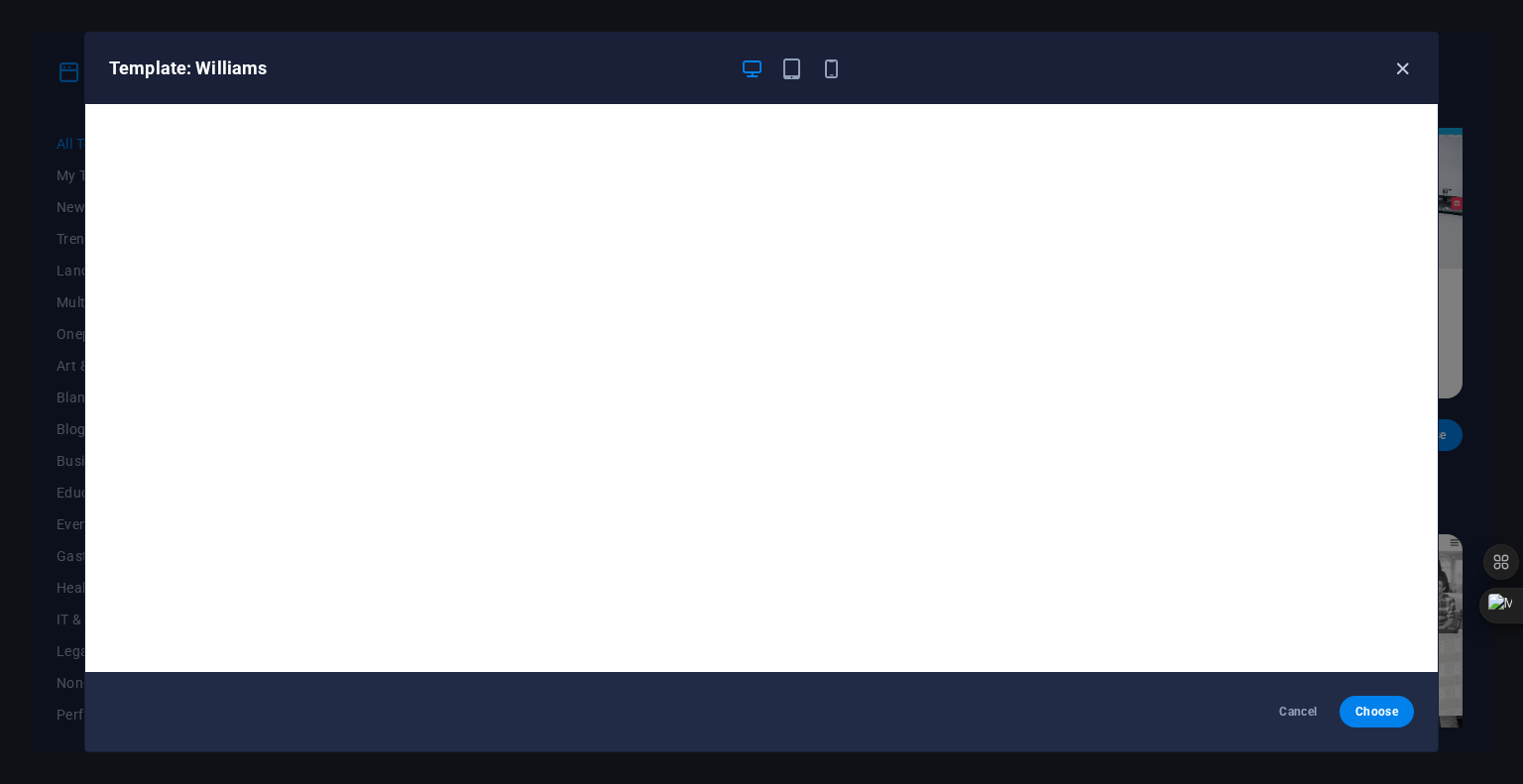 click at bounding box center [1402, 68] 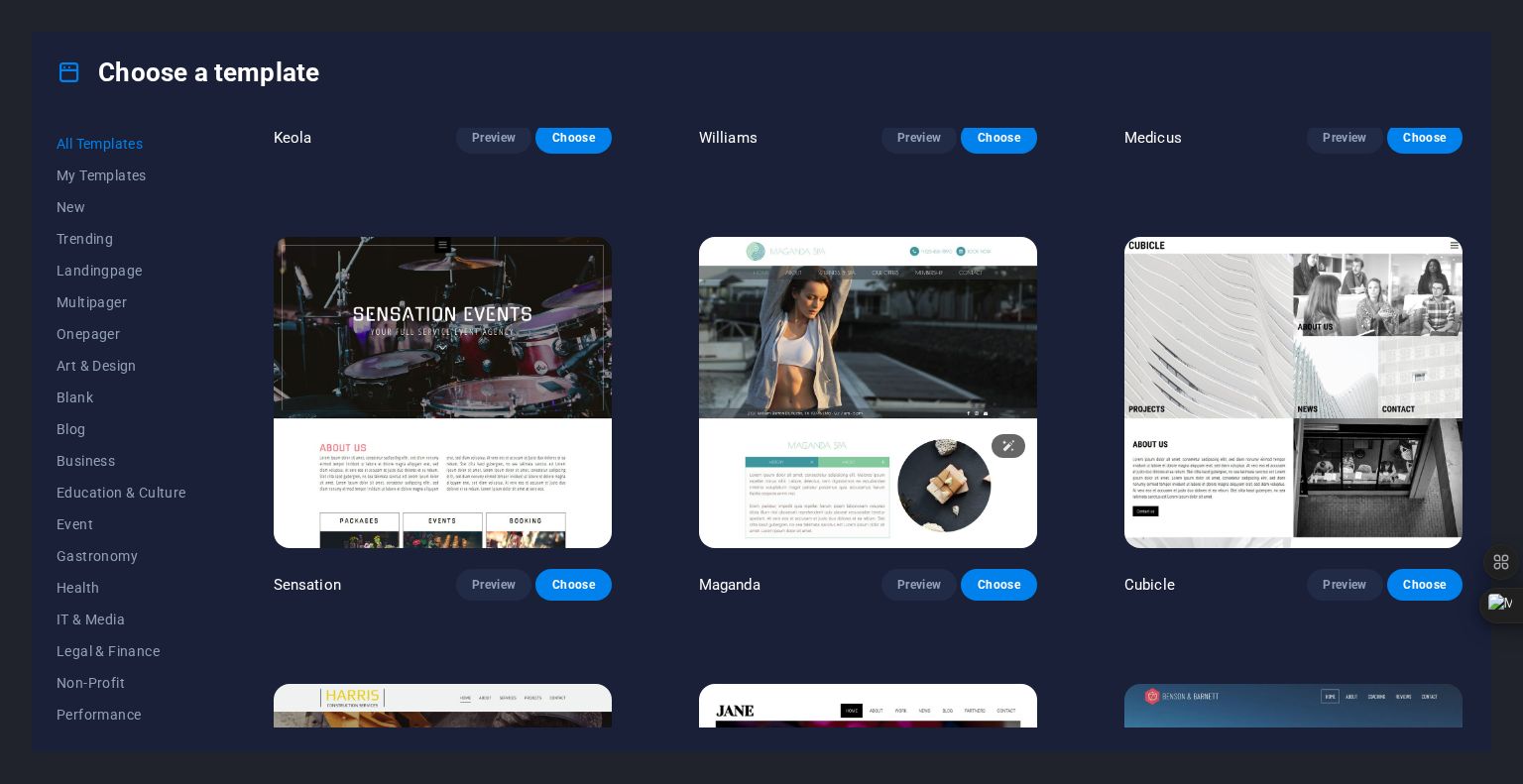 scroll, scrollTop: 19030, scrollLeft: 0, axis: vertical 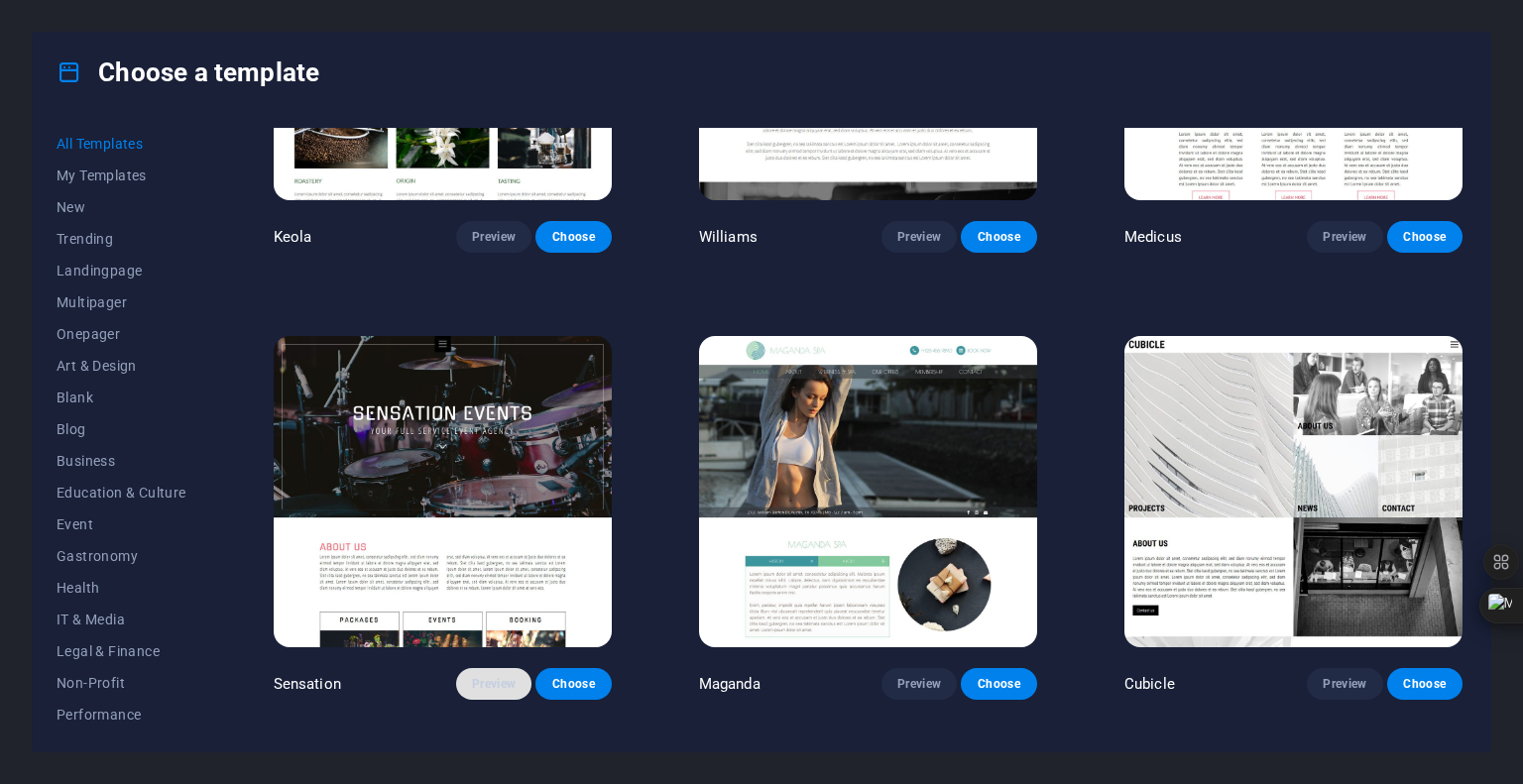 click on "Preview" at bounding box center (494, 684) 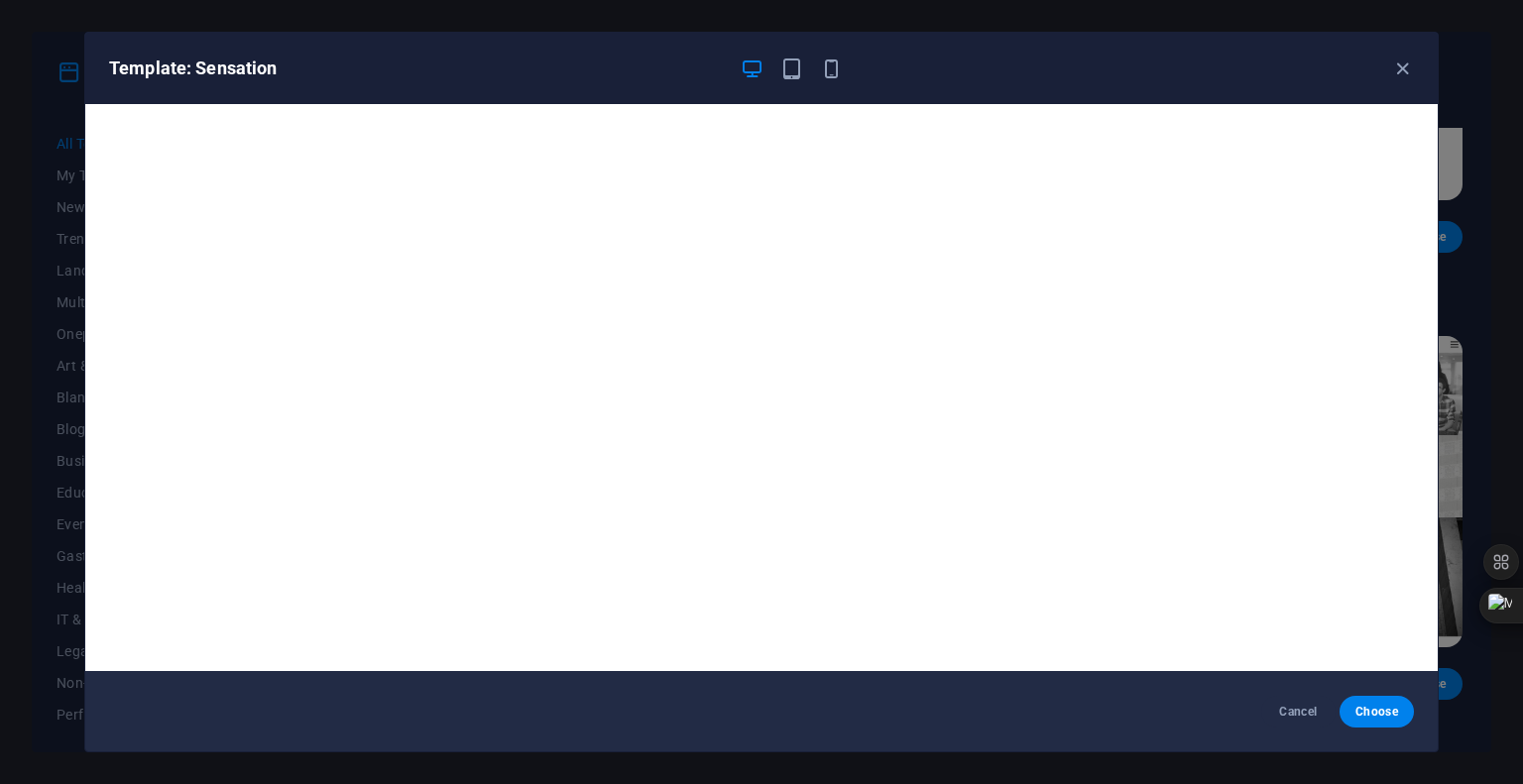 scroll, scrollTop: 0, scrollLeft: 0, axis: both 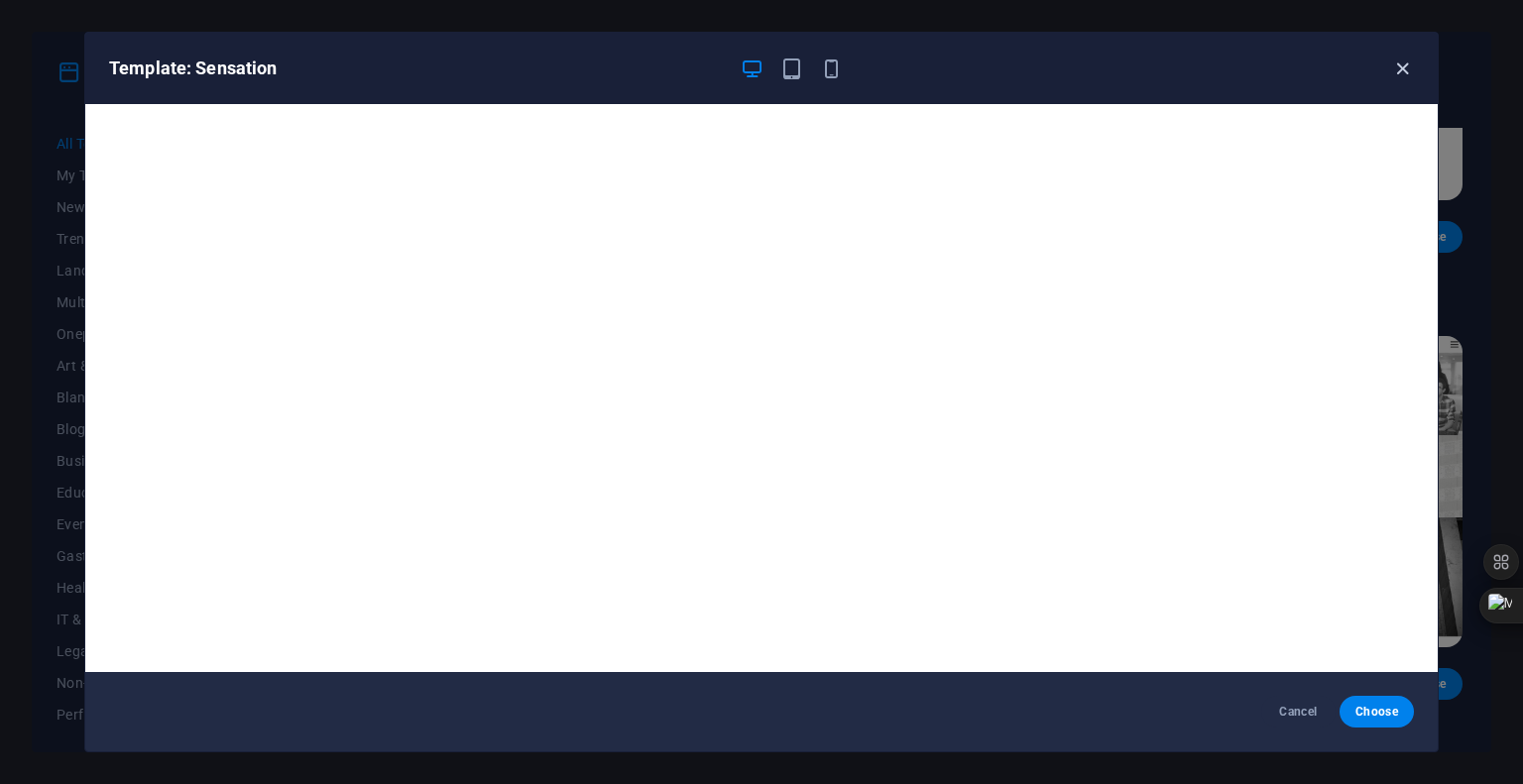 click at bounding box center (1402, 68) 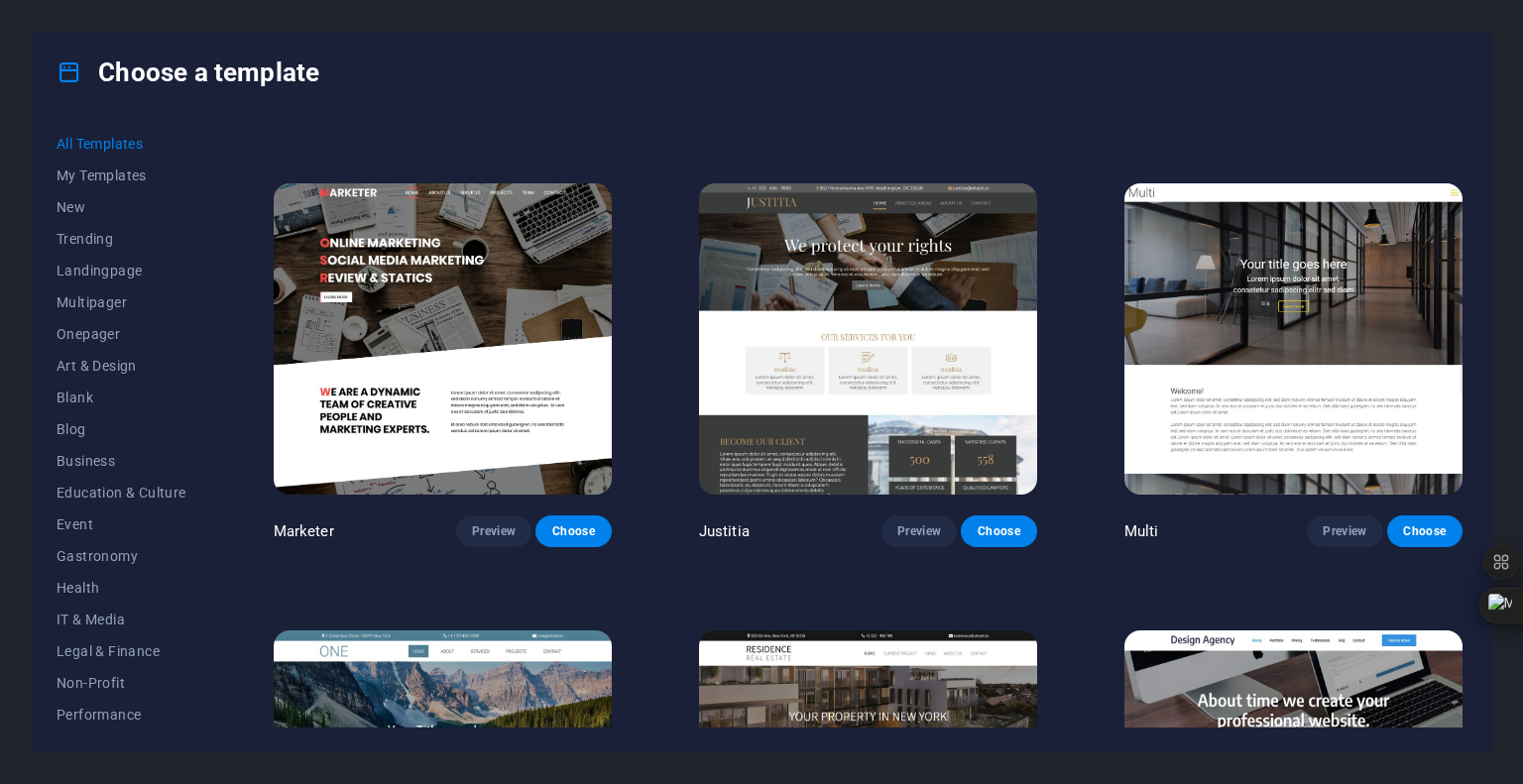 scroll, scrollTop: 18039, scrollLeft: 0, axis: vertical 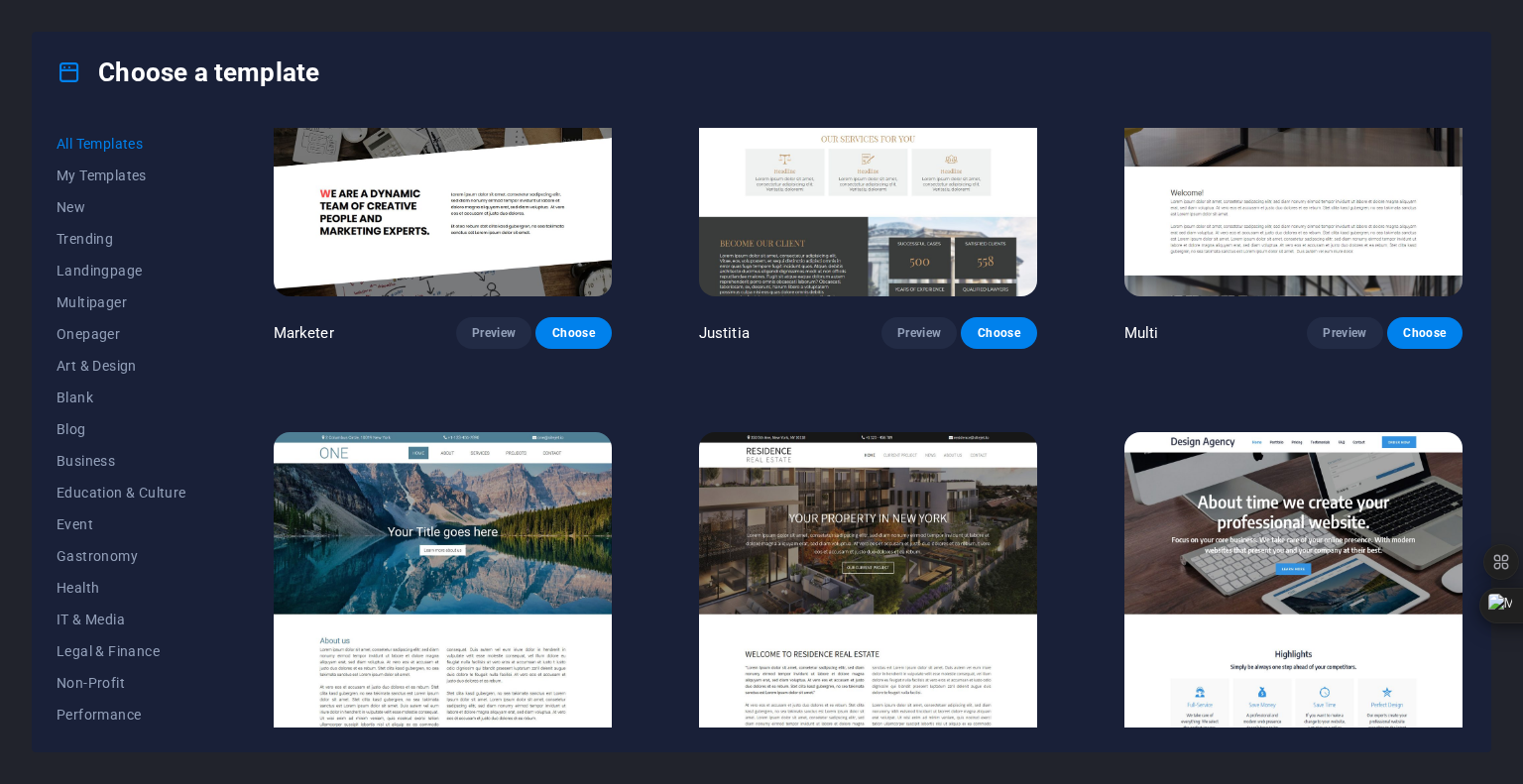 click on "Preview" at bounding box center (919, 780) 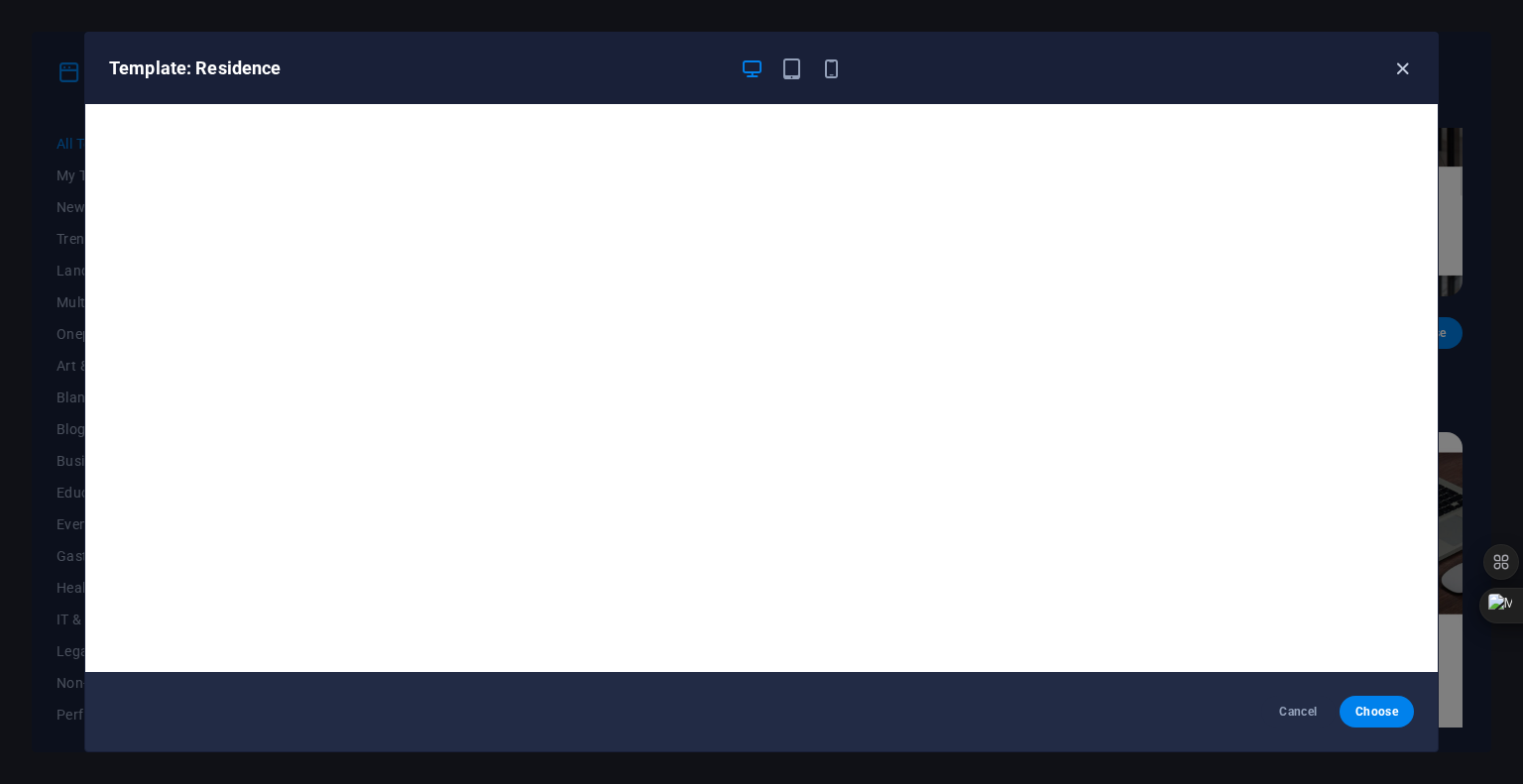click at bounding box center (1402, 68) 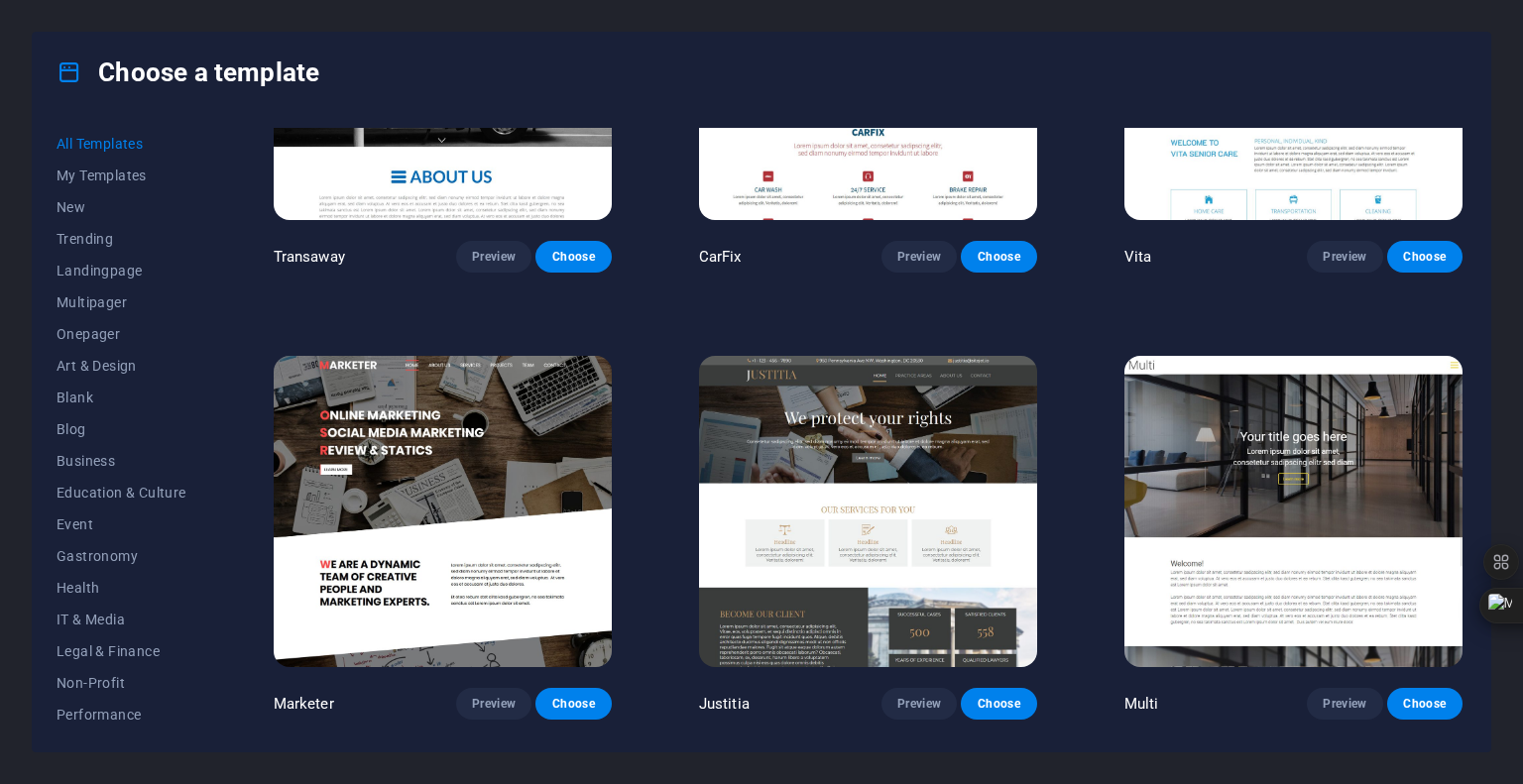 scroll, scrollTop: 17642, scrollLeft: 0, axis: vertical 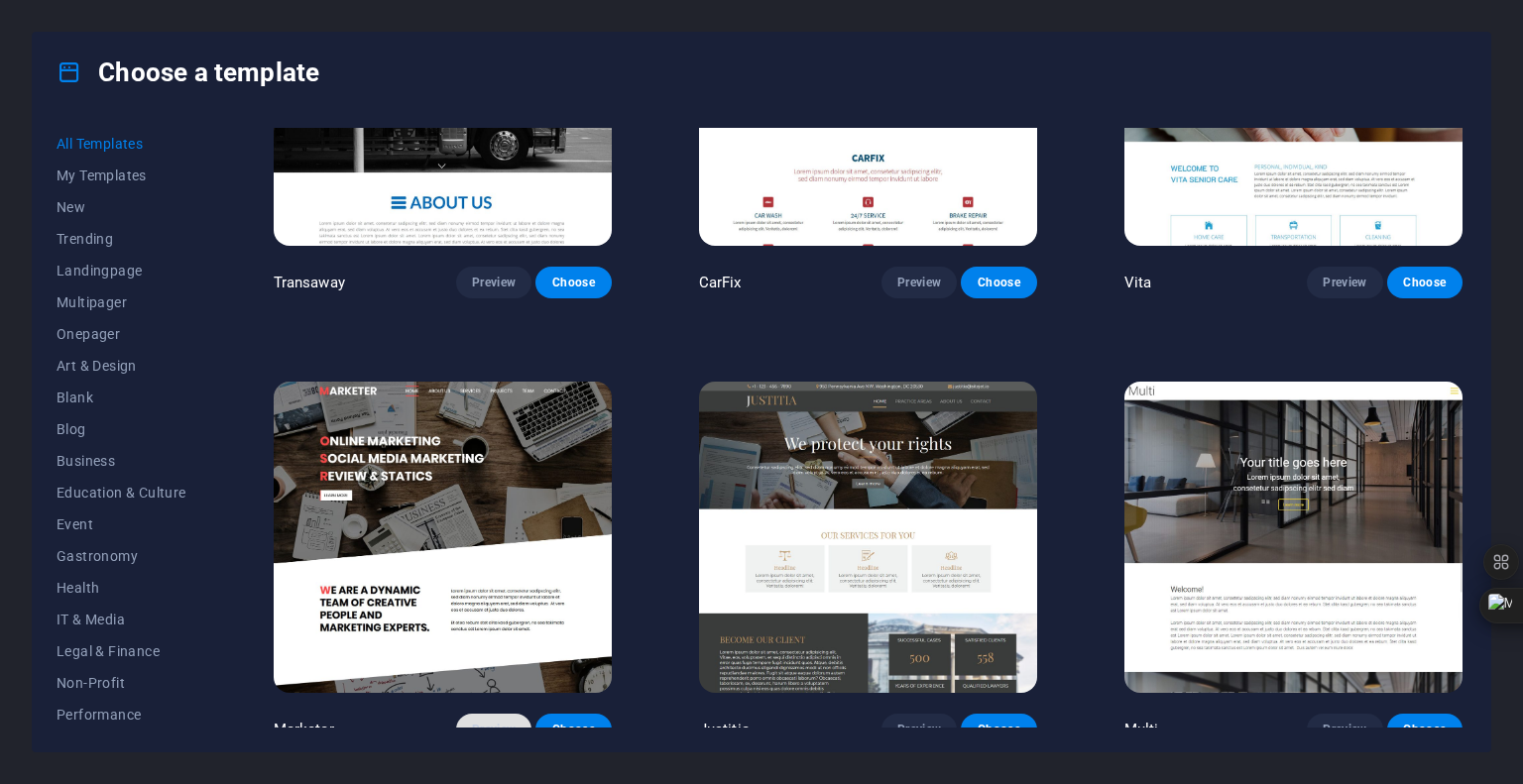click on "Preview" at bounding box center (494, 729) 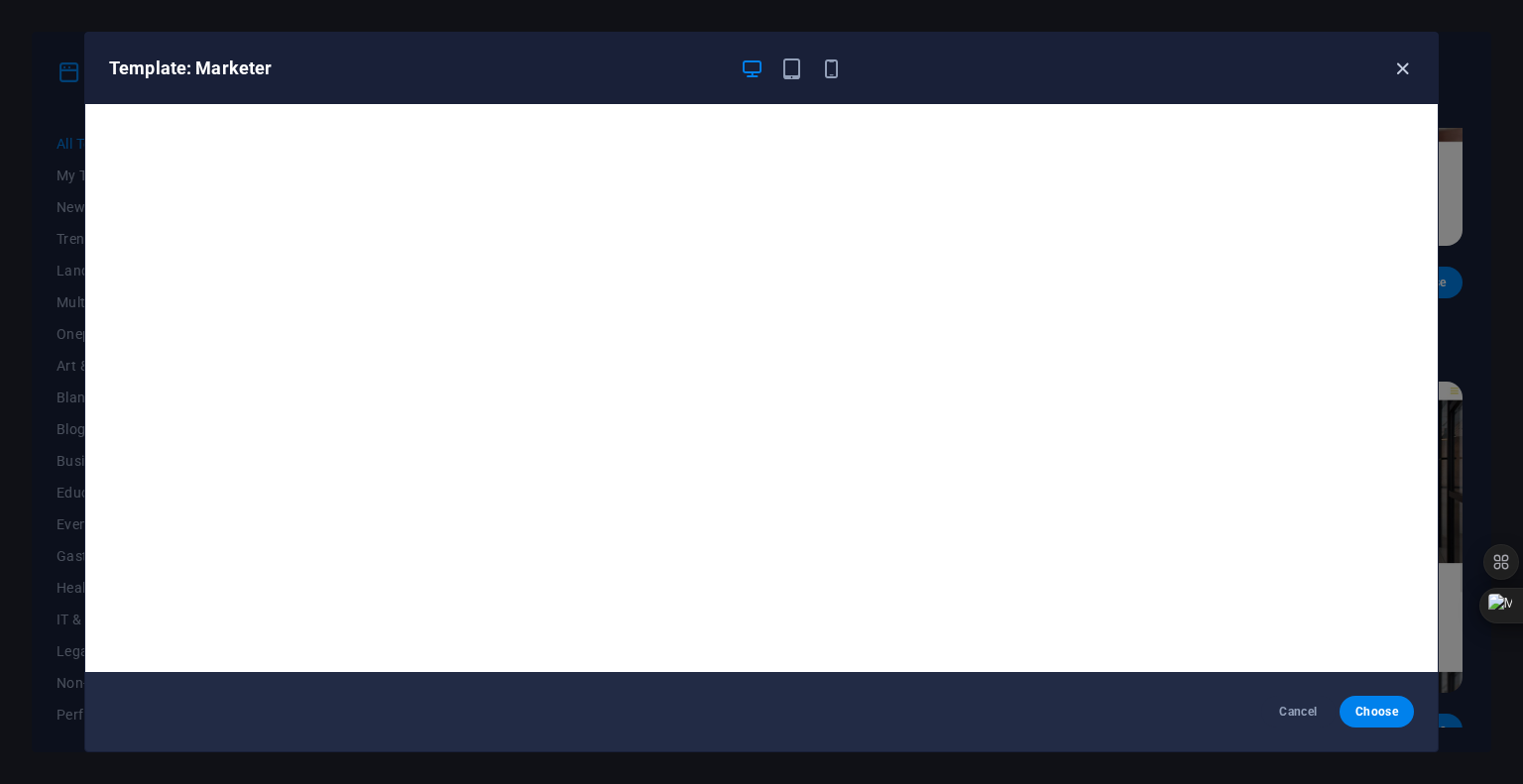 click at bounding box center [1402, 68] 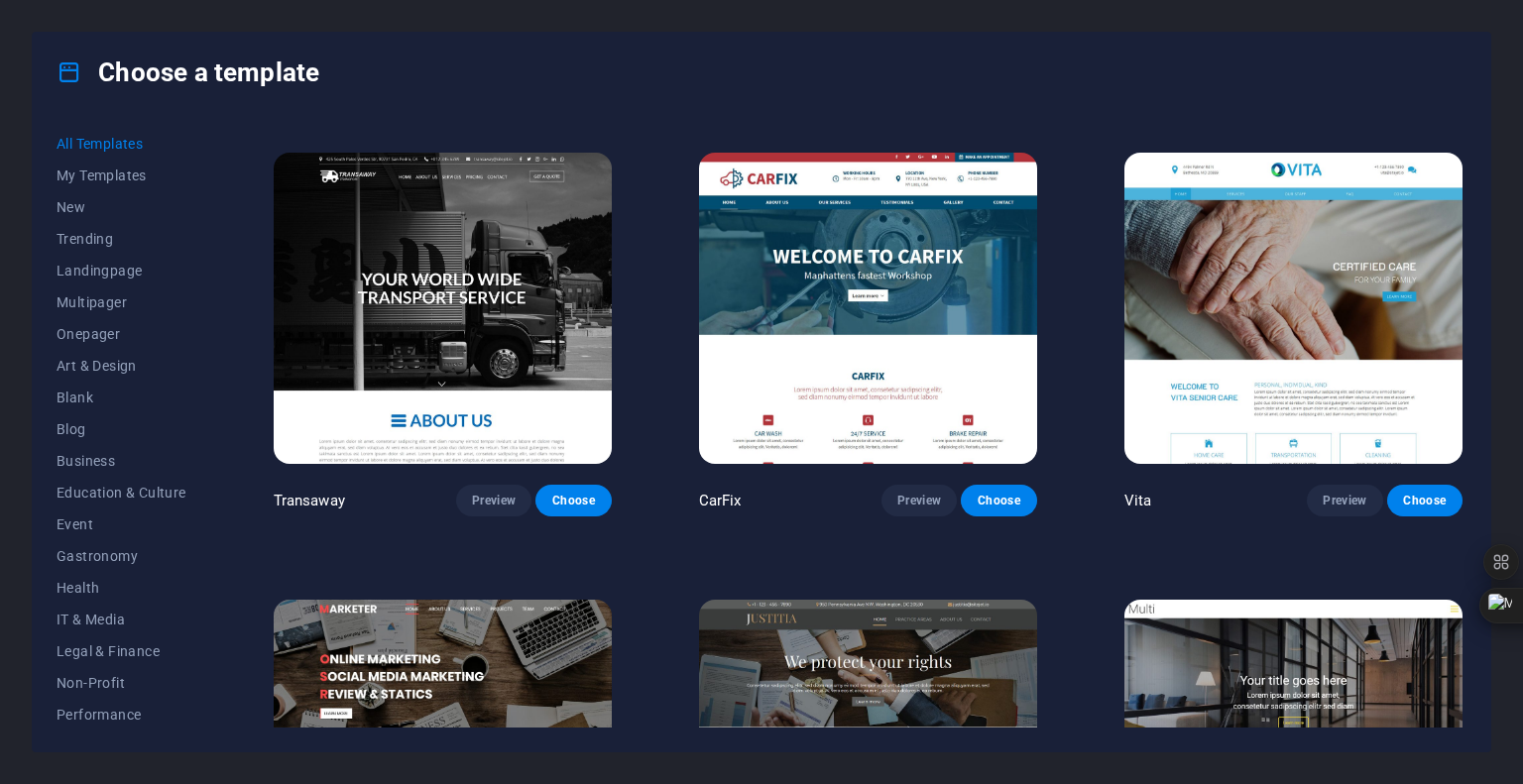 scroll, scrollTop: 17246, scrollLeft: 0, axis: vertical 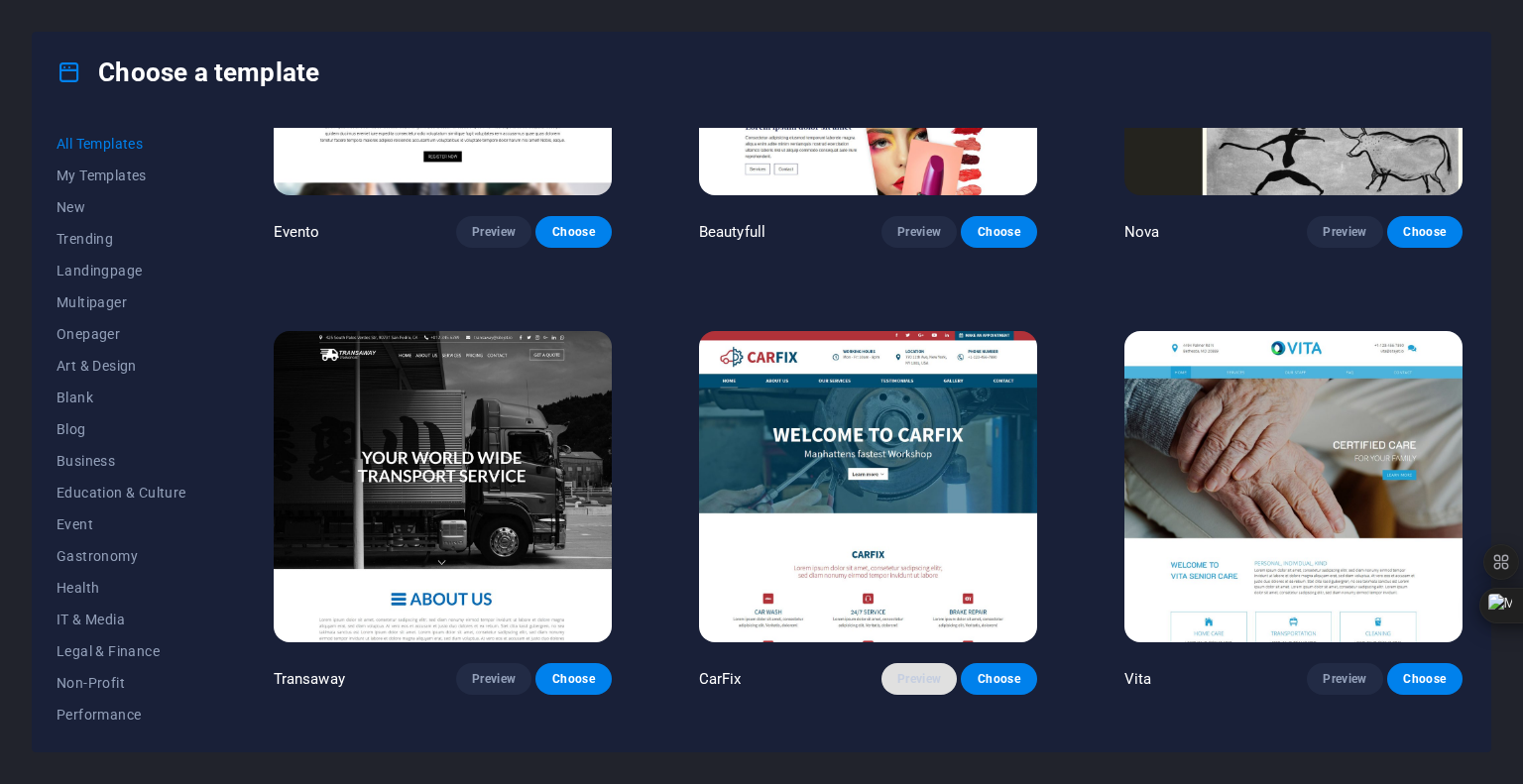 click on "Preview" at bounding box center (919, 679) 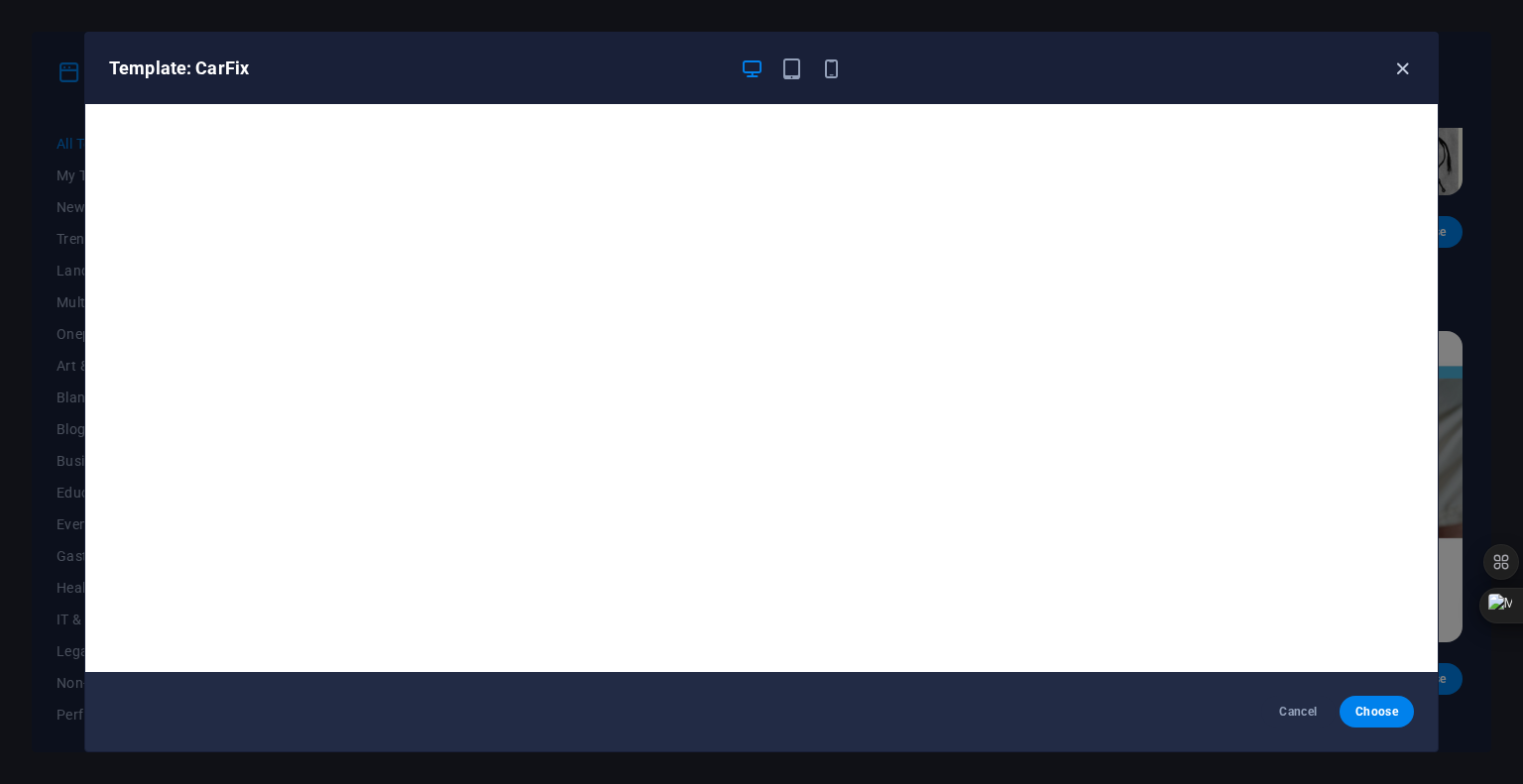 click at bounding box center [1402, 68] 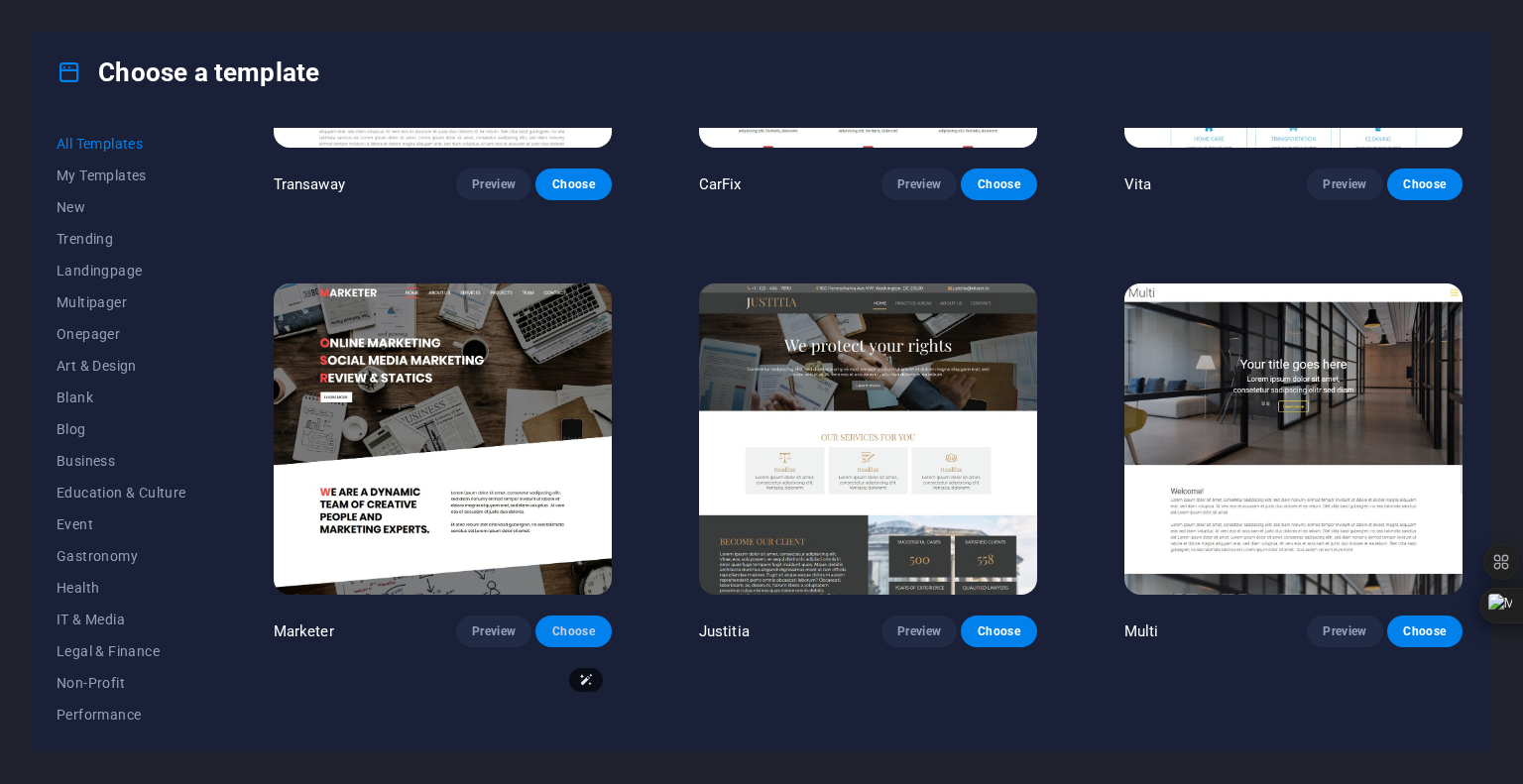 scroll, scrollTop: 17742, scrollLeft: 0, axis: vertical 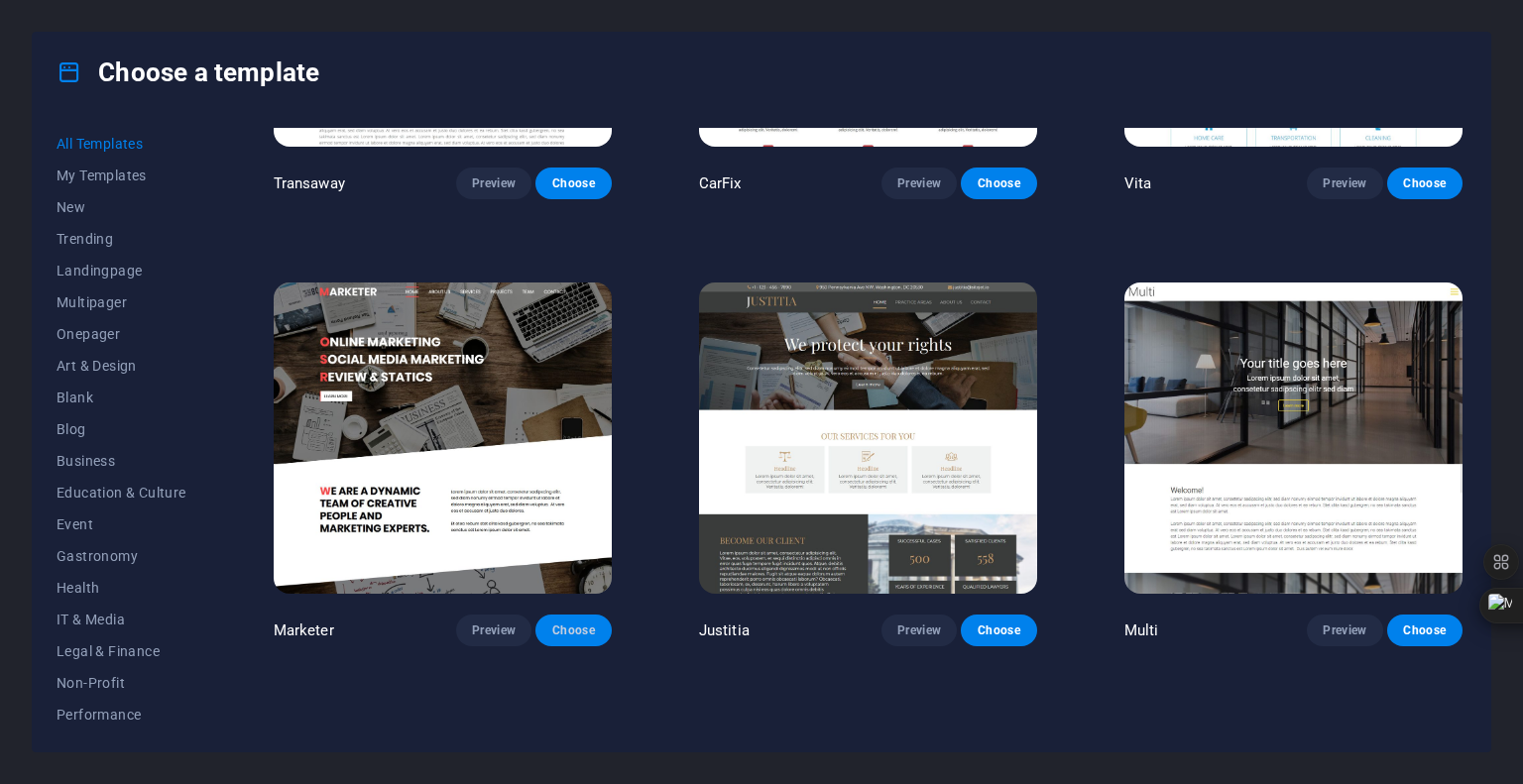 click on "Choose" at bounding box center (573, 630) 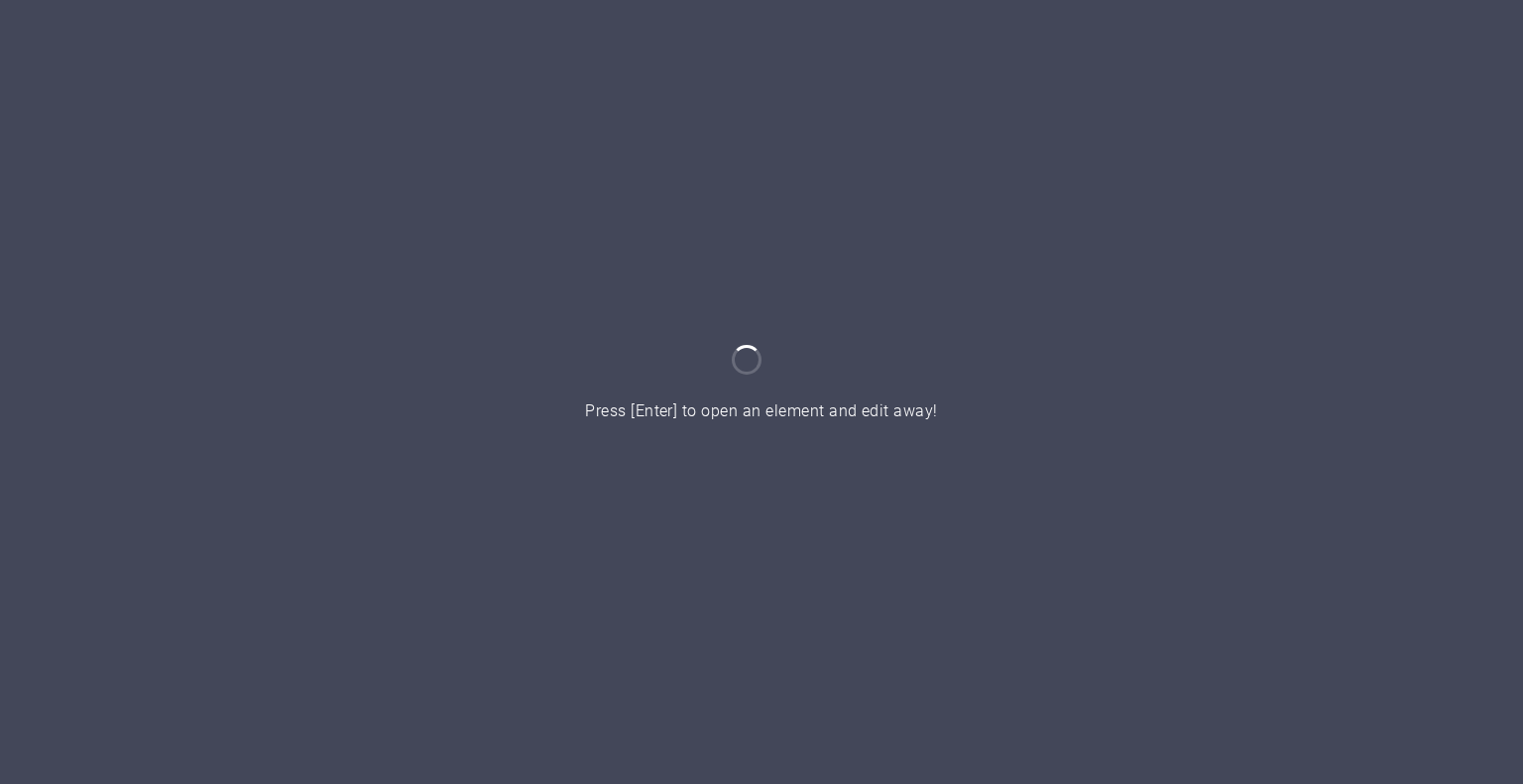 scroll, scrollTop: 0, scrollLeft: 0, axis: both 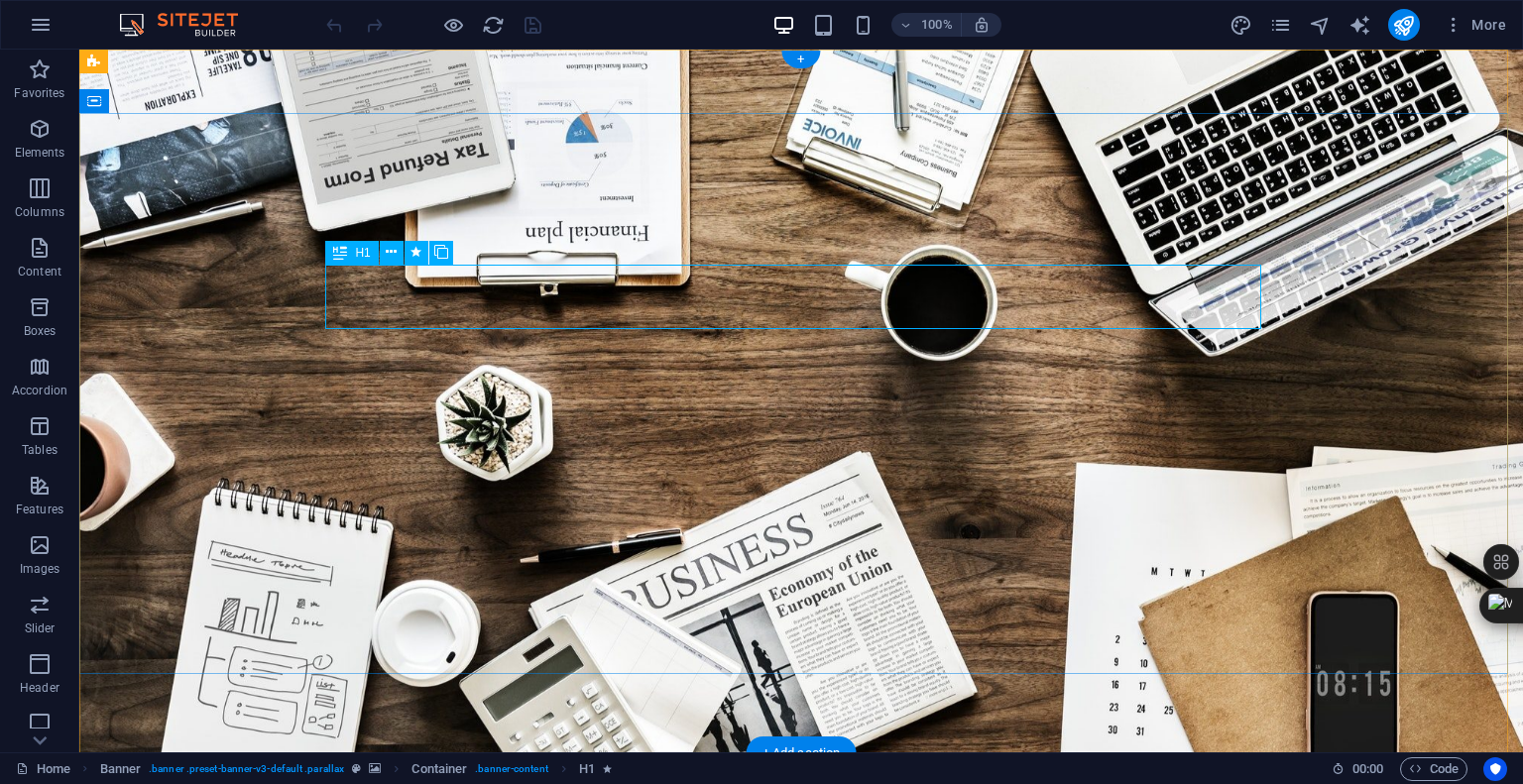 click on "O nline Marketing" at bounding box center [801, 957] 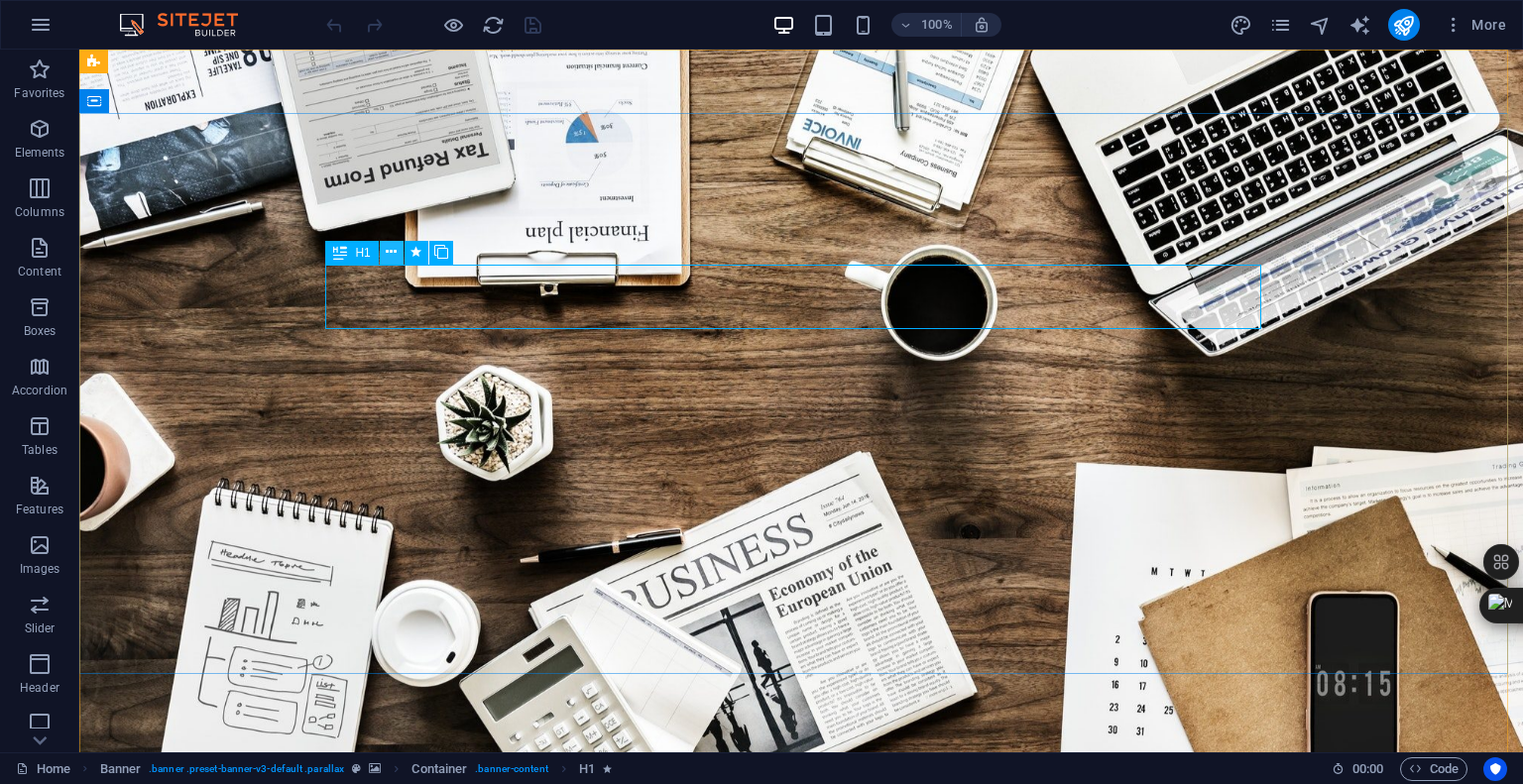 click at bounding box center [392, 253] 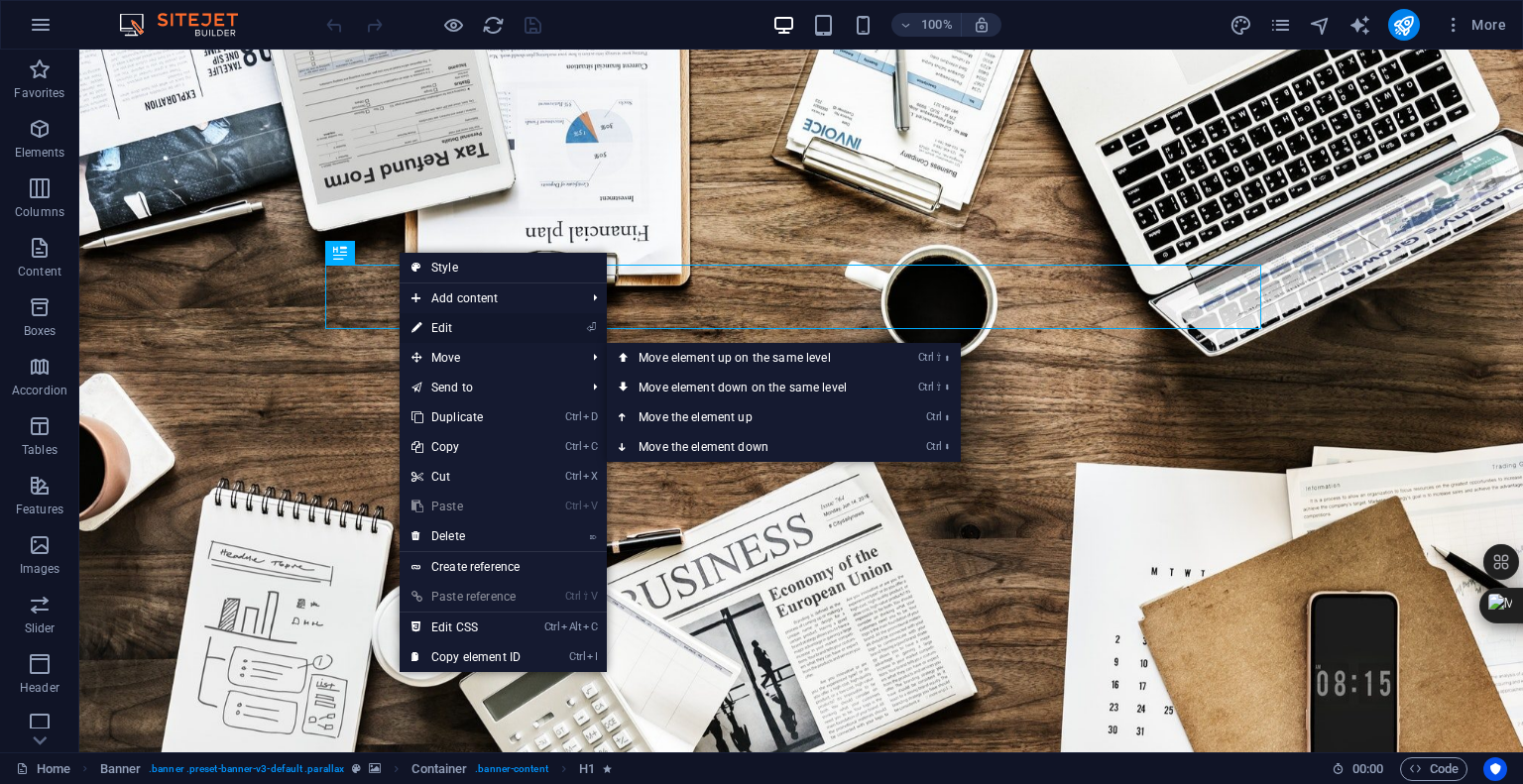 click on "⏎  Edit" at bounding box center [466, 328] 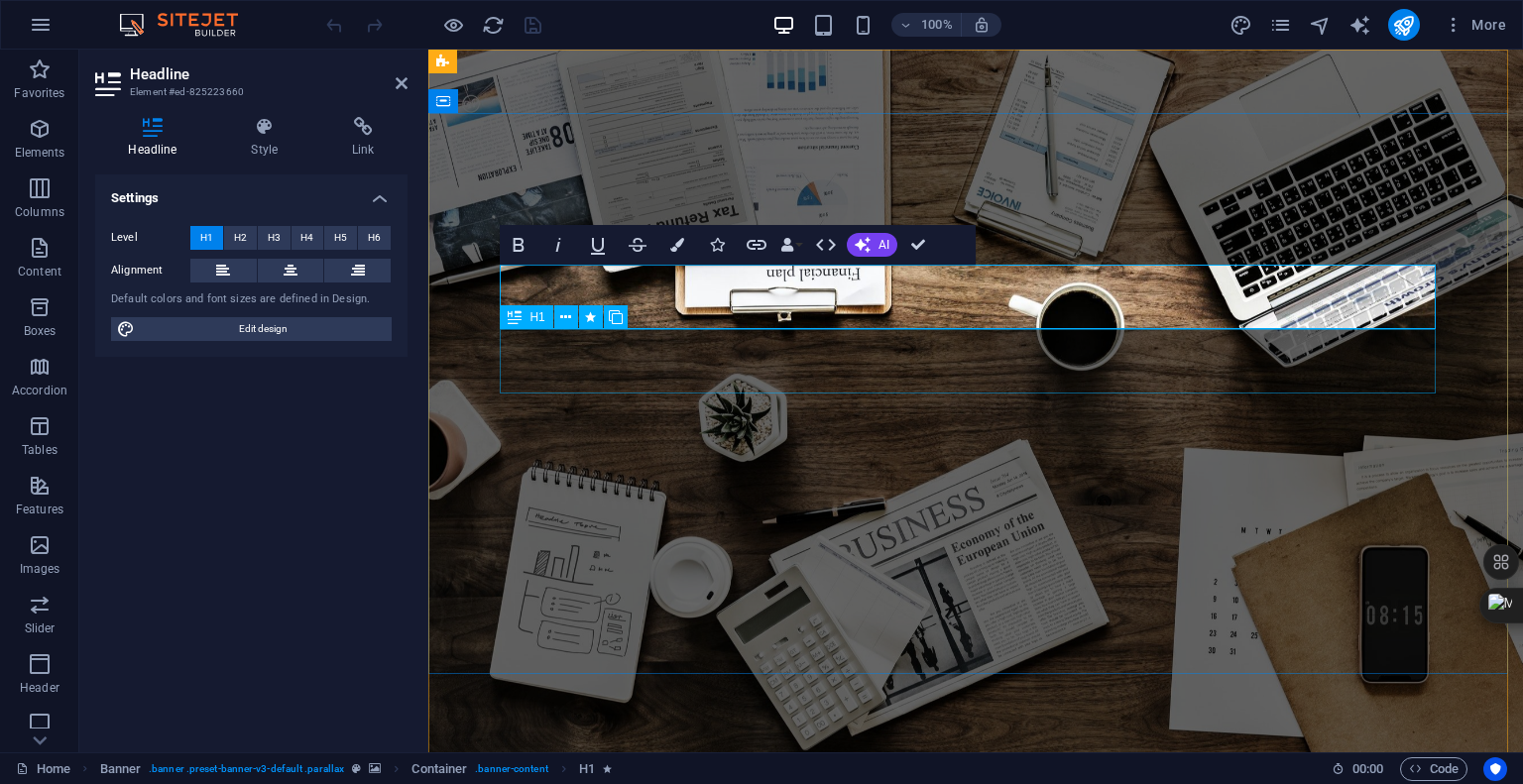 type 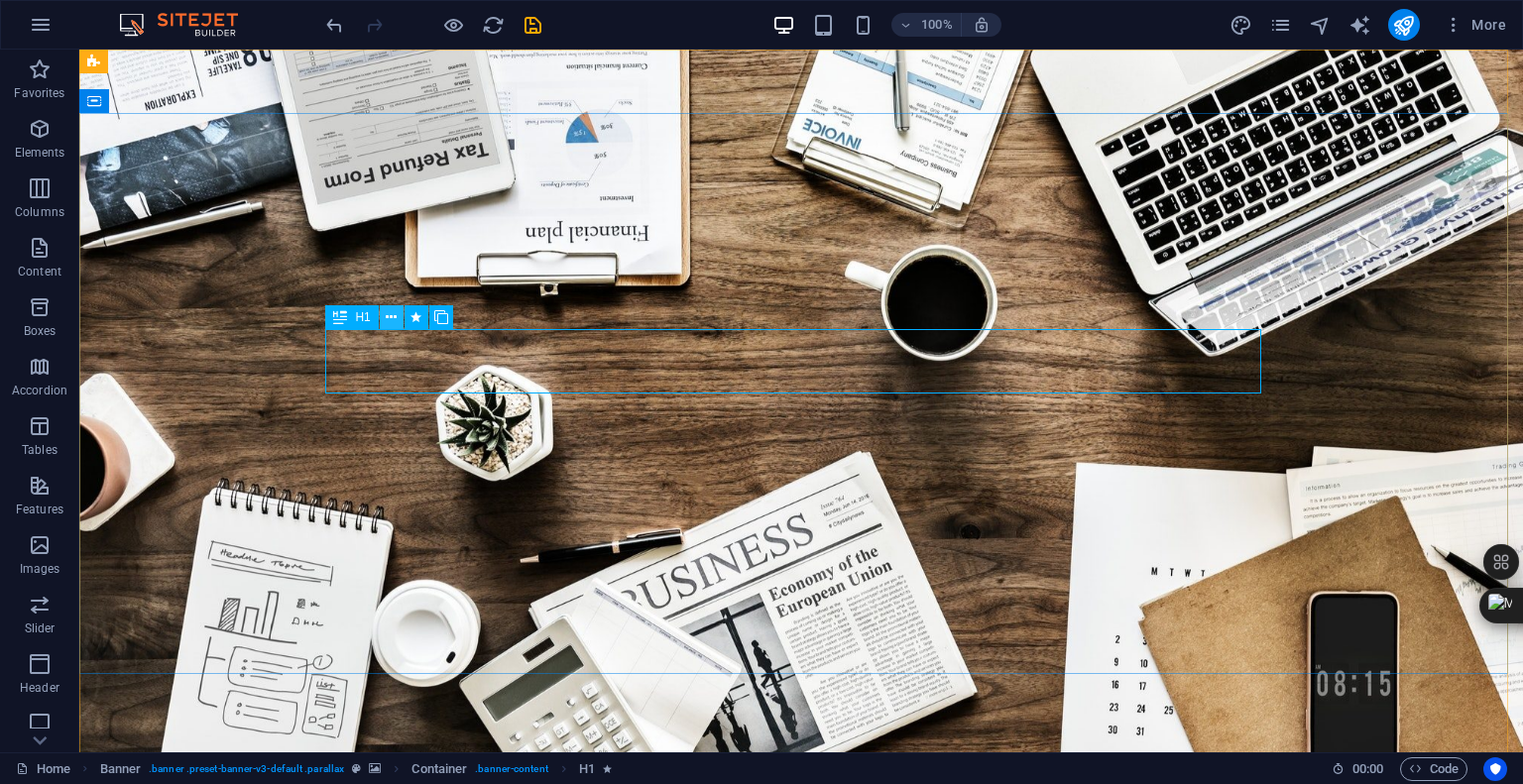 click at bounding box center [391, 317] 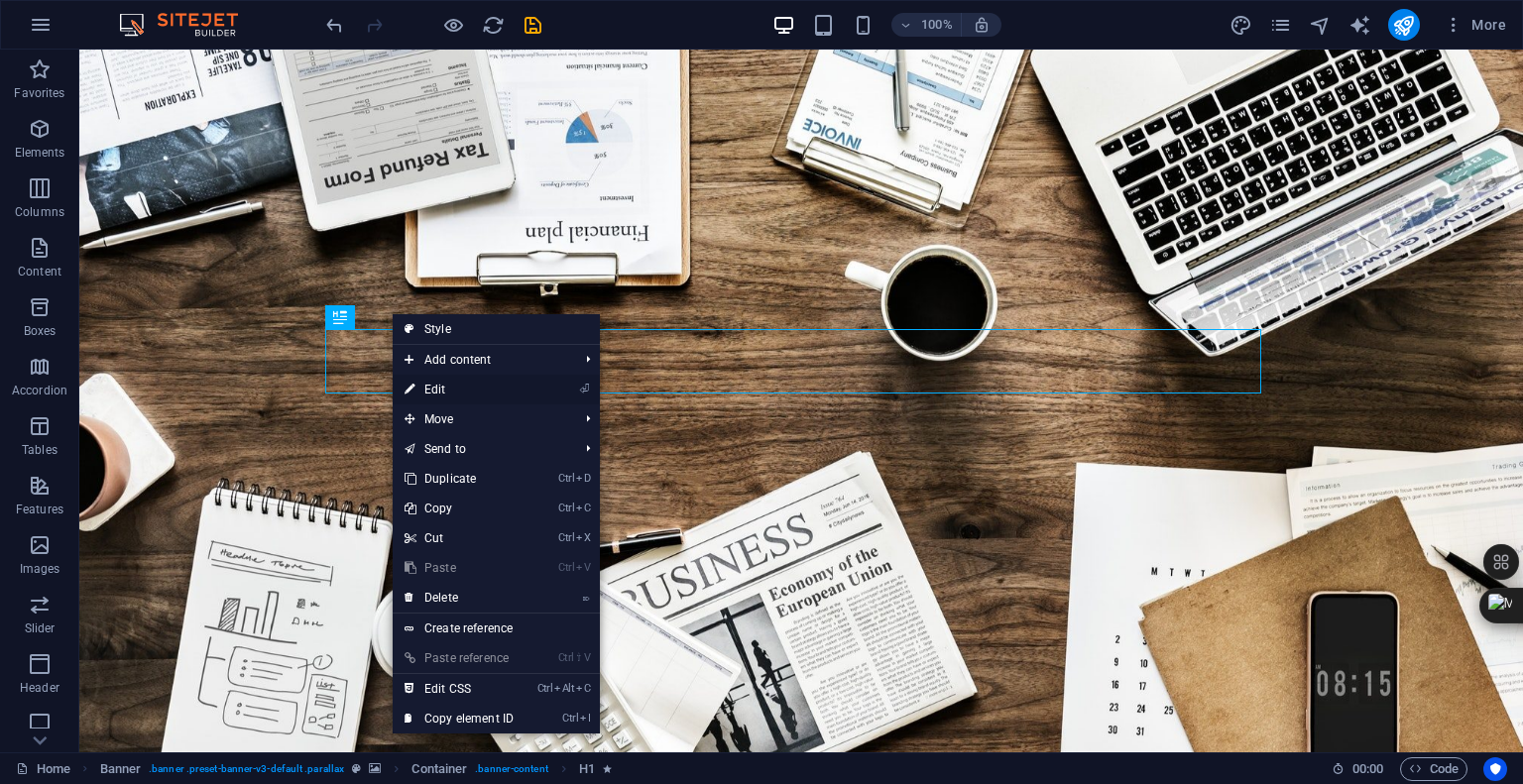 click on "⏎  Edit" at bounding box center (459, 390) 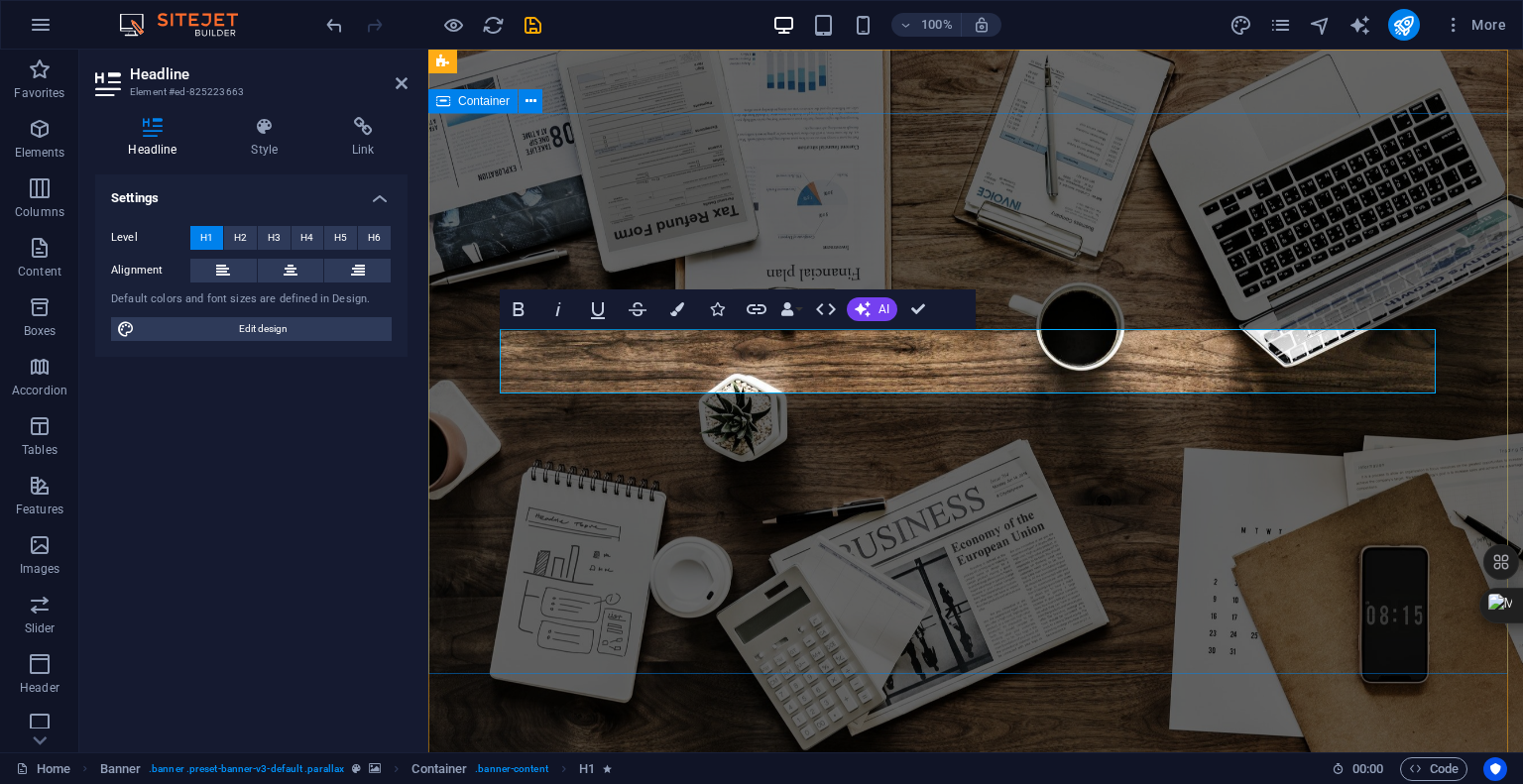 type 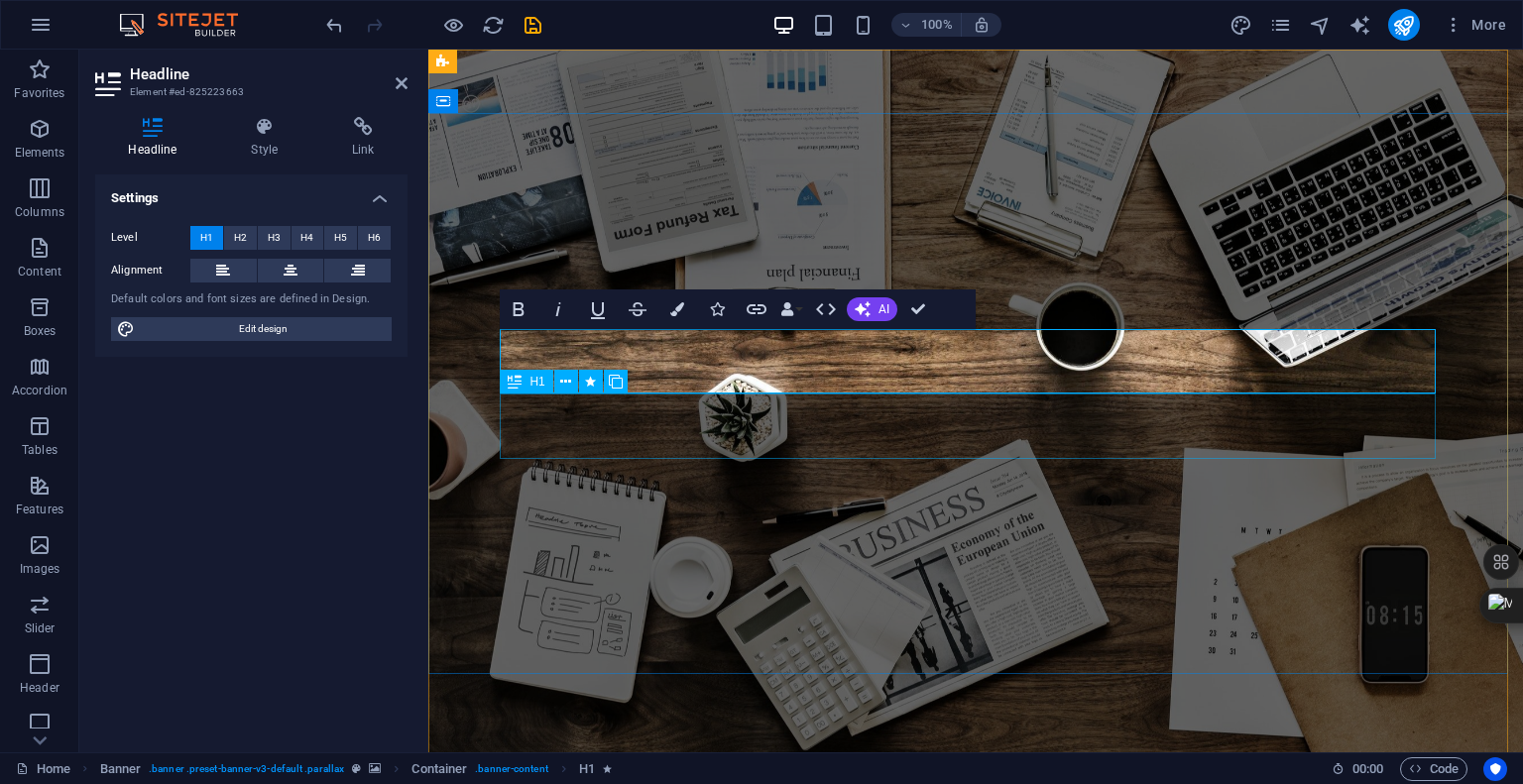 click on "R EVIEW & STATISTICS" at bounding box center (976, 1087) 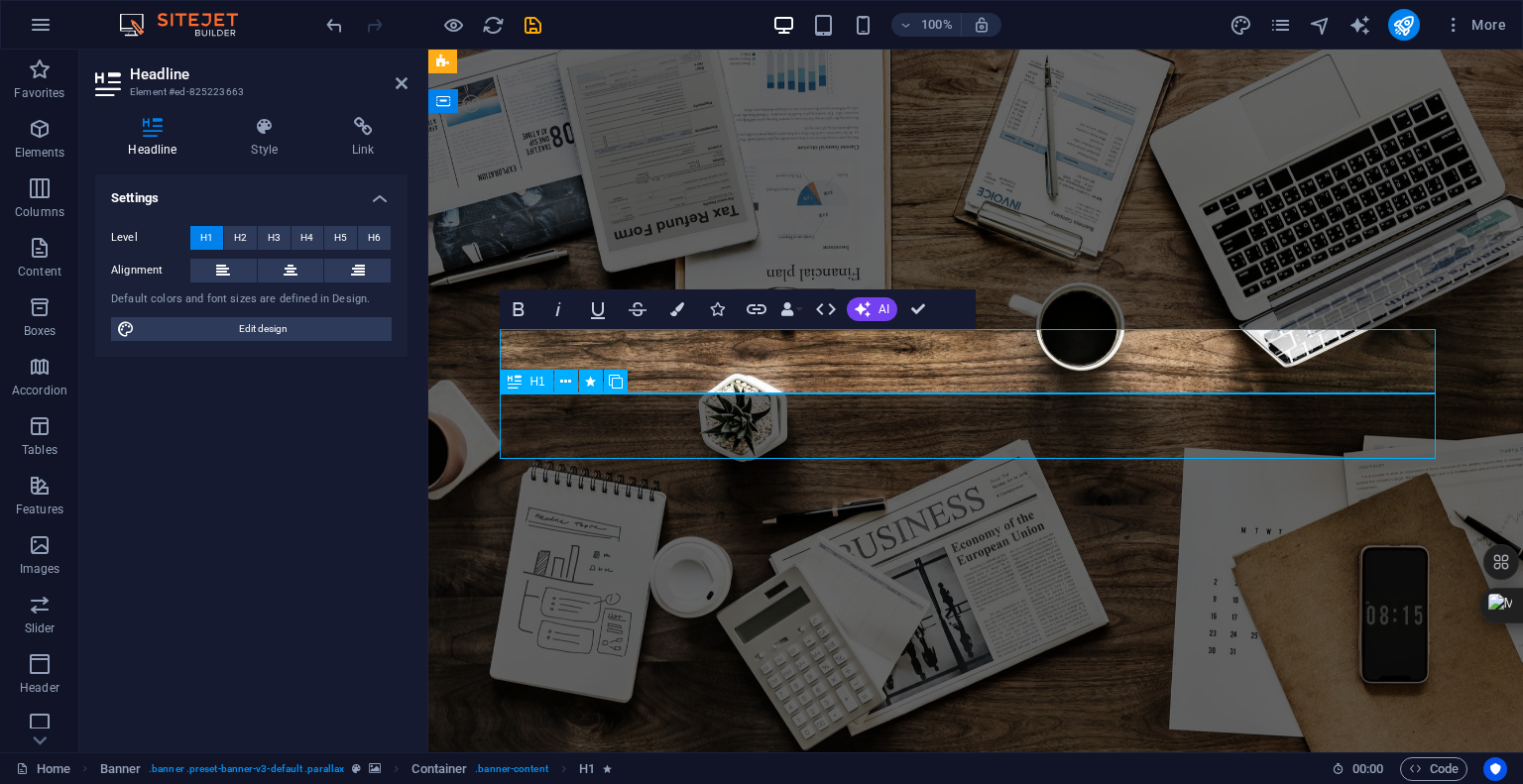click on "R EVIEW & STATISTICS" at bounding box center [976, 1087] 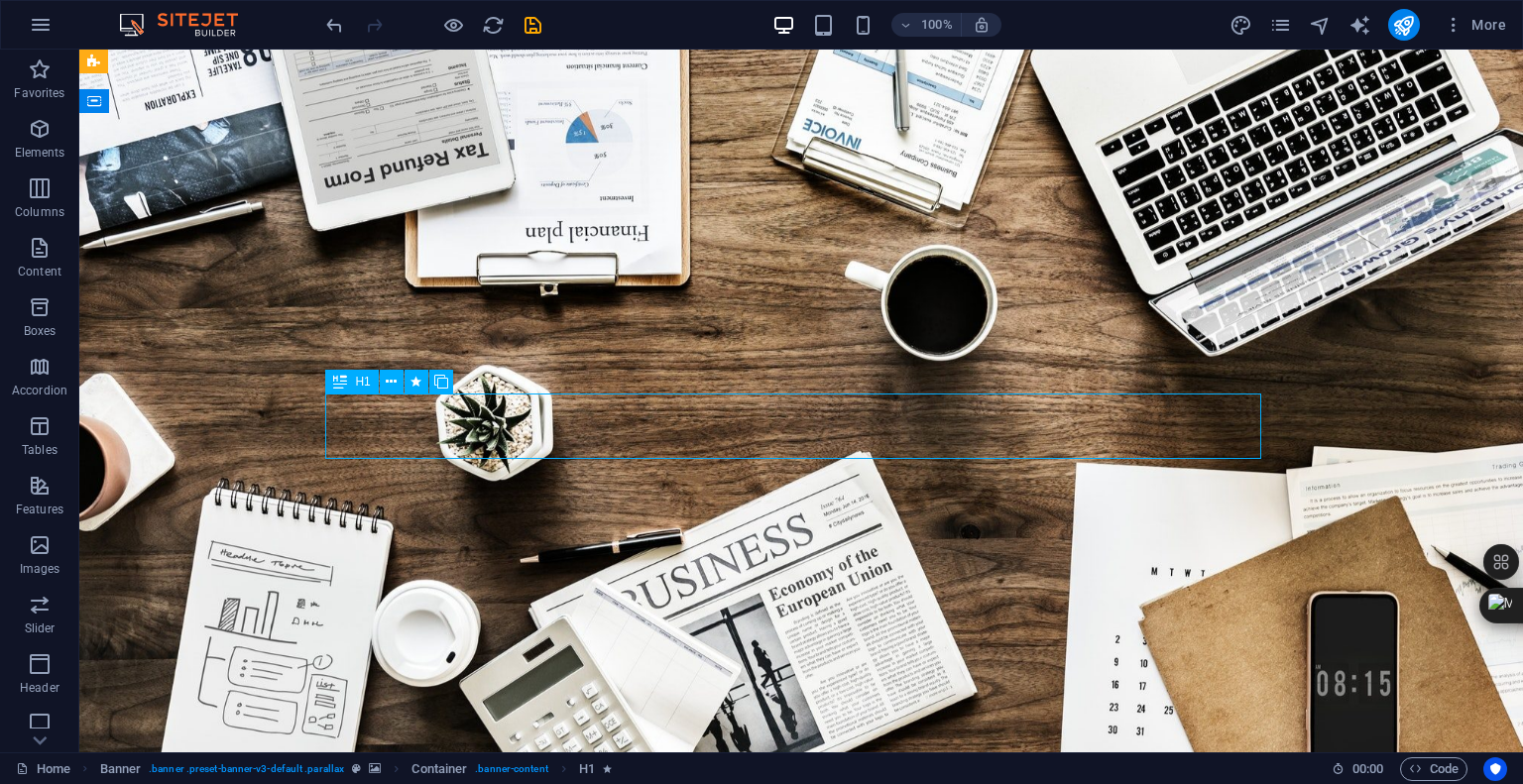 click on "R EVIEW & STATISTICS" at bounding box center [801, 1087] 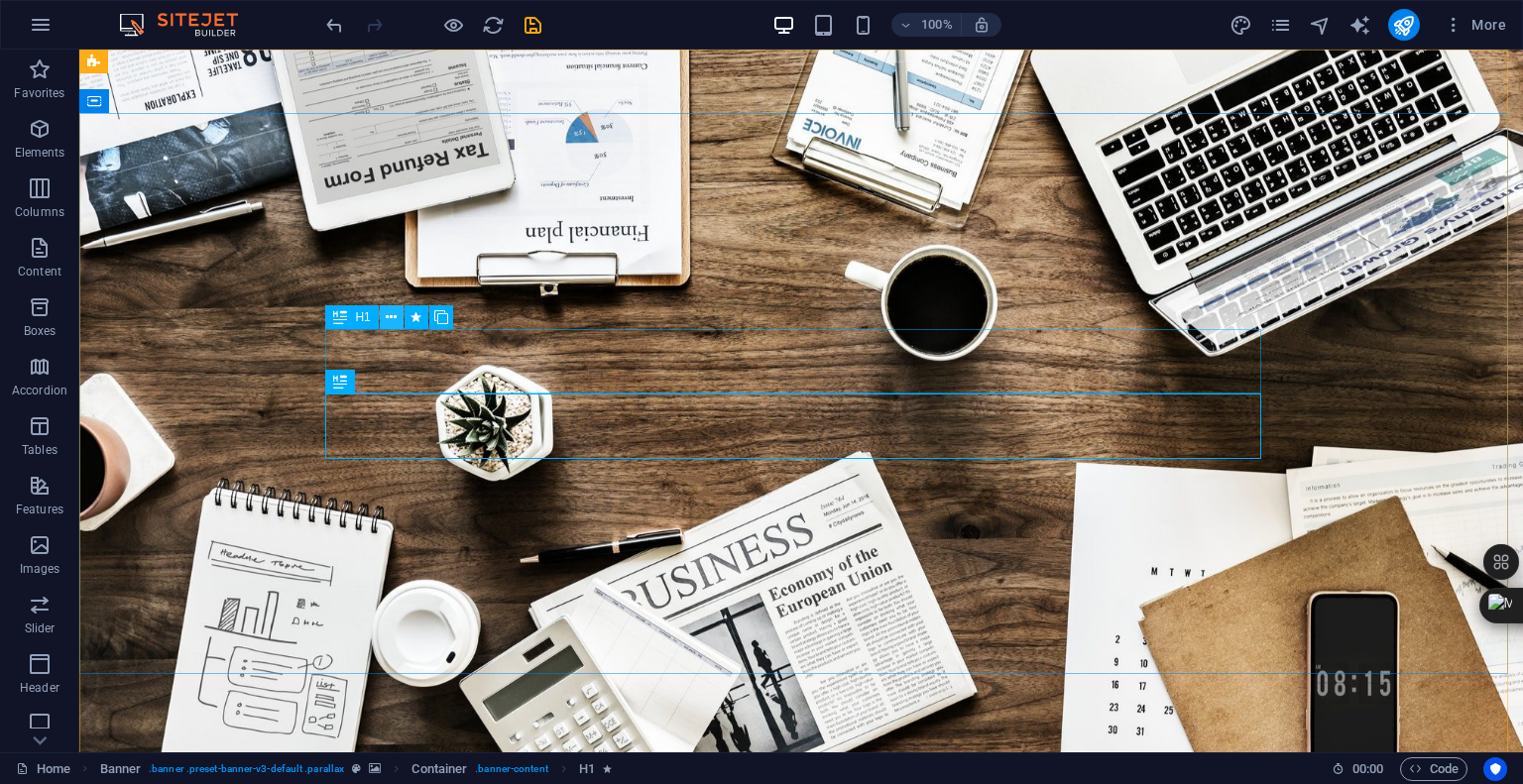 click at bounding box center (391, 317) 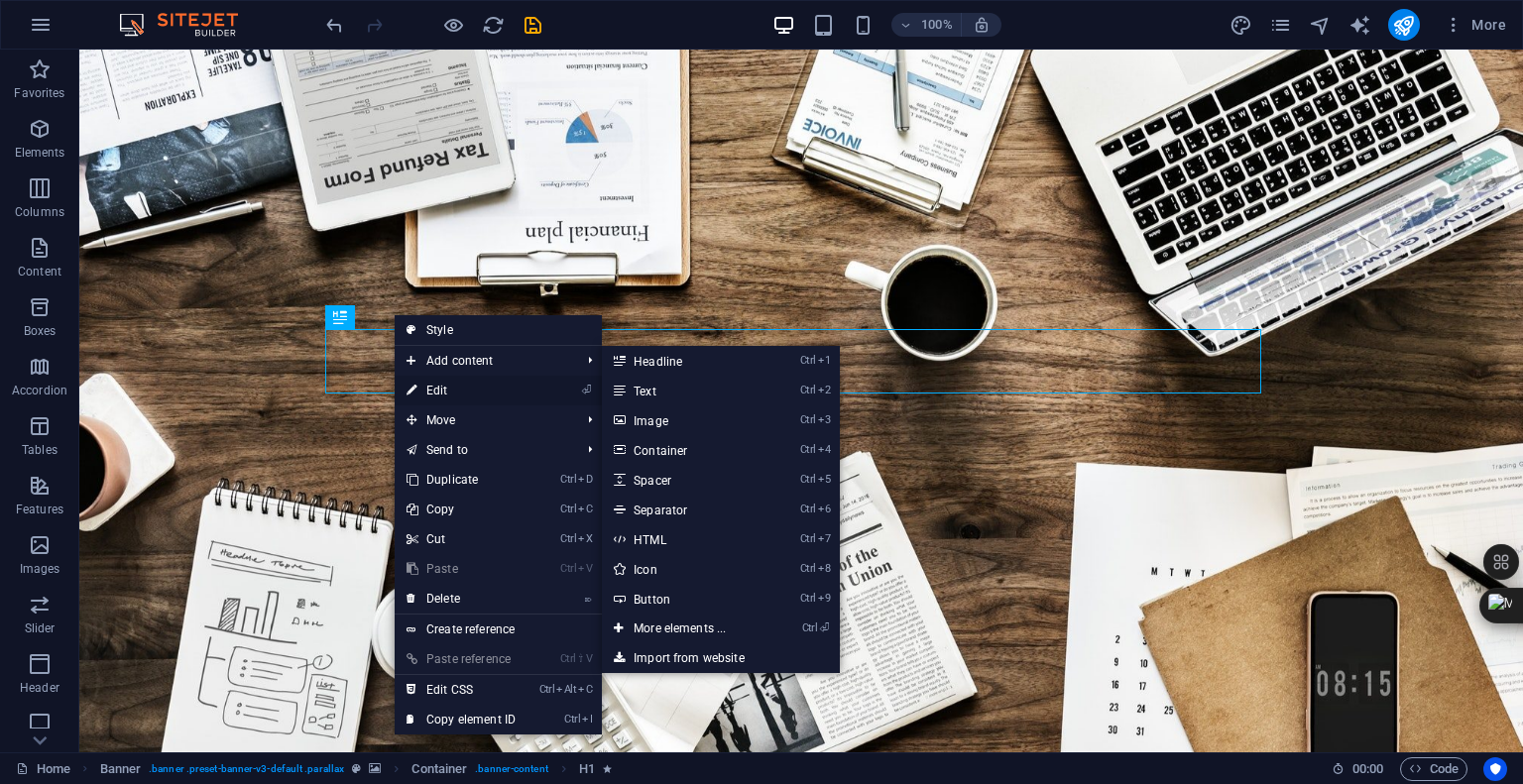 click on "⏎  Edit" at bounding box center [461, 391] 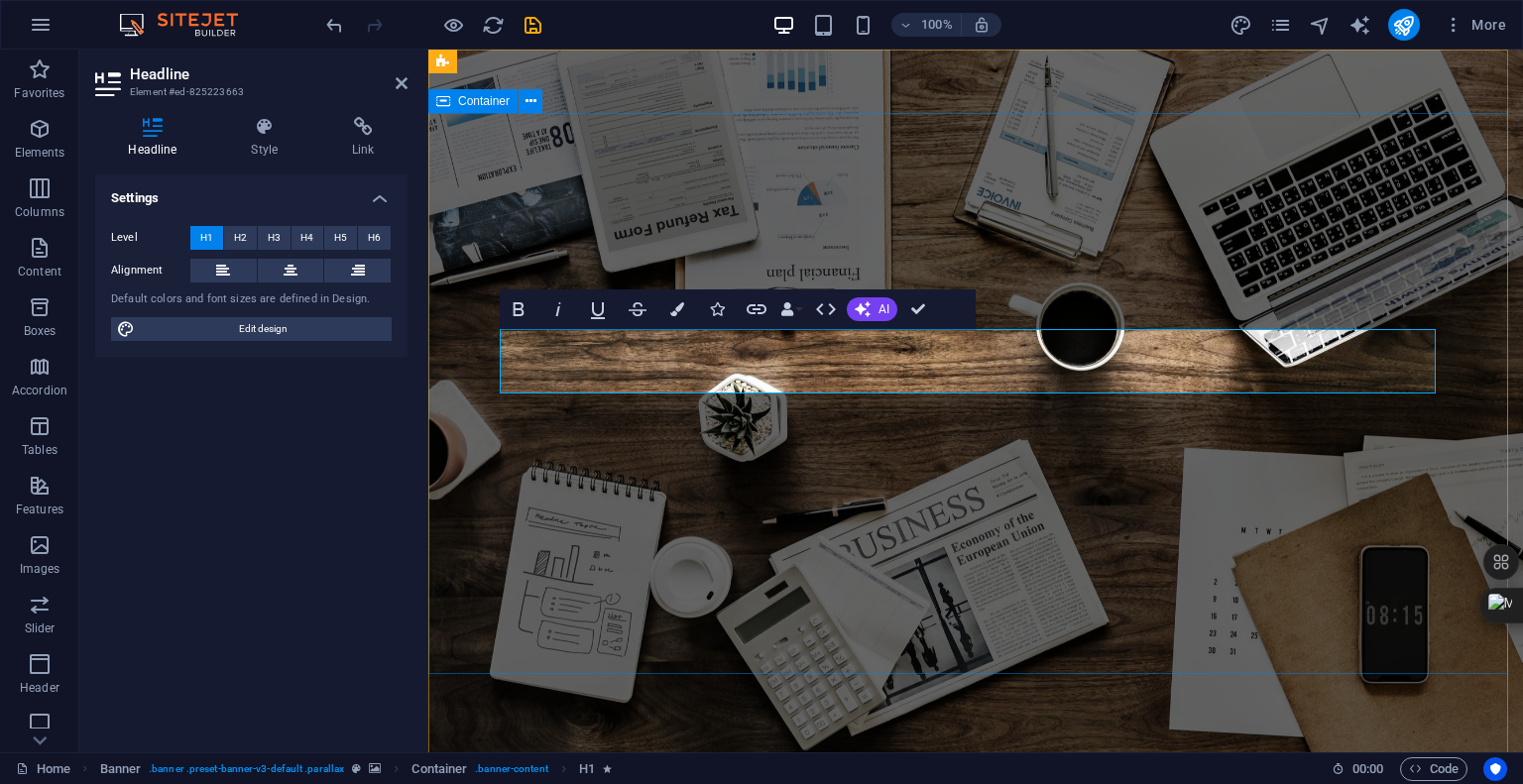 click on "Product digital MARKETING ASSOCIATION R EVIEW & STATISTICS Learn more" at bounding box center [976, 1055] 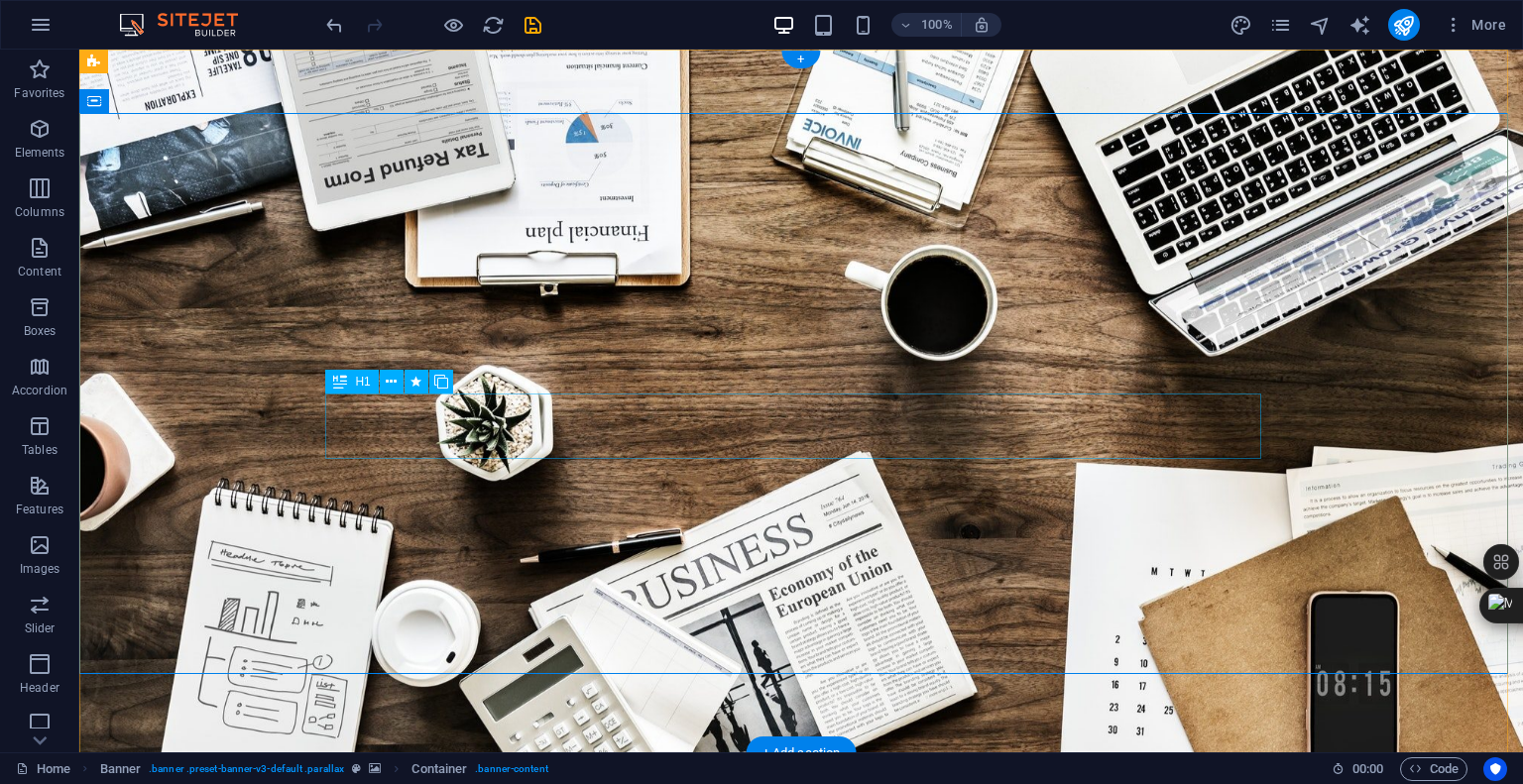 click on "R EVIEW & STATISTICS" at bounding box center [801, 1087] 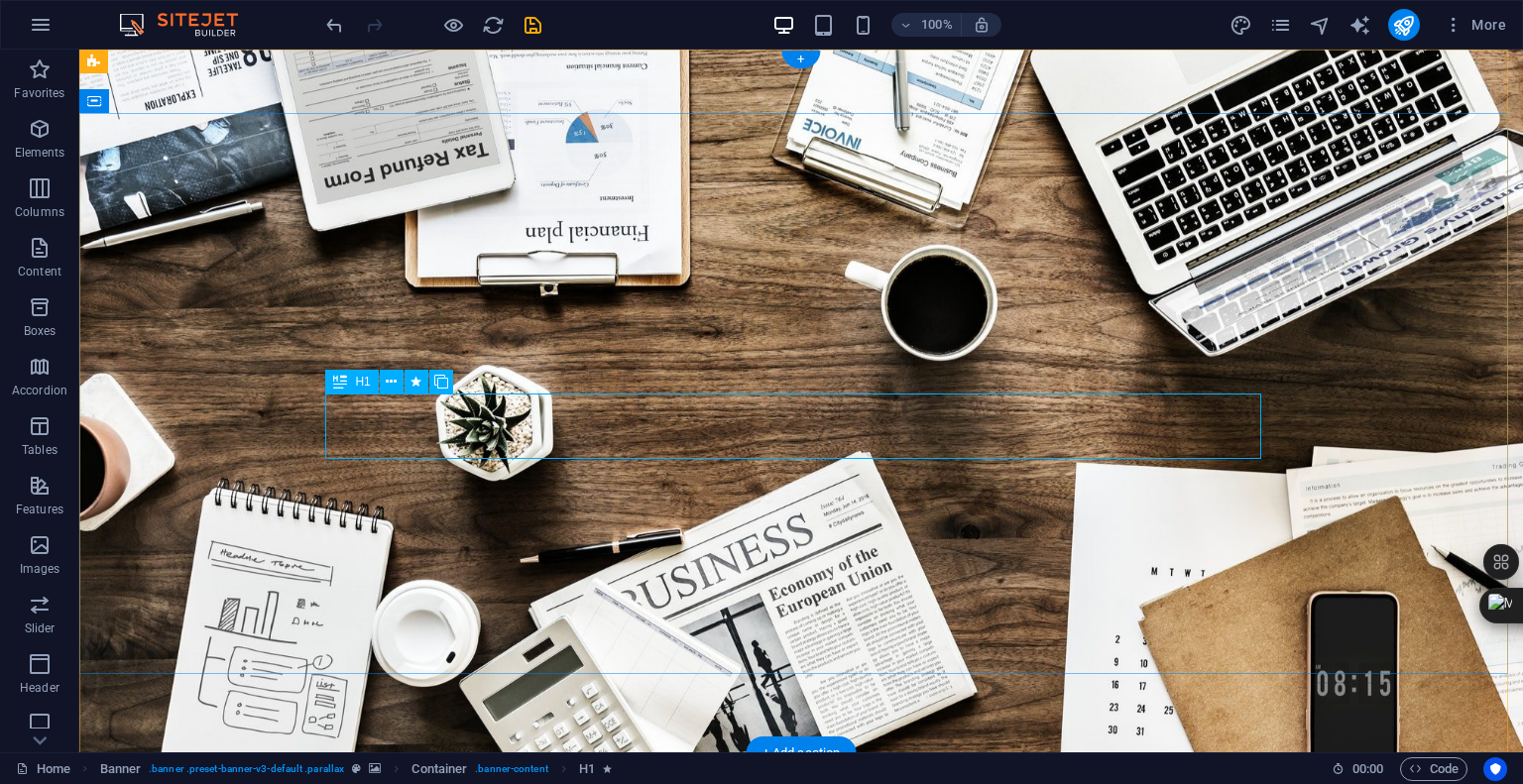 click on "R EVIEW & STATISTICS" at bounding box center [801, 1087] 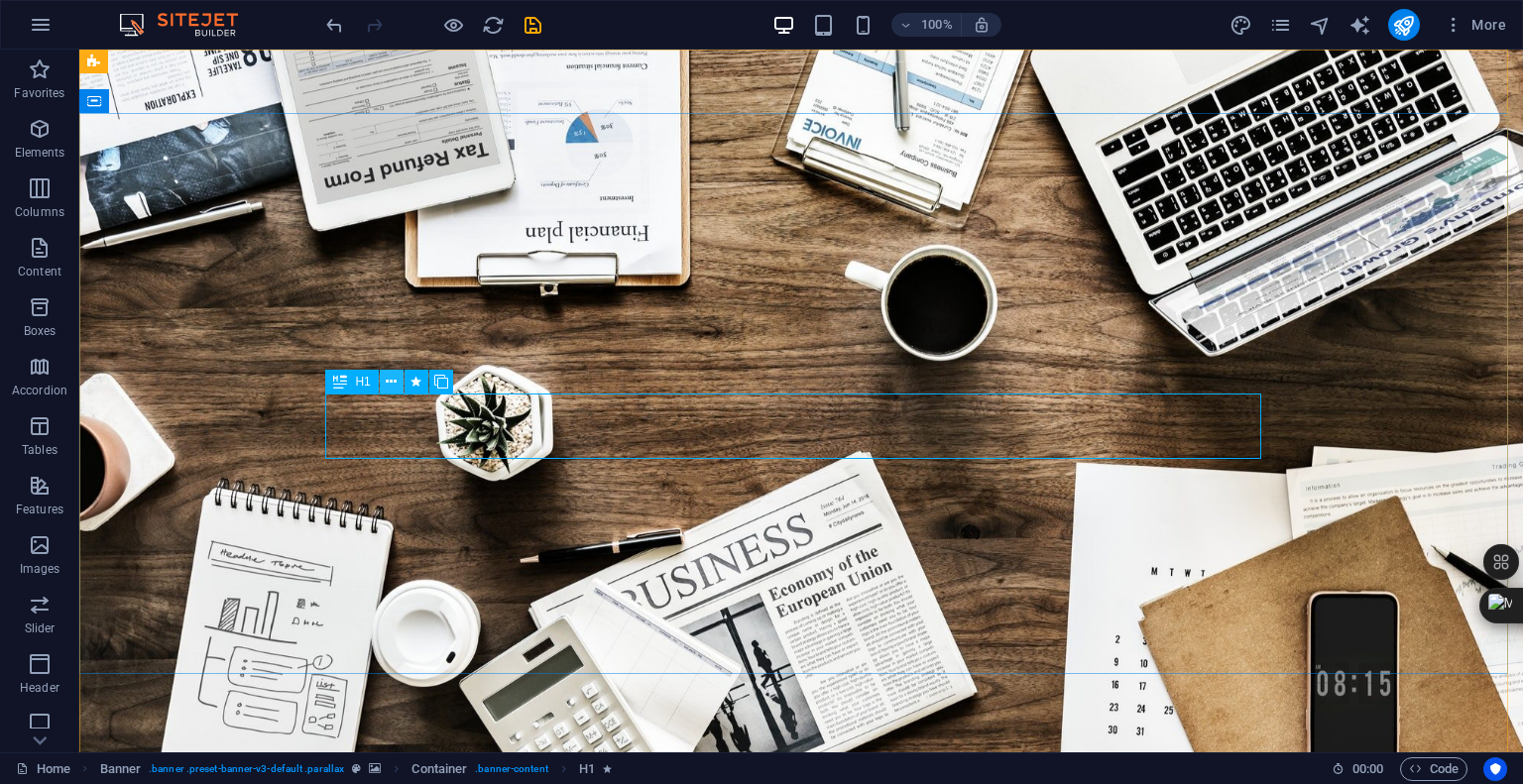 click at bounding box center [391, 382] 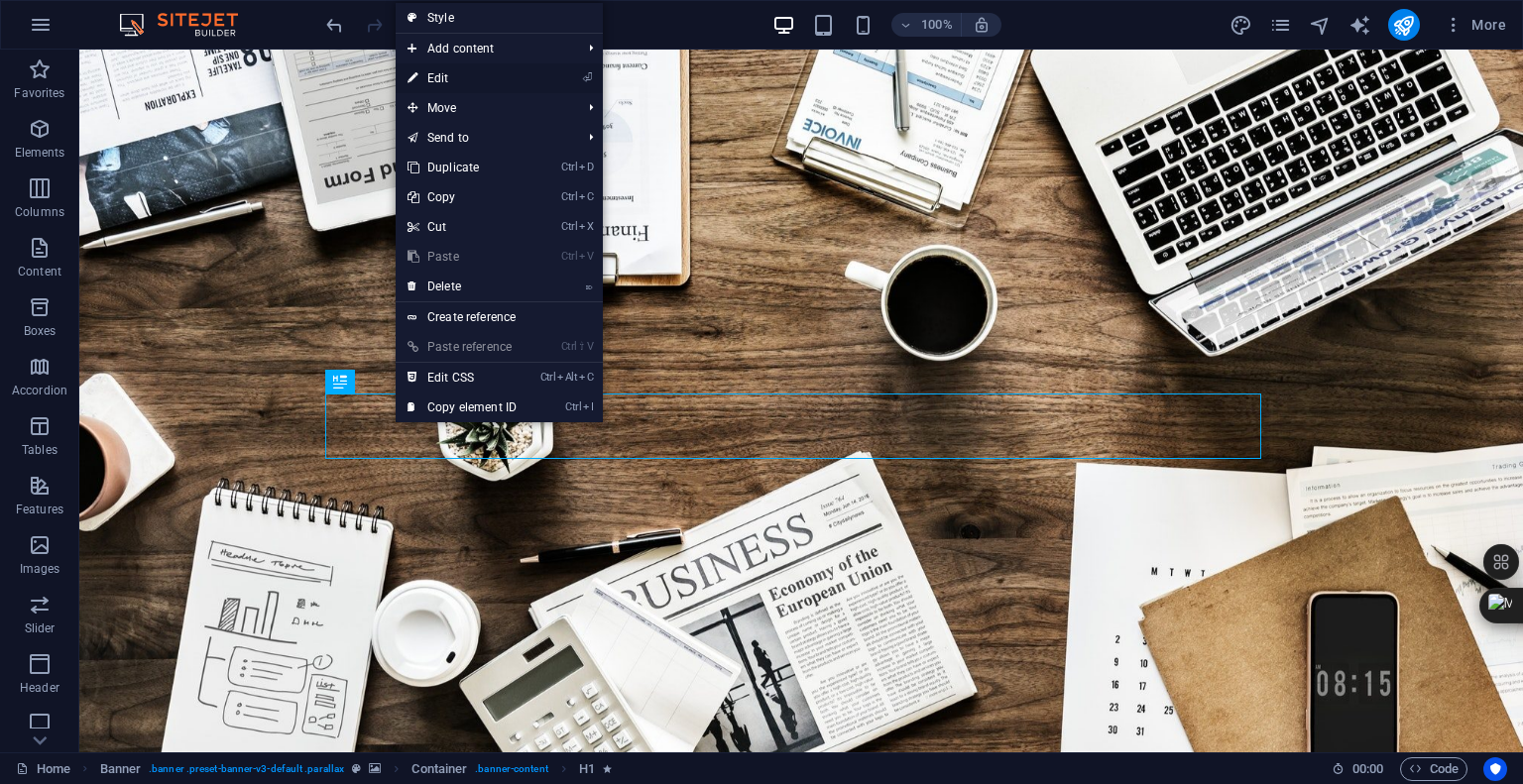 click on "⏎  Edit" at bounding box center [462, 78] 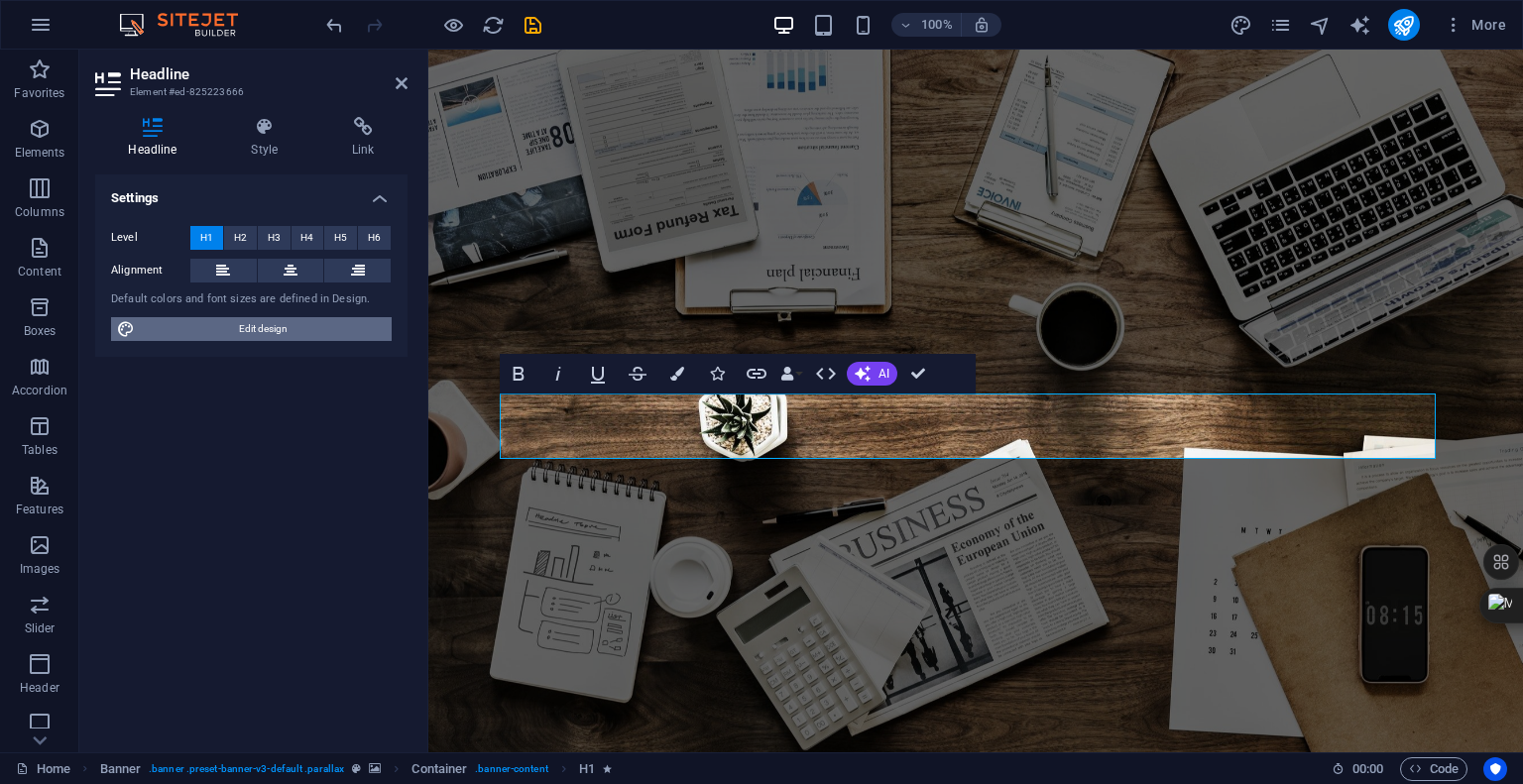 type 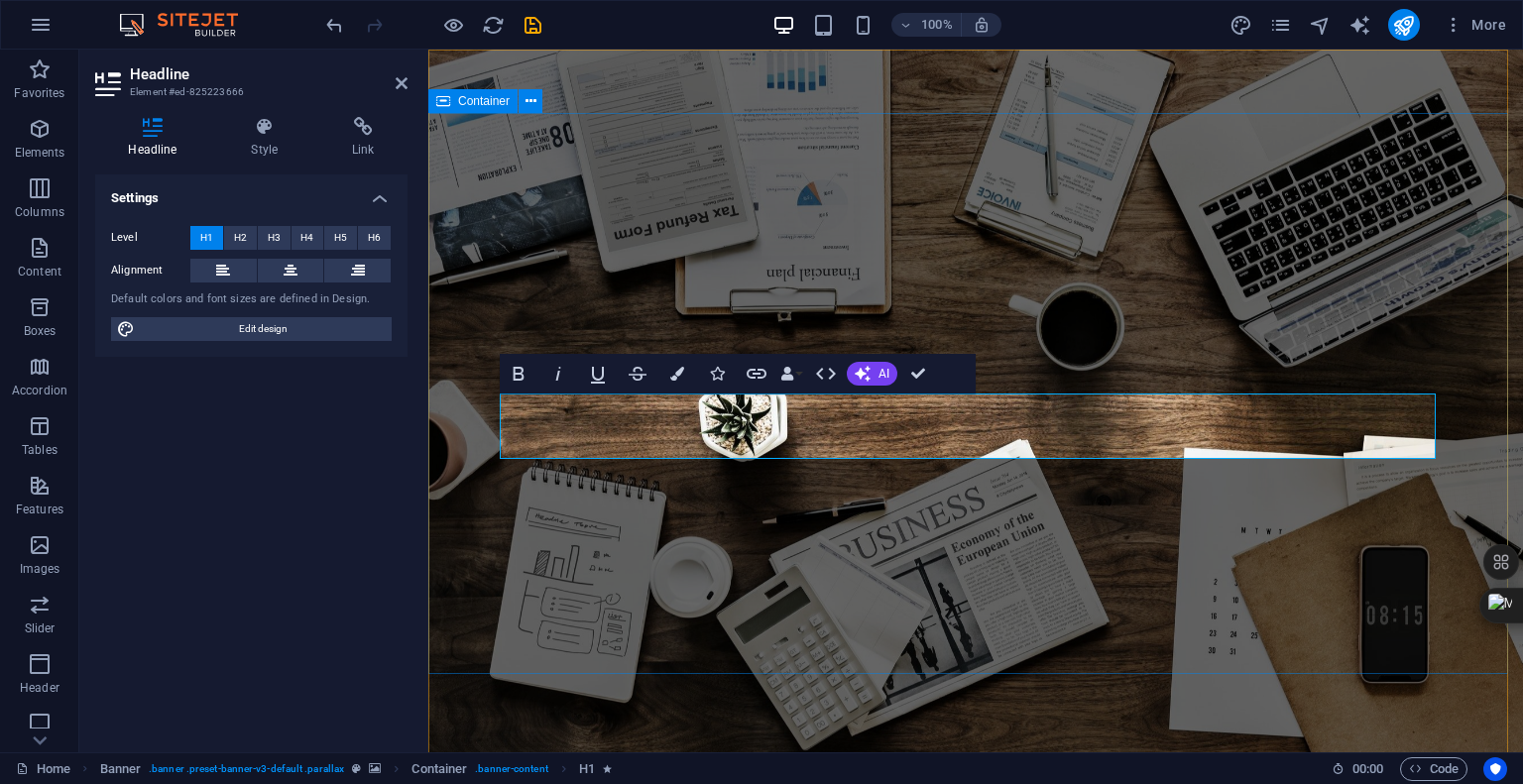 click on "Product digital MARKETING ASSOCIATION by [FIRST] [LAST] [LAST] Learn more" at bounding box center (976, 1055) 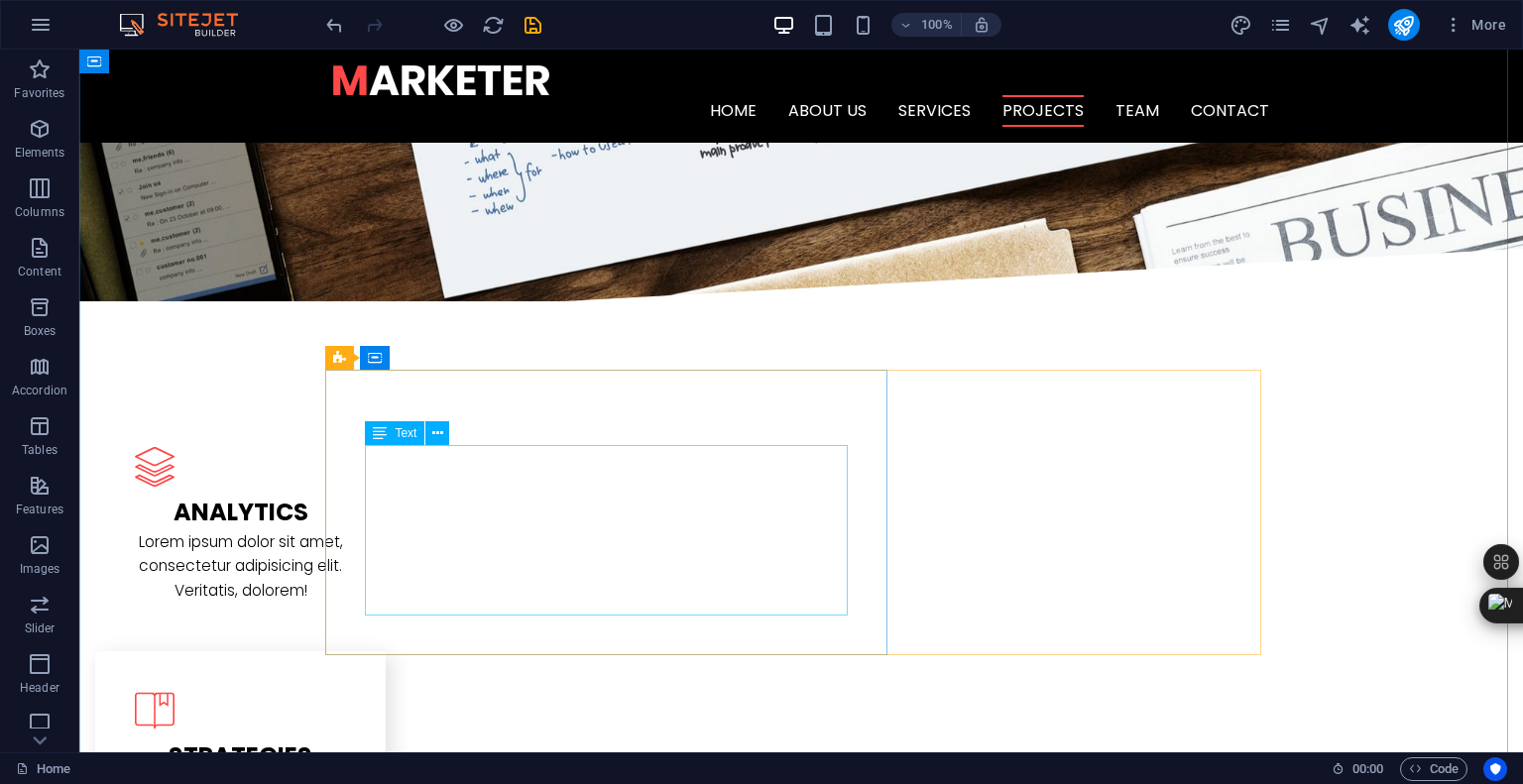 scroll, scrollTop: 2081, scrollLeft: 0, axis: vertical 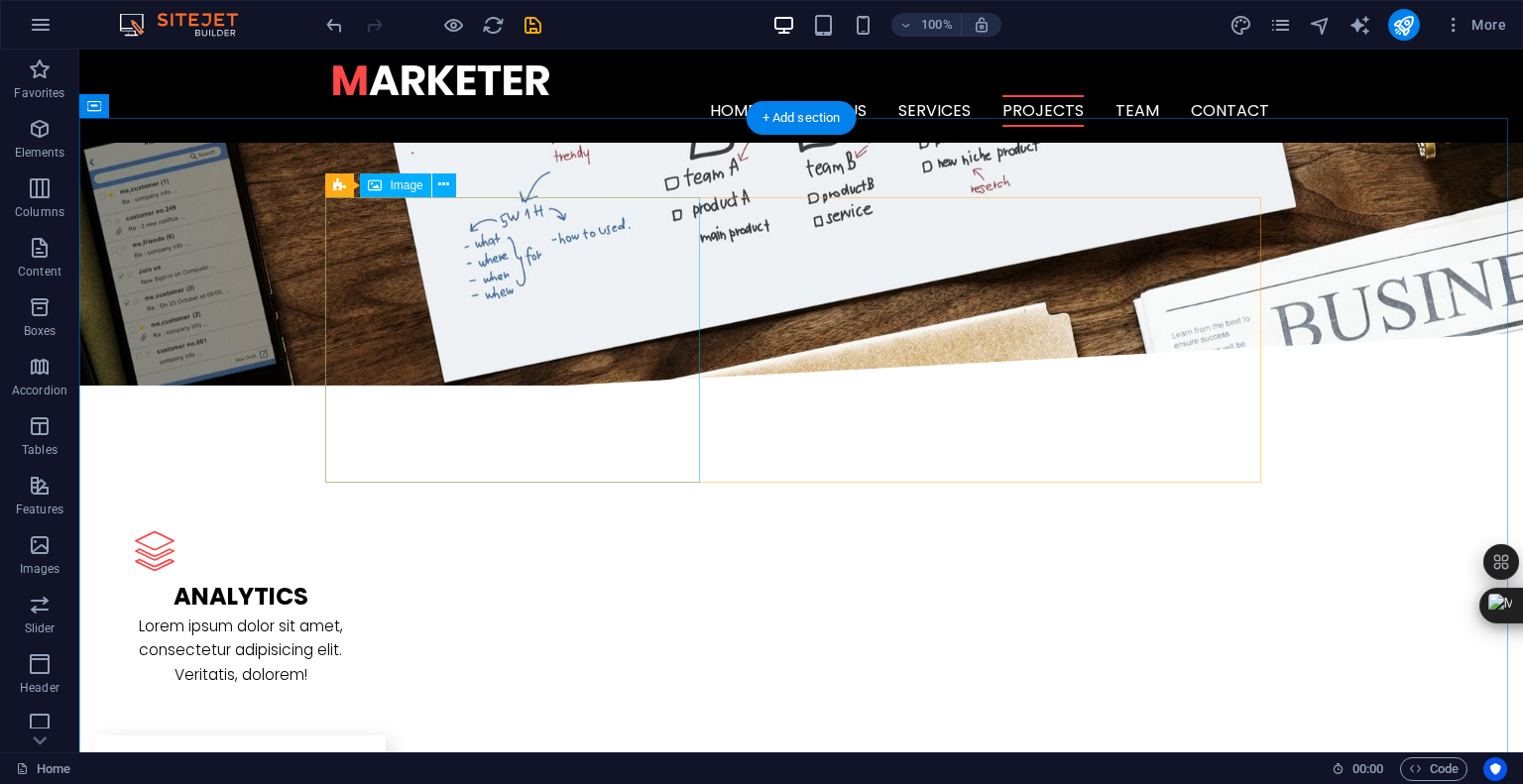 click at bounding box center (473, 2186) 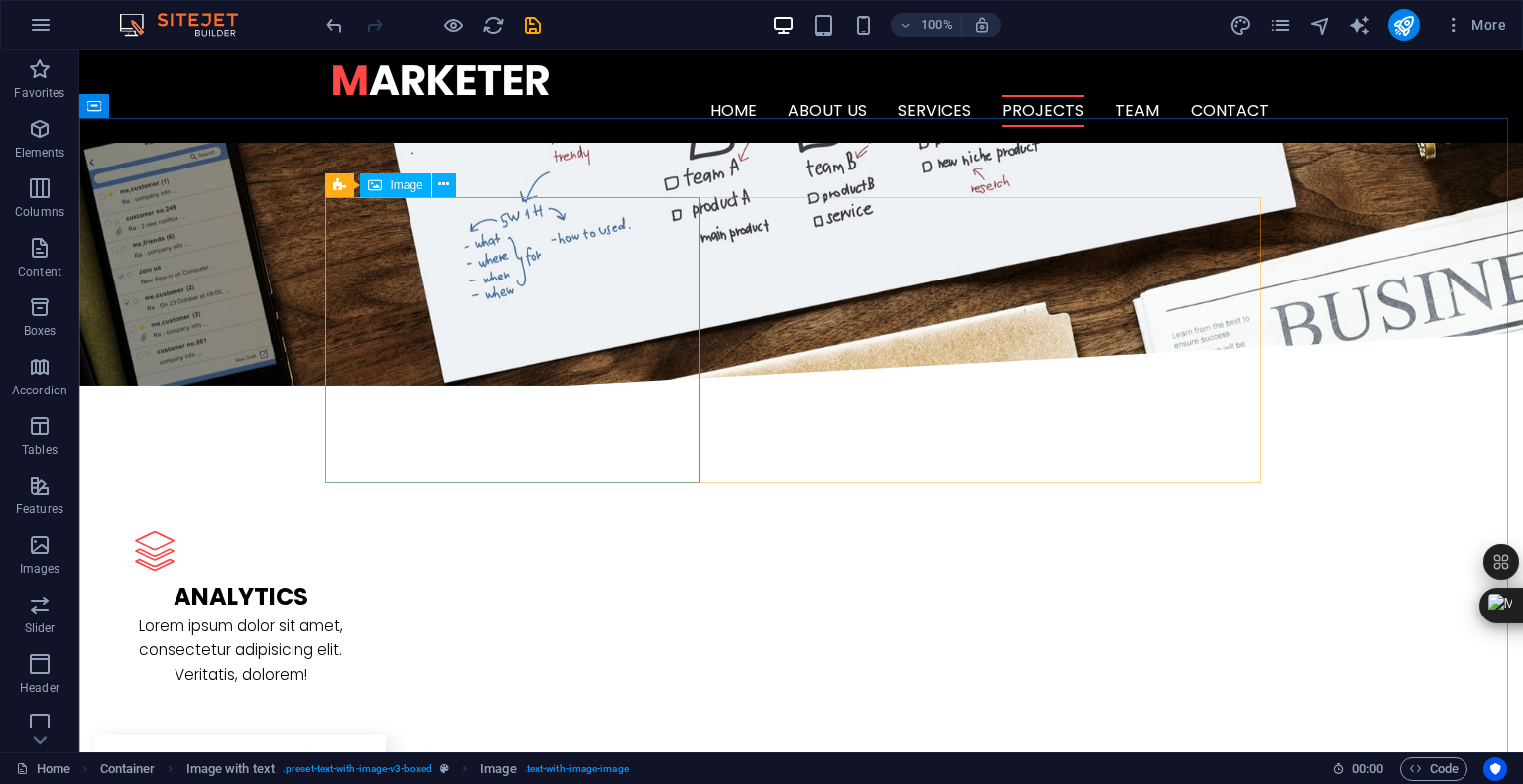 click on "Image" at bounding box center (406, 185) 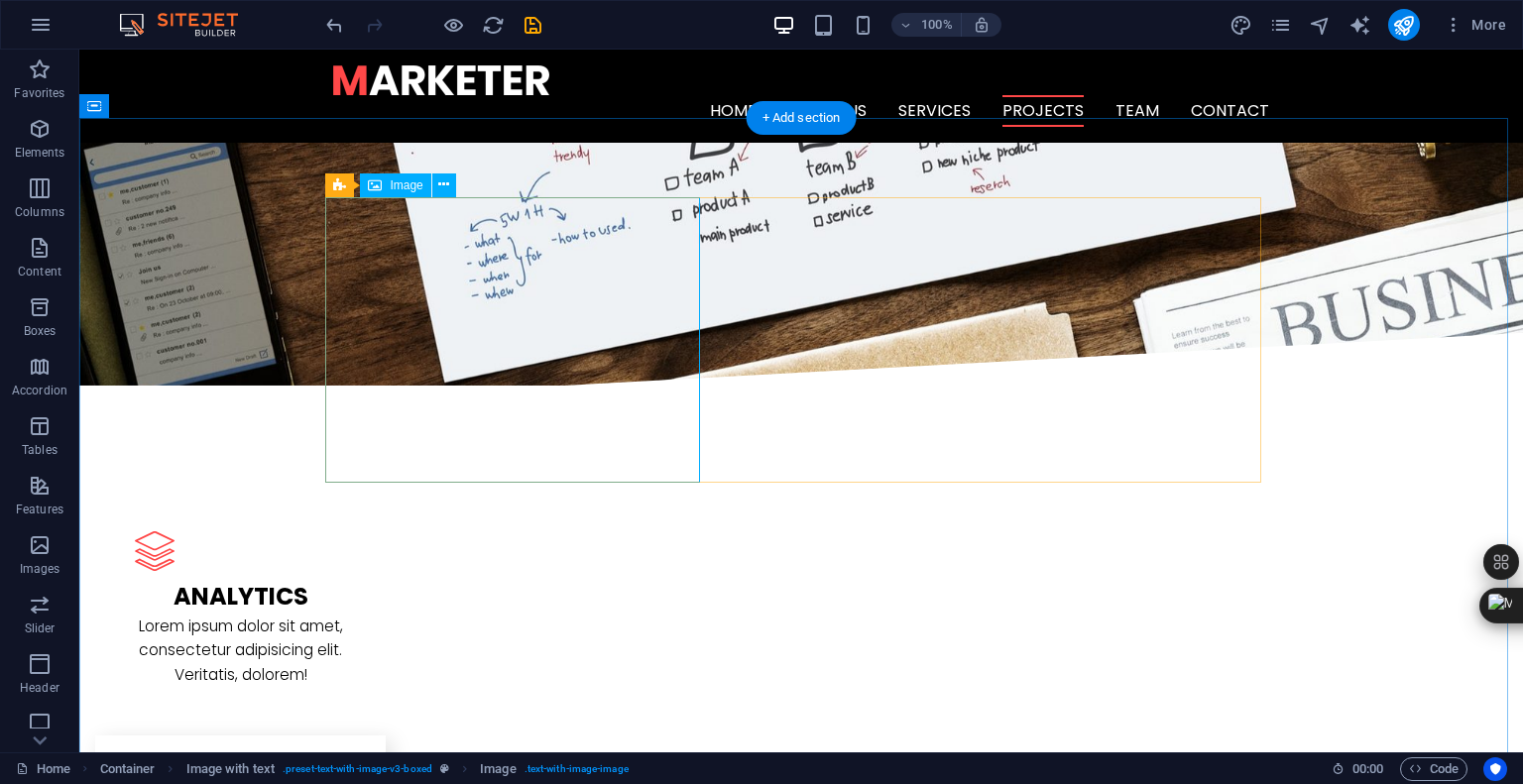 click at bounding box center (473, 2186) 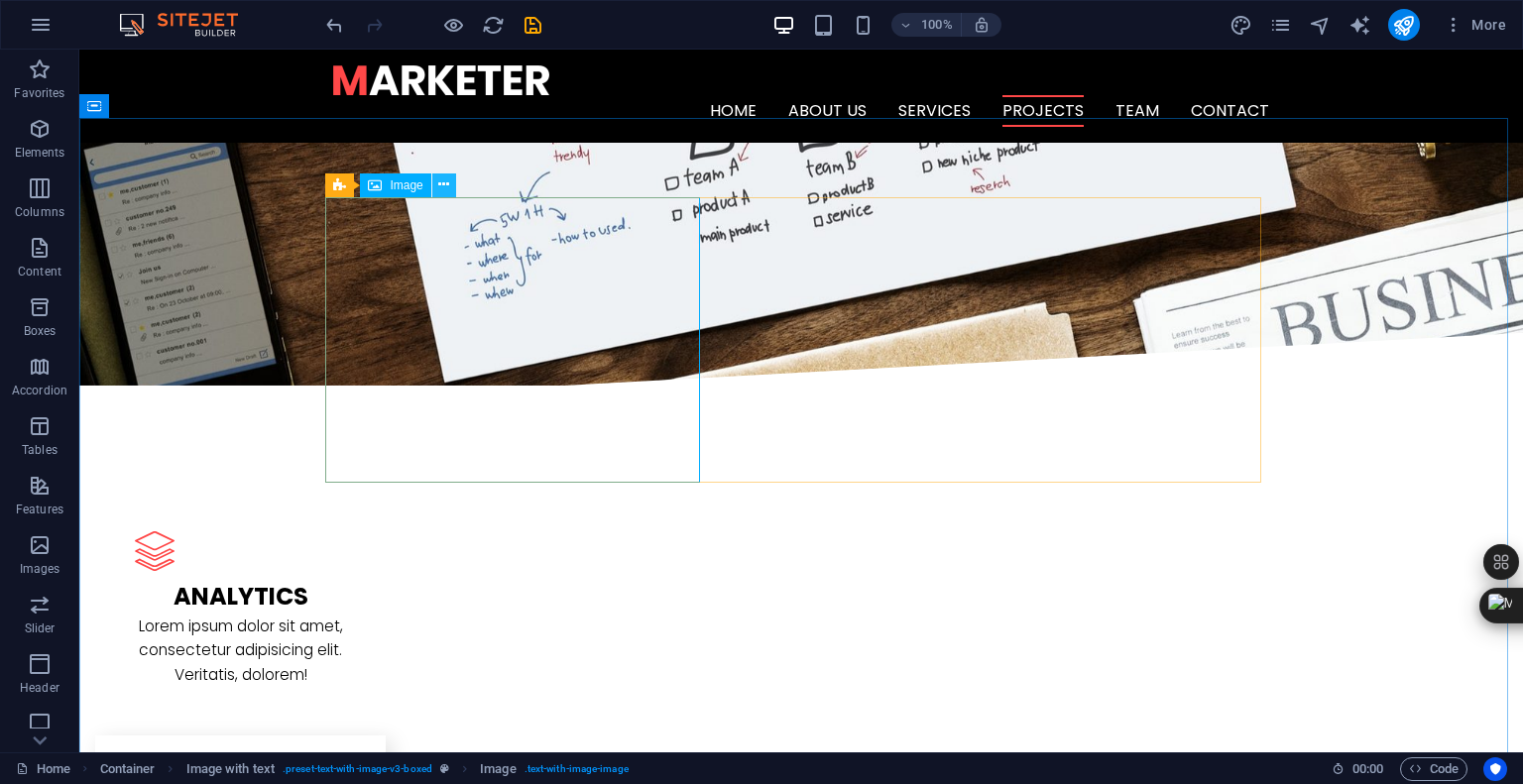 click at bounding box center [443, 184] 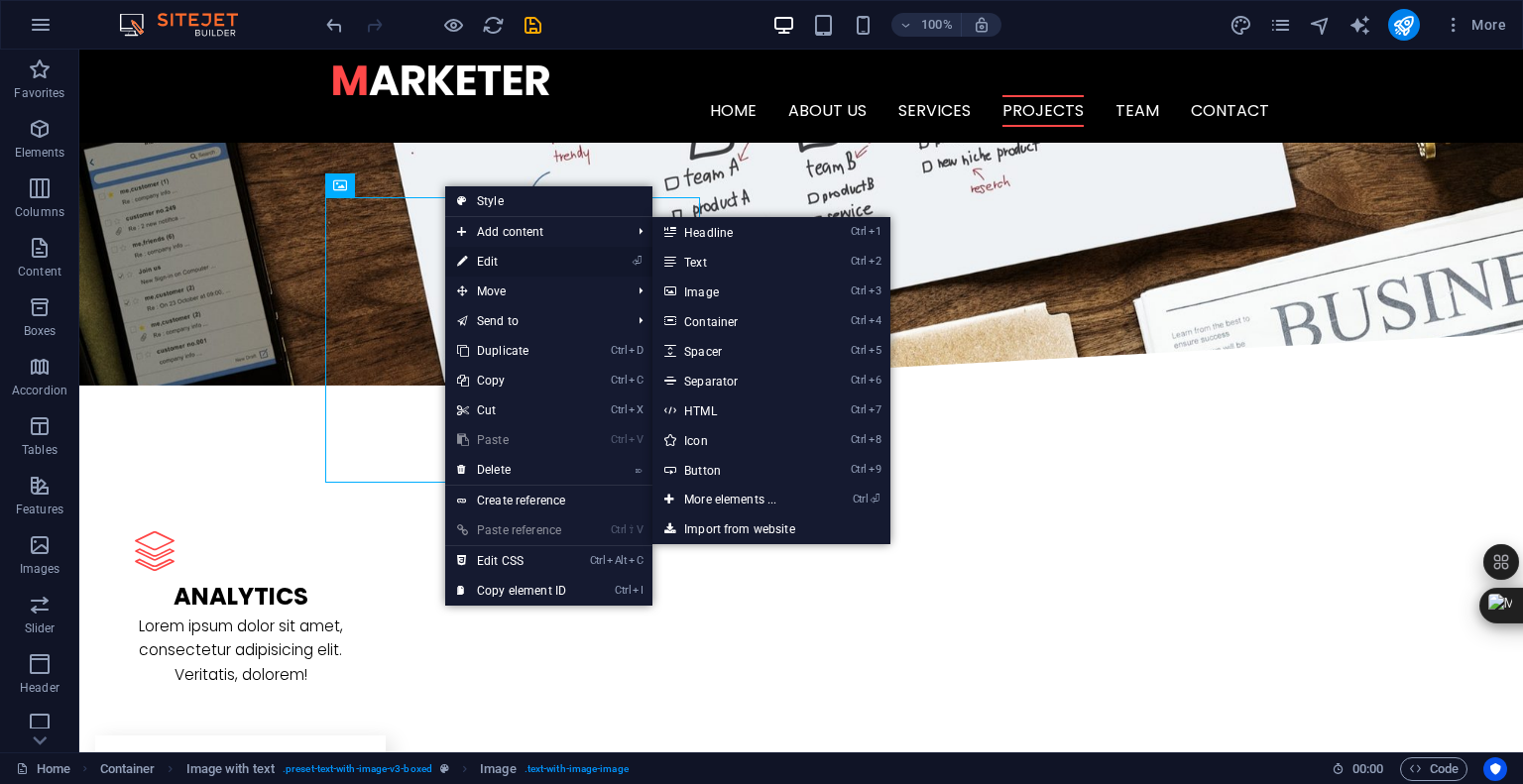 click at bounding box center [462, 262] 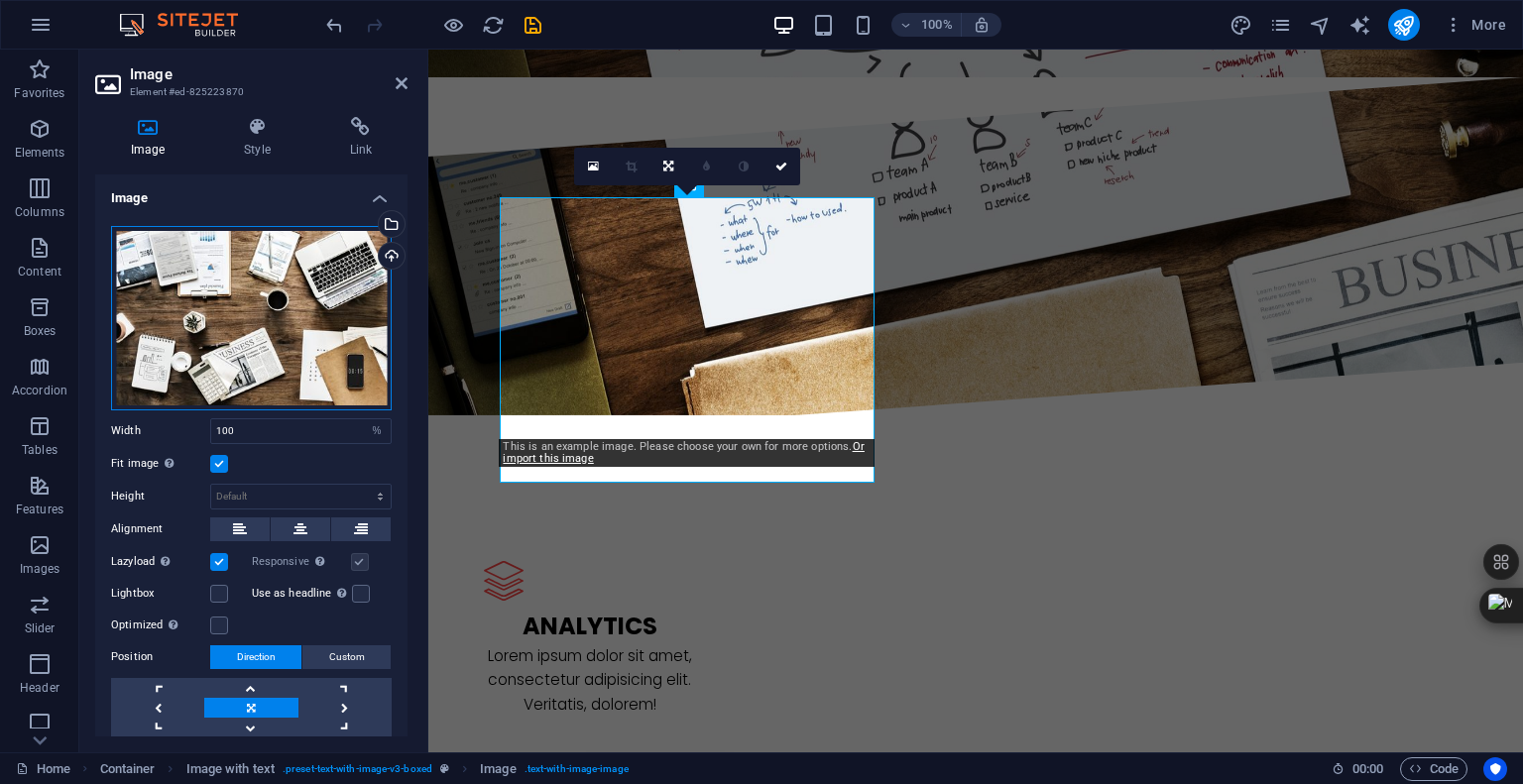 click on "Drag files here, click to choose files or select files from Files or our free stock photos & videos" at bounding box center [251, 318] 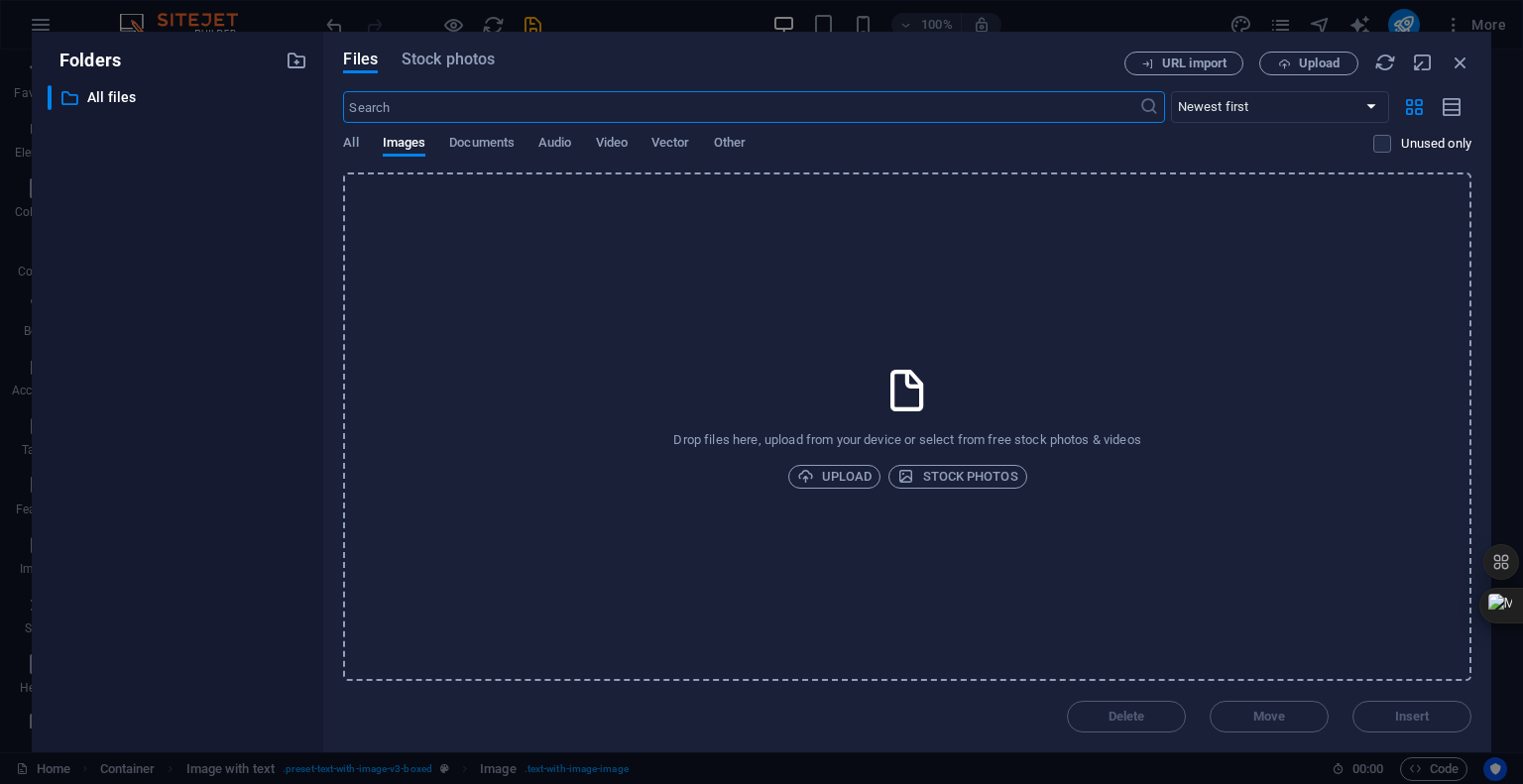 scroll, scrollTop: 2549, scrollLeft: 0, axis: vertical 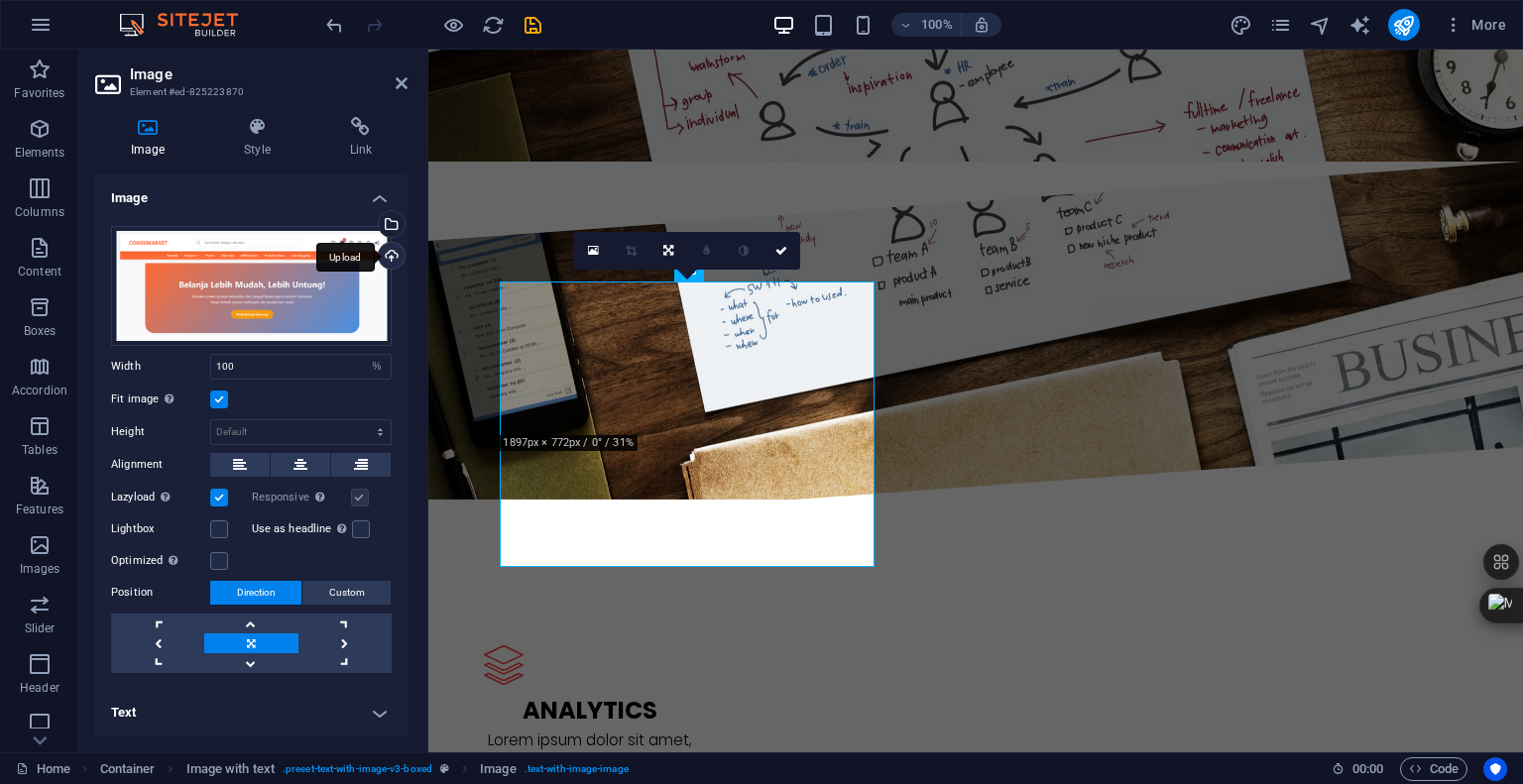 click on "Upload" at bounding box center [390, 258] 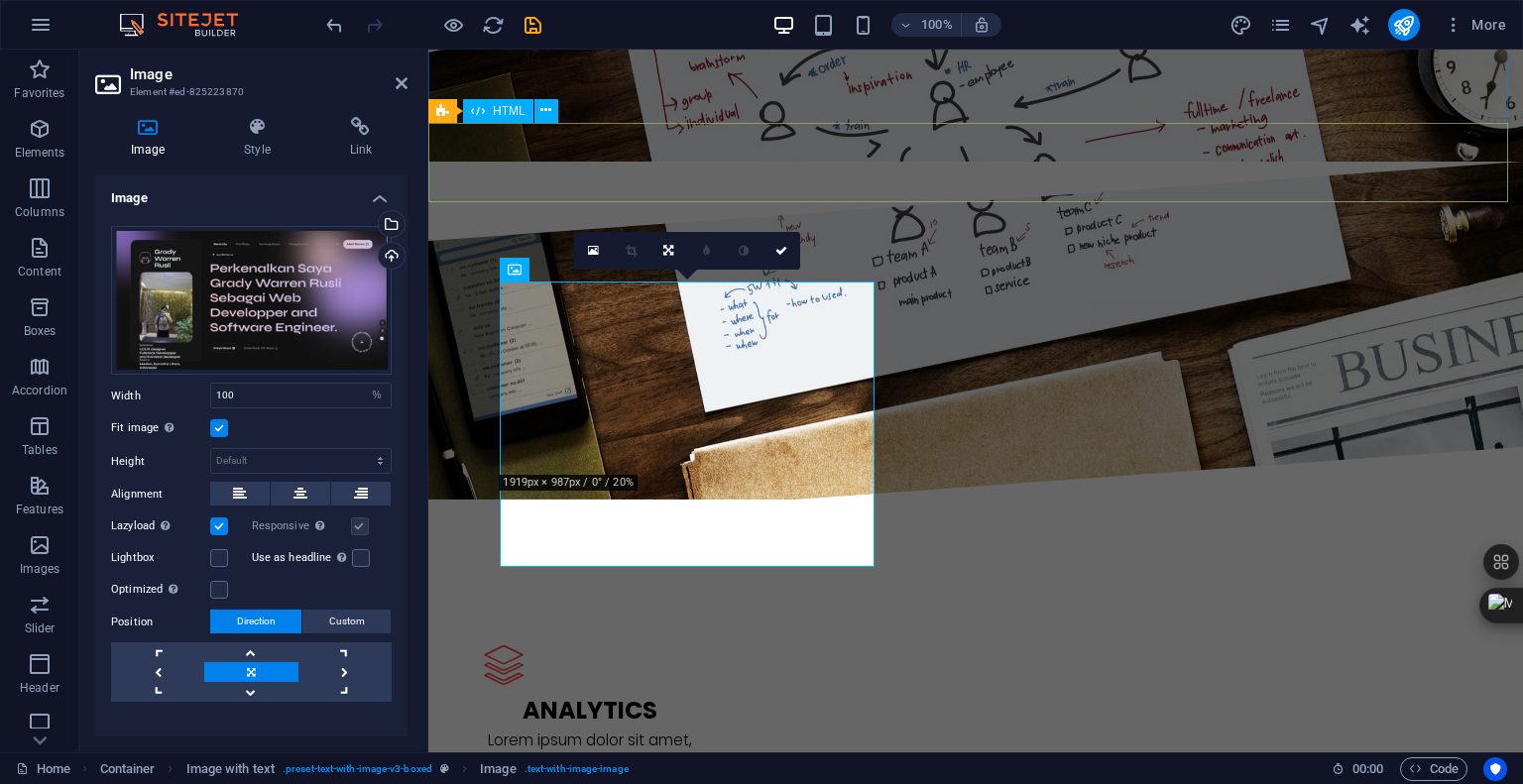click at bounding box center [976, 2091] 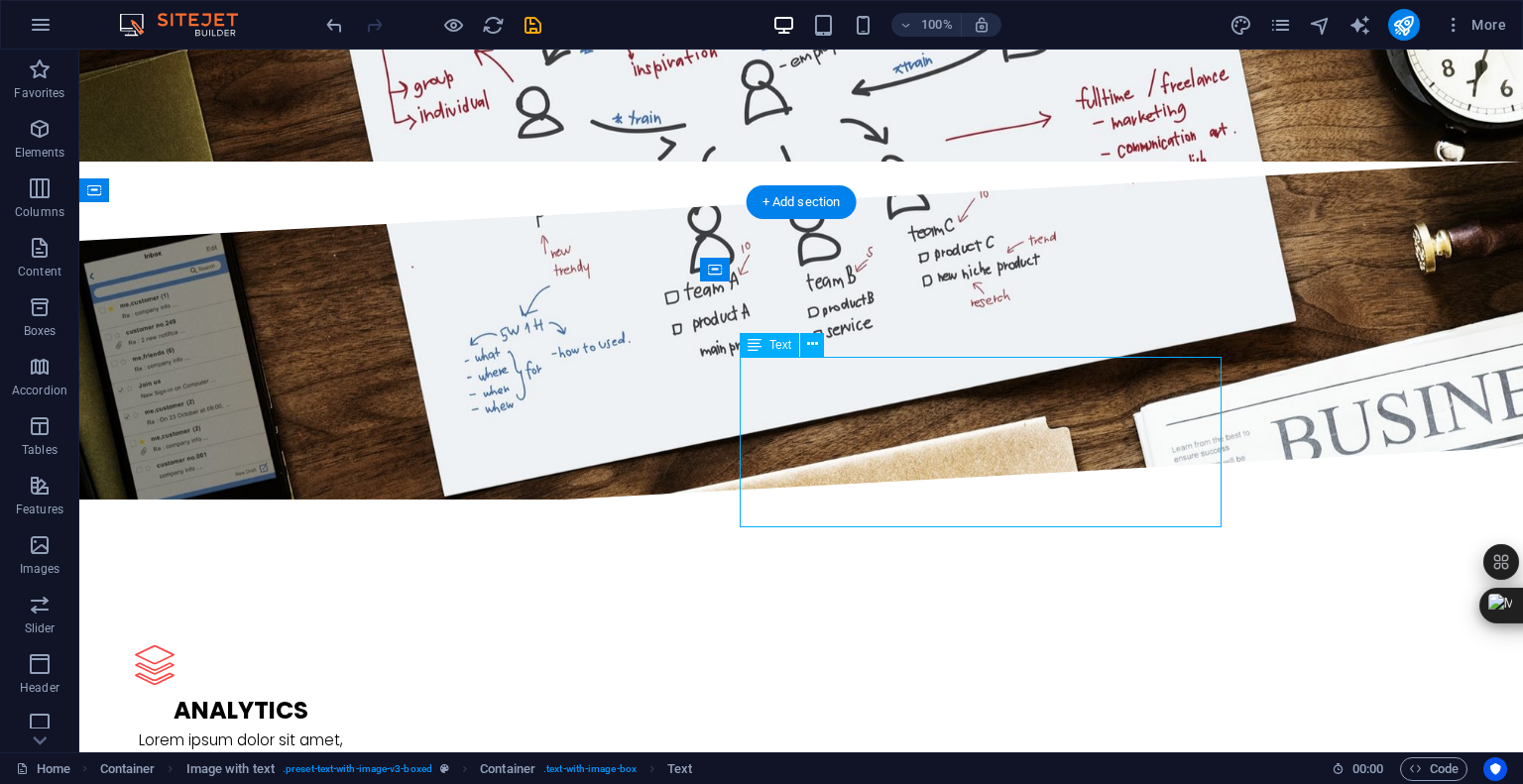 click on "Lorem ipsum dolor sit amet, consectetuer adipiscing elit. Aenean commodo ligula eget dolor. Lorem ipsum dolor sit amet, consectetuer adipiscing elit leget dolor. Lorem ipsum dolor sit amet, consectetuer adipiscing elit. Aenean commodo ligula eget dolor. Lorem ipsum dolor sit amet, consectetuer adipiscing elit dolor consectetuer adipiscing elit leget dolor. Lorem elit saget ipsum dolor sit amet, consectetuer." at bounding box center [801, 2479] 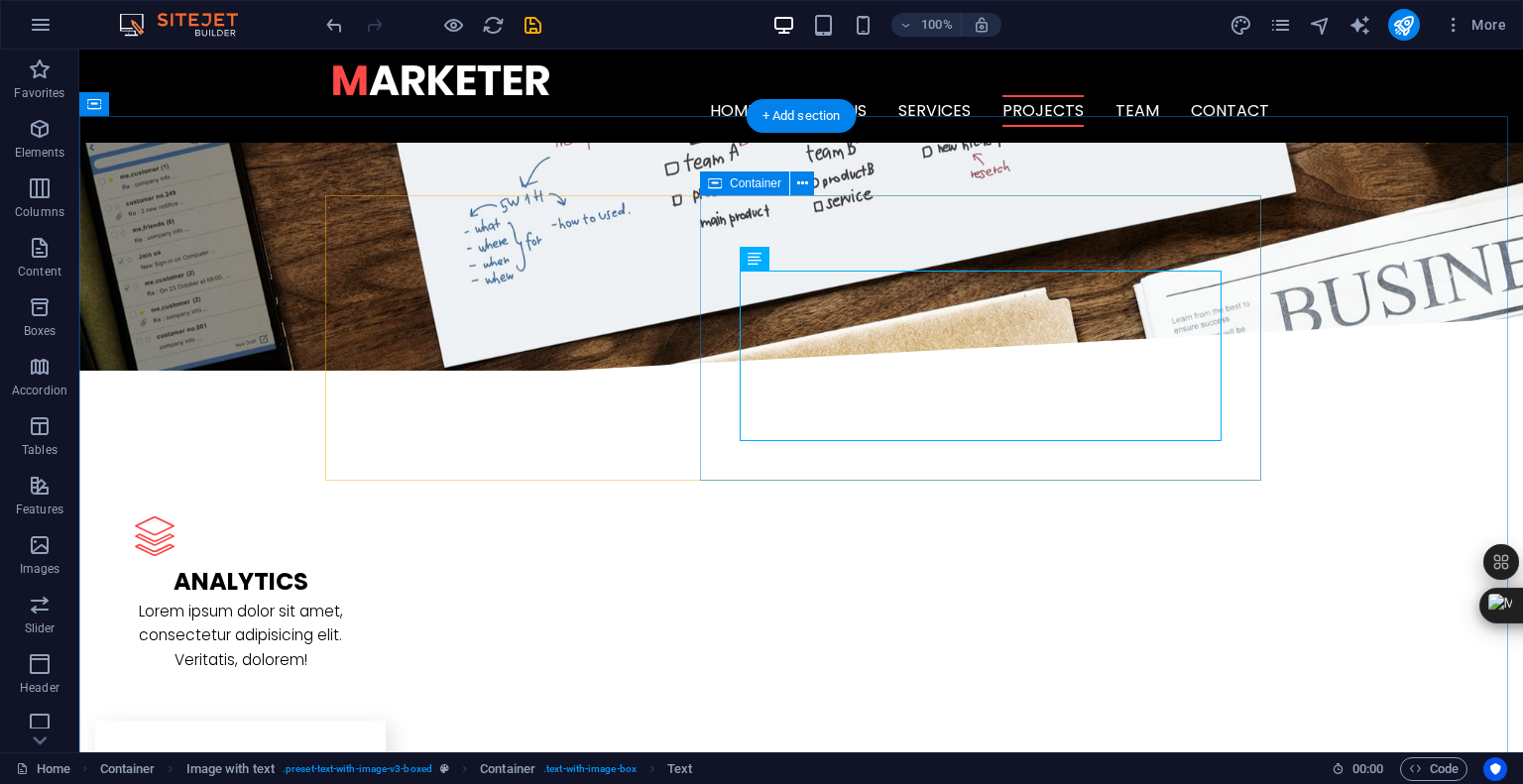 scroll, scrollTop: 1997, scrollLeft: 0, axis: vertical 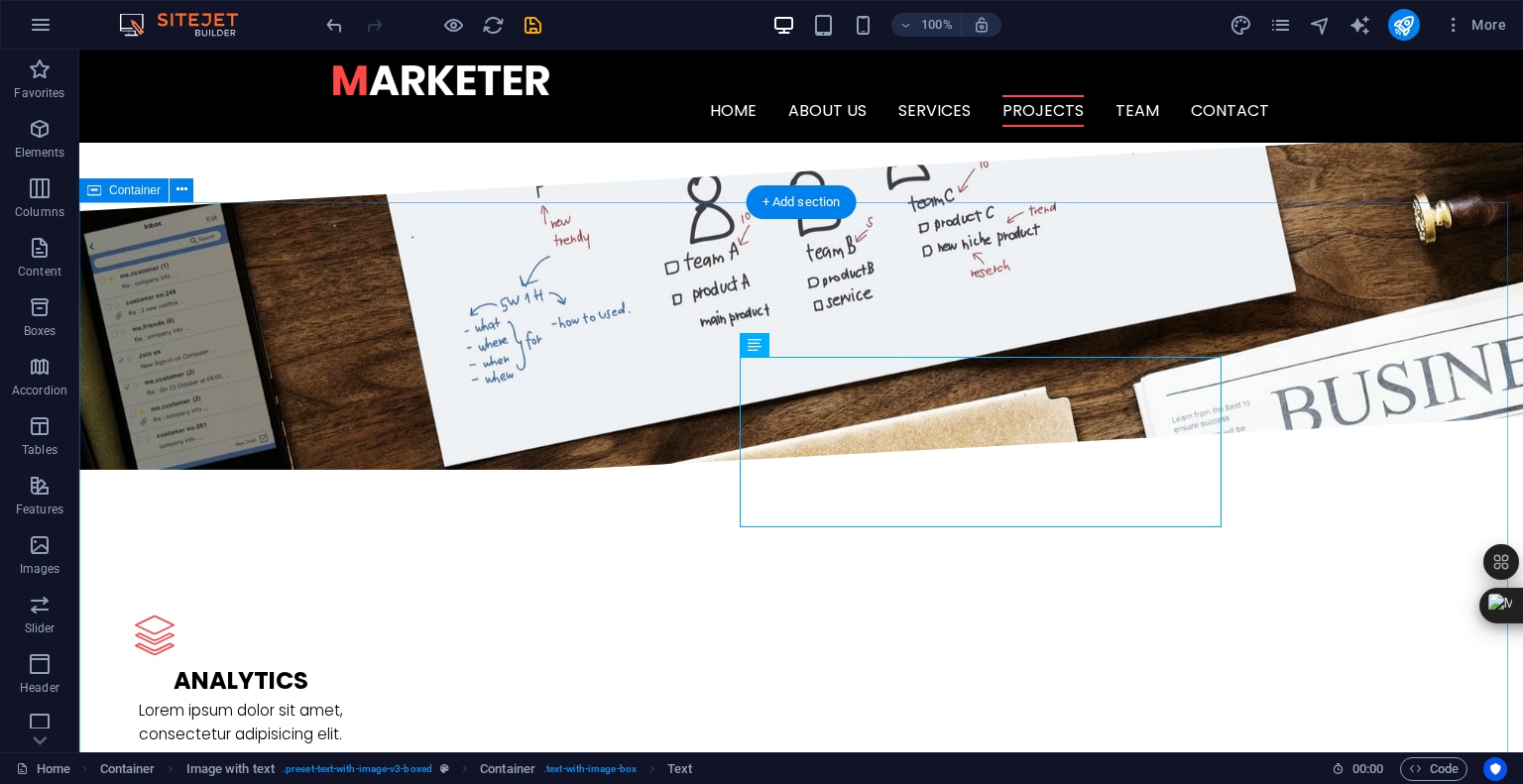 click on "L atest Project Lorem ipsum dolor sit amet, consectetuer adipiscing elit. Aenean commodo ligula eget dolor. Lorem ipsum dolor sit amet, consectetuer adipiscing elit leget dolor. Lorem ipsum dolor sit amet, consectetuer adipiscing elit. Aenean commodo ligula eget dolor. Lorem ipsum dolor sit amet, consectetuer adipiscing elit dolor consectetuer adipiscing elit leget dolor. Lorem elit saget ipsum dolor sit amet, consectetuer. L atest Project Lorem ipsum dolor sit amet, consectetuer adipiscing elit. Aenean commodo ligula eget dolor. Lorem ipsum dolor sit amet, consectetuer adipiscing elit leget dolor. Lorem ipsum dolor sit amet, consectetuer adipiscing elit. Aenean commodo ligula eget dolor. Lorem ipsum dolor sit amet, consectetuer adipiscing elit dolor consectetuer adipiscing elit leget dolor. Lorem elit saget ipsum dolor sit amet, consectetuer. L atest Project L atest Project" at bounding box center [801, 3005] 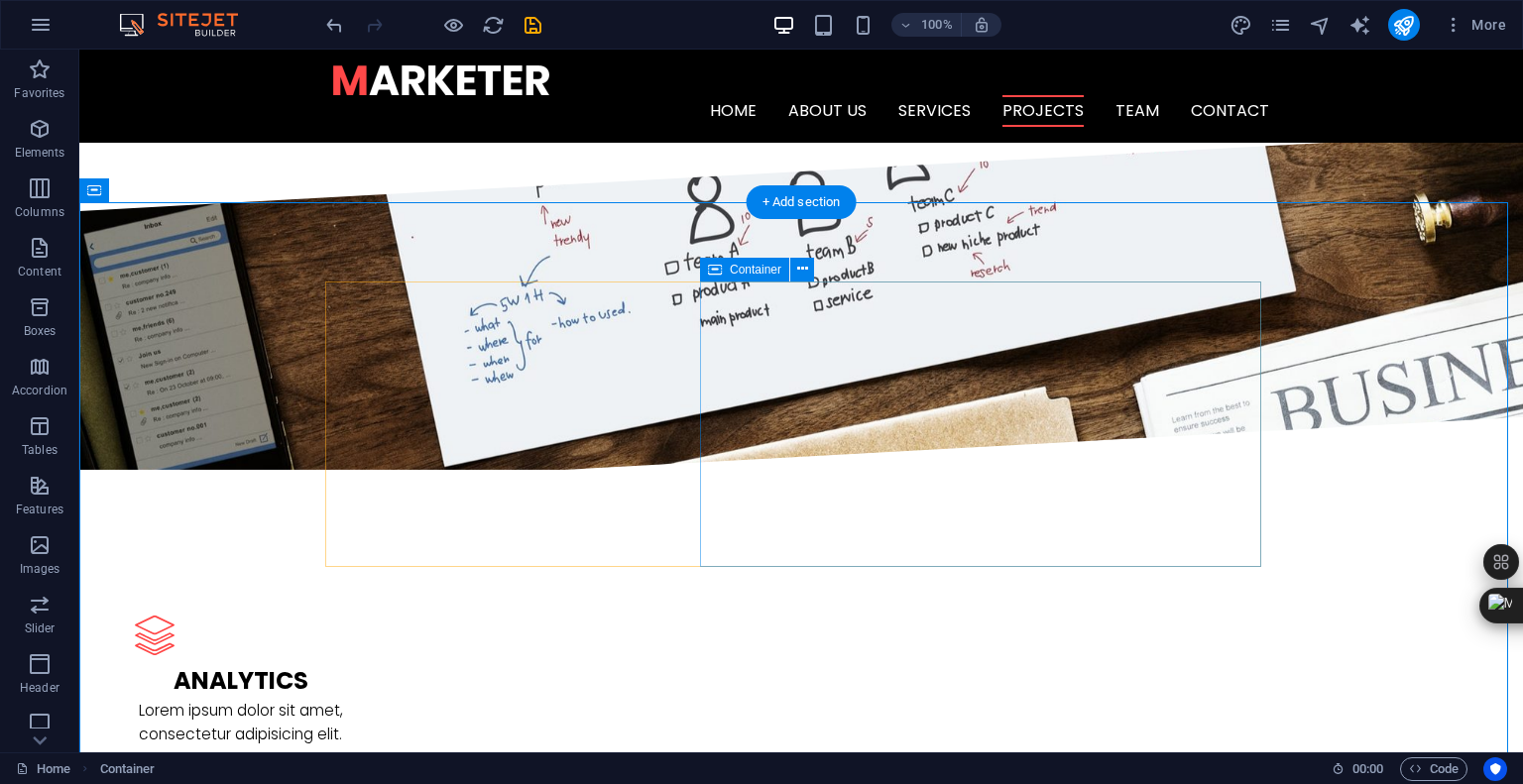 click on "Lorem ipsum dolor sit amet, consectetuer adipiscing elit. Aenean commodo ligula eget dolor. Lorem ipsum dolor sit amet, consectetuer adipiscing elit leget dolor. Lorem ipsum dolor sit amet, consectetuer adipiscing elit. Aenean commodo ligula eget dolor. Lorem ipsum dolor sit amet, consectetuer adipiscing elit dolor consectetuer adipiscing elit leget dolor. Lorem elit saget ipsum dolor sit amet, consectetuer." at bounding box center [801, 2449] 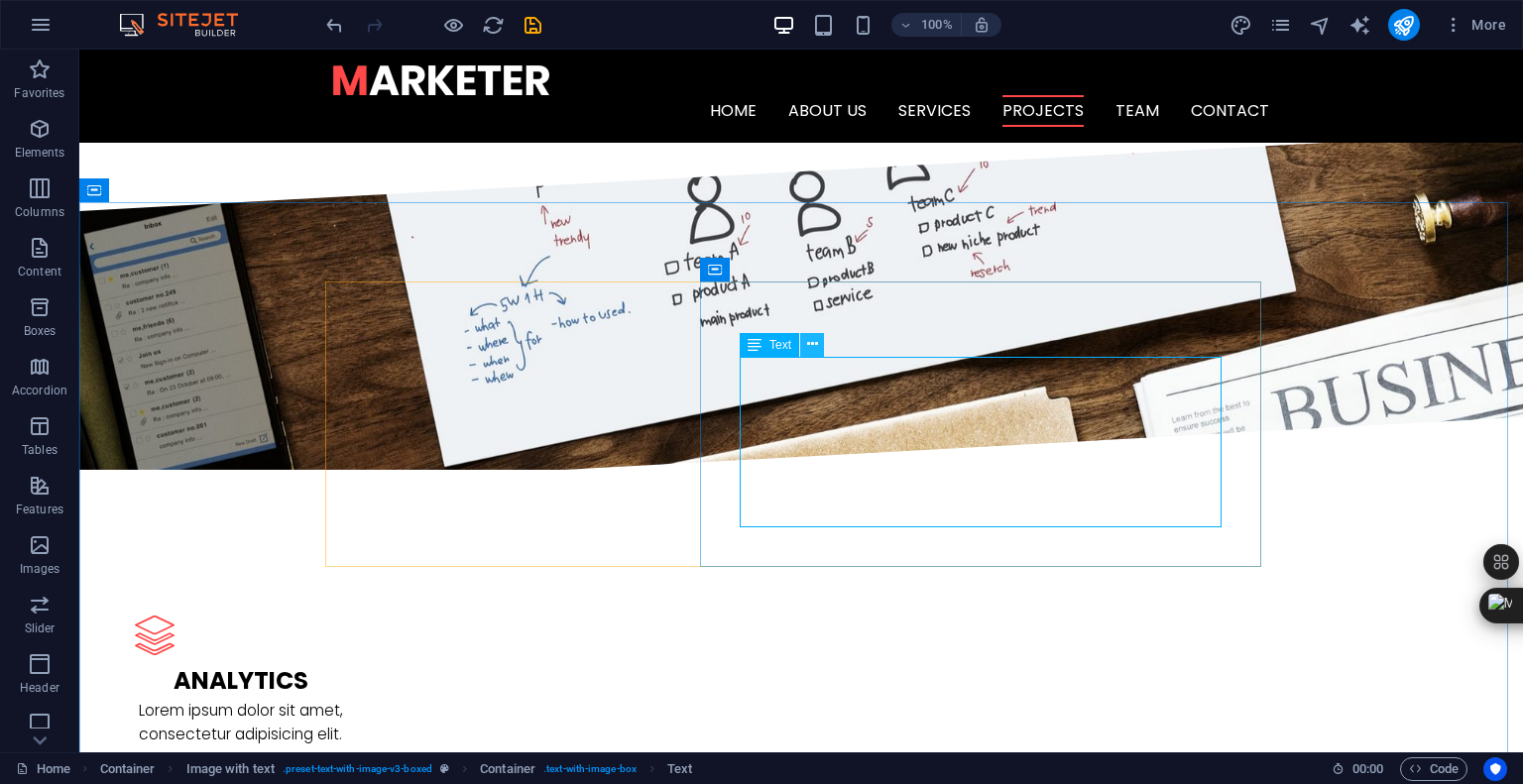 click at bounding box center [812, 344] 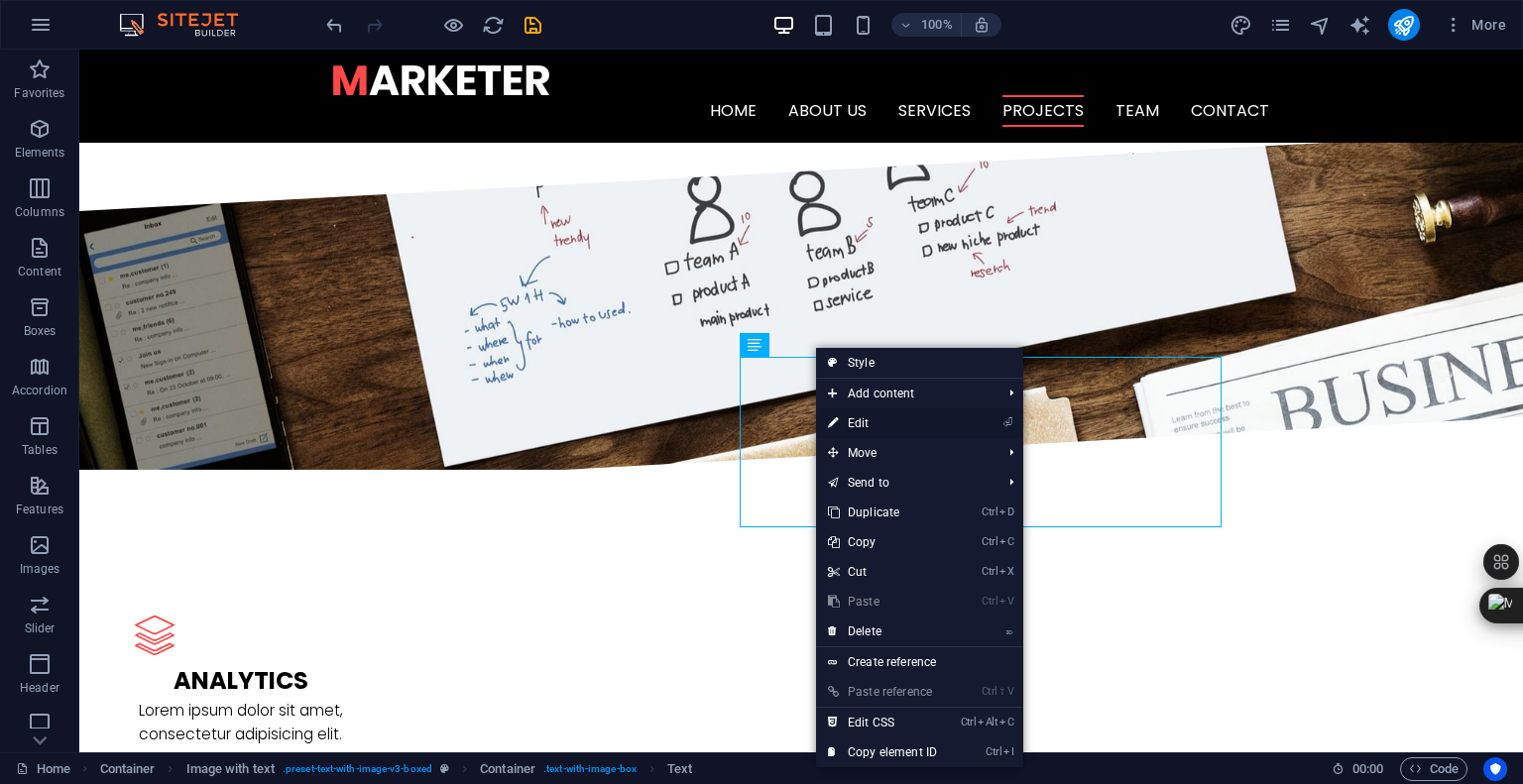 drag, startPoint x: 854, startPoint y: 409, endPoint x: 446, endPoint y: 378, distance: 409.176 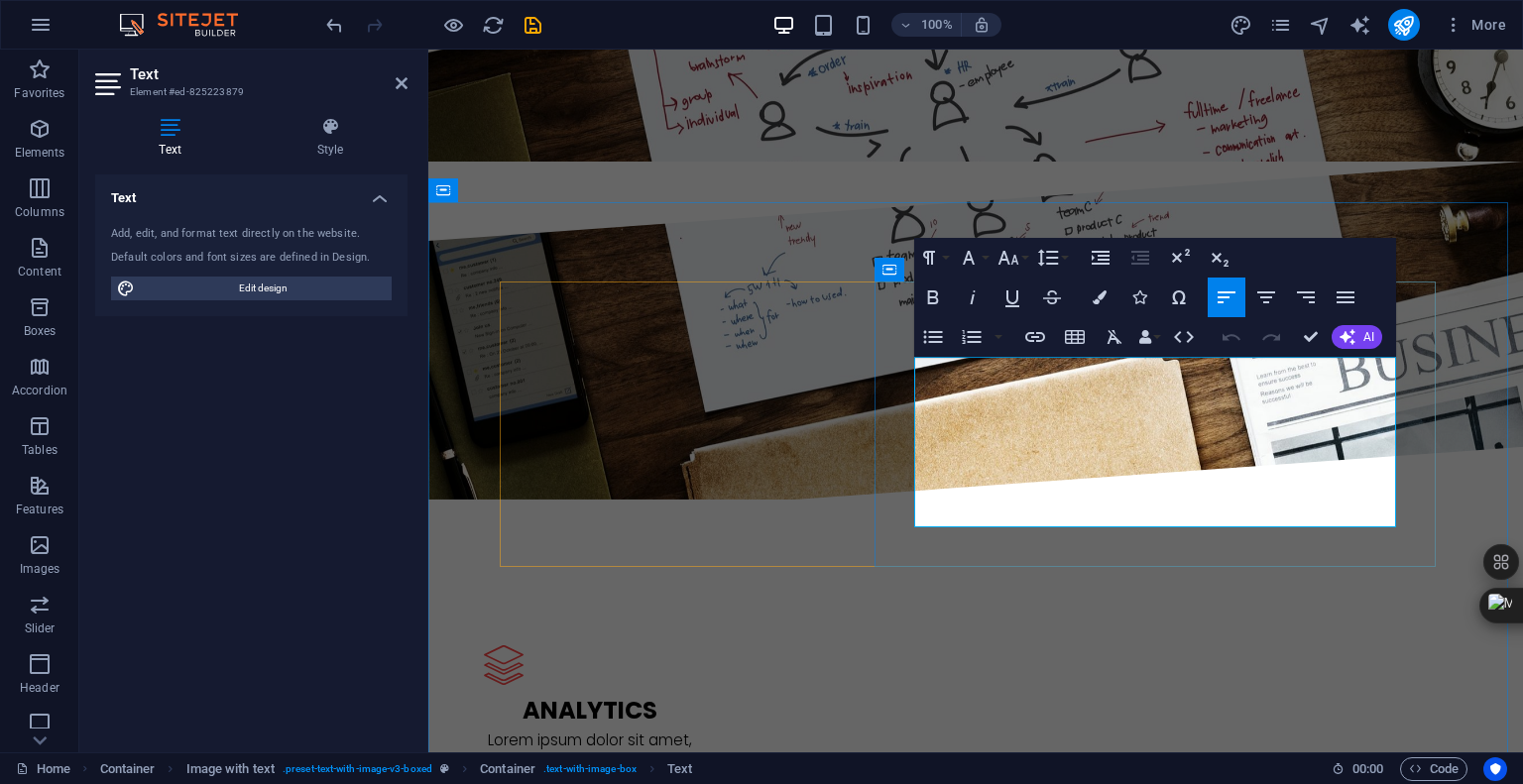 drag, startPoint x: 915, startPoint y: 369, endPoint x: 1309, endPoint y: 521, distance: 422.30321 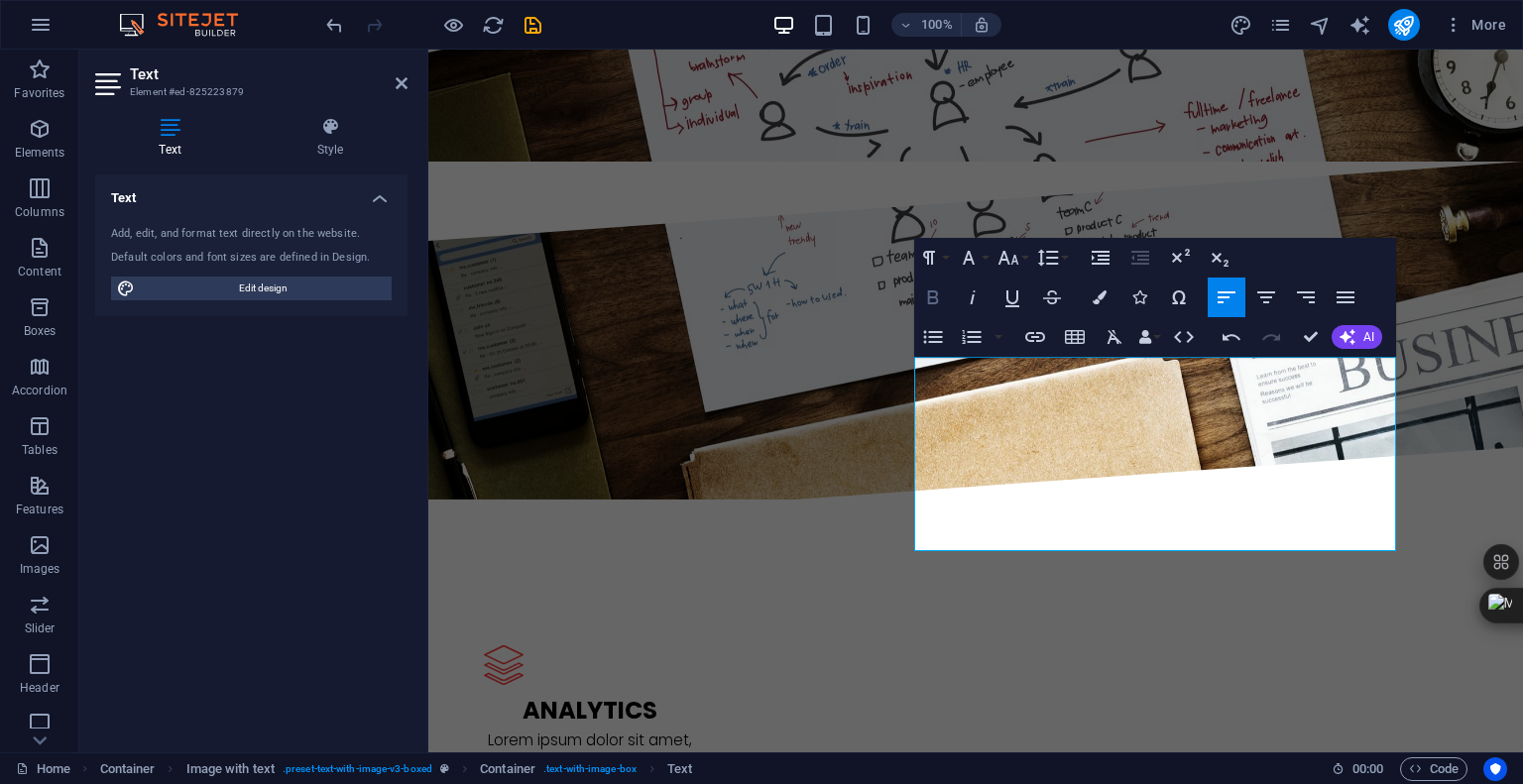 click 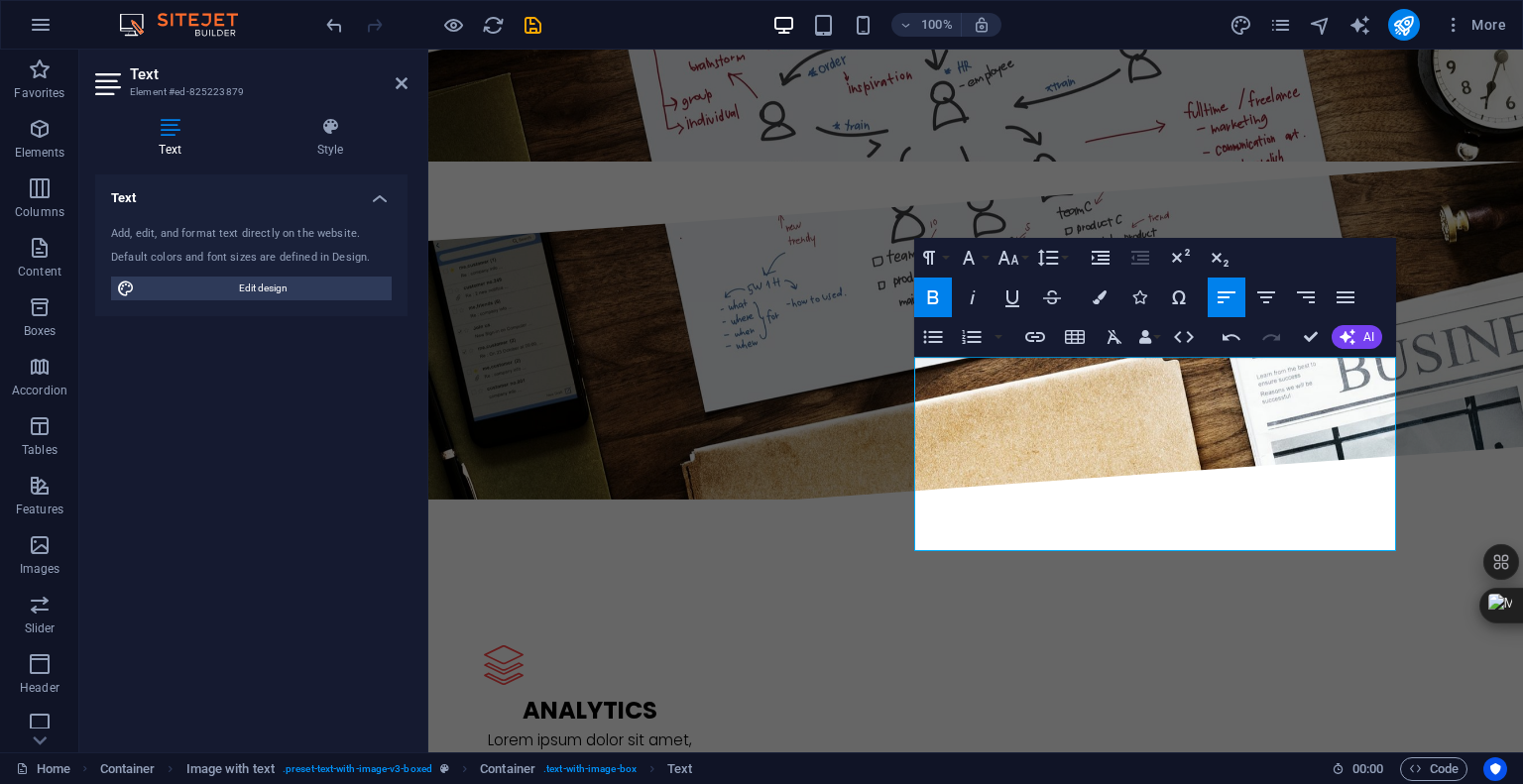 click on "Bold" at bounding box center (933, 297) 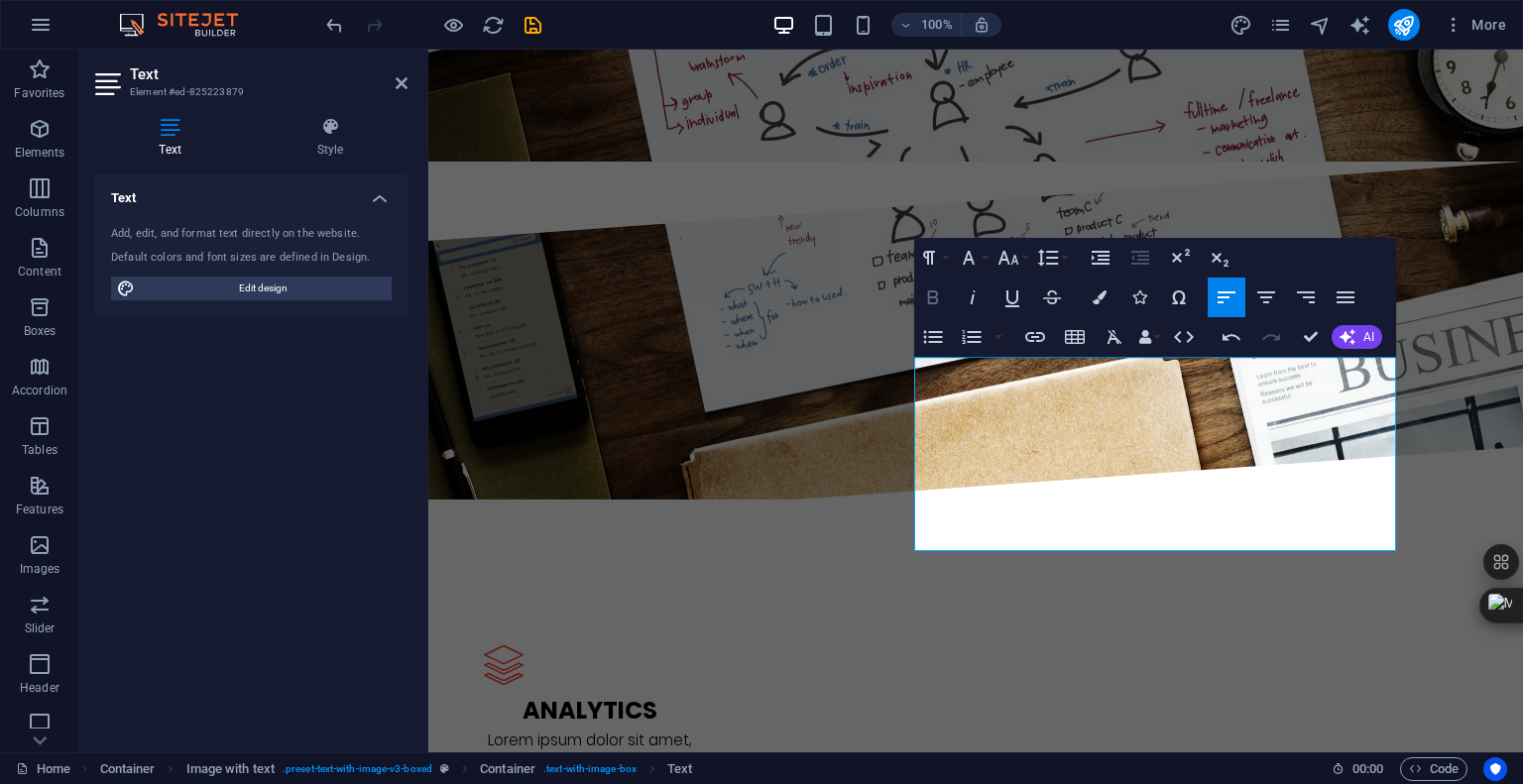 click 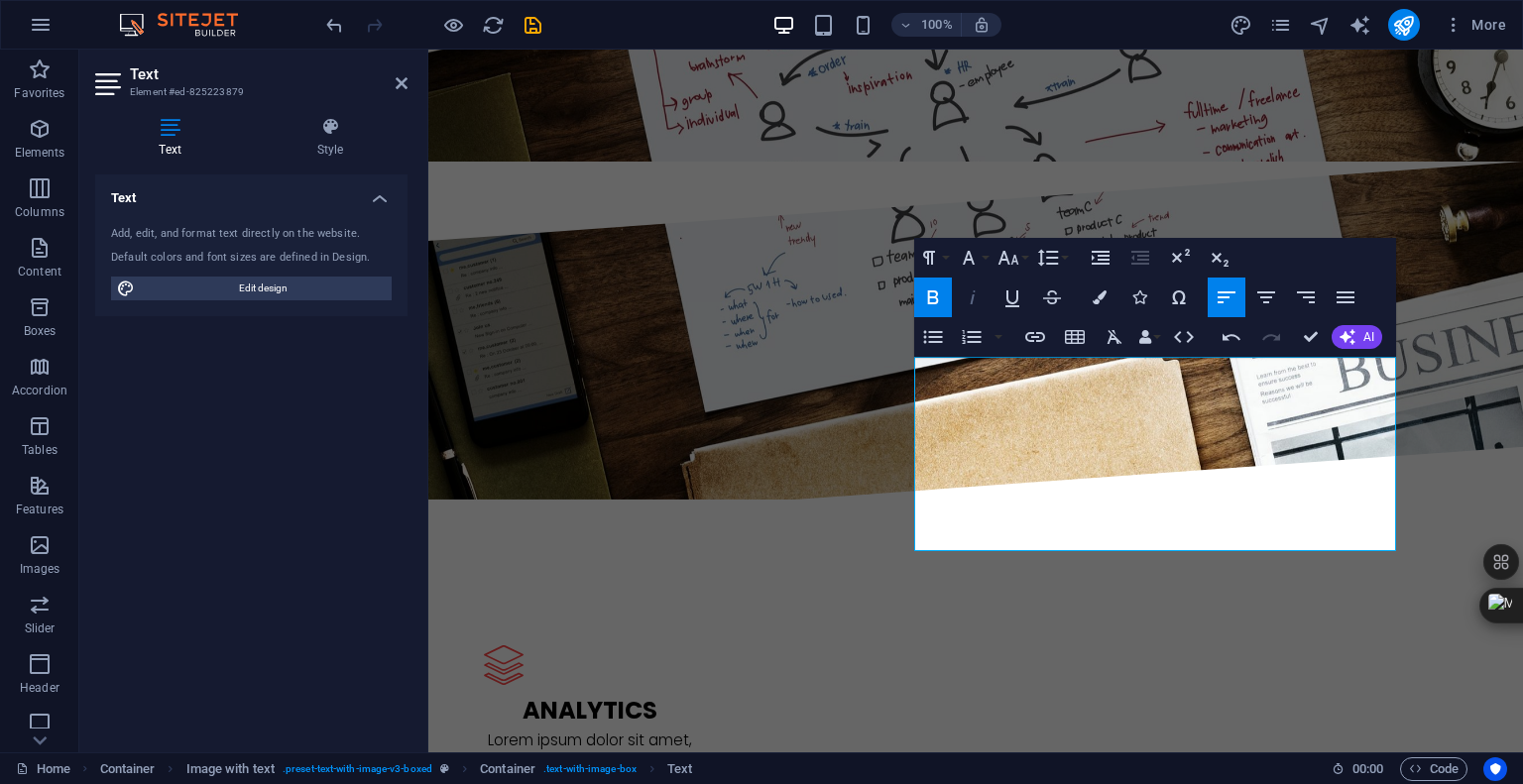 click 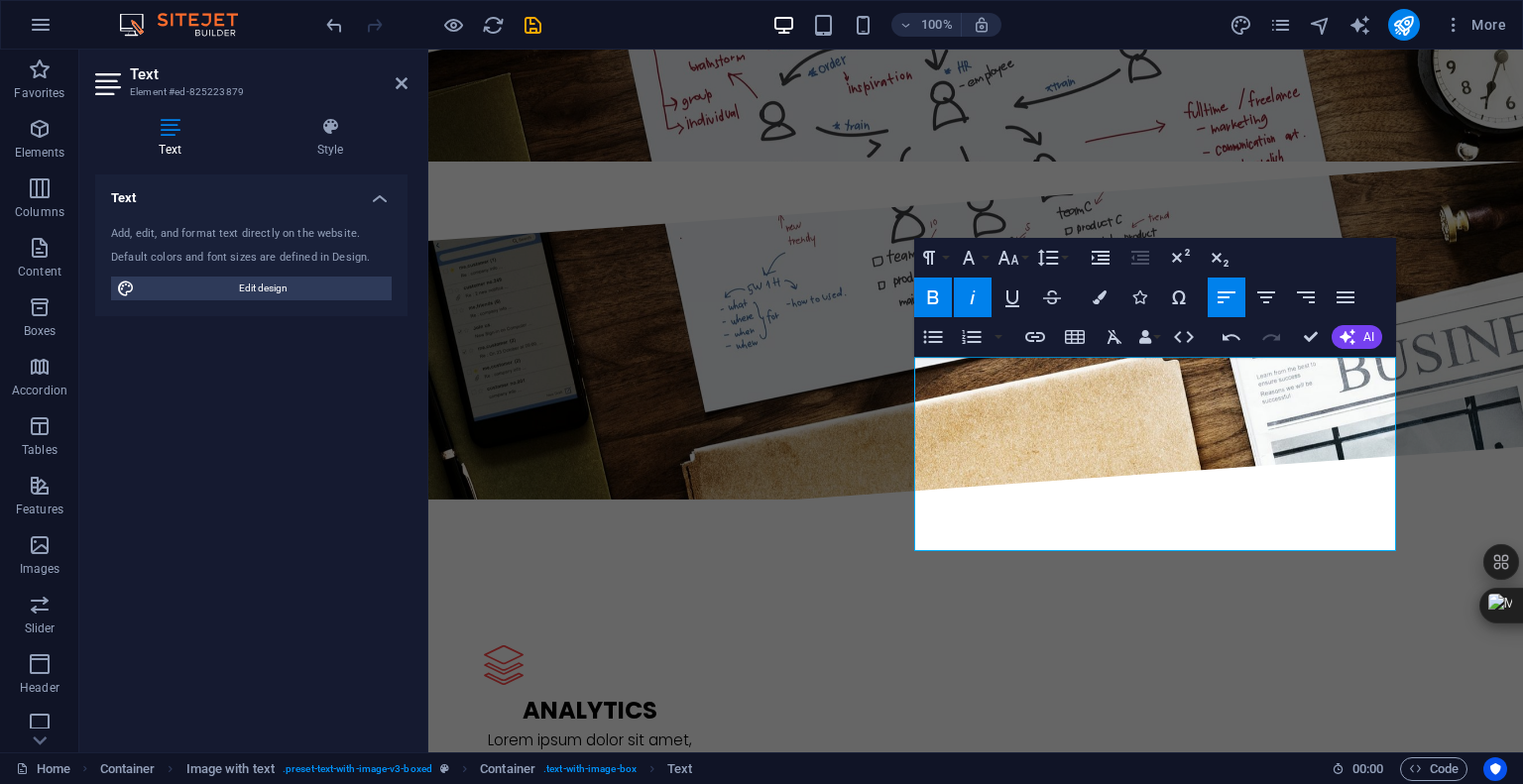 click 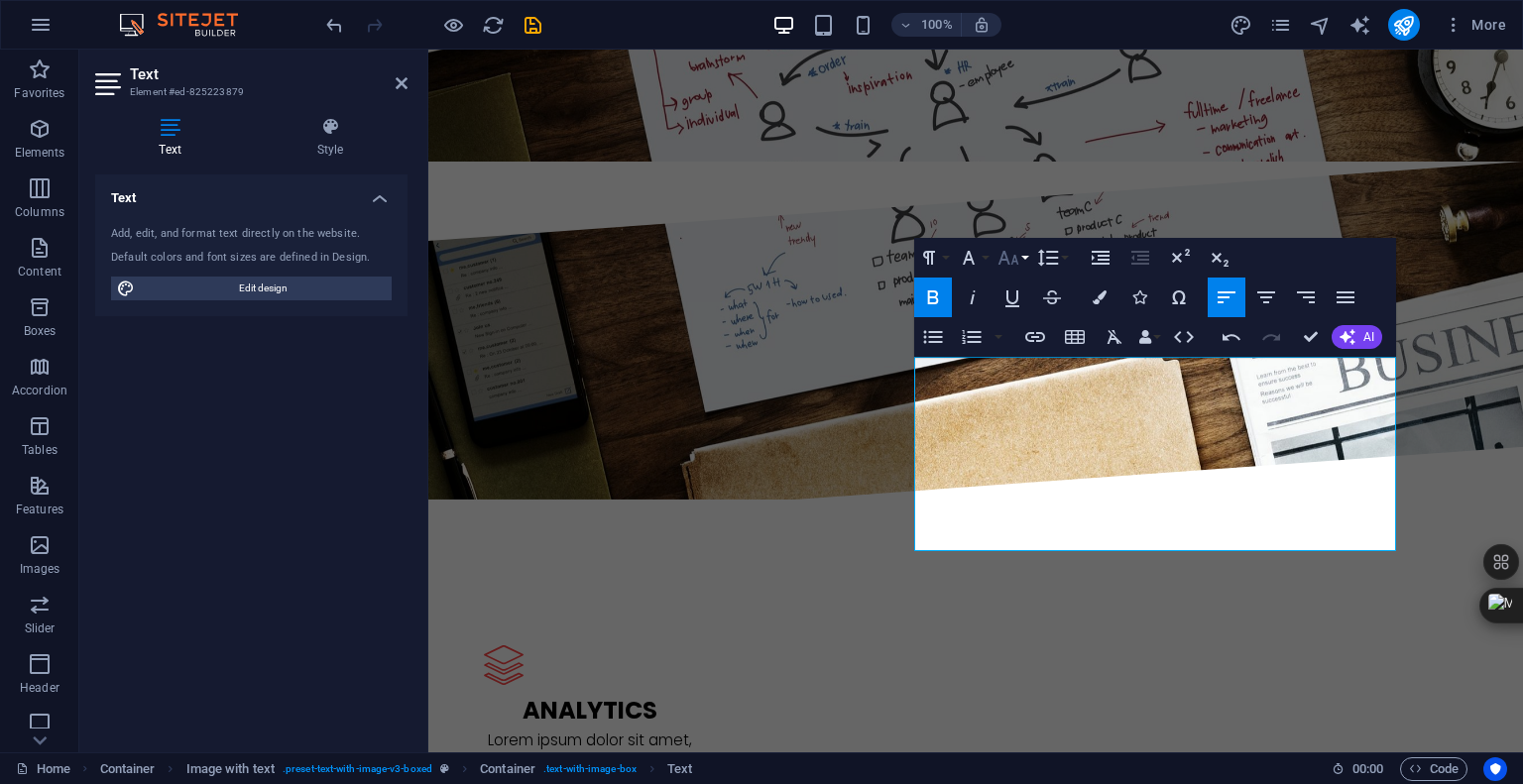 click 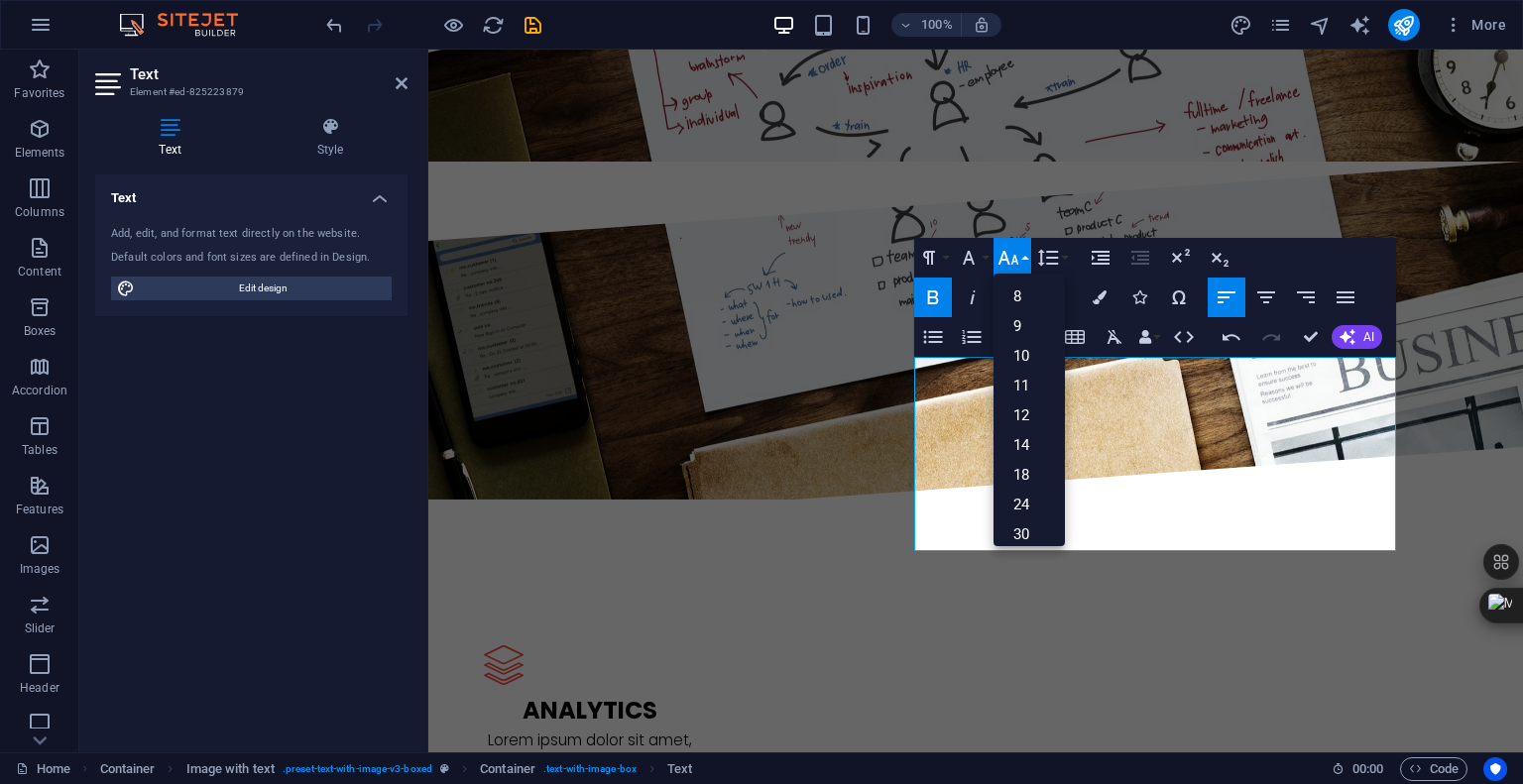 click 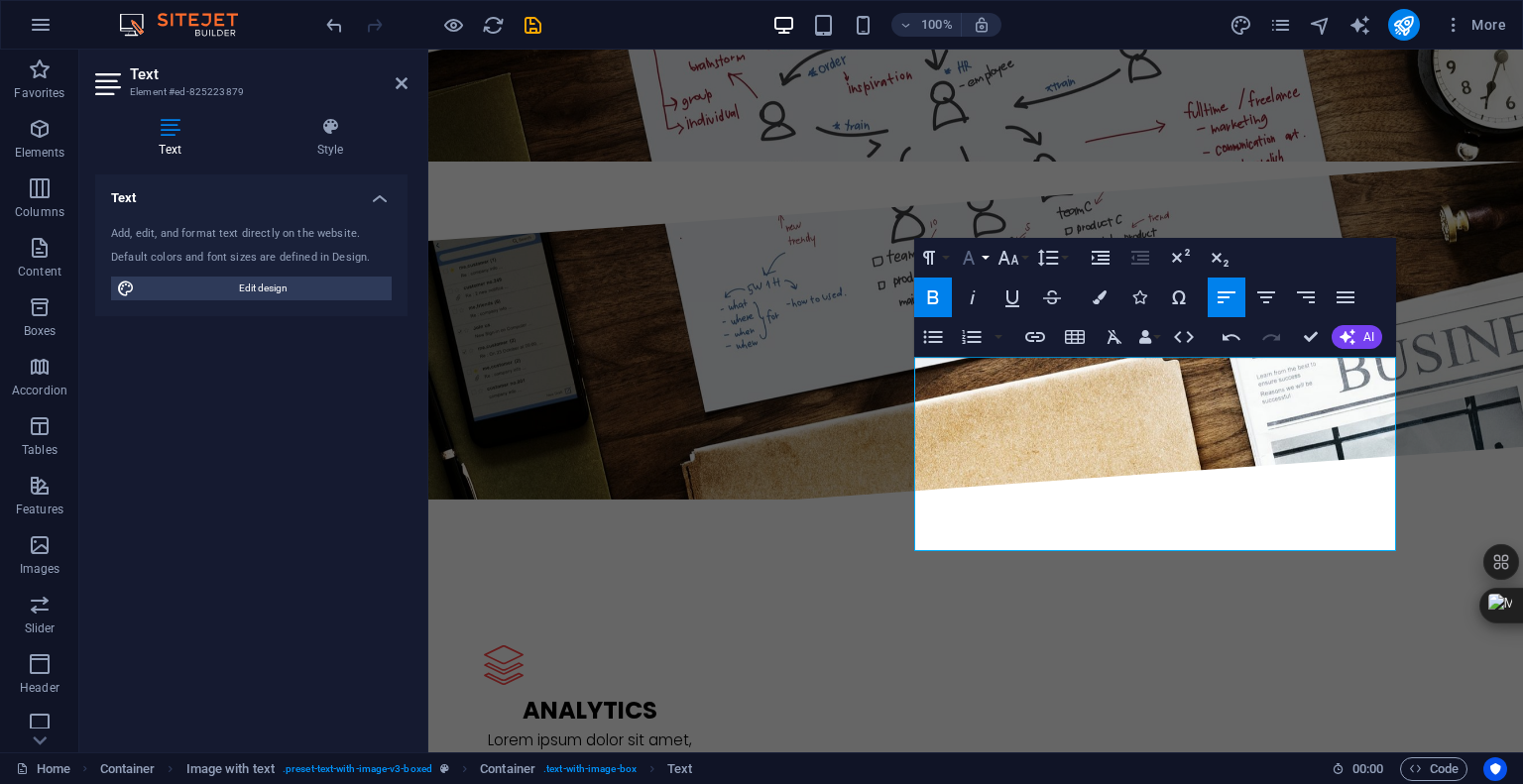 click 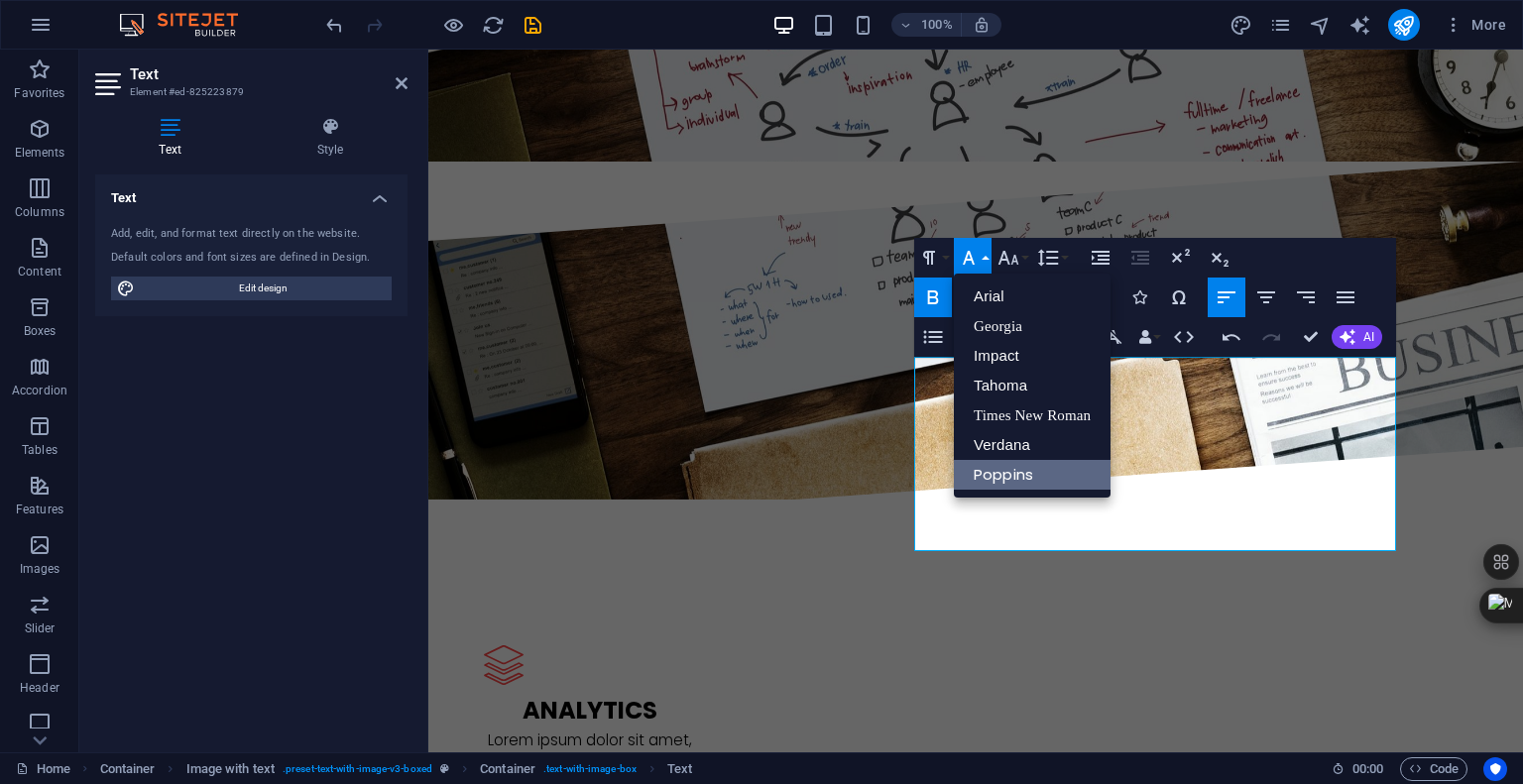 scroll, scrollTop: 0, scrollLeft: 0, axis: both 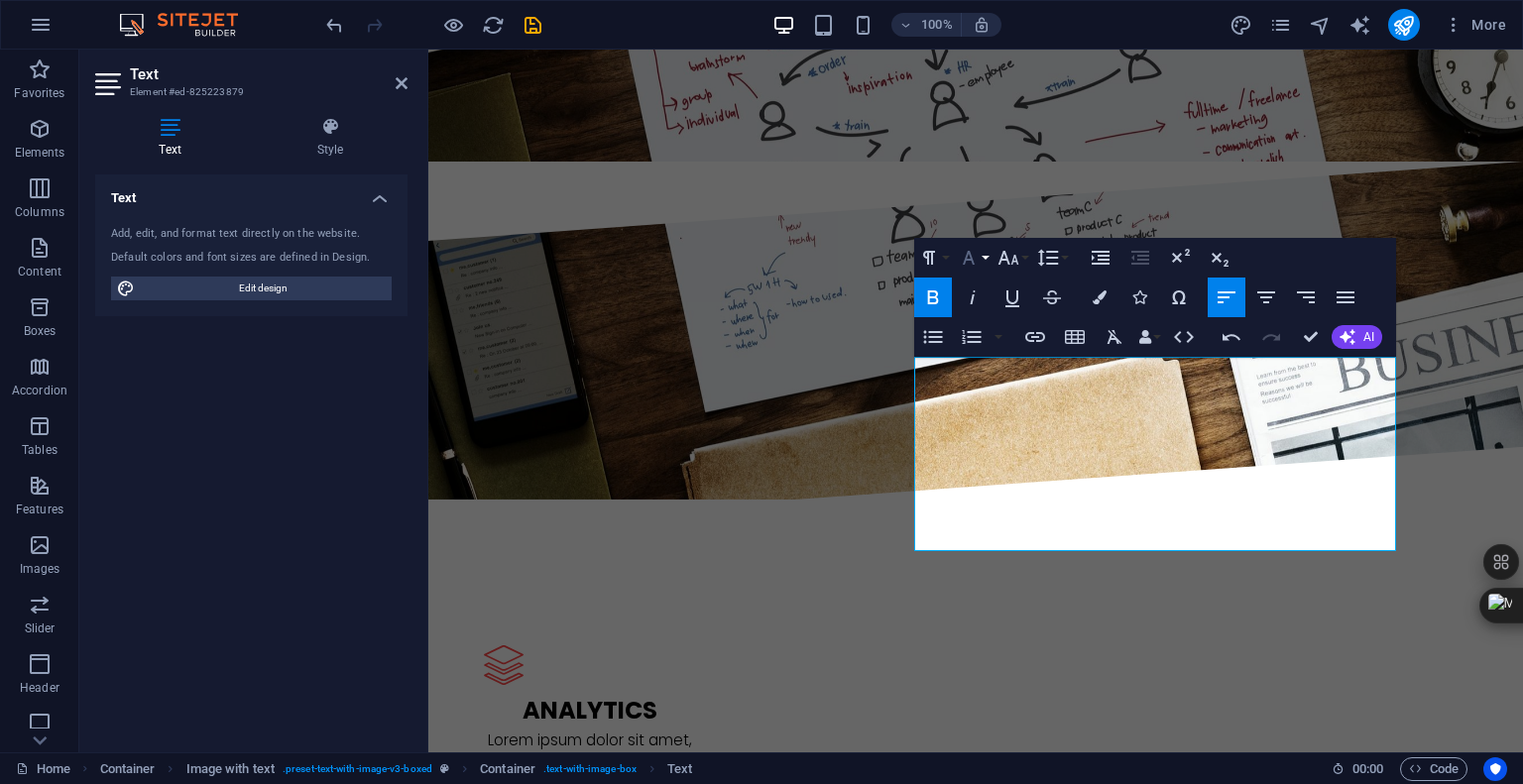 click 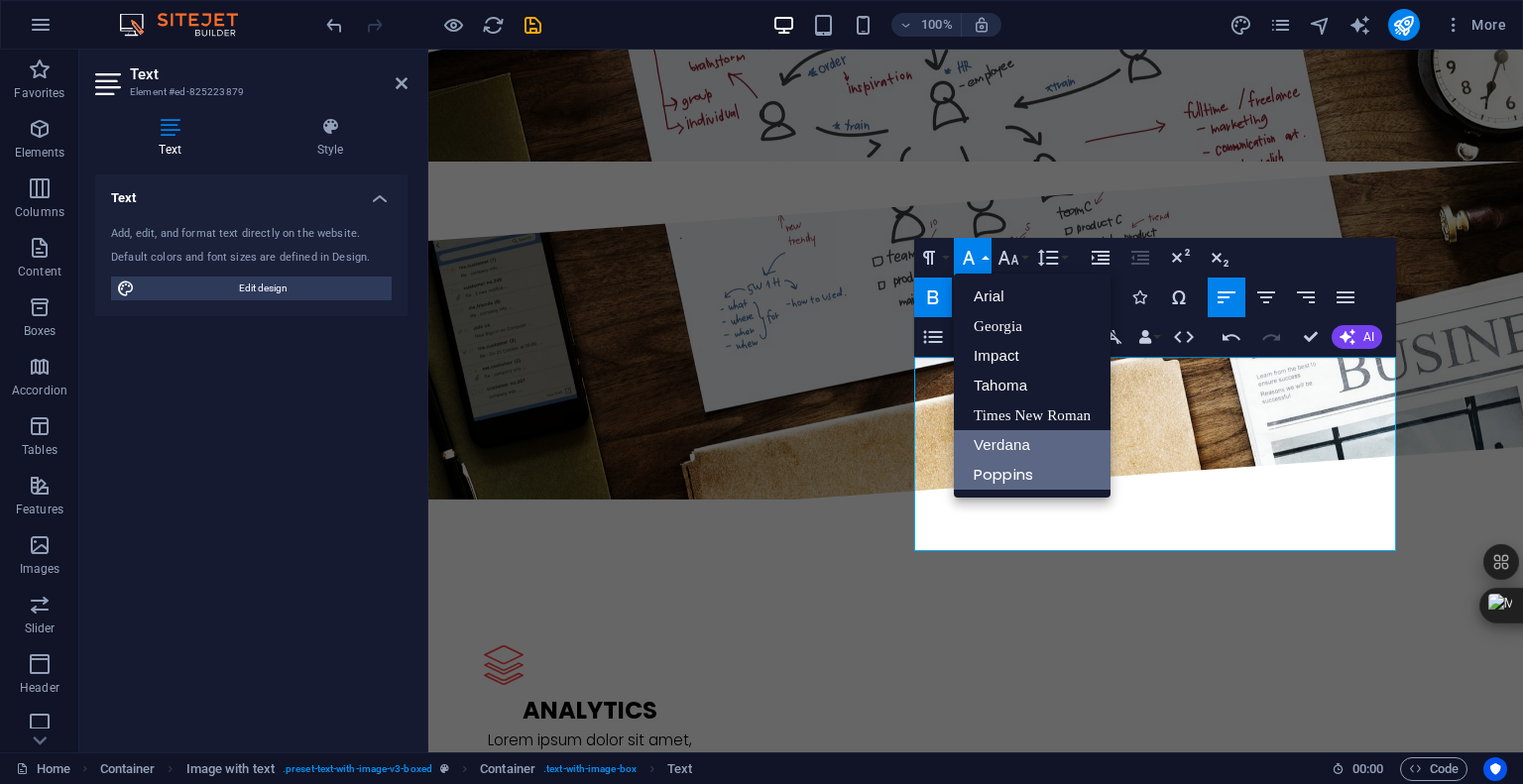 click on "Verdana" at bounding box center (1032, 445) 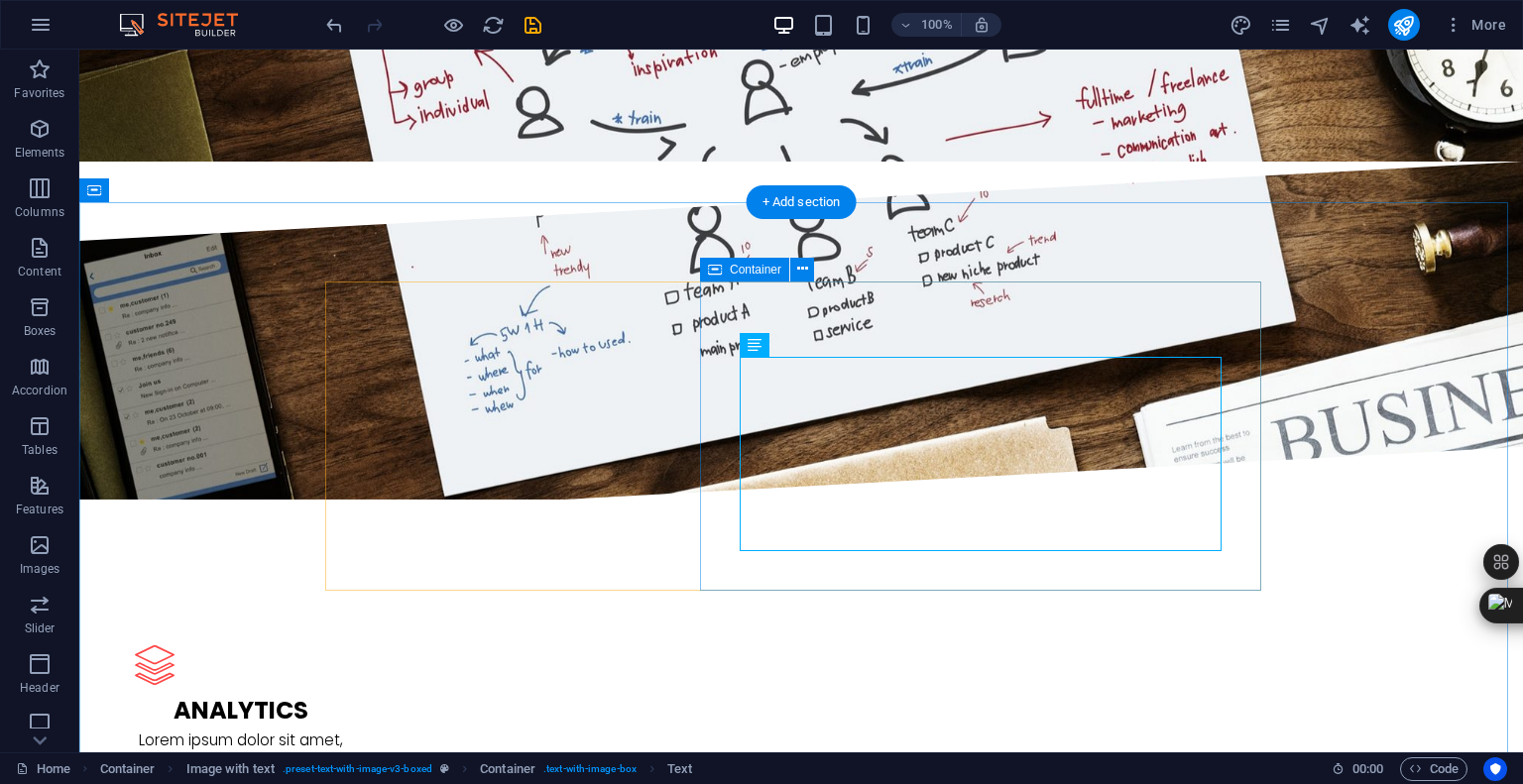 click on "L atest Project Memperkenalkan proyek-proyek terbaru saya sebagai Web Developer dan Software Engineer. Dengan keahlian dalam pengembangan web dan perangkat lunak, saya menghadirkan solusi kreatif dan efisien untuk kebutuhan digital Anda. Berikut adalah beberapa contoh hasil kerja saya yang menunjukkan kemampuan saya dalam menciptakan aplikasi dan situs web berkualitas tinggi dengan desain modern dan fungsionalitas optimal." at bounding box center [801, 2461] 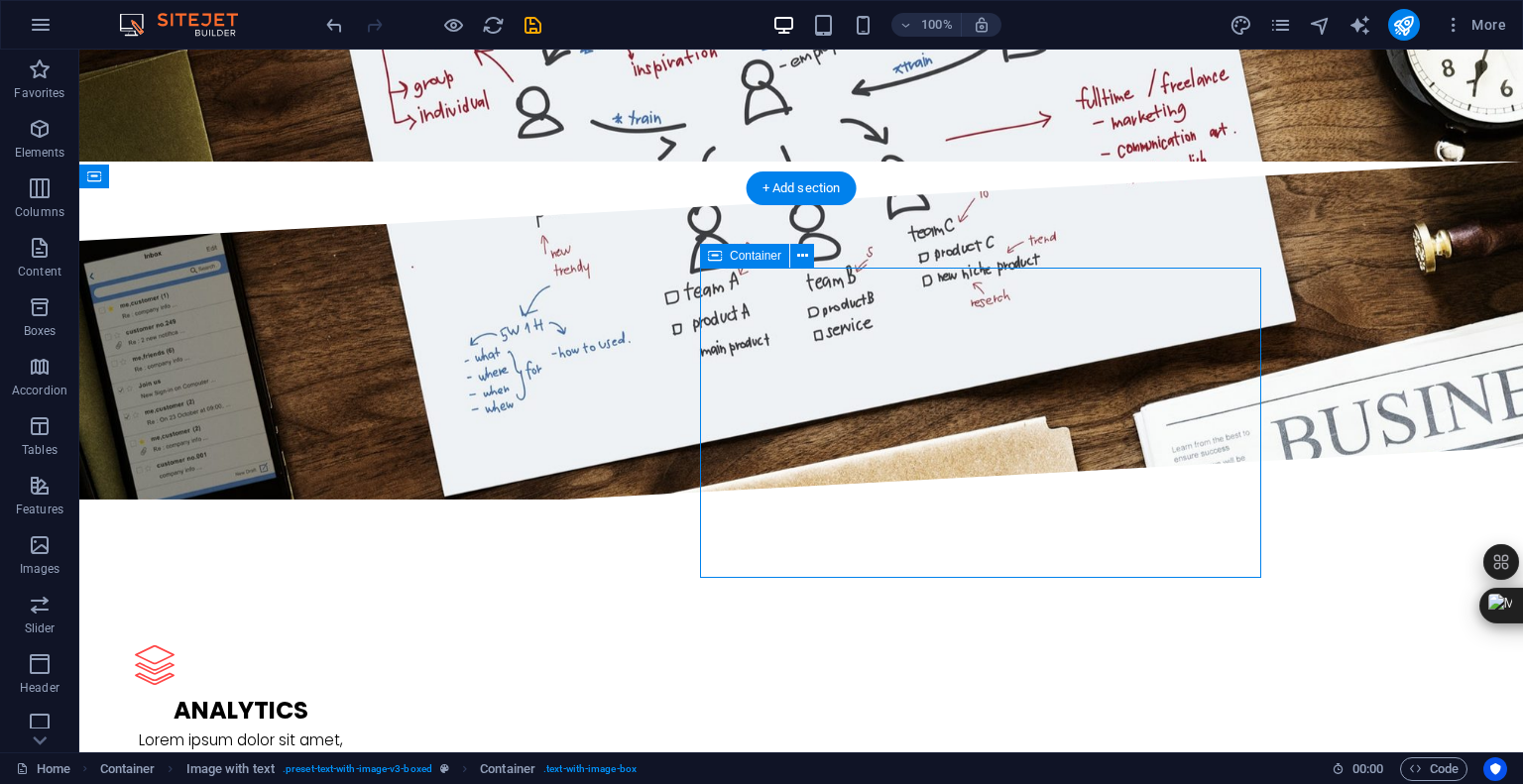 scroll, scrollTop: 2096, scrollLeft: 0, axis: vertical 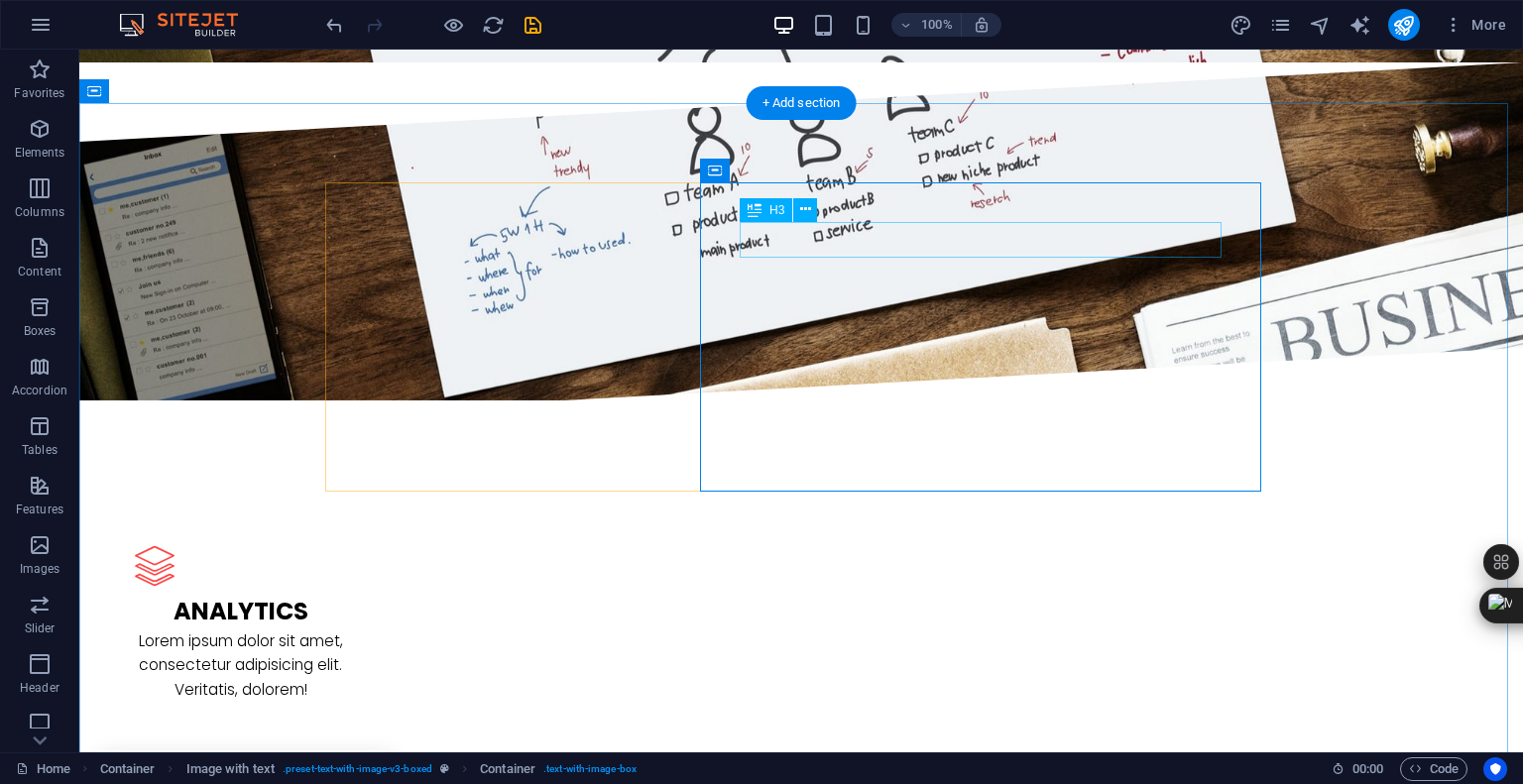 click on "L atest Project" at bounding box center [801, 2313] 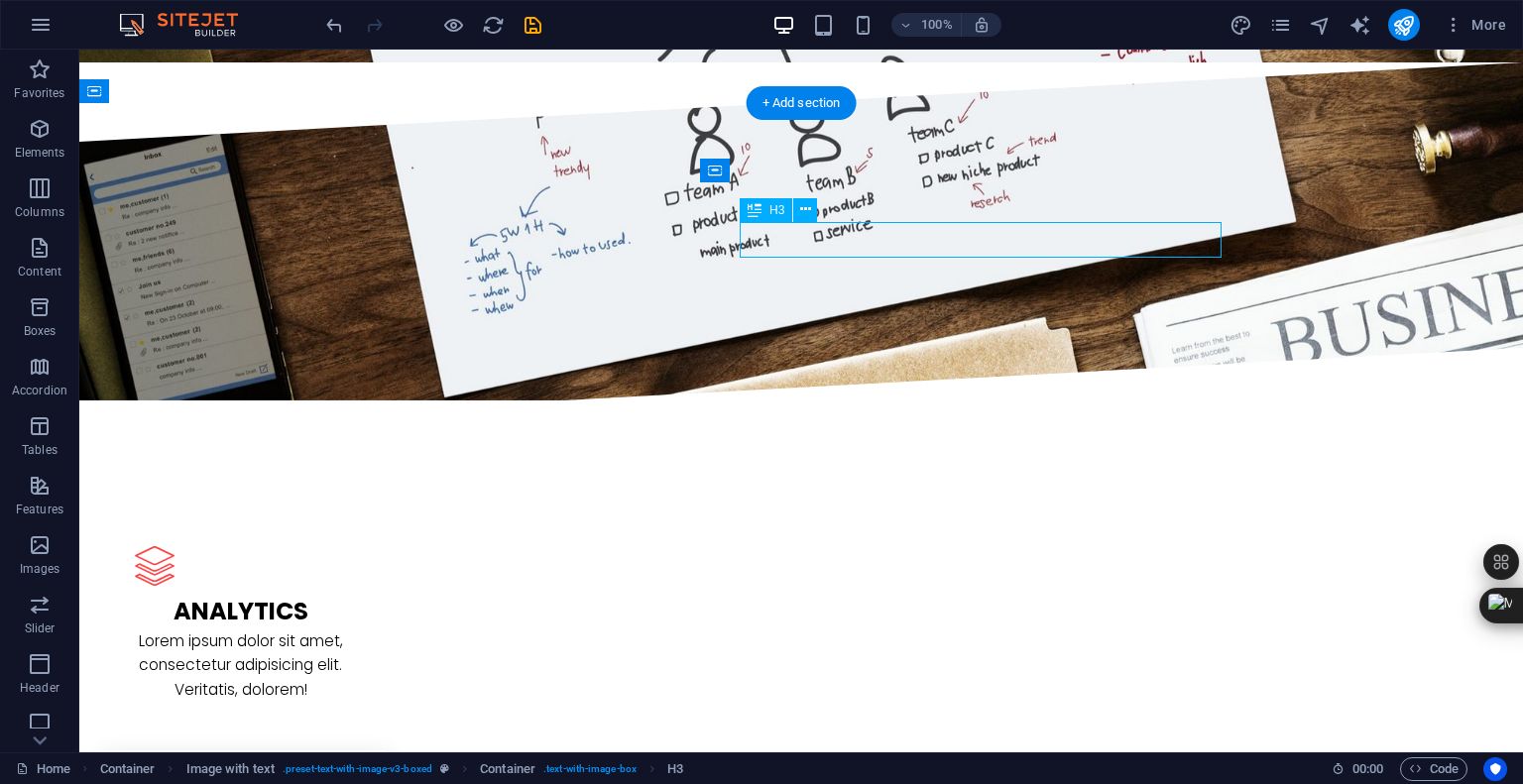 click on "L atest Project" at bounding box center (801, 2313) 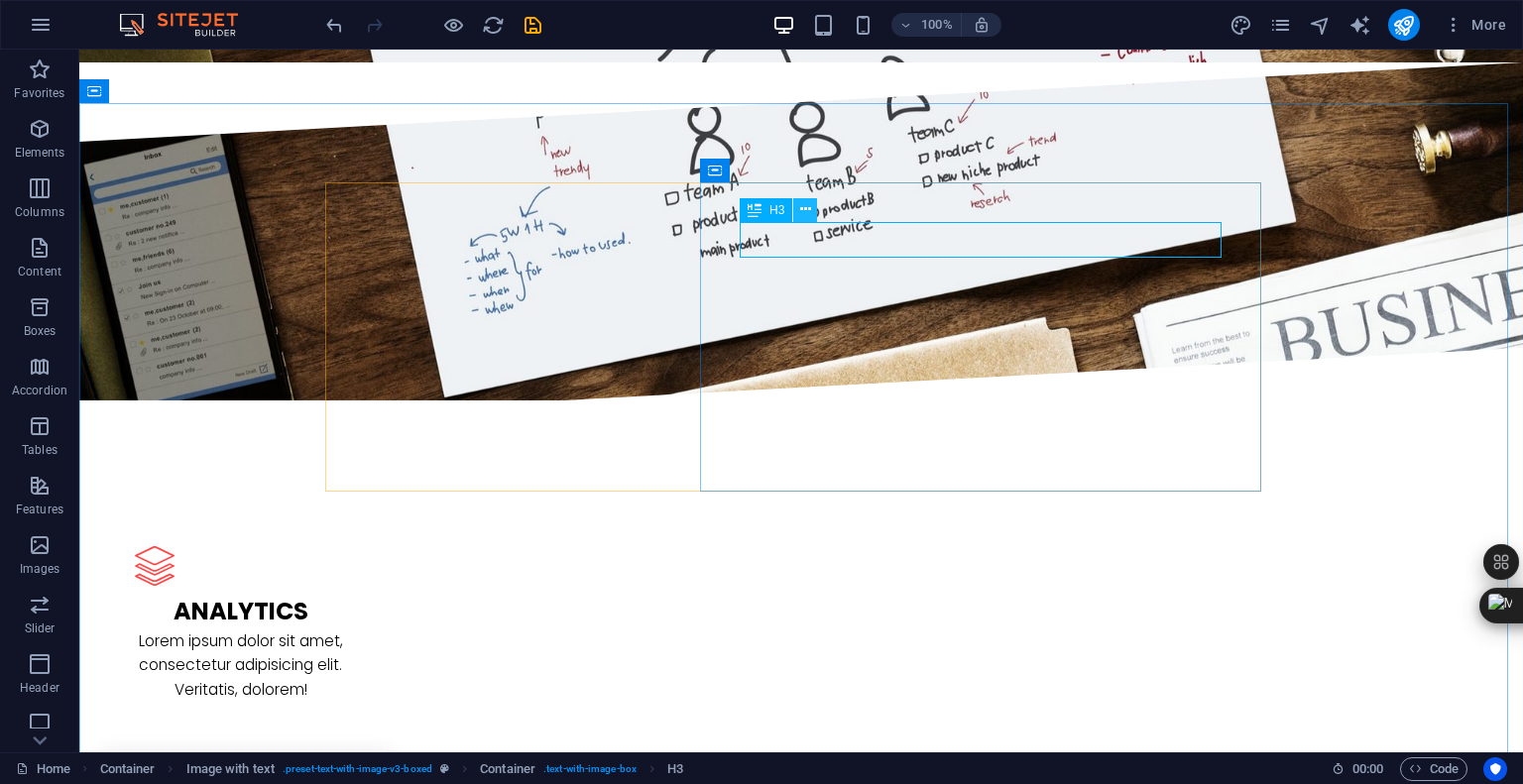 click at bounding box center [805, 210] 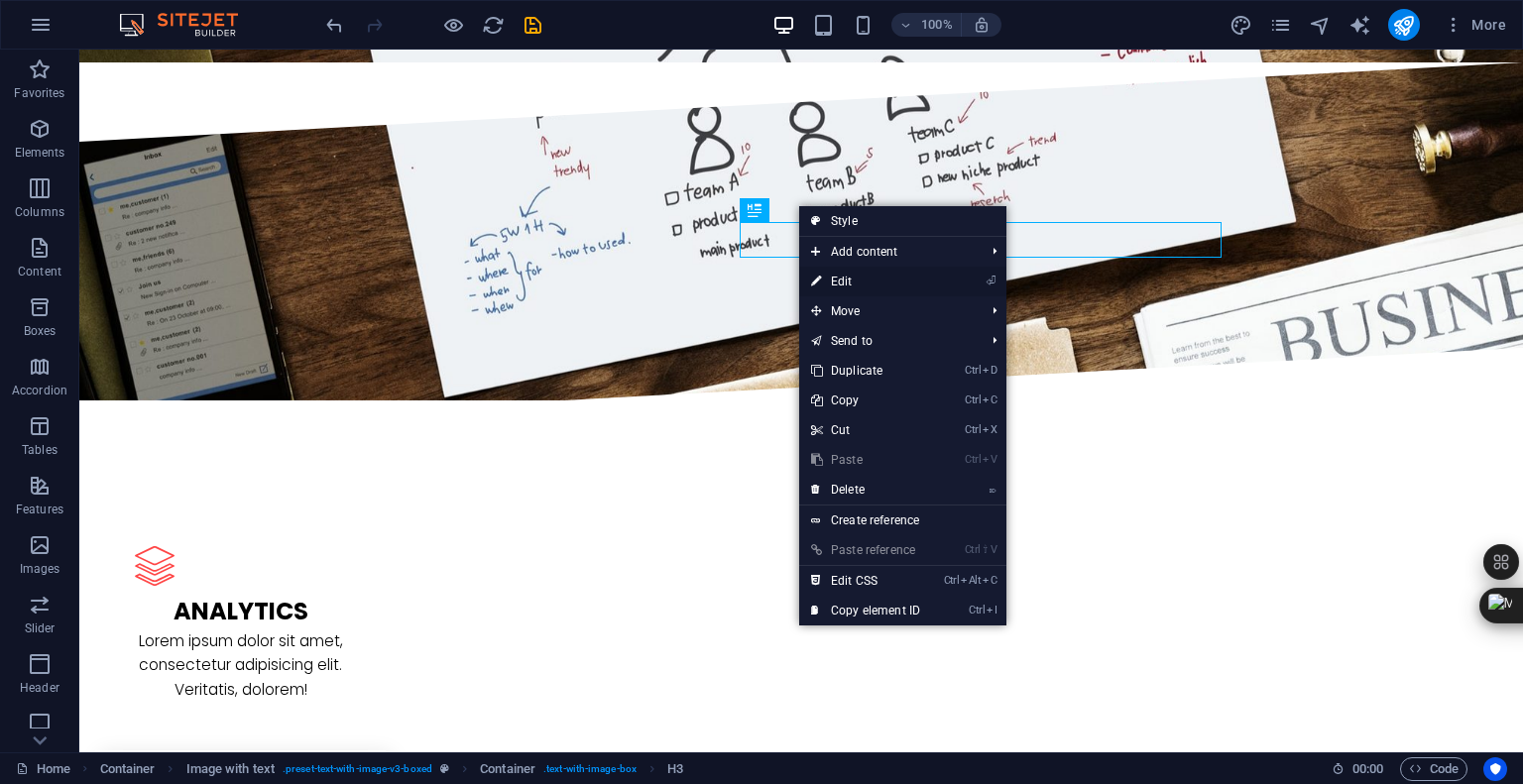 click at bounding box center (816, 281) 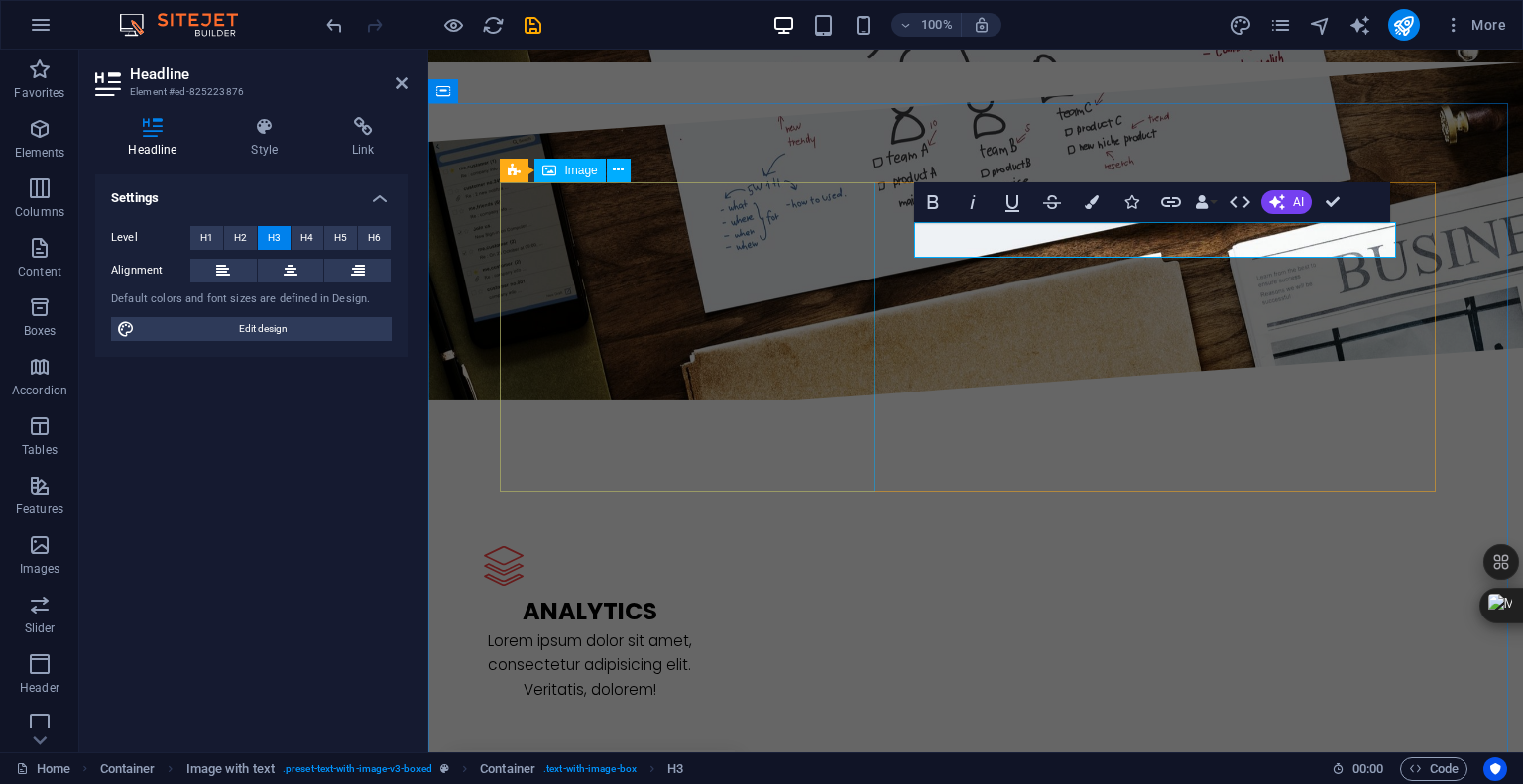 type 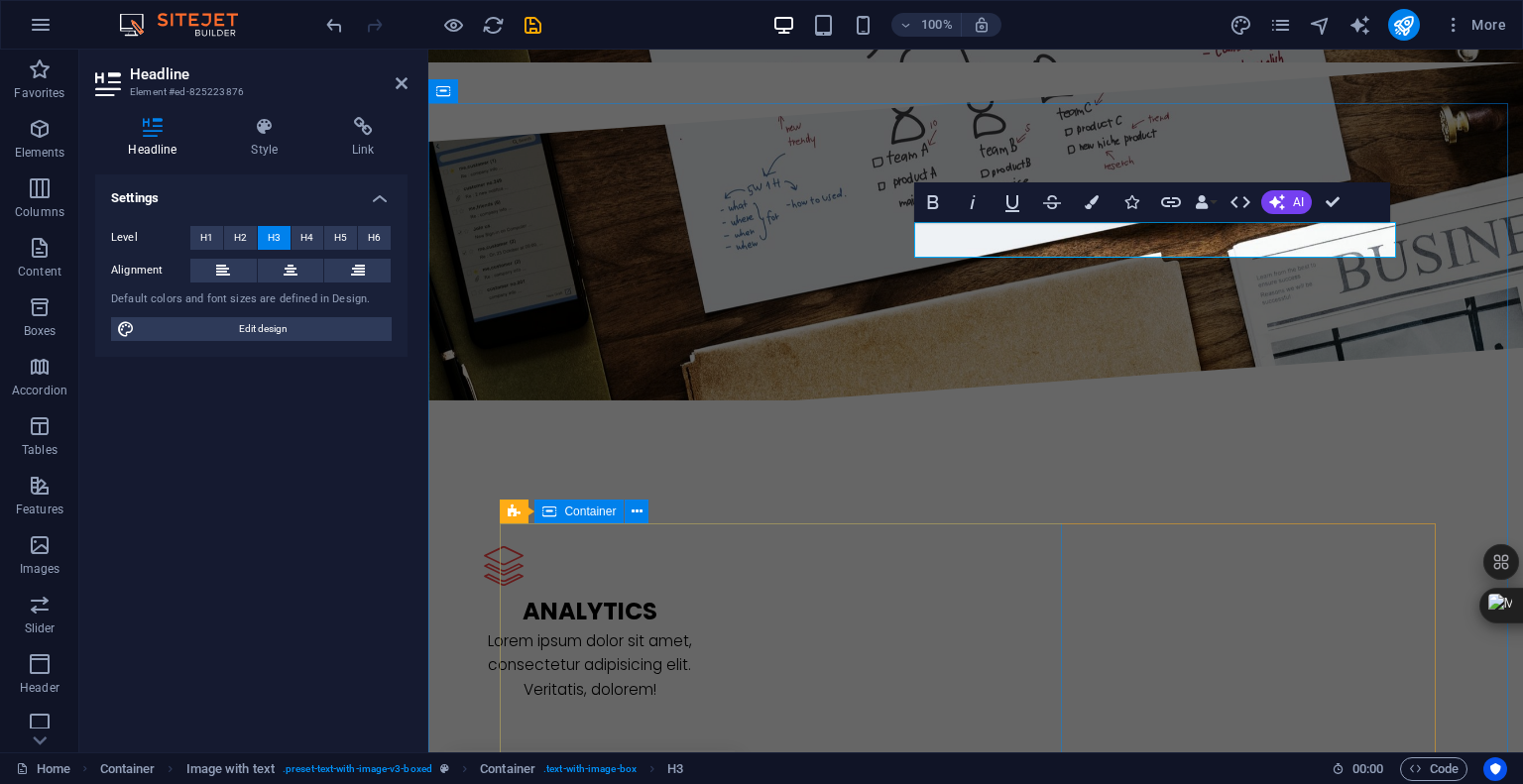 click on "L atest Project Lorem ipsum dolor sit amet, consectetuer adipiscing elit. Aenean commodo ligula eget dolor. Lorem ipsum dolor sit amet, consectetuer adipiscing elit leget dolor. Lorem ipsum dolor sit amet, consectetuer adipiscing elit. Aenean commodo ligula eget dolor. Lorem ipsum dolor sit amet, consectetuer adipiscing elit dolor consectetuer adipiscing elit leget dolor. Lorem elit saget ipsum dolor sit amet, consectetuer." at bounding box center [976, 2606] 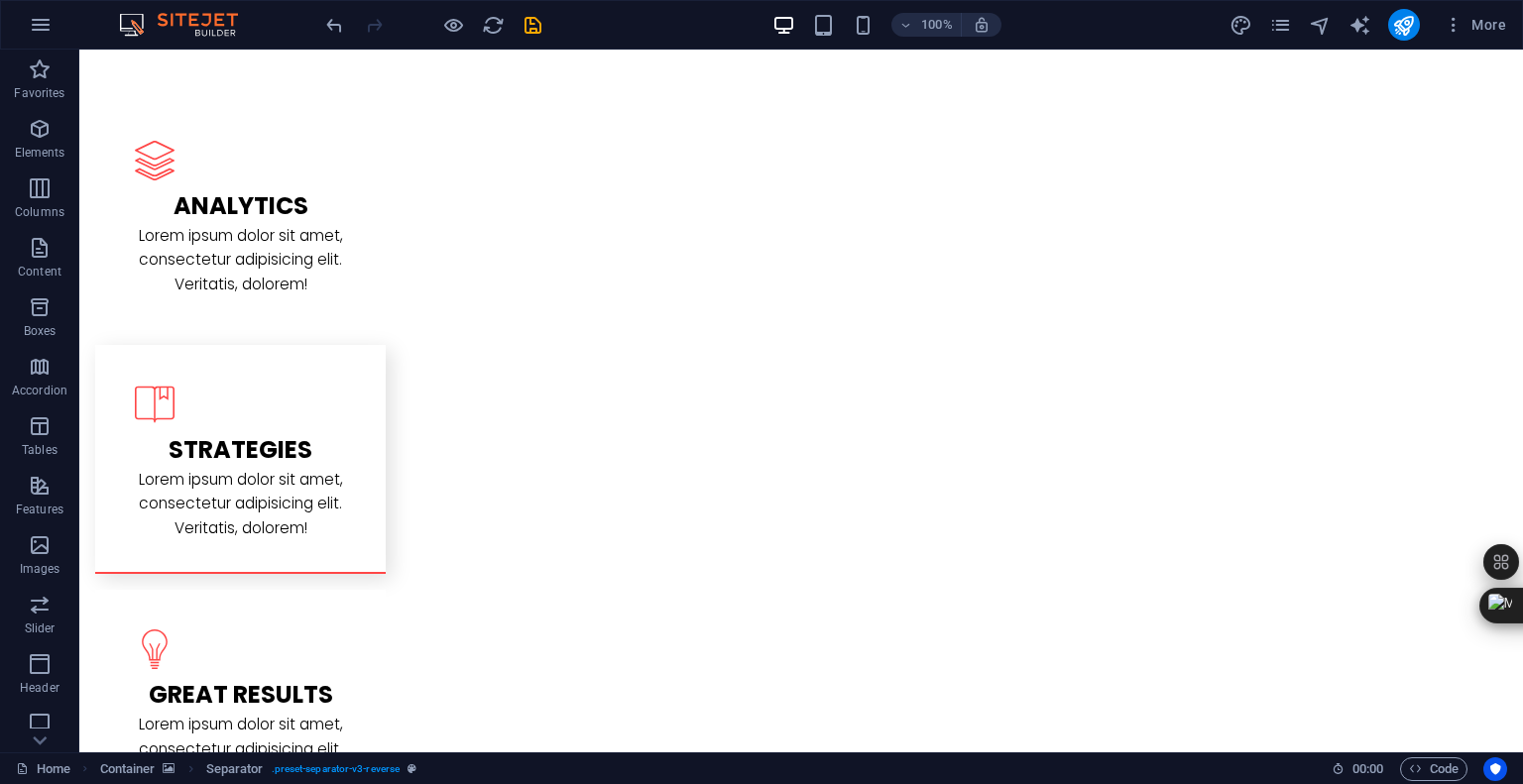 scroll, scrollTop: 2516, scrollLeft: 0, axis: vertical 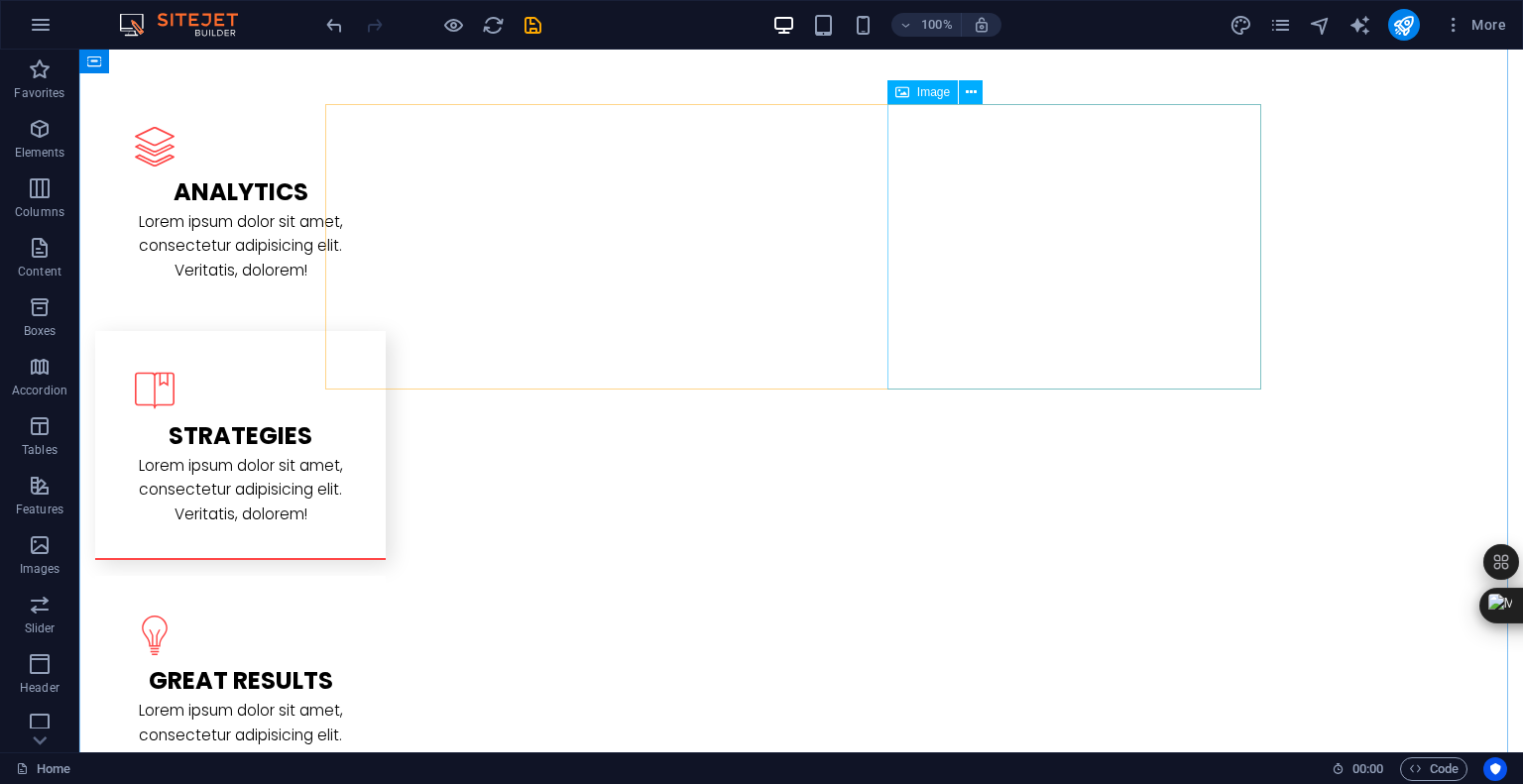 click at bounding box center (473, 2386) 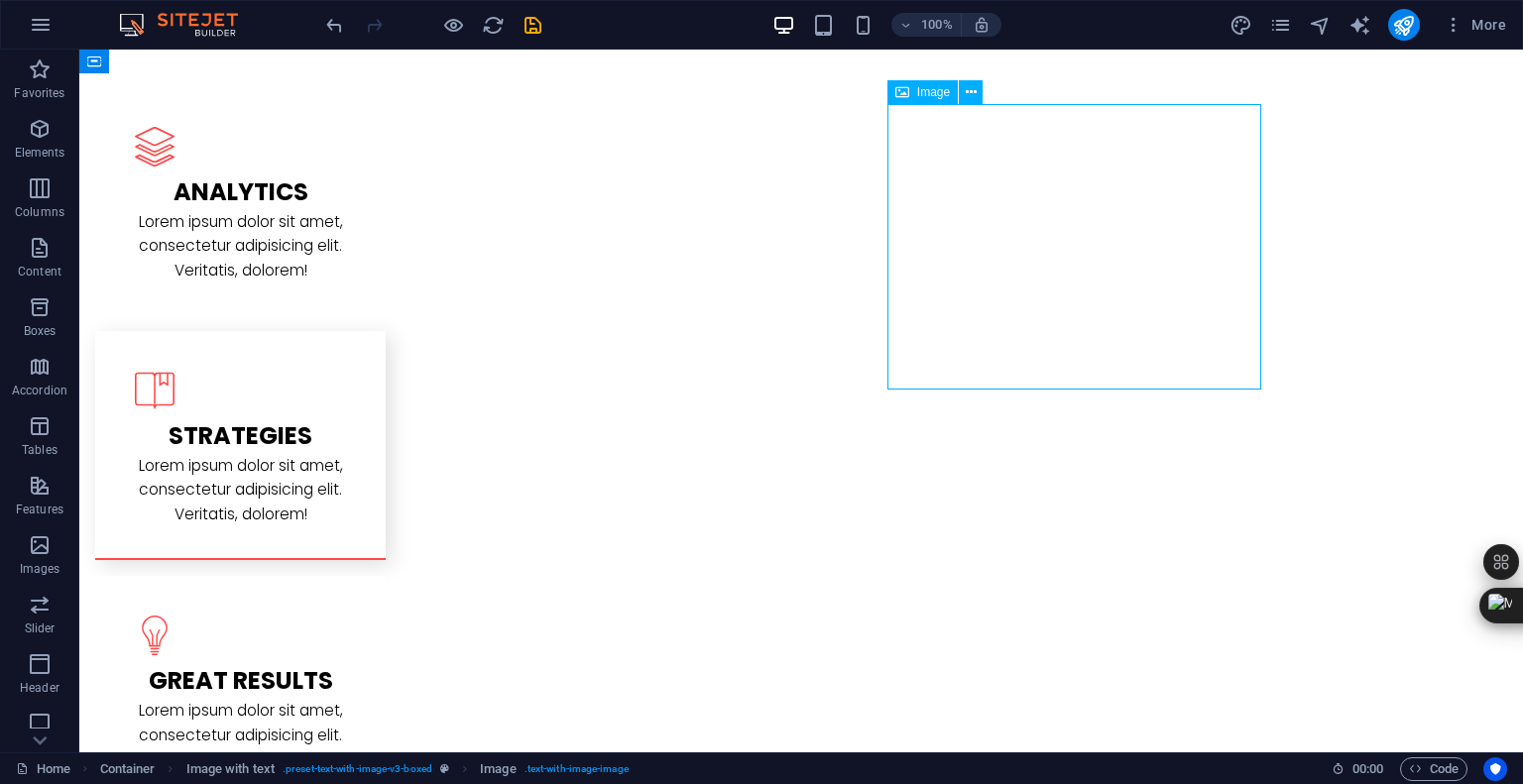 click at bounding box center [473, 2386] 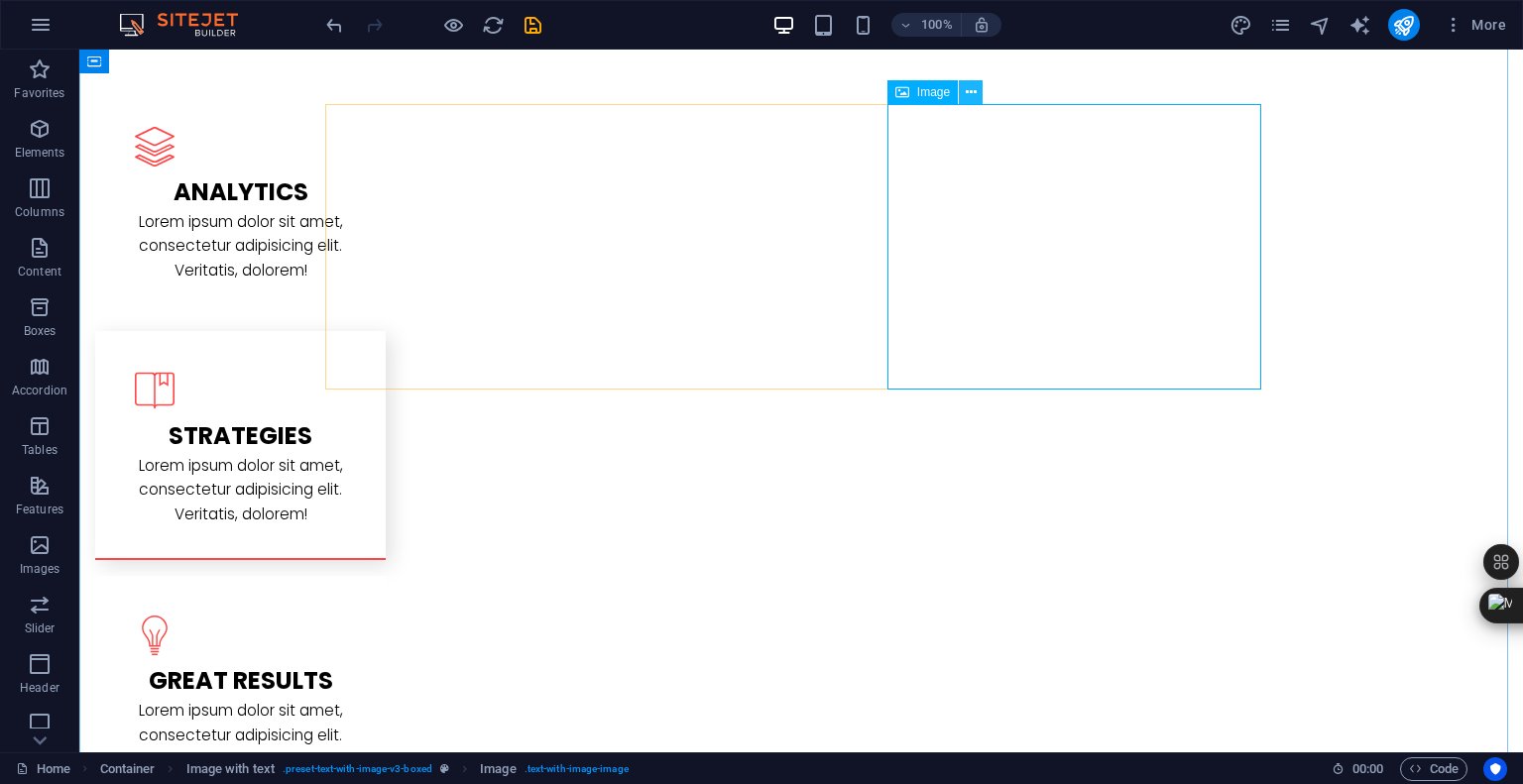 click at bounding box center [971, 92] 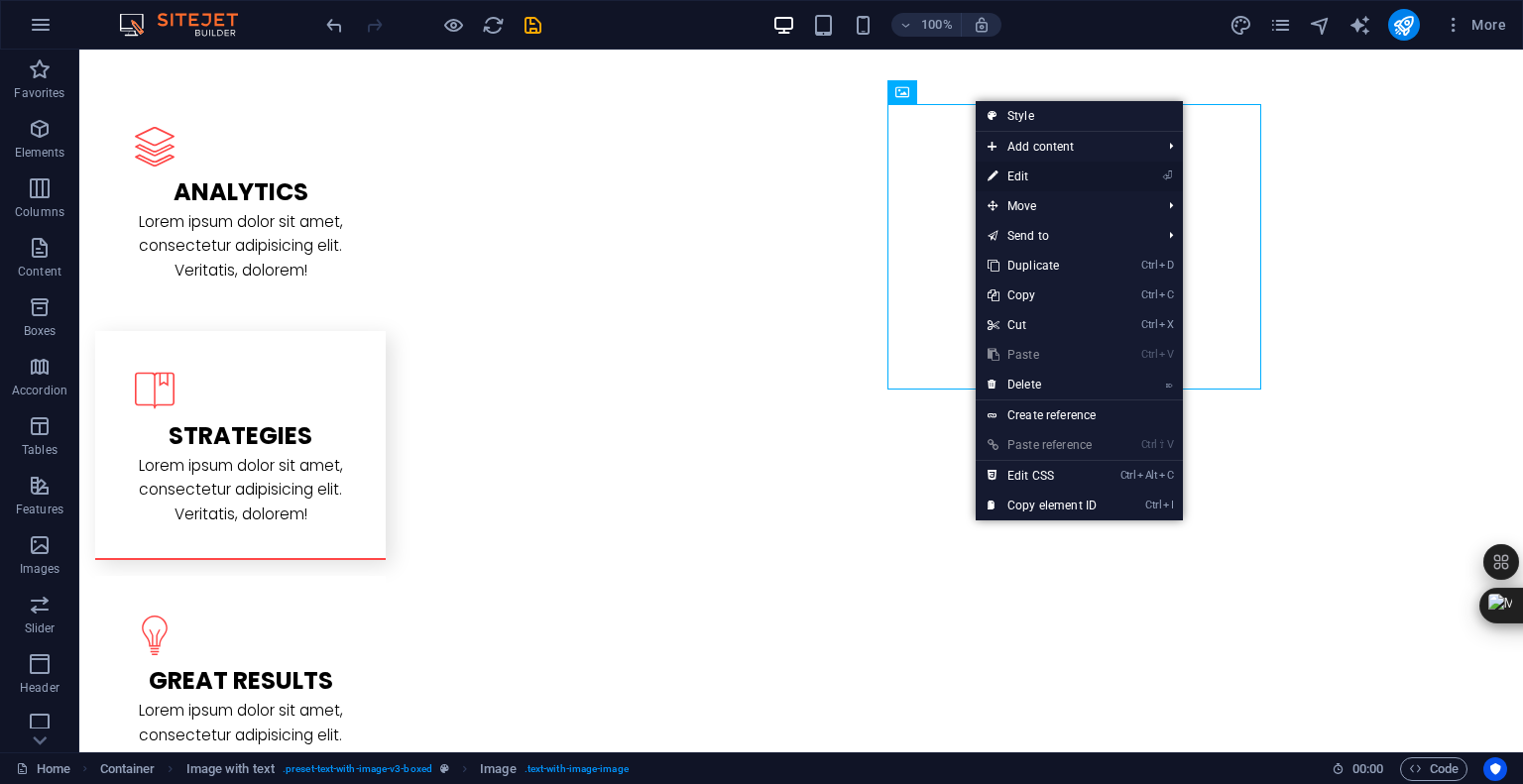 click at bounding box center (993, 176) 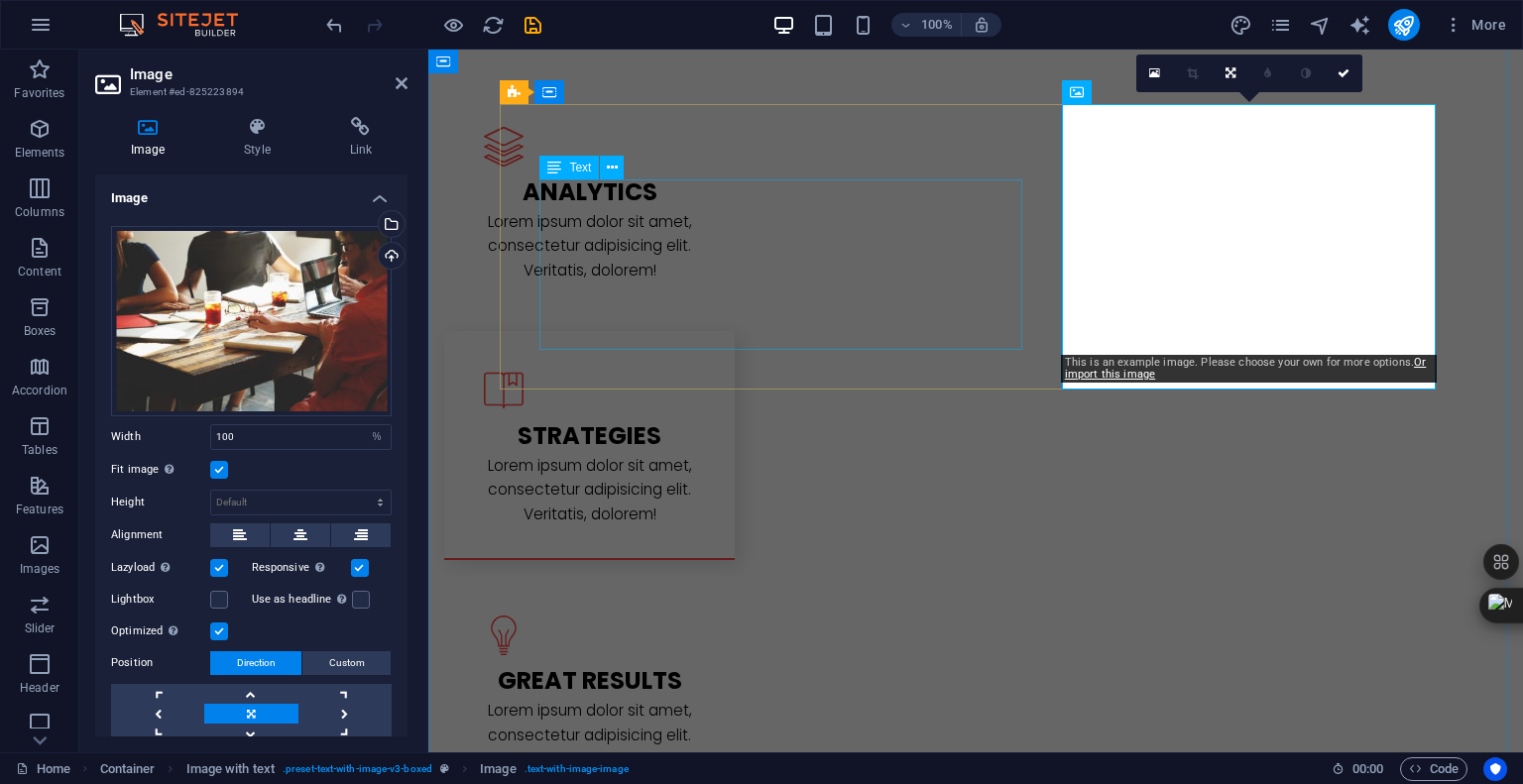 click on "Lorem ipsum dolor sit amet, consectetuer adipiscing elit. Aenean commodo ligula eget dolor. Lorem ipsum dolor sit amet, consectetuer adipiscing elit leget dolor. Lorem ipsum dolor sit amet, consectetuer adipiscing elit. Aenean commodo ligula eget dolor. Lorem ipsum dolor sit amet, consectetuer adipiscing elit dolor consectetuer adipiscing elit leget dolor. Lorem elit saget ipsum dolor sit amet, consectetuer." at bounding box center (976, 2204) 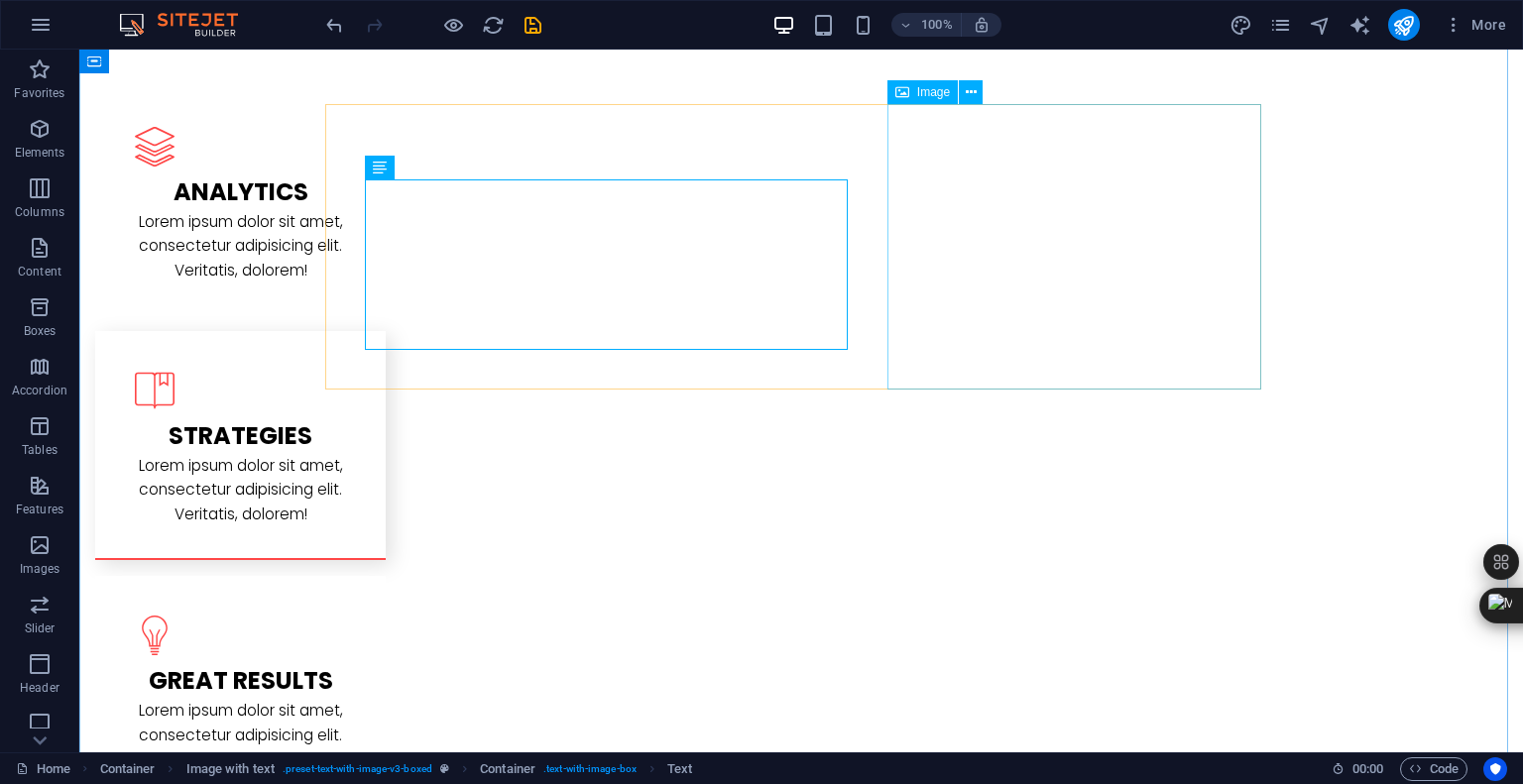 click at bounding box center (473, 2386) 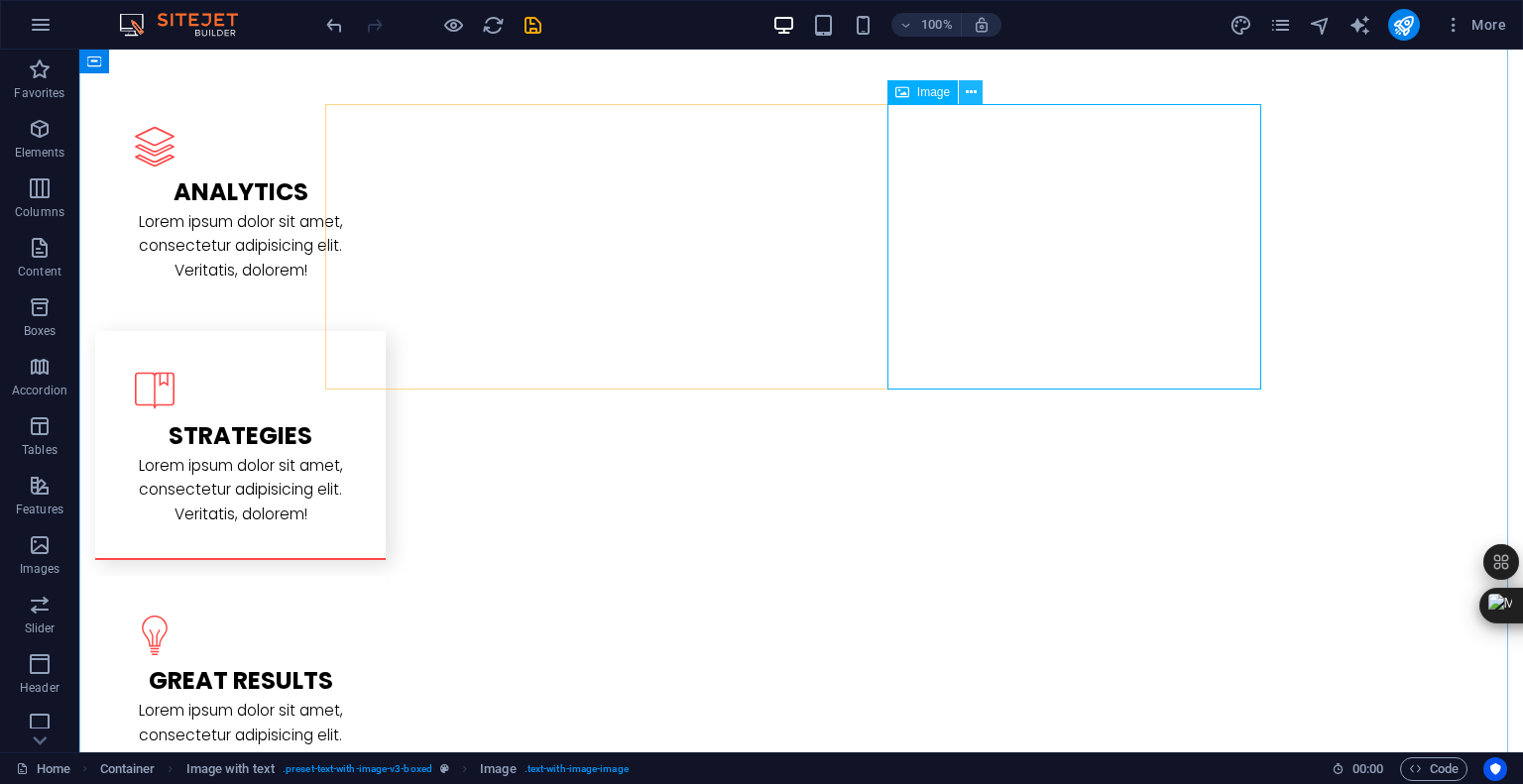 click at bounding box center [971, 92] 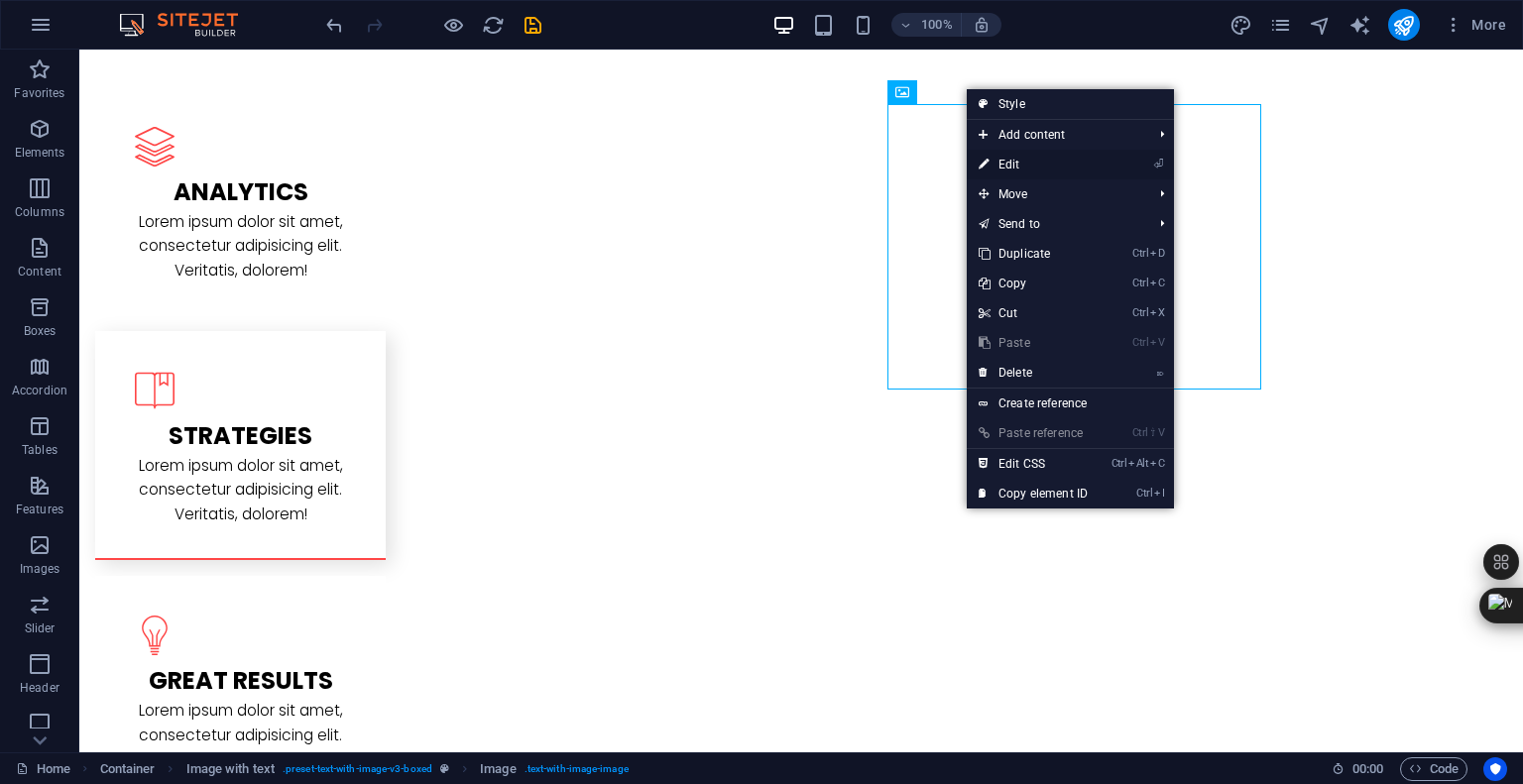 click on "⏎  Edit" at bounding box center (1033, 165) 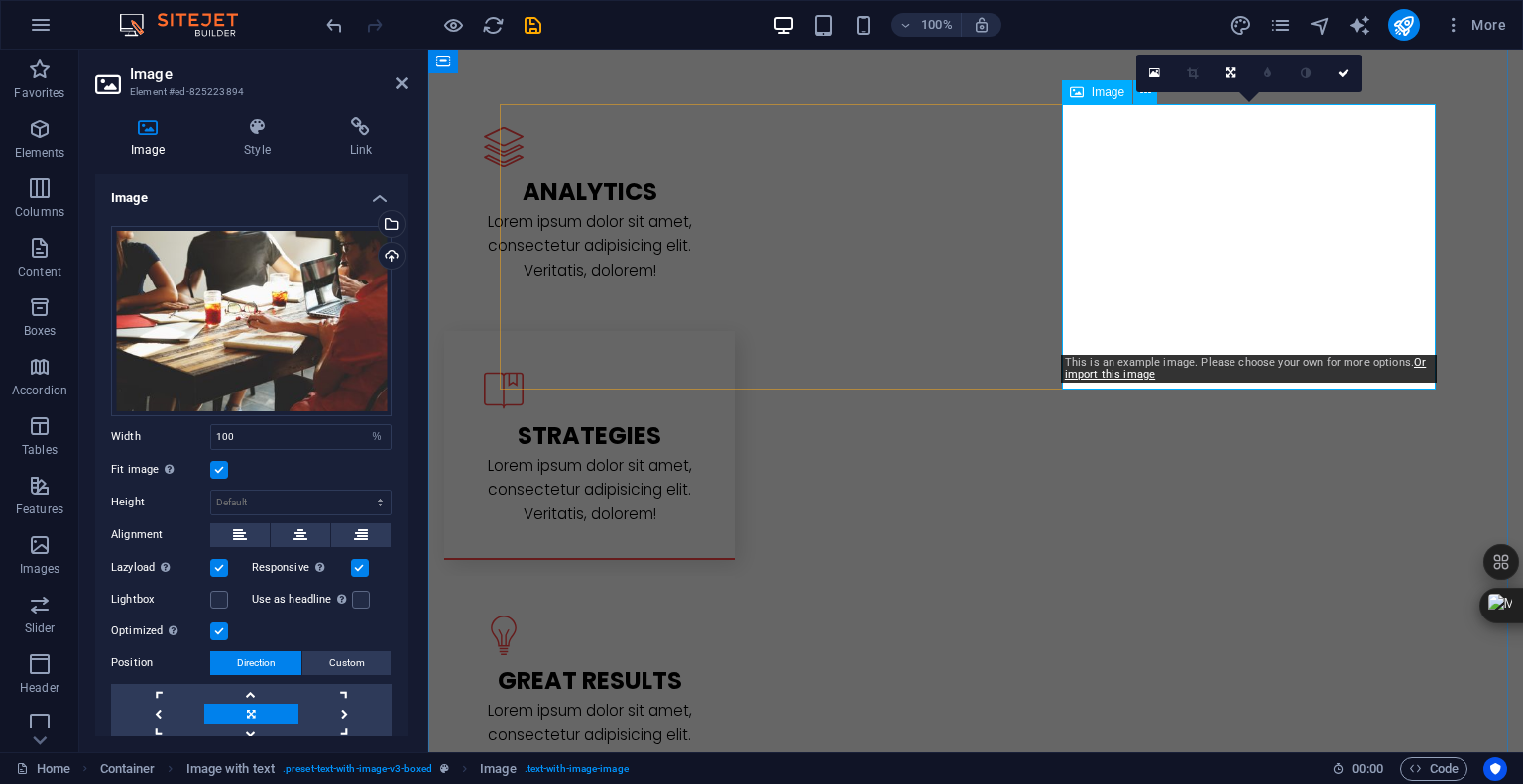 click at bounding box center [647, 2386] 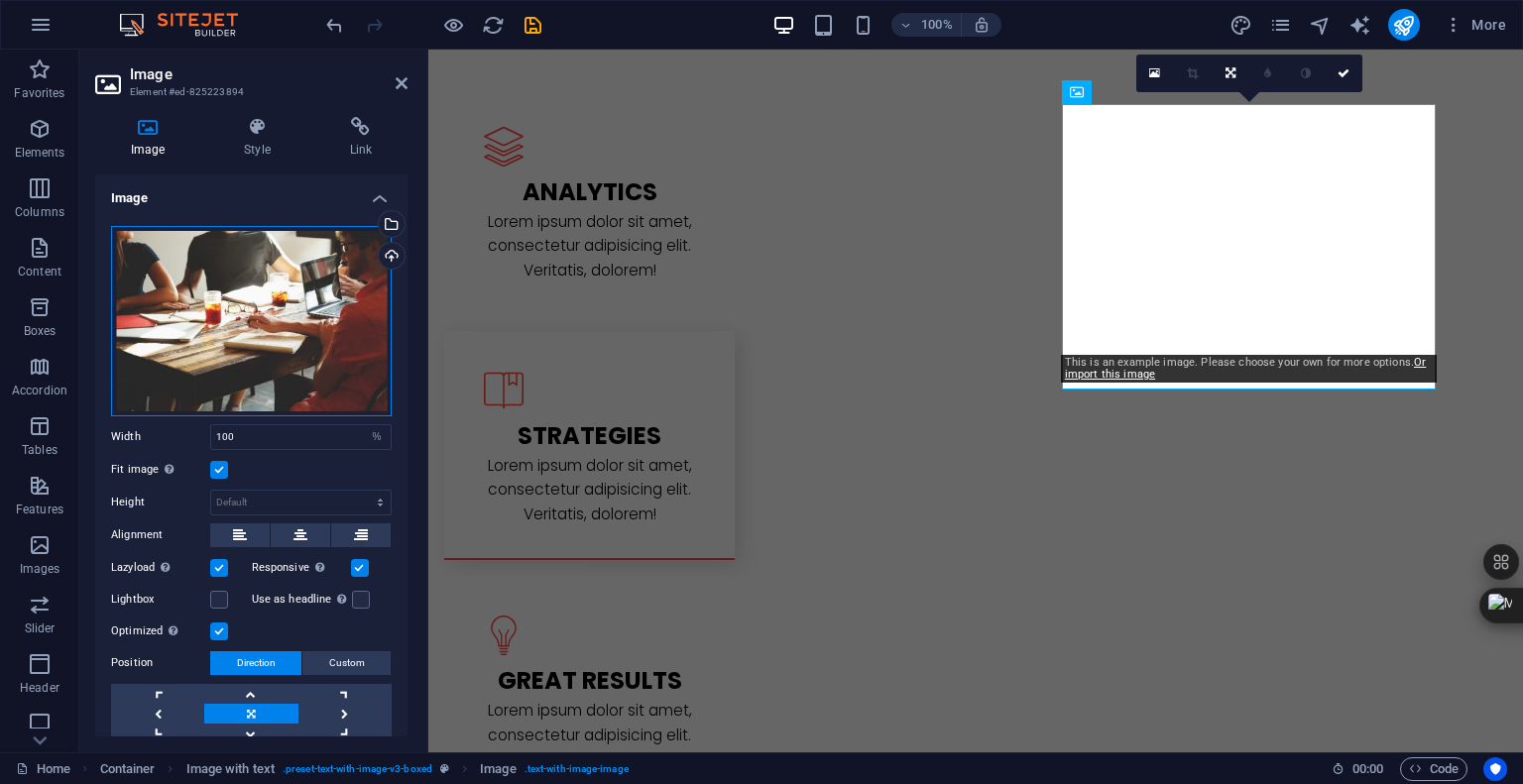 click on "Drag files here, click to choose files or select files from Files or our free stock photos & videos" at bounding box center (251, 321) 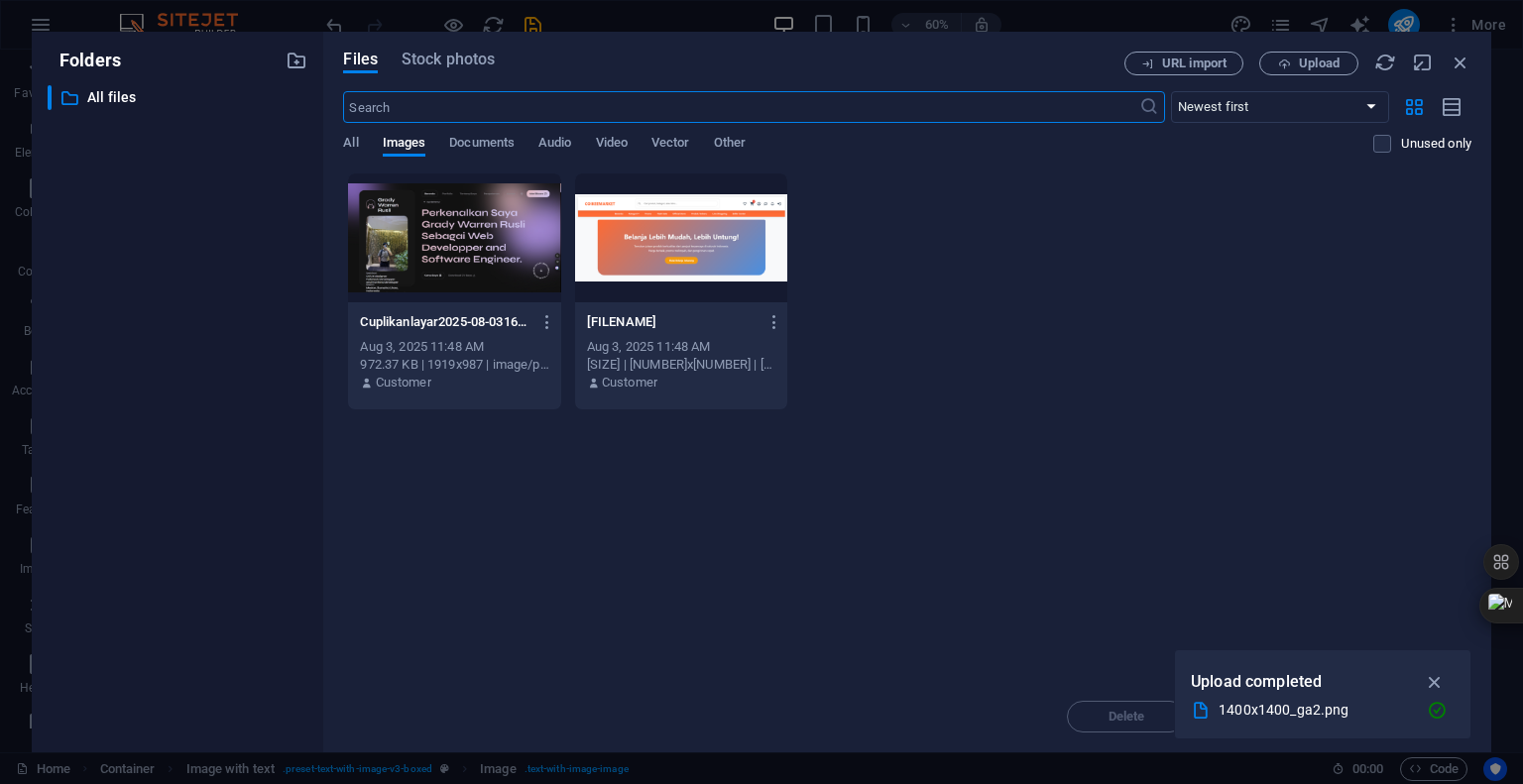 scroll, scrollTop: 2984, scrollLeft: 0, axis: vertical 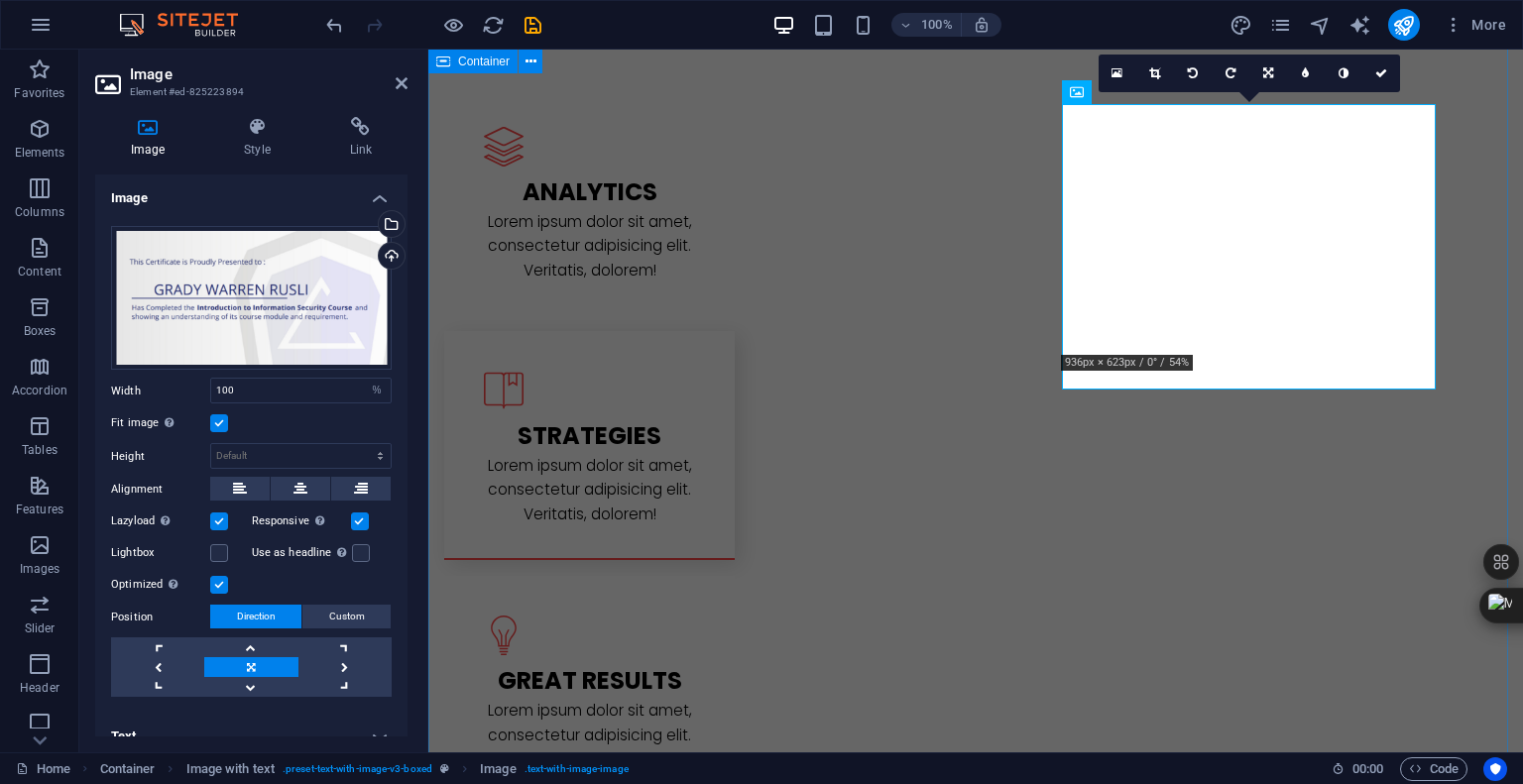 click on "Memperkenalkan proyek-proyek terbaru saya sebagai Web Developer dan Software Engineer. Dengan keahlian dalam pengembangan web dan perangkat lunak, saya menghadirkan solusi kreatif dan efisien untuk kebutuhan digital Anda. Berikut adalah beberapa contoh hasil kerja saya yang menunjukkan kemampuan saya dalam menciptakan aplikasi dan situs web berkualitas tinggi dengan desain modern dan fungsionalitas optimal. L atest Project Lorem ipsum dolor sit amet, consectetuer adipiscing elit. Aenean commodo ligula eget dolor. Lorem ipsum dolor sit amet, consectetuer adipiscing elit leget dolor. Lorem ipsum dolor sit amet, consectetuer adipiscing elit. Aenean commodo ligula eget dolor. Lorem ipsum dolor sit amet, consectetuer adipiscing elit dolor consectetuer adipiscing elit leget dolor. Lorem elit saget ipsum dolor sit amet, consectetuer. L atest Project L atest Project" at bounding box center [976, 2493] 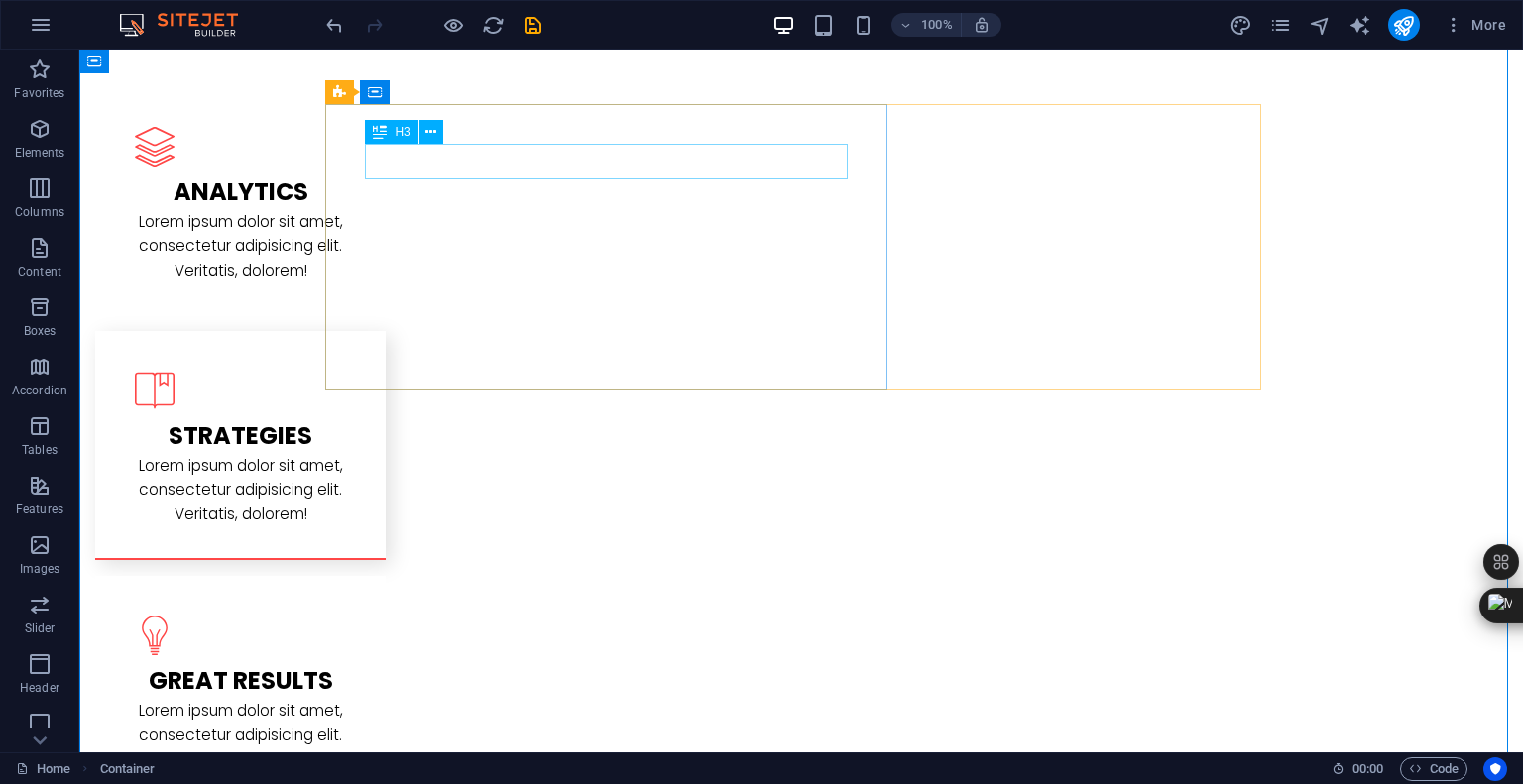 click on "L atest Project" at bounding box center (801, 2138) 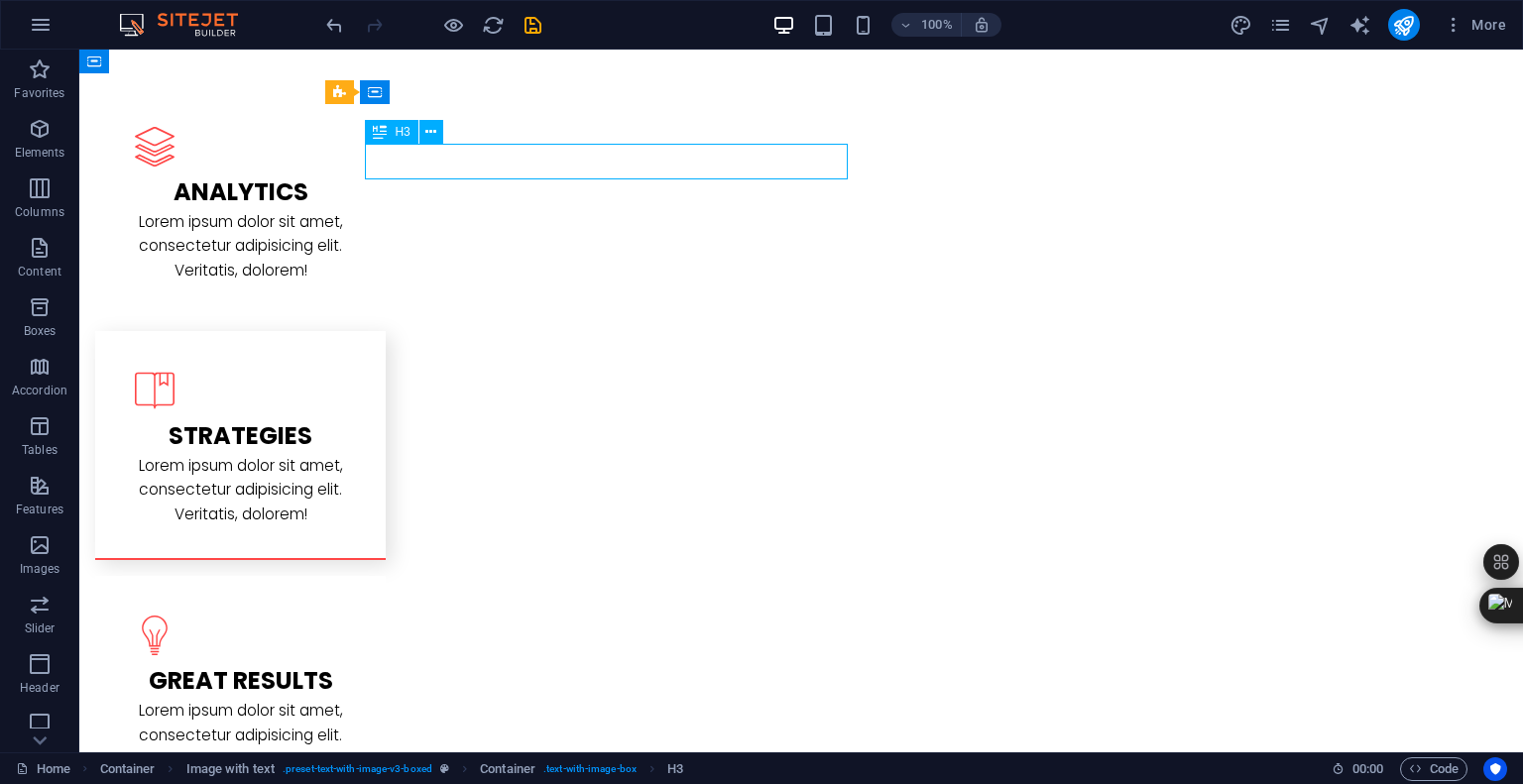 click on "L atest Project" at bounding box center (801, 2138) 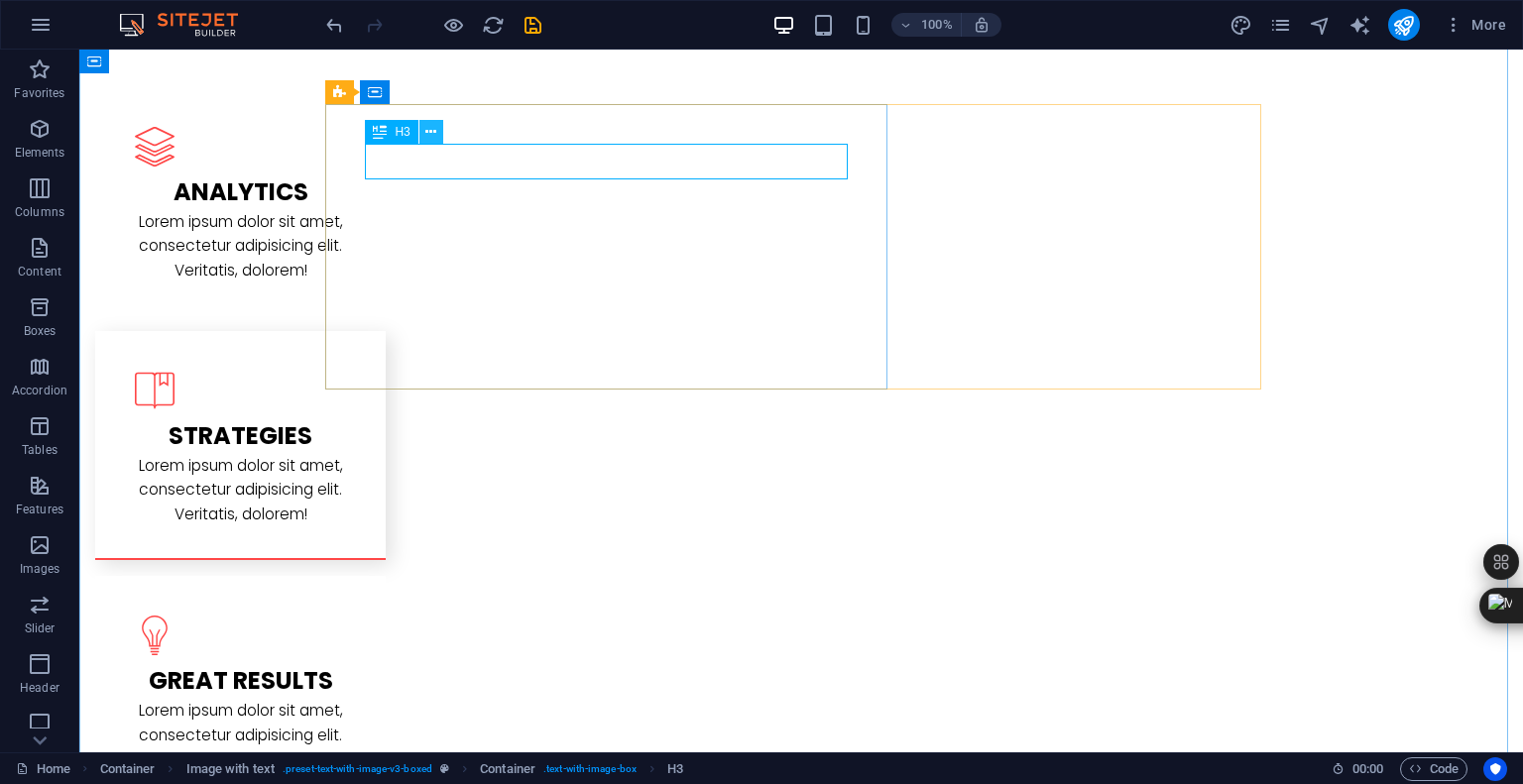 click at bounding box center [431, 132] 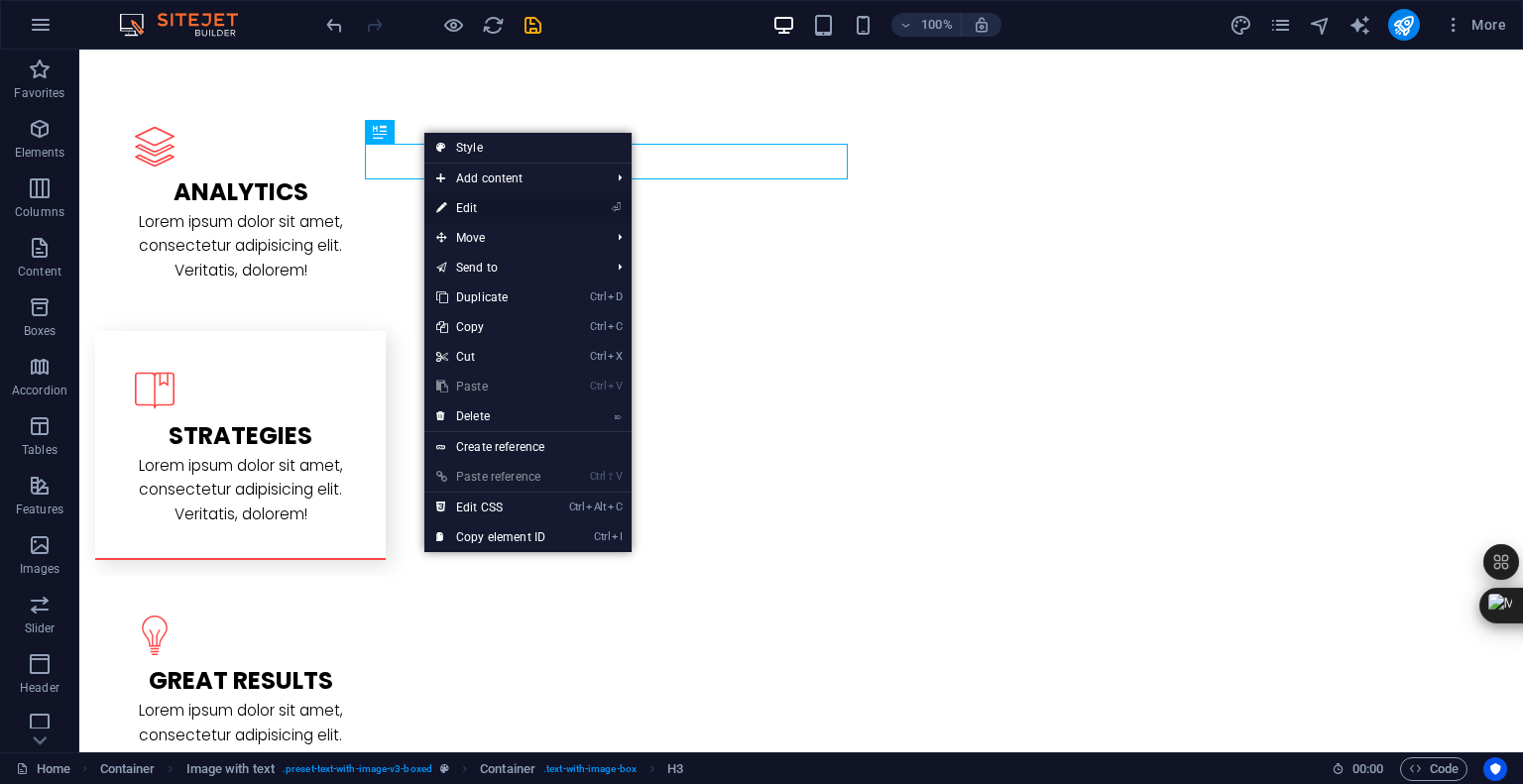 click on "⏎  Edit" at bounding box center [491, 208] 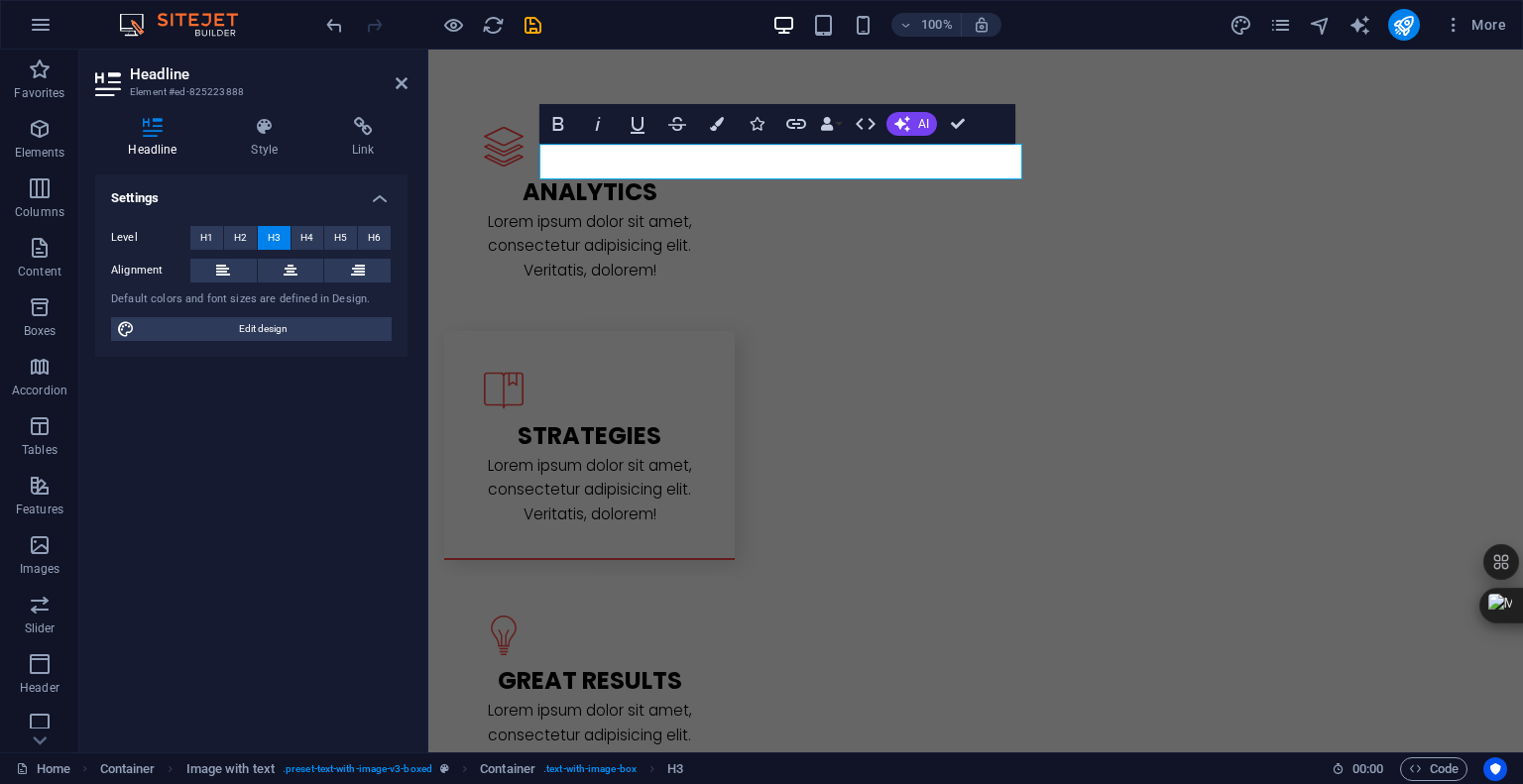 type 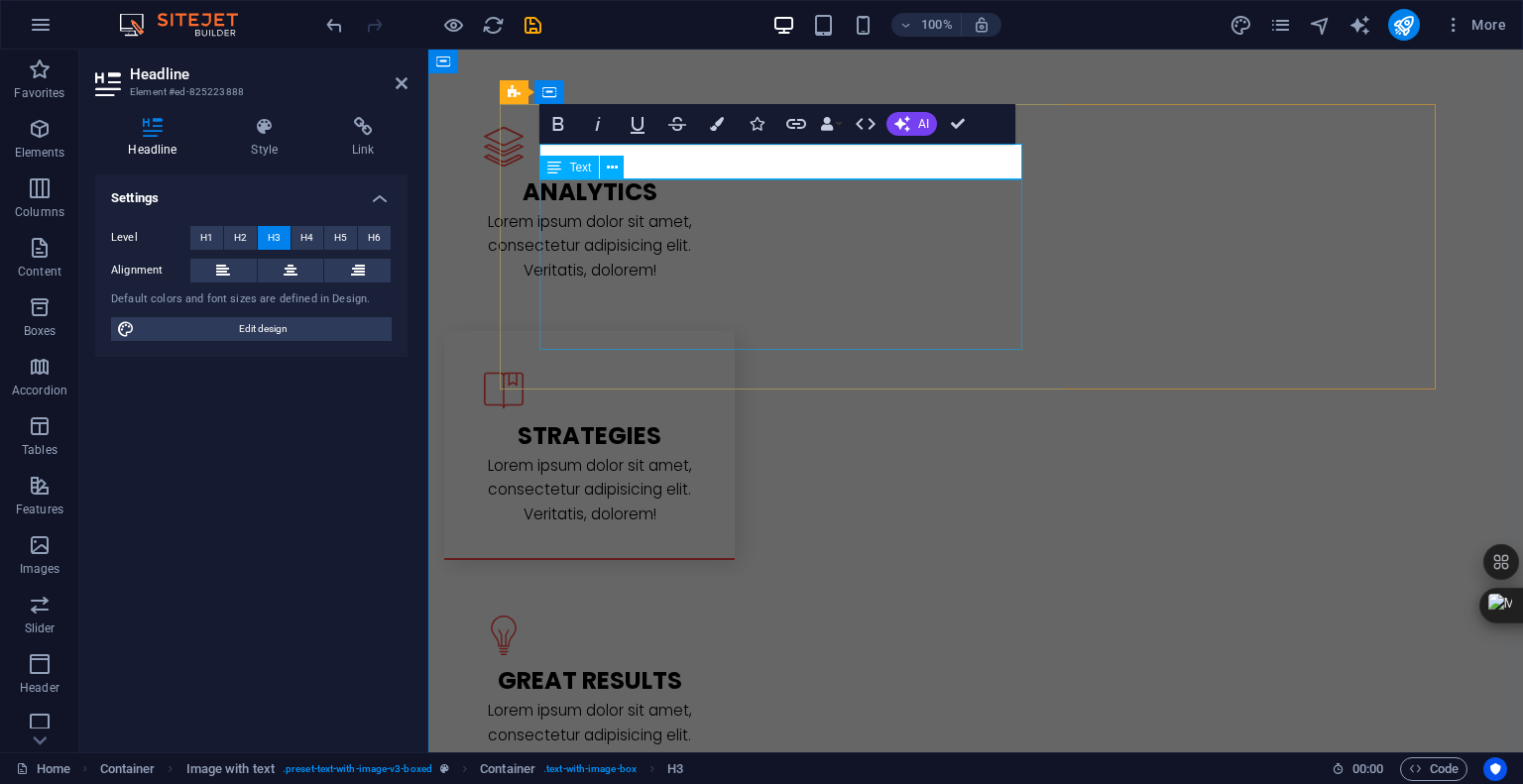 click on "Lorem ipsum dolor sit amet, consectetuer adipiscing elit. Aenean commodo ligula eget dolor. Lorem ipsum dolor sit amet, consectetuer adipiscing elit leget dolor. Lorem ipsum dolor sit amet, consectetuer adipiscing elit. Aenean commodo ligula eget dolor. Lorem ipsum dolor sit amet, consectetuer adipiscing elit dolor consectetuer adipiscing elit leget dolor. Lorem elit saget ipsum dolor sit amet, consectetuer." at bounding box center (976, 2204) 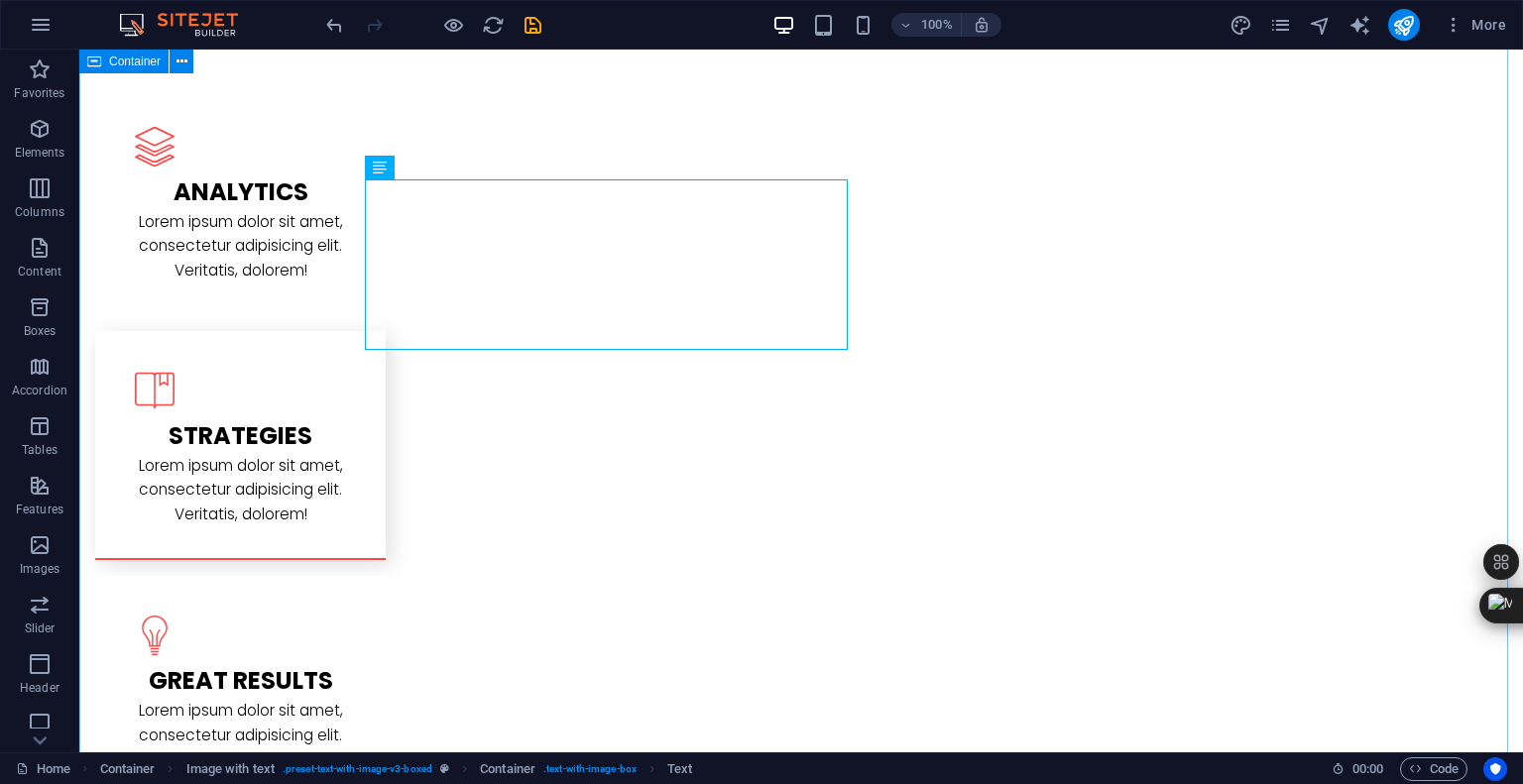 click on "PROJECT TERAKHIR DIBIKIN Memperkenalkan proyek-proyek terbaru saya sebagai Web Developer dan Software Engineer. Dengan keahlian dalam pengembangan web dan perangkat lunak, saya menghadirkan solusi kreatif dan efisien untuk kebutuhan digital Anda. Berikut adalah beberapa contoh hasil kerja saya yang menunjukkan kemampuan saya dalam menciptakan aplikasi dan situs web berkualitas tinggi dengan desain modern dan fungsionalitas optimal. sertifikat atas keamanan web Lorem ipsum dolor sit amet, consectetuer adipiscing elit. Aenean commodo ligula eget dolor. Lorem ipsum dolor sit amet, consectetuer adipiscing elit leget dolor. Lorem ipsum dolor sit amet, consectetuer adipiscing elit. Aenean commodo ligula eget dolor. Lorem ipsum dolor sit amet, consectetuer adipiscing elit dolor consectetuer adipiscing elit leget dolor. Lorem elit saget ipsum dolor sit amet, consectetuer. L atest Project L atest Project" at bounding box center [801, 2493] 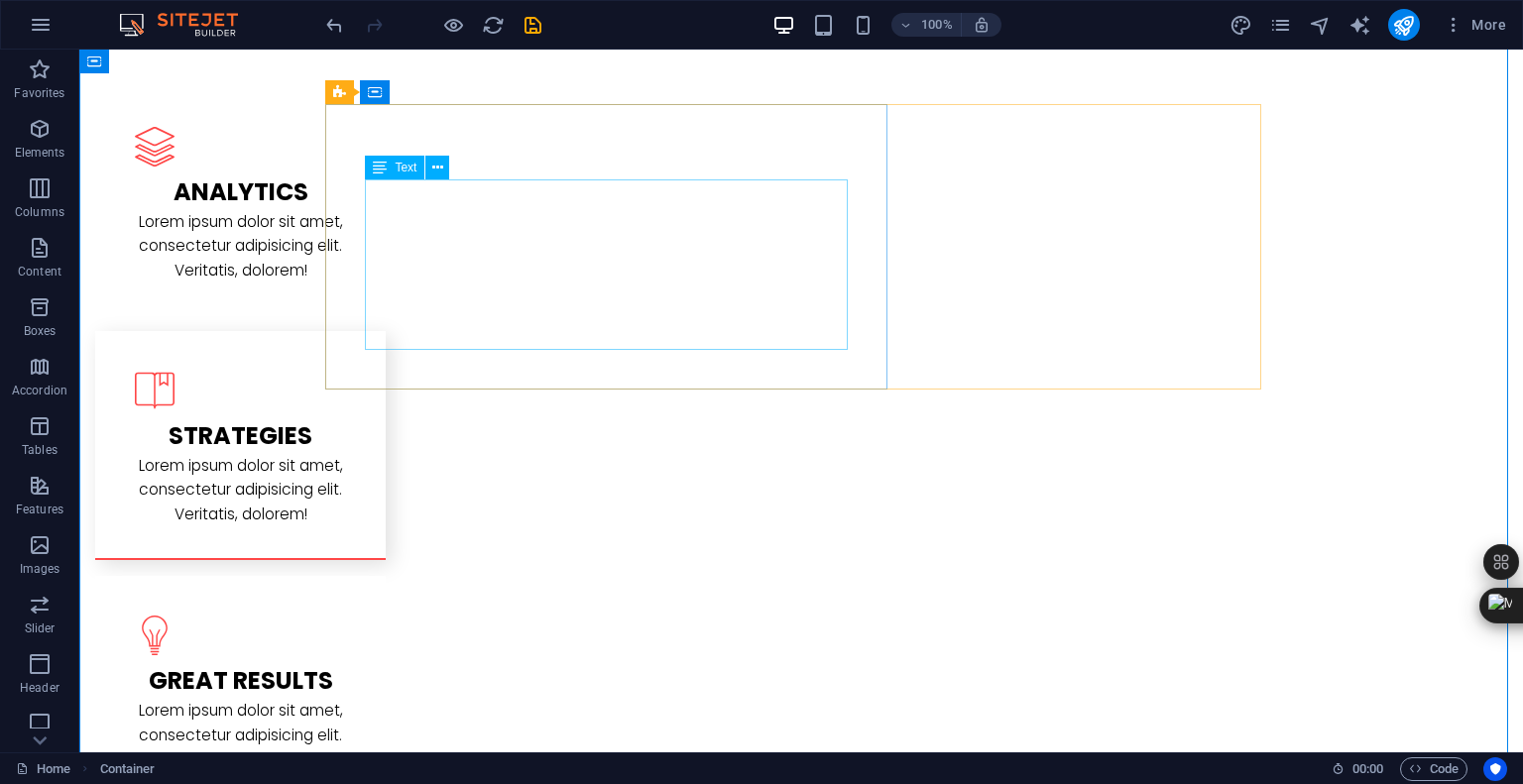 click on "Lorem ipsum dolor sit amet, consectetuer adipiscing elit. Aenean commodo ligula eget dolor. Lorem ipsum dolor sit amet, consectetuer adipiscing elit leget dolor. Lorem ipsum dolor sit amet, consectetuer adipiscing elit. Aenean commodo ligula eget dolor. Lorem ipsum dolor sit amet, consectetuer adipiscing elit dolor consectetuer adipiscing elit leget dolor. Lorem elit saget ipsum dolor sit amet, consectetuer." at bounding box center [801, 2204] 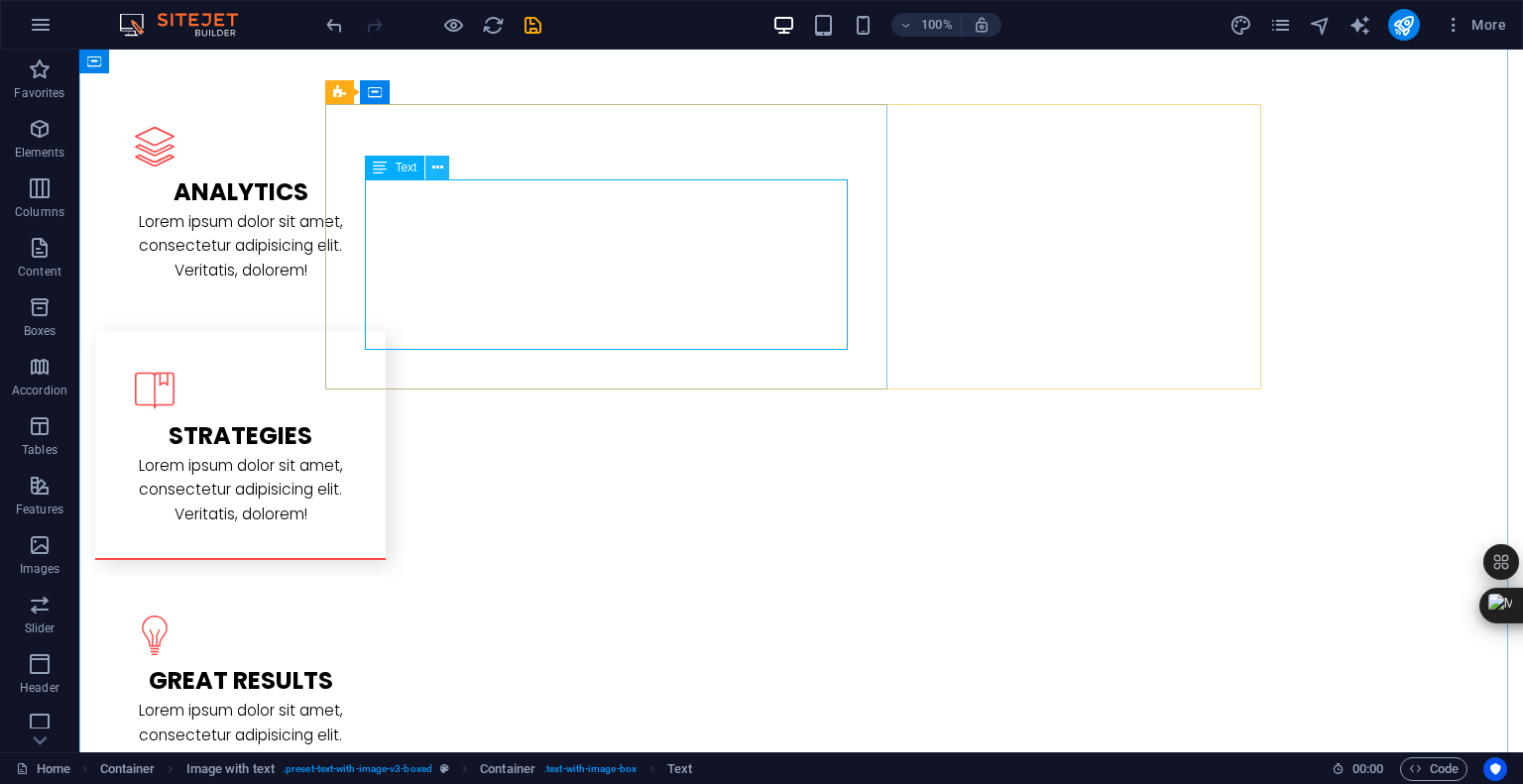 click at bounding box center (437, 168) 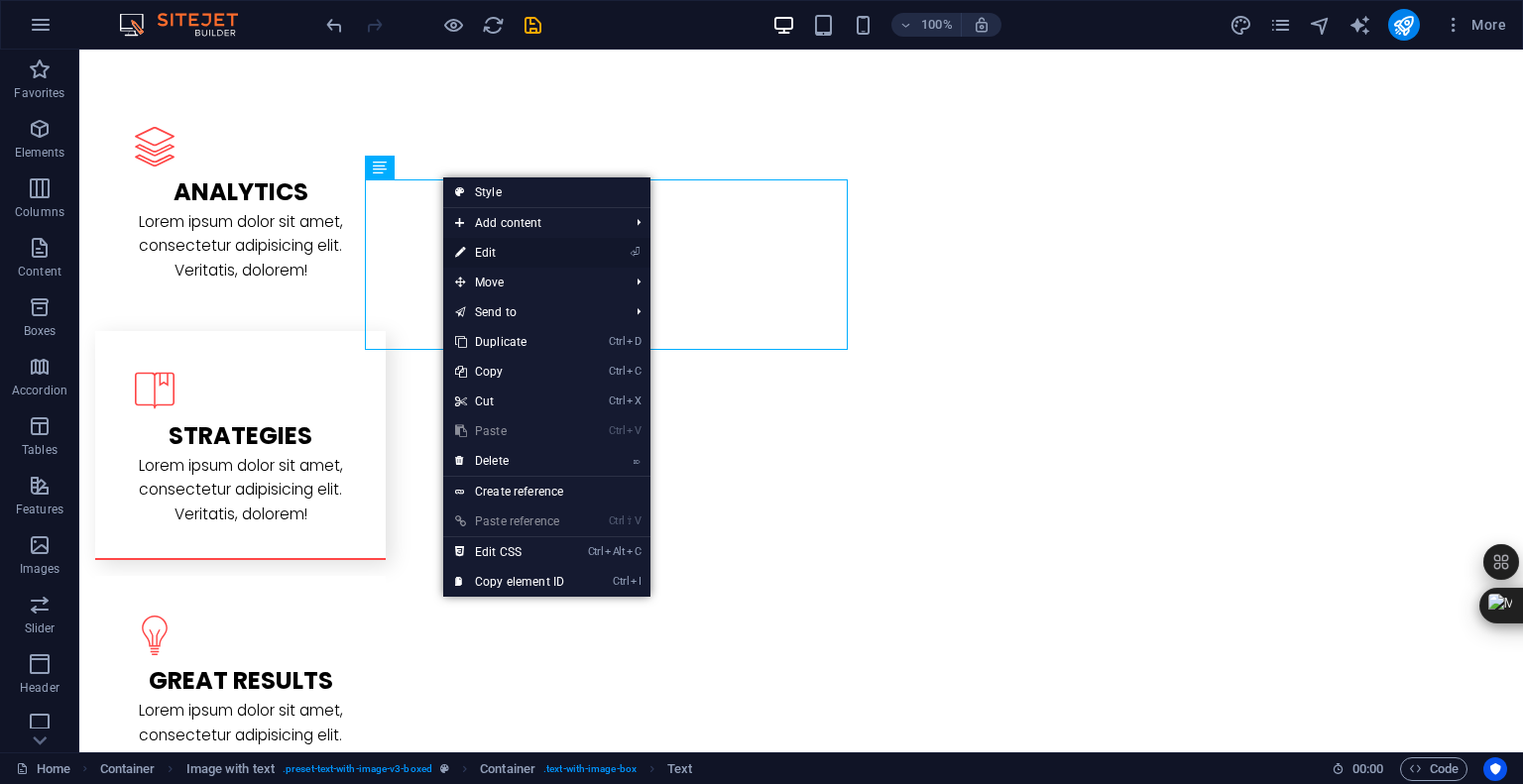 click on "⏎  Edit" at bounding box center (510, 253) 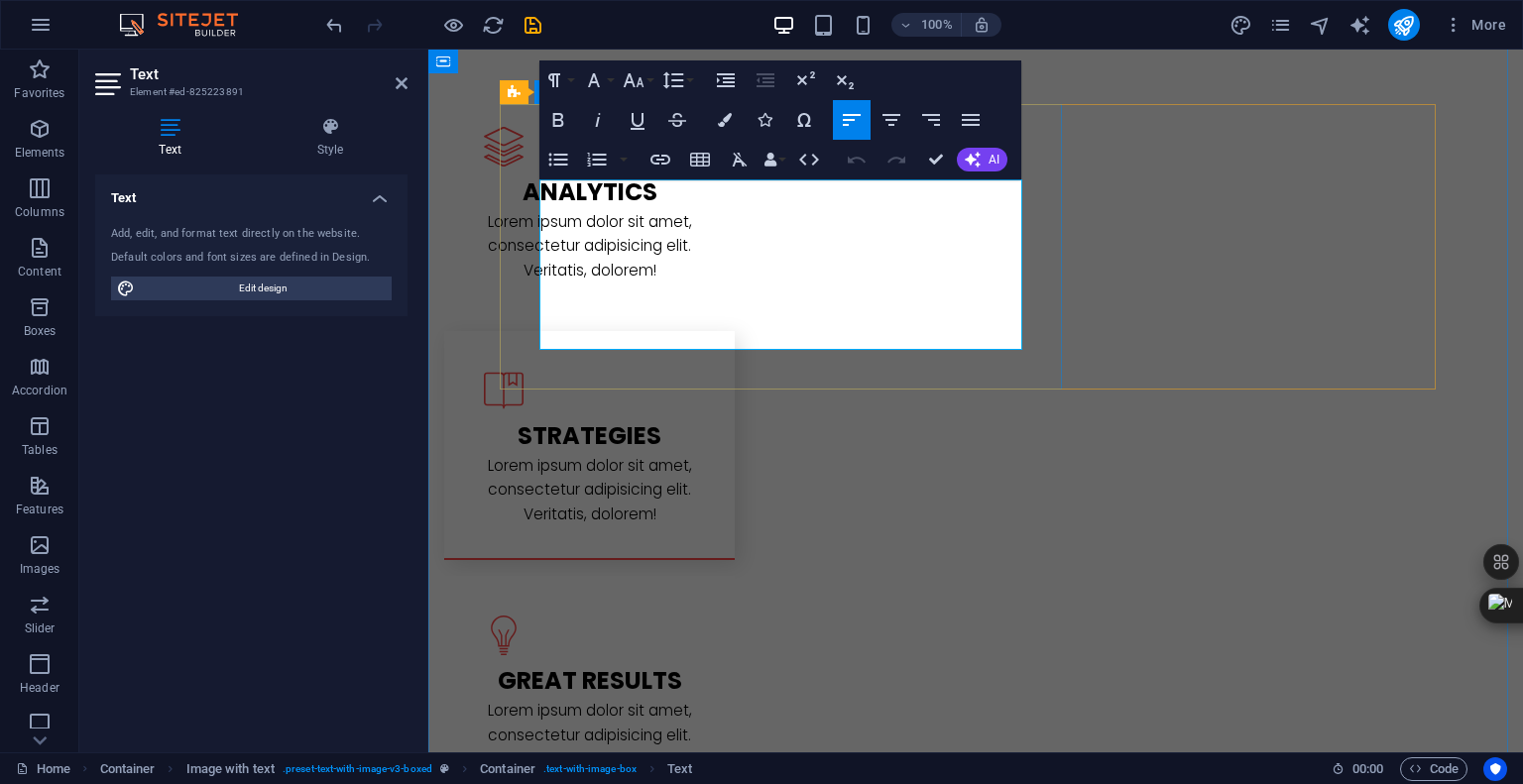 drag, startPoint x: 543, startPoint y: 186, endPoint x: 624, endPoint y: 209, distance: 84.20214 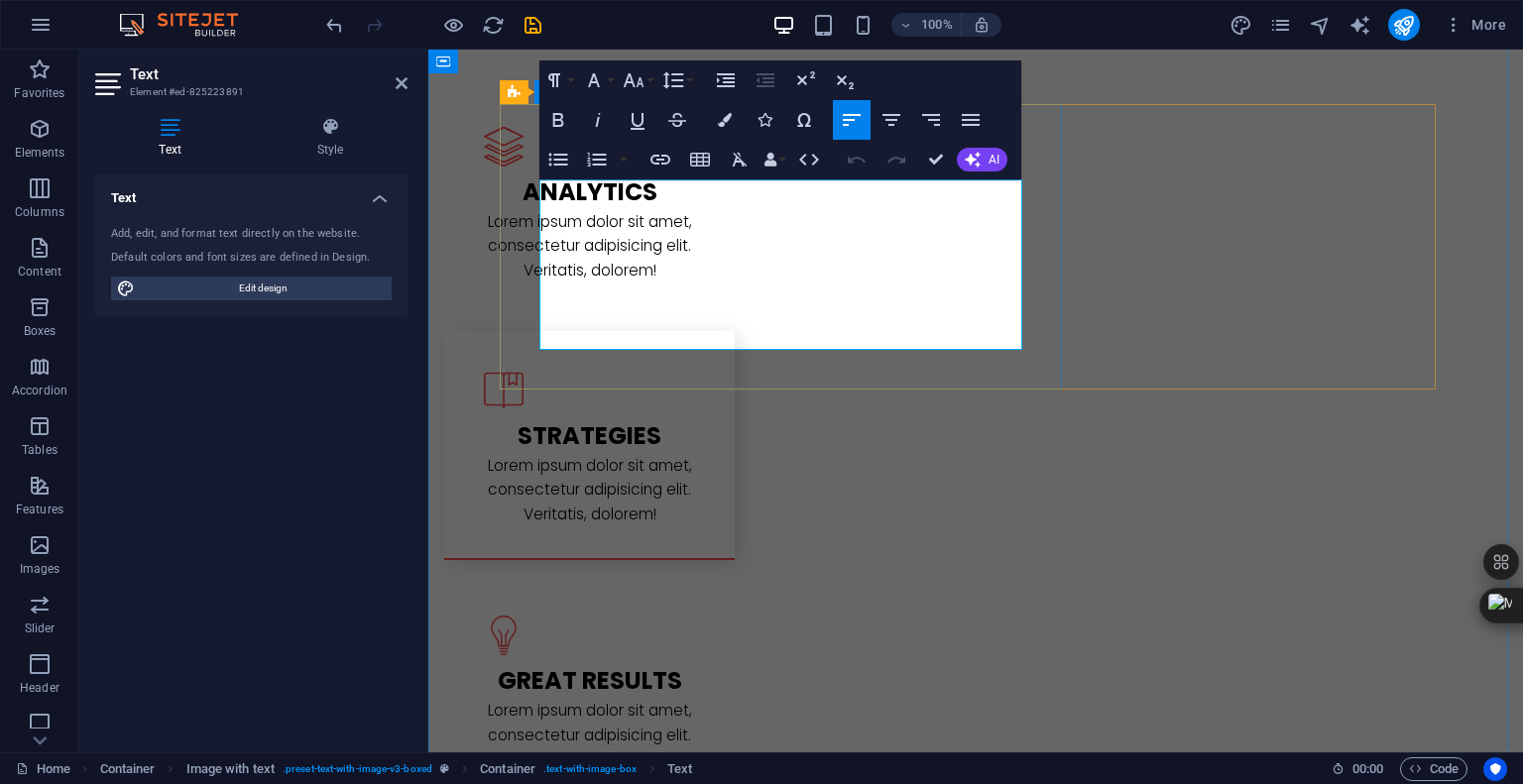 drag, startPoint x: 540, startPoint y: 188, endPoint x: 944, endPoint y: 338, distance: 430.94779 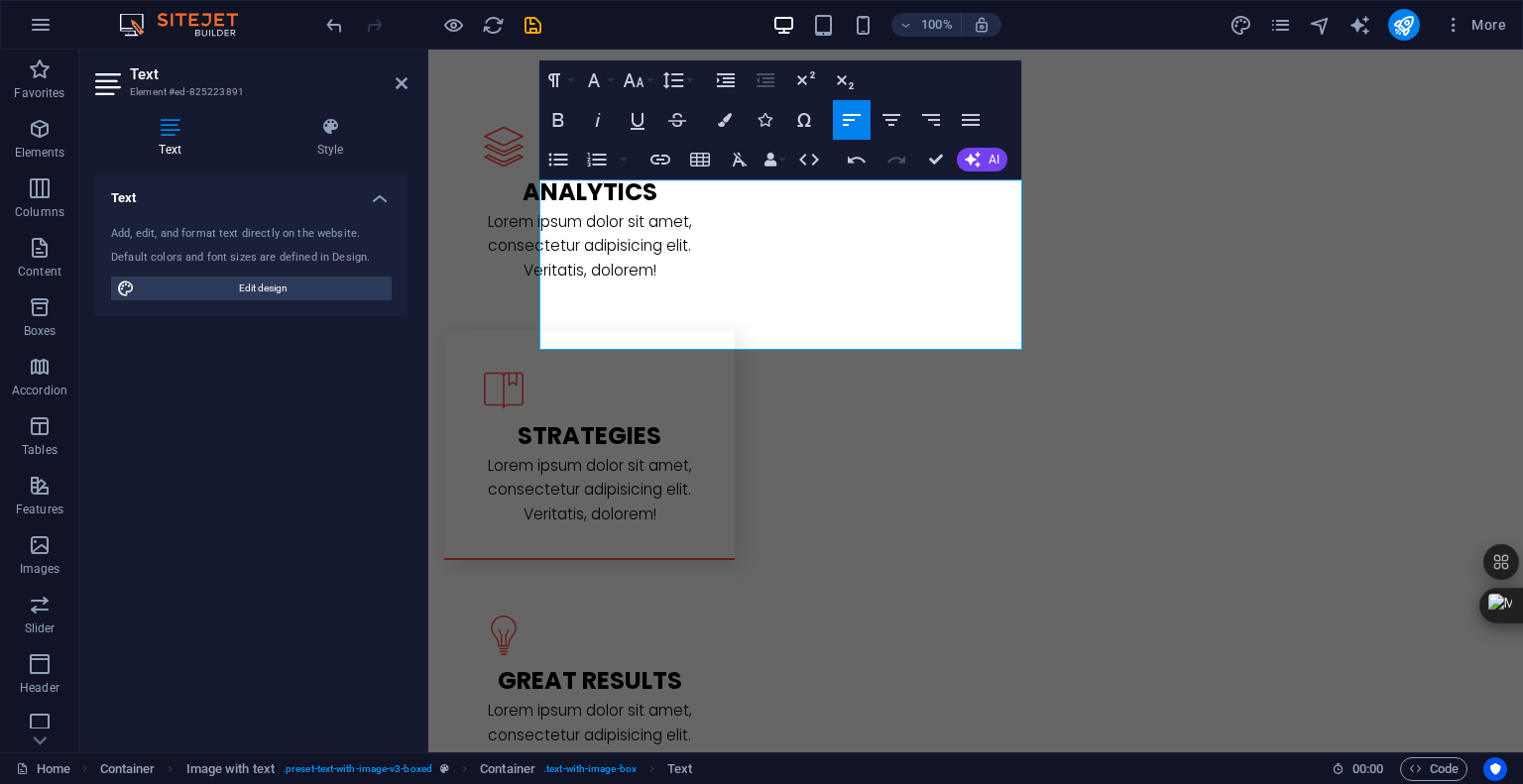 click on "Text Add, edit, and format text directly on the website. Default colors and font sizes are defined in Design. Edit design Alignment Left aligned Centered Right aligned" at bounding box center (251, 455) 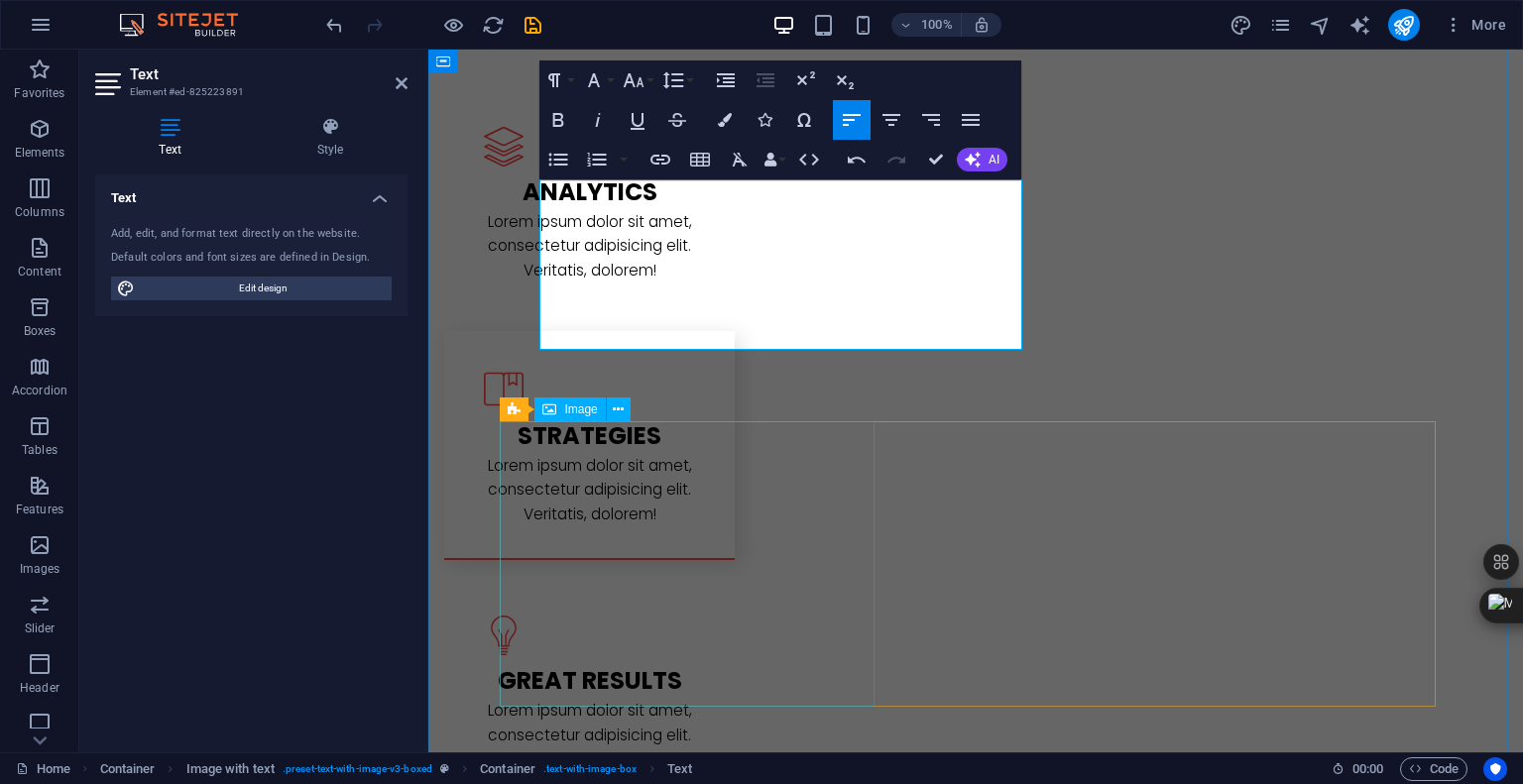 click at bounding box center (647, 2557) 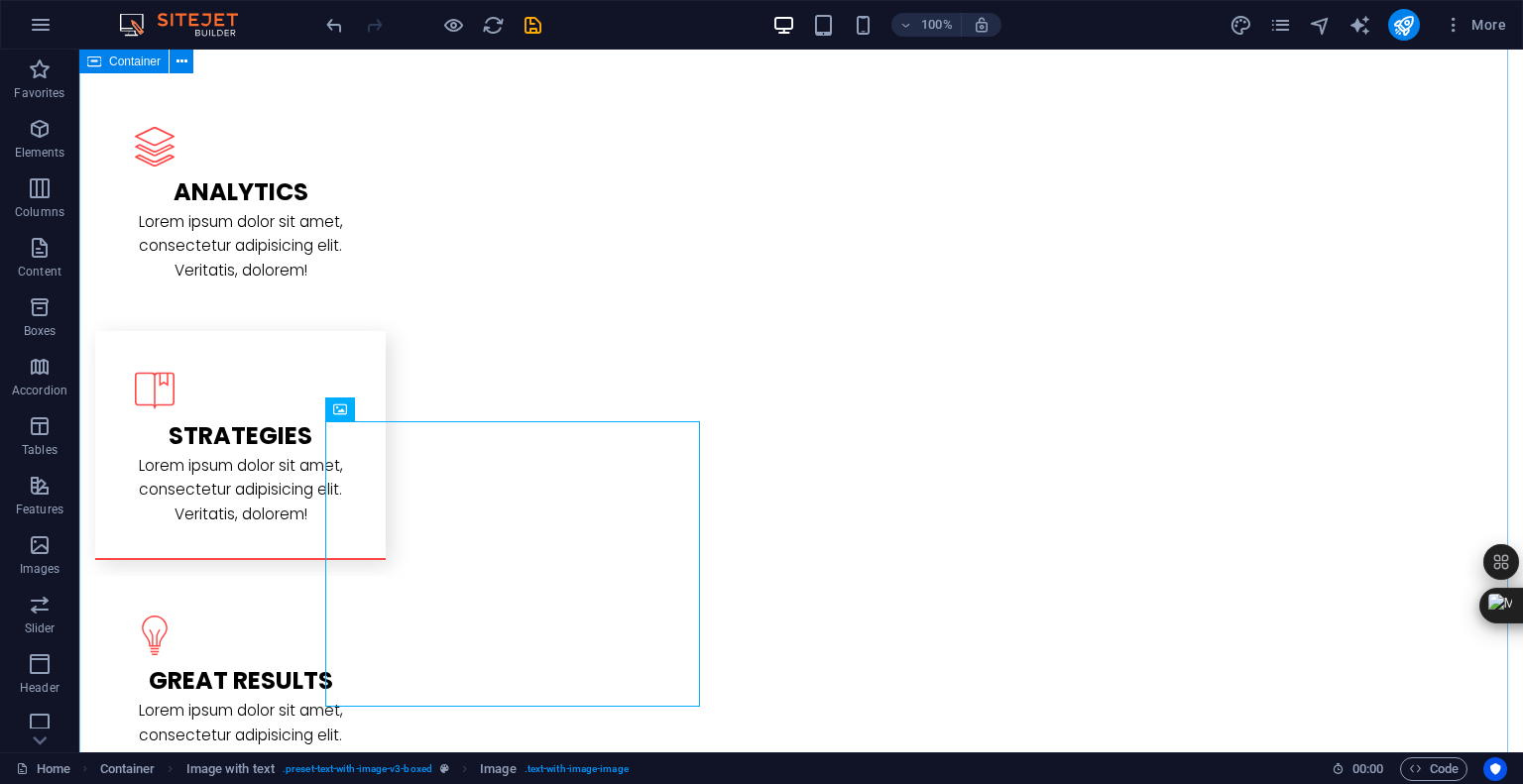 click on "PROJECT TERAKHIR DIBIKIN Memperkenalkan proyek-proyek terbaru saya sebagai Web Developer dan Software Engineer. Dengan keahlian dalam pengembangan web dan perangkat lunak, saya menghadirkan solusi kreatif dan efisien untuk kebutuhan digital Anda. Berikut adalah beberapa contoh hasil kerja saya yang menunjukkan kemampuan saya dalam menciptakan aplikasi dan situs web berkualitas tinggi dengan desain modern dan fungsionalitas optimal. sertifikat atas keamanan web Saya telah menyelesaikan  Introduction to Information Security Course  yang membekali saya dengan pemahaman mendalam mengenai keamanan informasi dan praktik terbaik dalam melindungi data serta sistem digital. Sertifikat ini menegaskan komitmen saya dalam menjaga keamanan proyek web dan software yang saya kembangkan, memastikan integritas dan kepercayaan pengguna tetap terjaga. L atest Project L atest Project" at bounding box center (801, 2493) 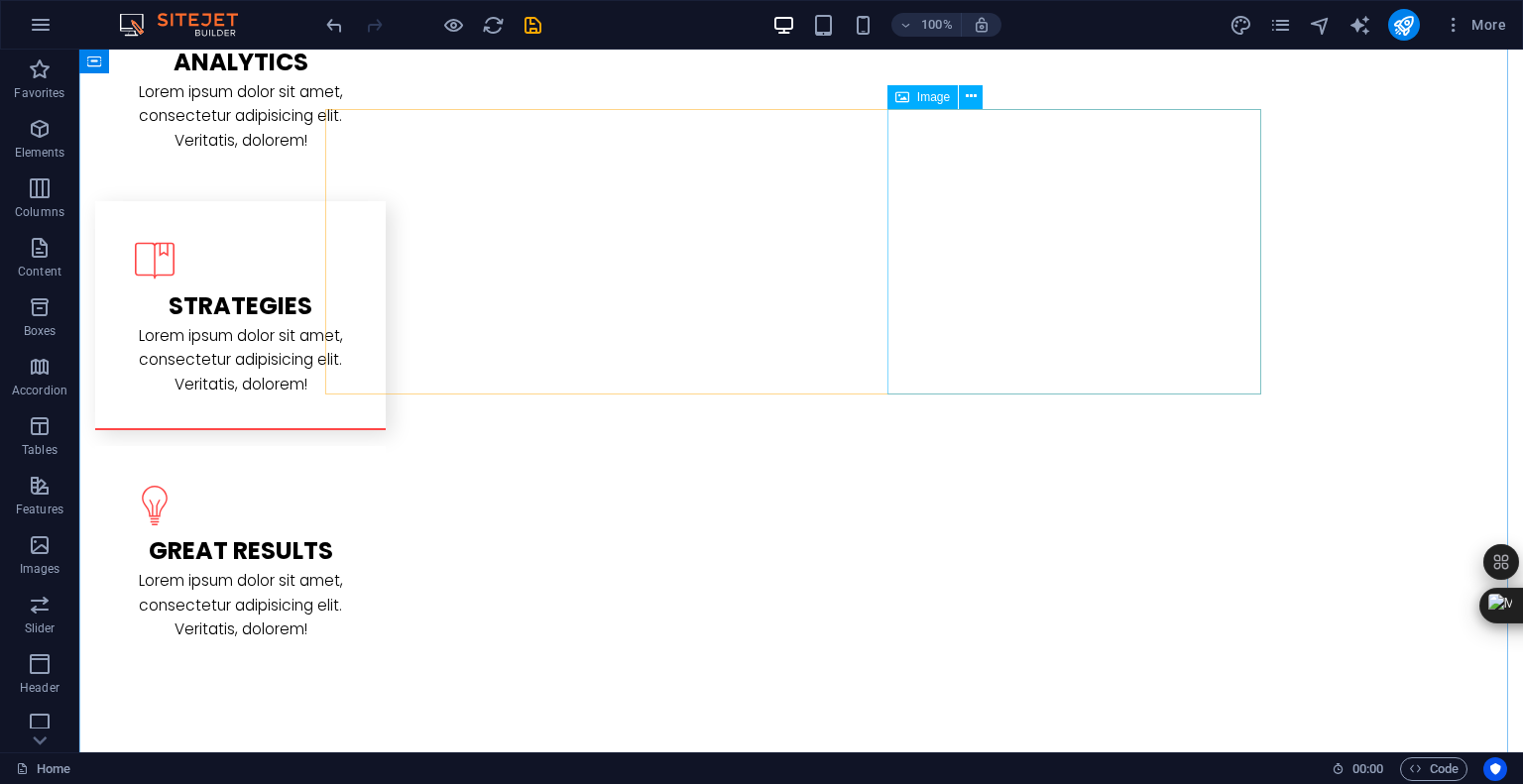 scroll, scrollTop: 2736, scrollLeft: 0, axis: vertical 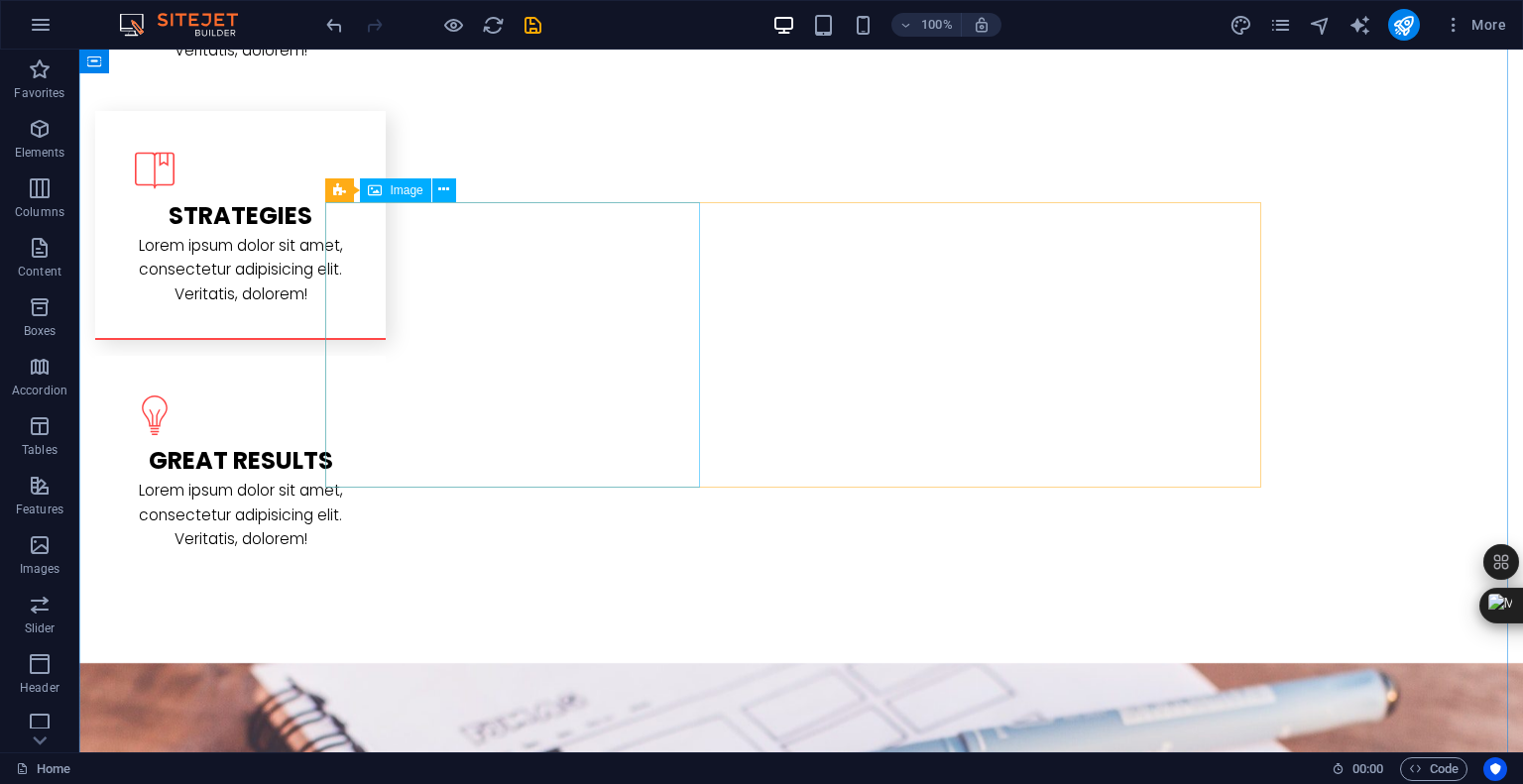 click at bounding box center (473, 2337) 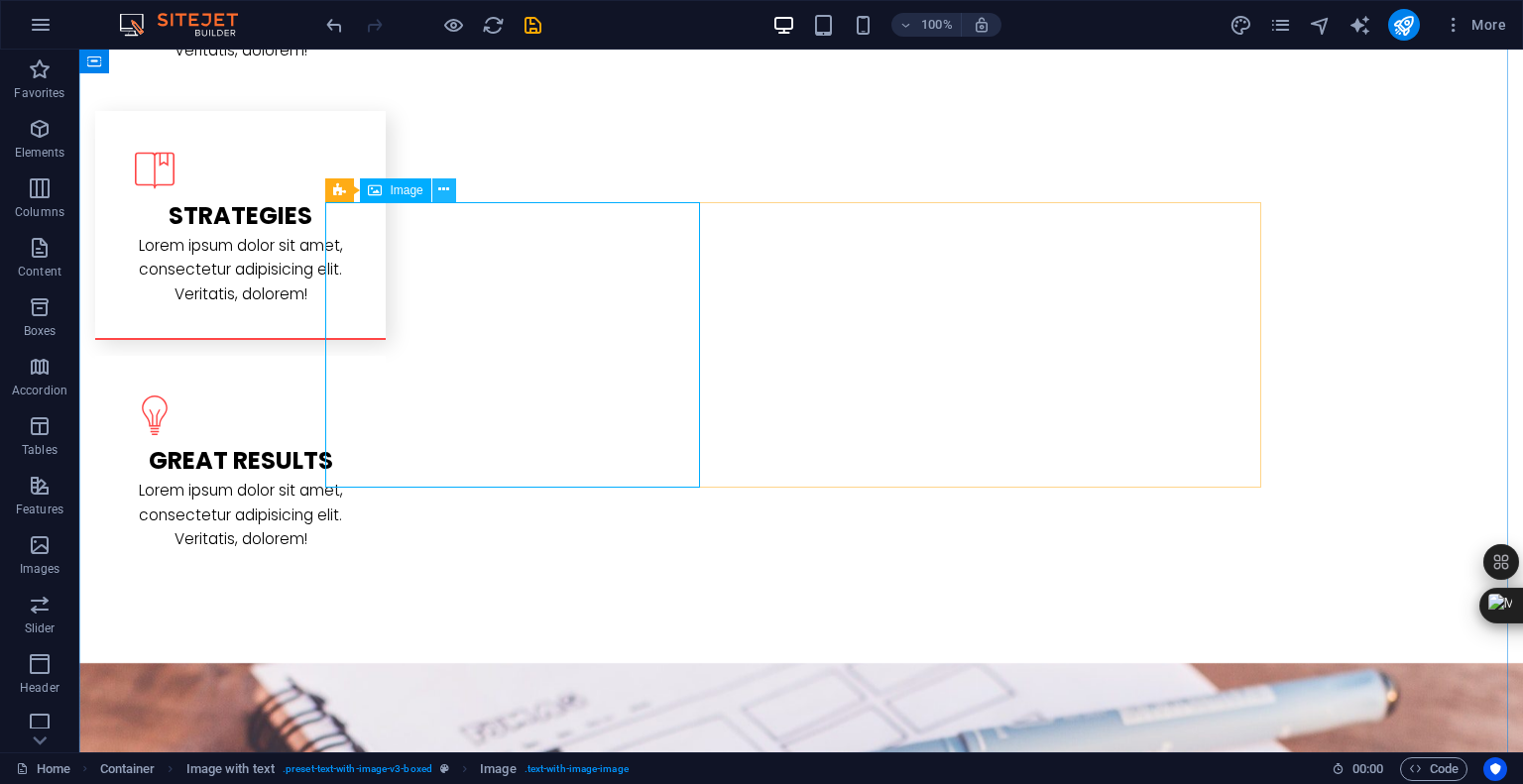 click at bounding box center [443, 189] 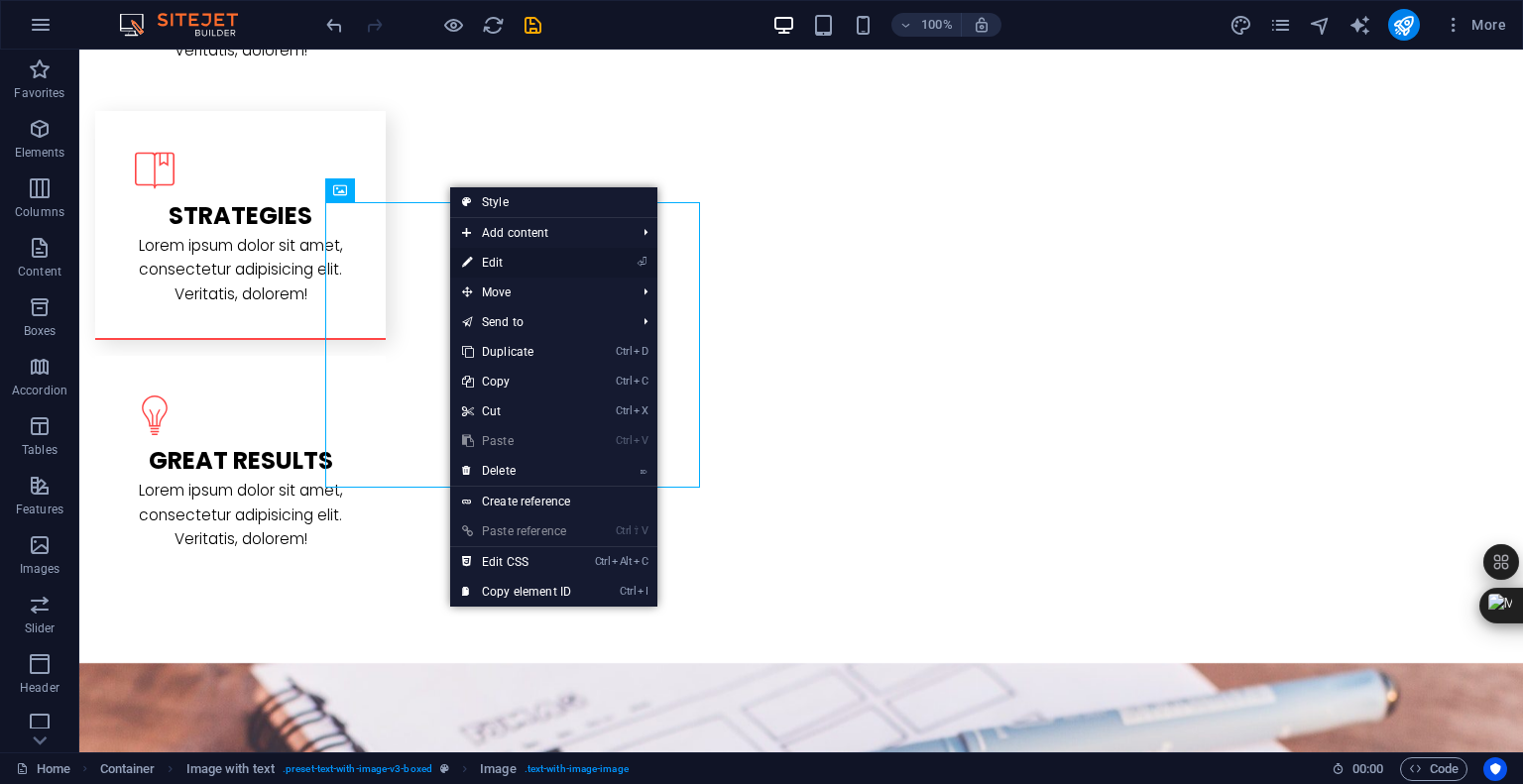 click at bounding box center [467, 263] 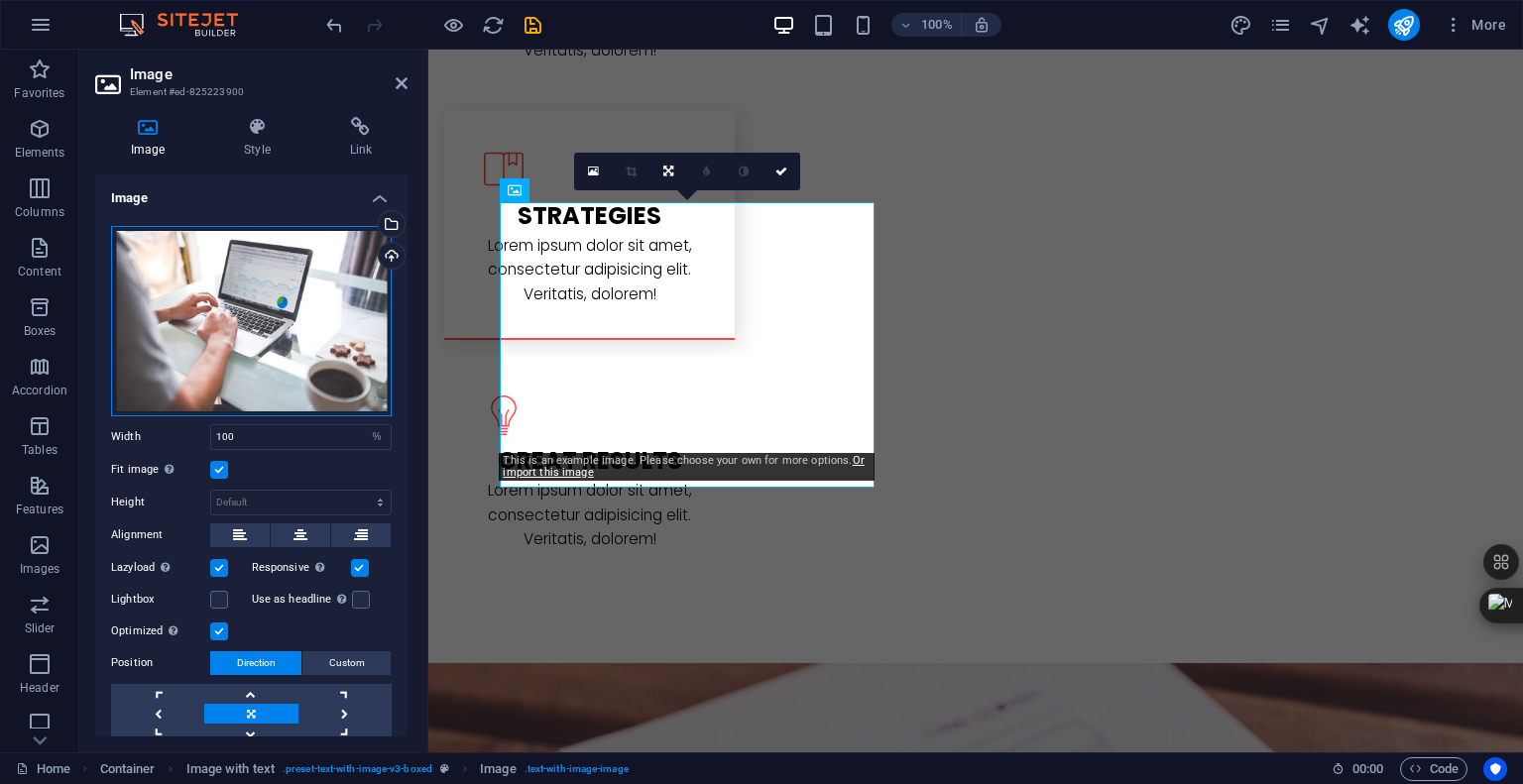 click on "Drag files here, click to choose files or select files from Files or our free stock photos & videos" at bounding box center (251, 321) 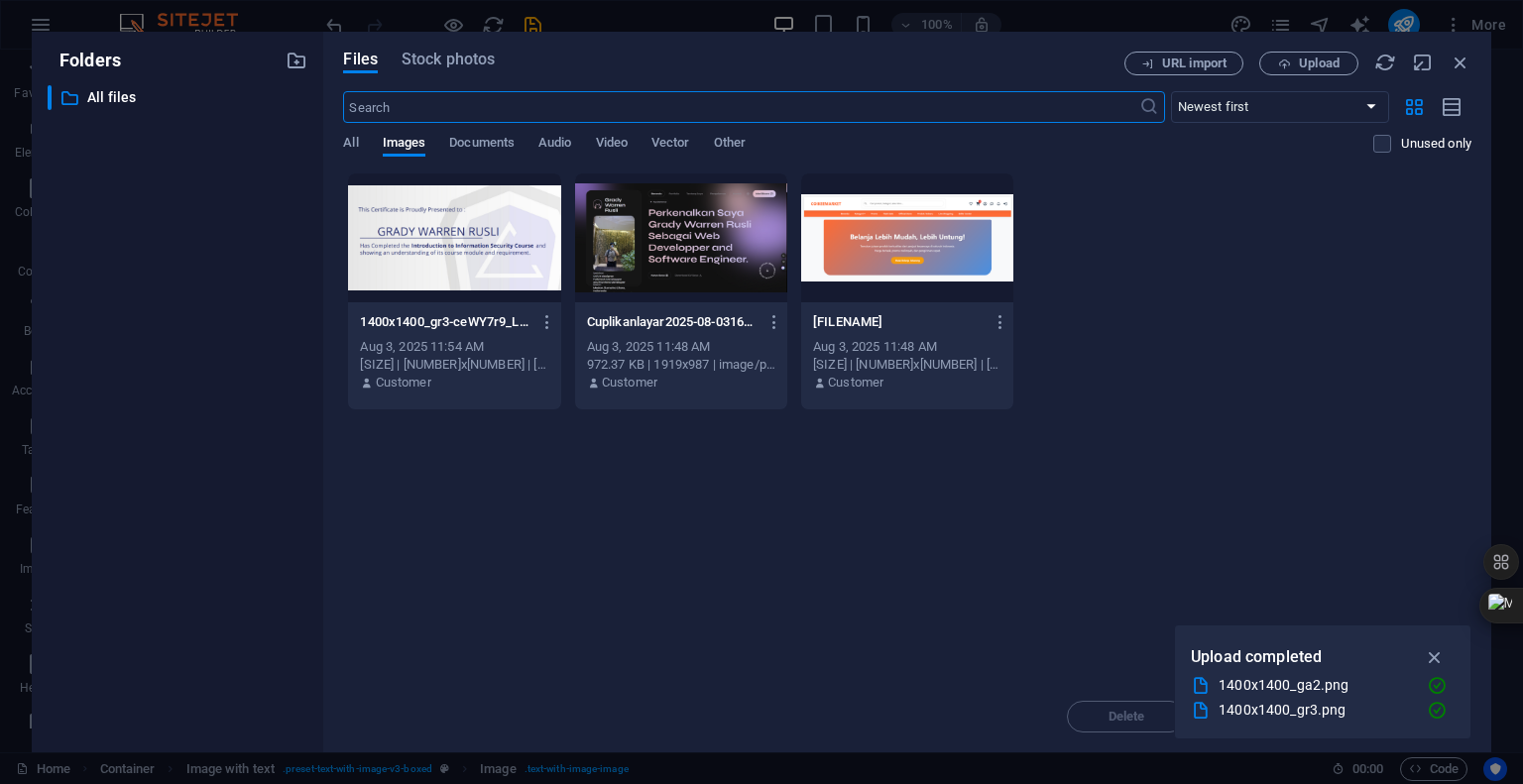 scroll, scrollTop: 3203, scrollLeft: 0, axis: vertical 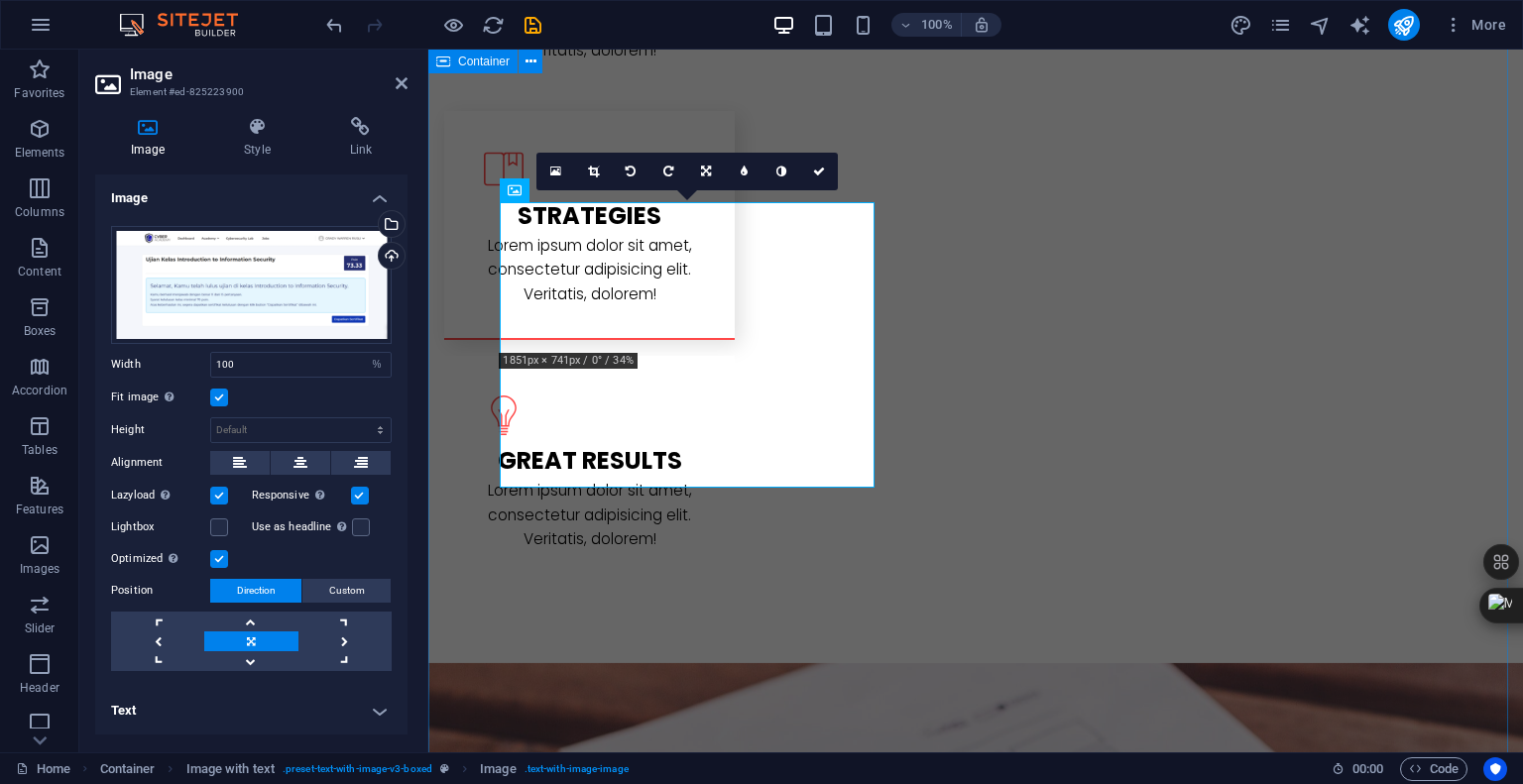 click on "PROJECT TERAKHIR DIBIKIN Memperkenalkan proyek-proyek terbaru saya sebagai Web Developer dan Software Engineer. Dengan keahlian dalam pengembangan web dan perangkat lunak, saya menghadirkan solusi kreatif dan efisien untuk kebutuhan digital Anda. Berikut adalah beberapa contoh hasil kerja saya yang menunjukkan kemampuan saya dalam menciptakan aplikasi dan situs web berkualitas tinggi dengan desain modern dan fungsionalitas optimal. sertifikat atas keamanan web Saya telah menyelesaikan  Introduction to Information Security Course  yang membekali saya dengan pemahaman mendalam mengenai keamanan informasi dan praktik terbaik dalam melindungi data serta sistem digital. Sertifikat ini menegaskan komitmen saya dalam menjaga keamanan proyek web dan software yang saya kembangkan, memastikan integritas dan kepercayaan pengguna tetap terjaga. L atest Project L atest Project" at bounding box center (976, 2236) 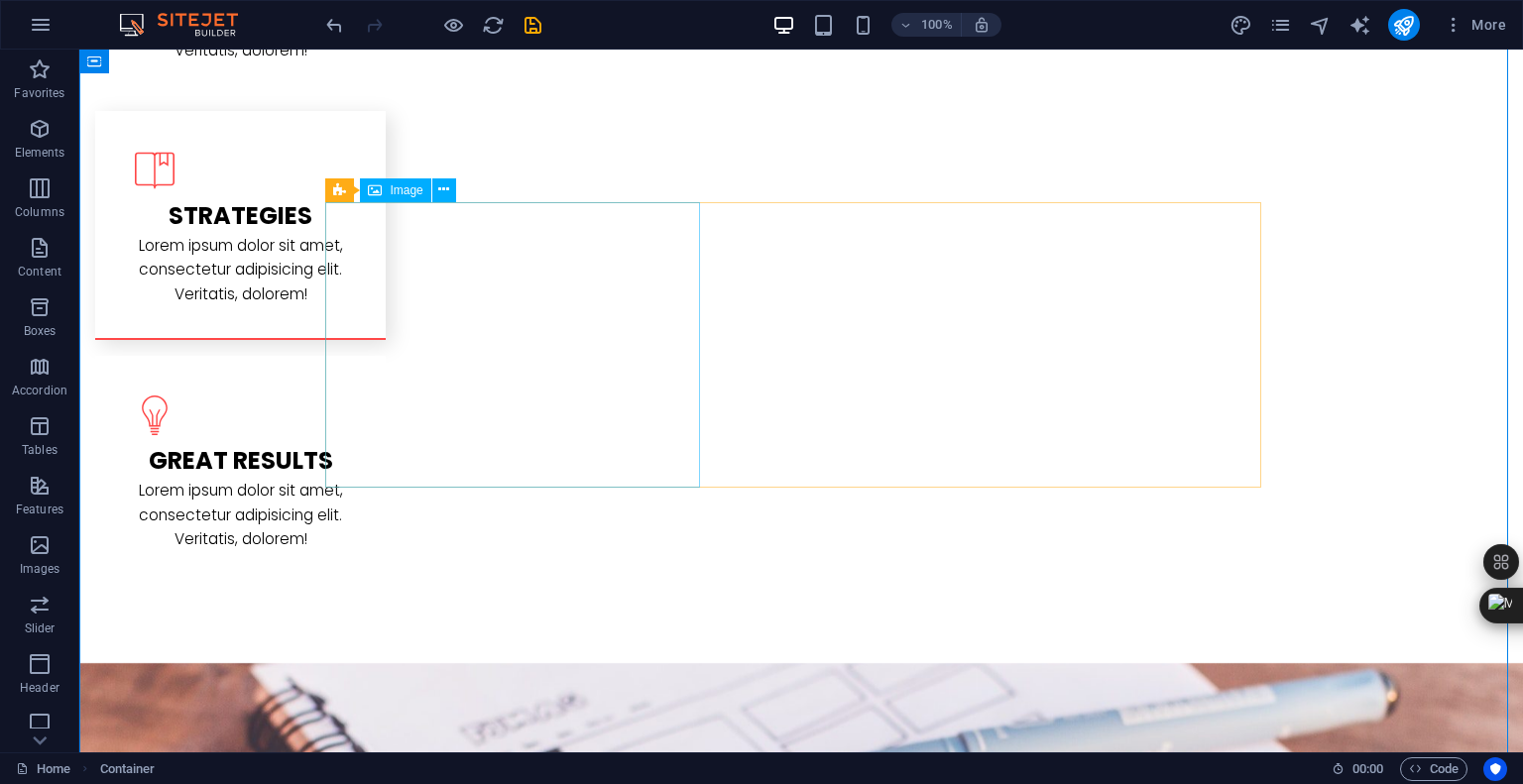click at bounding box center (473, 2299) 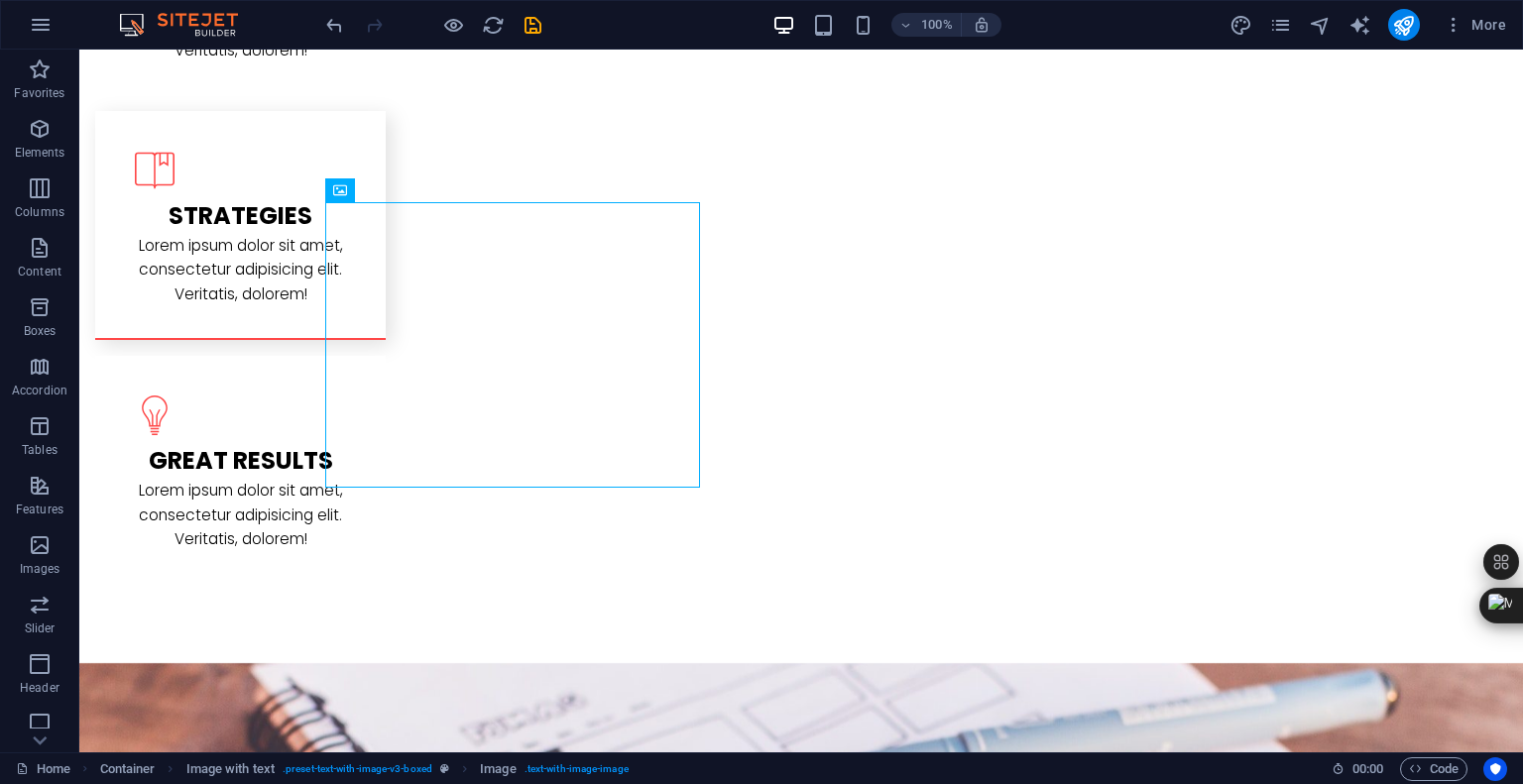 drag, startPoint x: 643, startPoint y: 226, endPoint x: 439, endPoint y: 248, distance: 205.18285 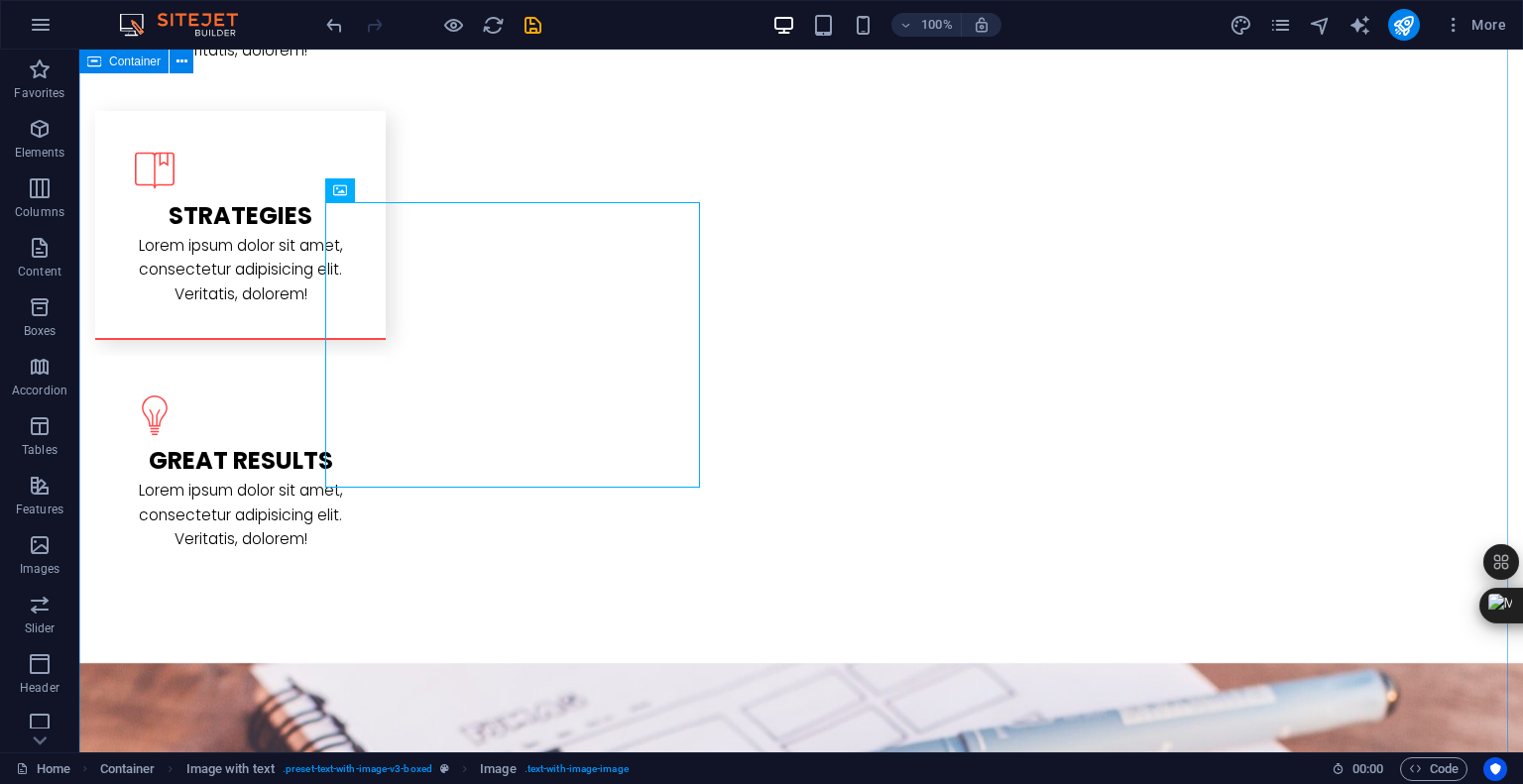 click on "PROJECT TERAKHIR DIBIKIN Memperkenalkan proyek-proyek terbaru saya sebagai Web Developer dan Software Engineer. Dengan keahlian dalam pengembangan web dan perangkat lunak, saya menghadirkan solusi kreatif dan efisien untuk kebutuhan digital Anda. Berikut adalah beberapa contoh hasil kerja saya yang menunjukkan kemampuan saya dalam menciptakan aplikasi dan situs web berkualitas tinggi dengan desain modern dan fungsionalitas optimal. sertifikat atas keamanan web Saya telah menyelesaikan  Introduction to Information Security Course  yang membekali saya dengan pemahaman mendalam mengenai keamanan informasi dan praktik terbaik dalam melindungi data serta sistem digital. Sertifikat ini menegaskan komitmen saya dalam menjaga keamanan proyek web dan software yang saya kembangkan, memastikan integritas dan kepercayaan pengguna tetap terjaga. L atest Project L atest Project" at bounding box center [801, 2236] 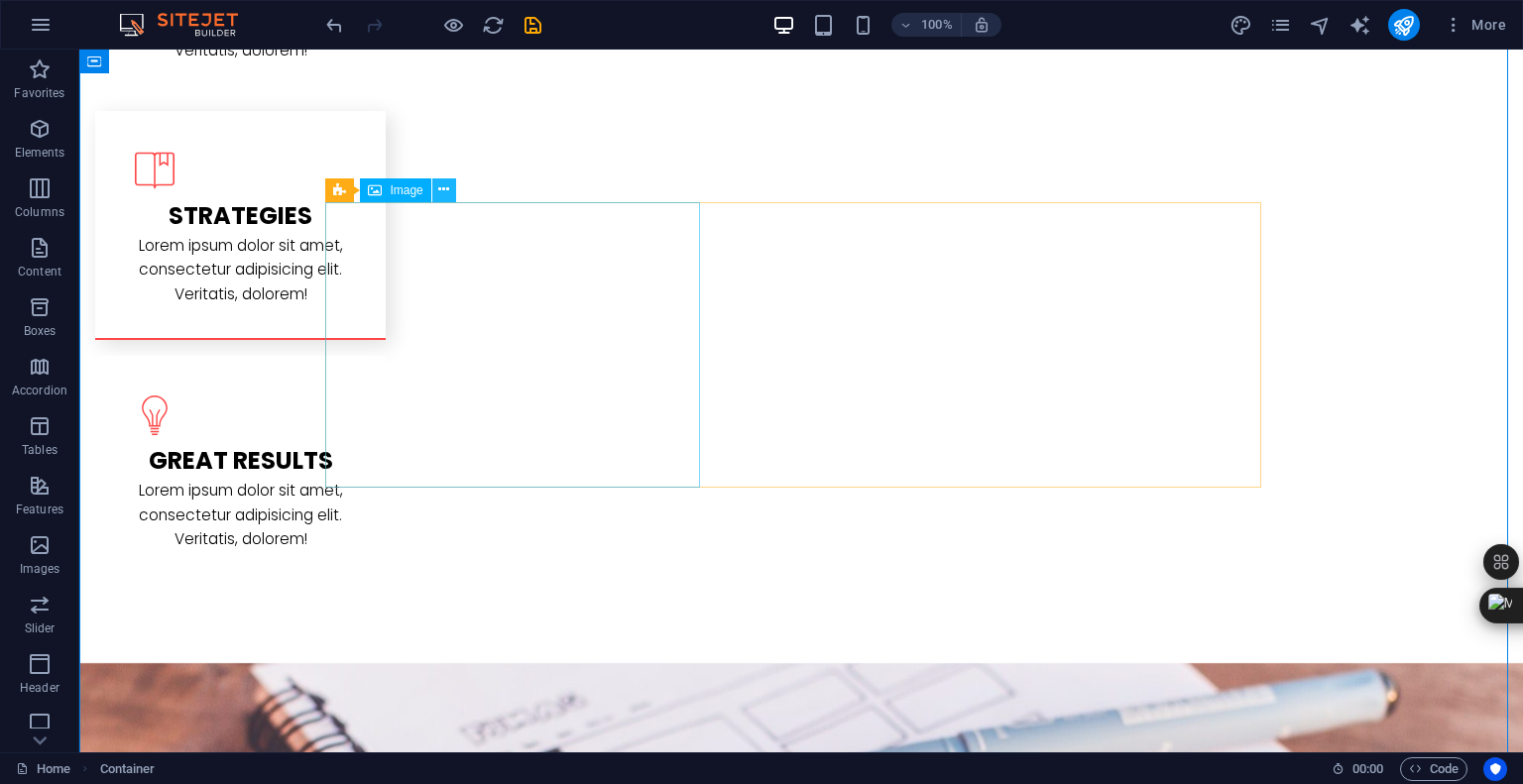 click at bounding box center [444, 190] 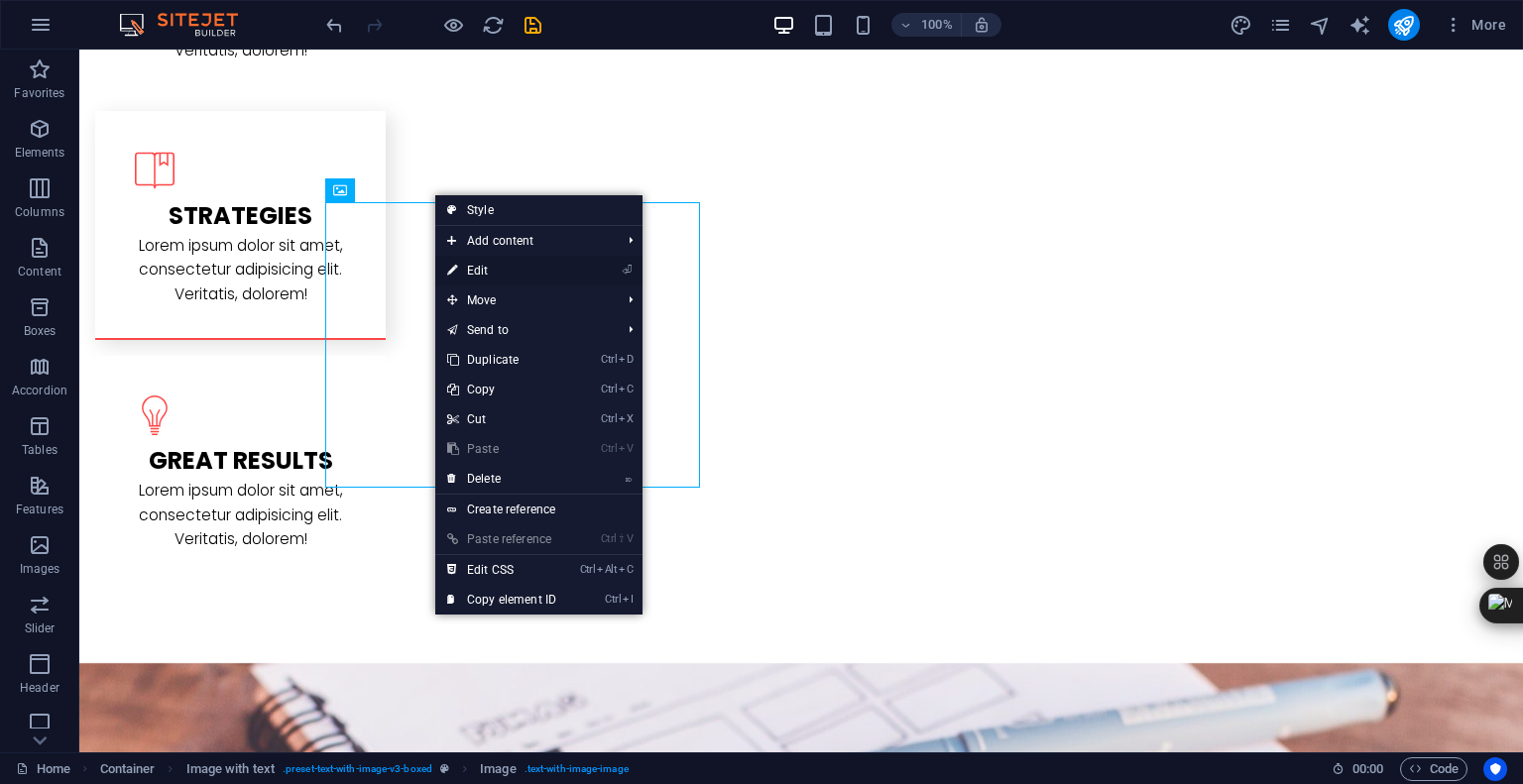 click on "⏎  Edit" at bounding box center [502, 271] 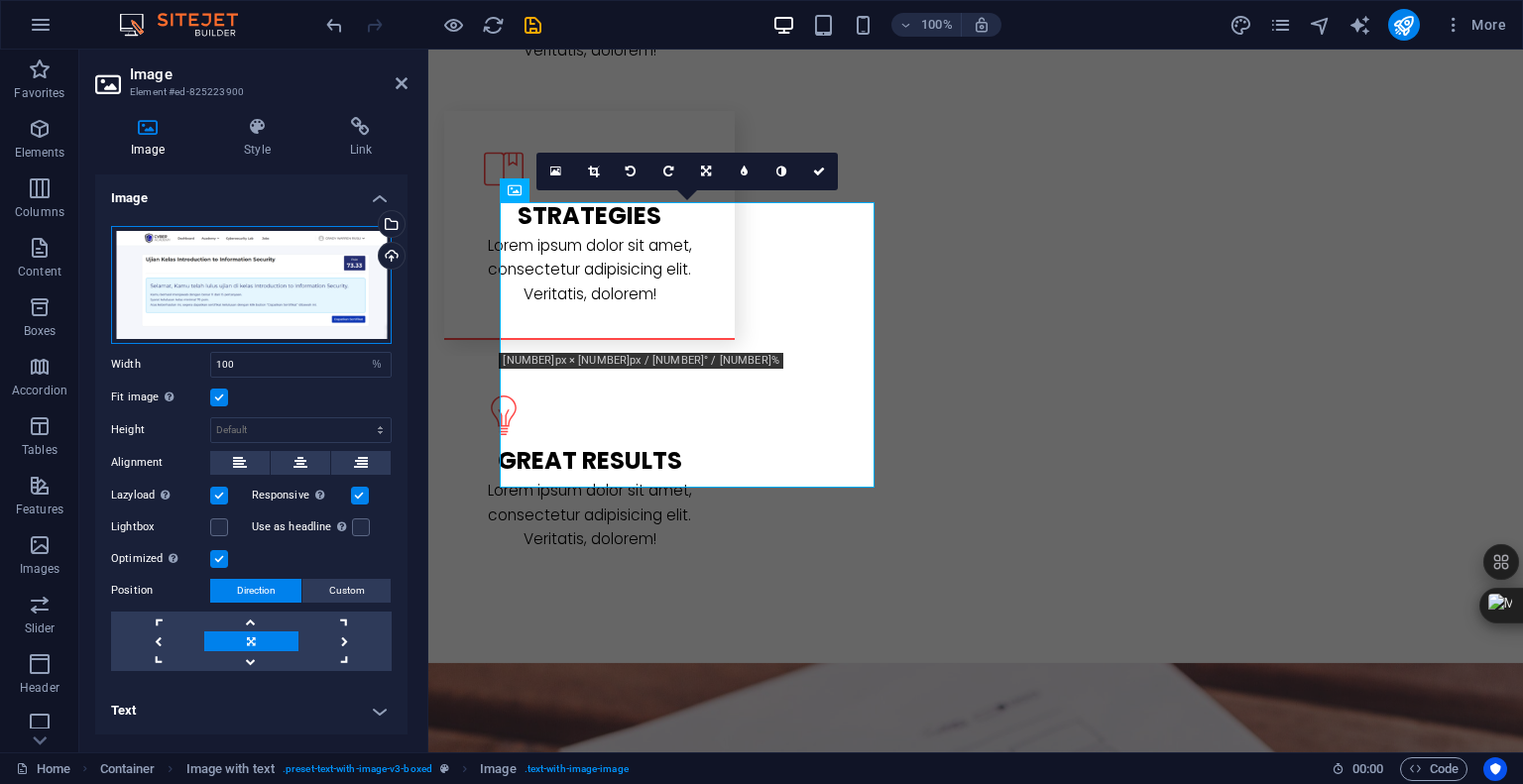 click on "Drag files here, click to choose files or select files from Files or our free stock photos & videos" at bounding box center (251, 284) 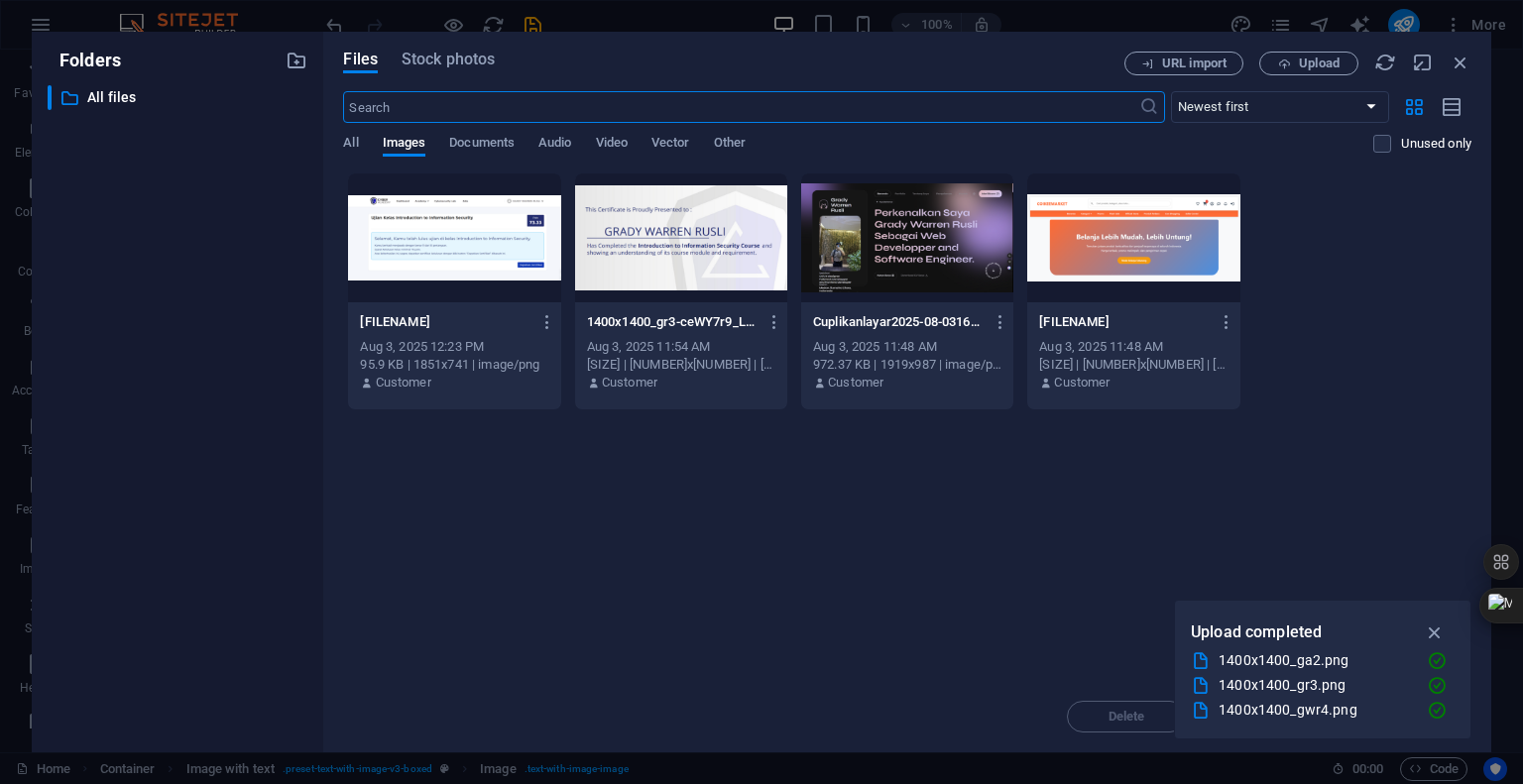 scroll, scrollTop: 3203, scrollLeft: 0, axis: vertical 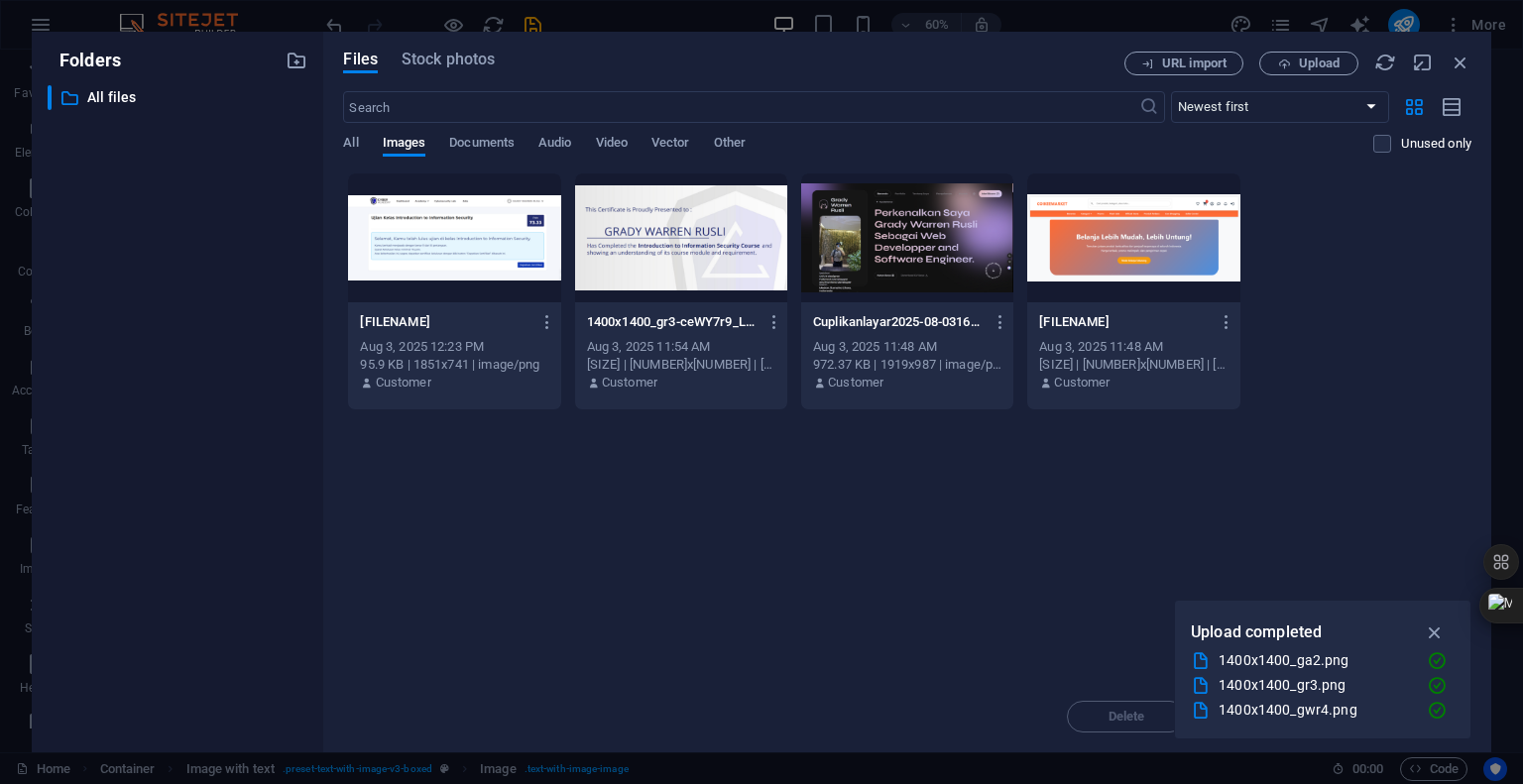 click on "Aug 3, 2025 11:54 AM 104.87 KB | 936x465 | image/png Customer" at bounding box center [907, 426] 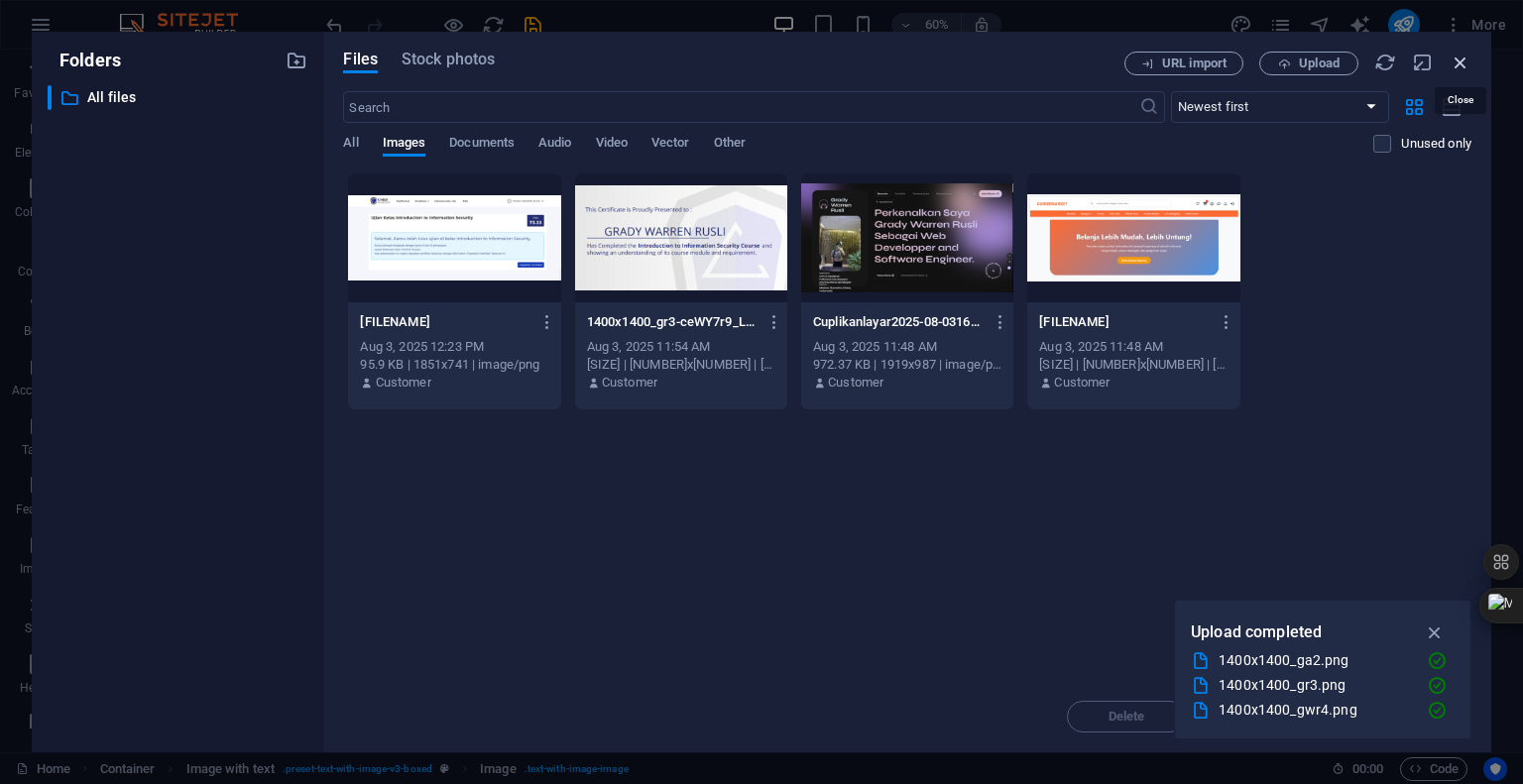 click at bounding box center (1461, 62) 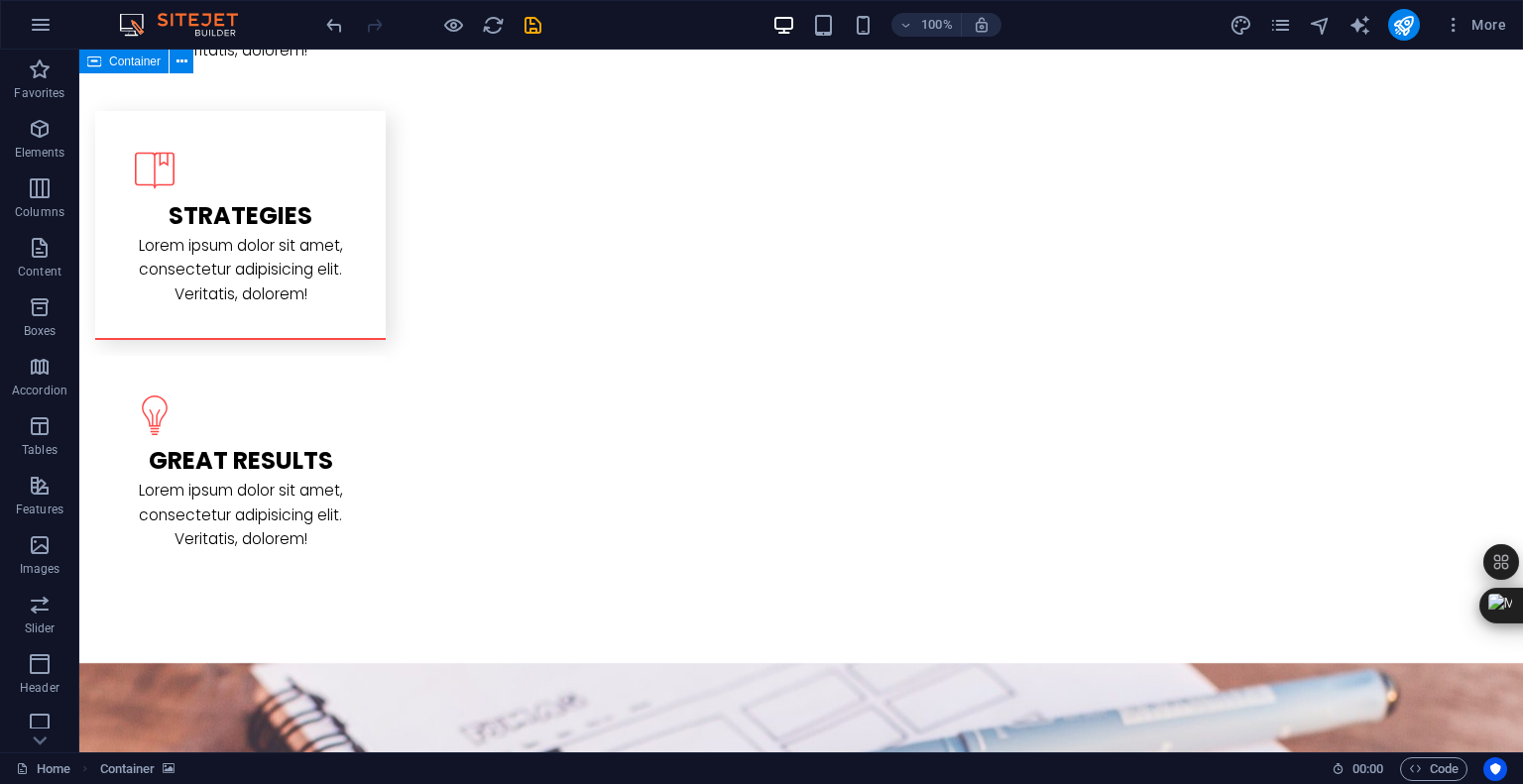 click on "PROJECT TERAKHIR DIBIKIN Memperkenalkan proyek-proyek terbaru saya sebagai Web Developer dan Software Engineer. Dengan keahlian dalam pengembangan web dan perangkat lunak, saya menghadirkan solusi kreatif dan efisien untuk kebutuhan digital Anda. Berikut adalah beberapa contoh hasil kerja saya yang menunjukkan kemampuan saya dalam menciptakan aplikasi dan situs web berkualitas tinggi dengan desain modern dan fungsionalitas optimal. sertifikat atas keamanan web Saya telah menyelesaikan  Introduction to Information Security Course  yang membekali saya dengan pemahaman mendalam mengenai keamanan informasi dan praktik terbaik dalam melindungi data serta sistem digital. Sertifikat ini menegaskan komitmen saya dalam menjaga keamanan proyek web dan software yang saya kembangkan, memastikan integritas dan kepercayaan pengguna tetap terjaga. L atest Project L atest Project" at bounding box center [801, 2236] 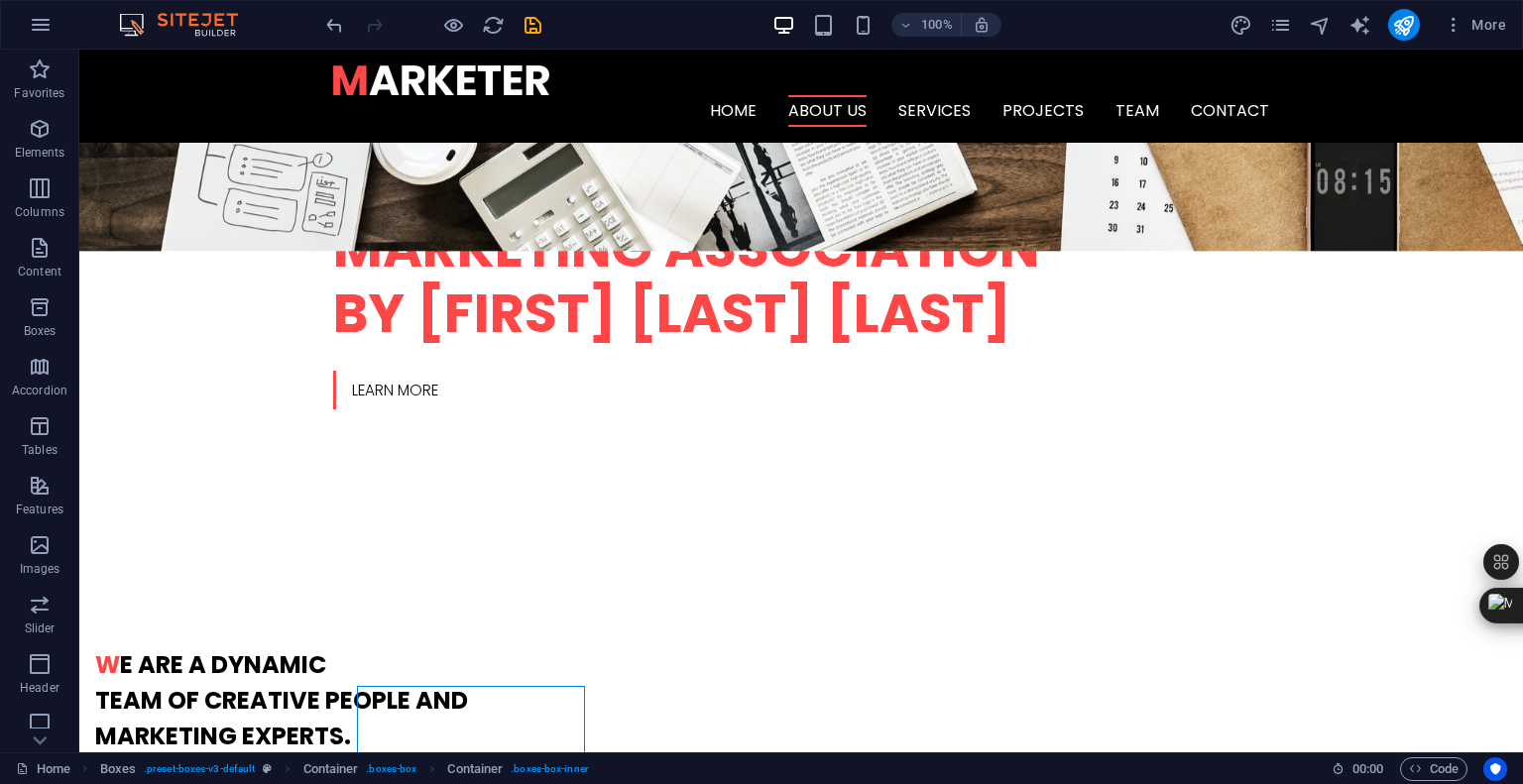 scroll, scrollTop: 287, scrollLeft: 0, axis: vertical 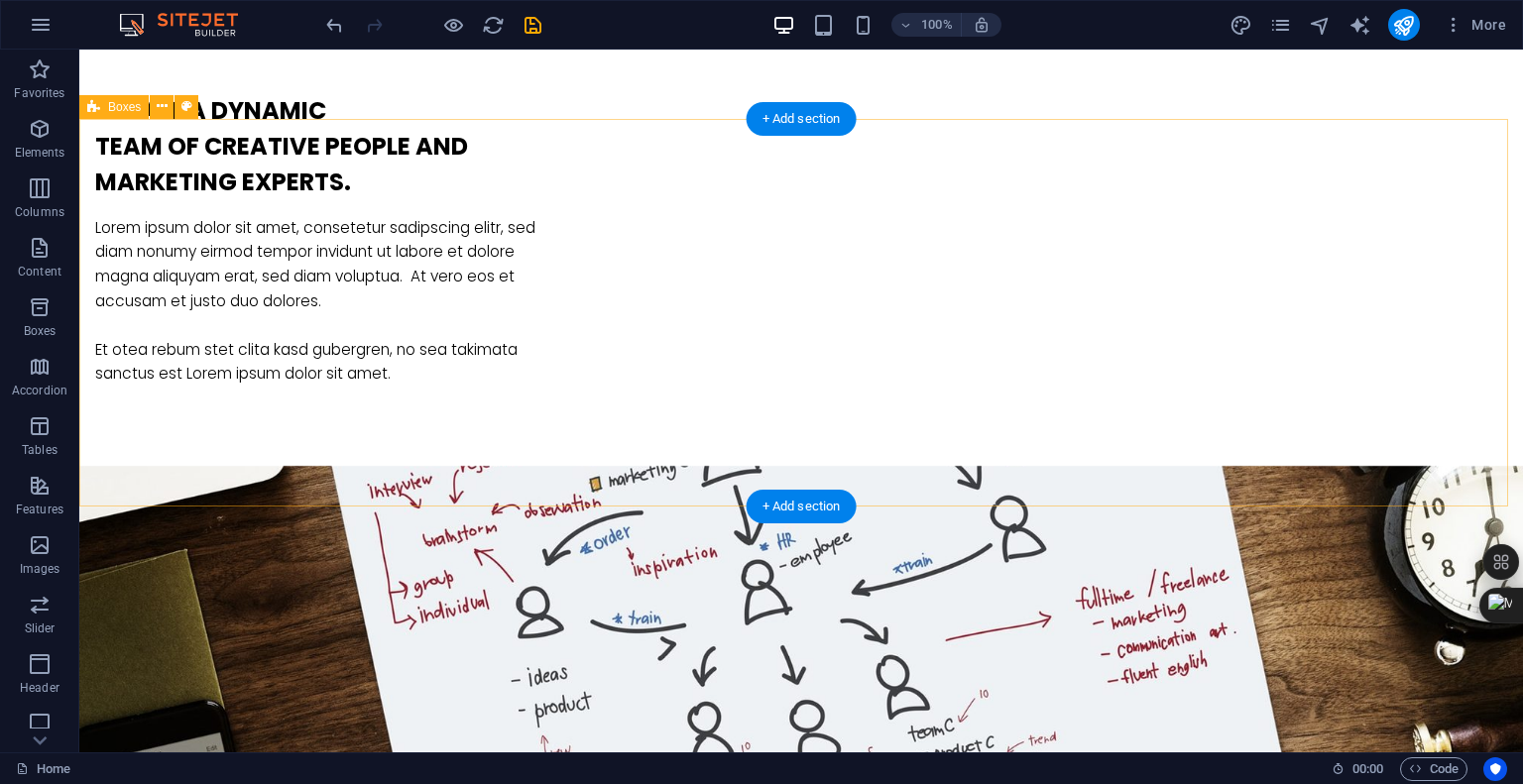 click on "Analytics Lorem ipsum dolor sit amet, consectetur adipisicing elit. Veritatis, dolorem! Strategies Lorem ipsum dolor sit amet, consectetur adipisicing elit. Veritatis, dolorem! Great Results Lorem ipsum dolor sit amet, consectetur adipisicing elit. Veritatis, dolorem!" at bounding box center (801, 1632) 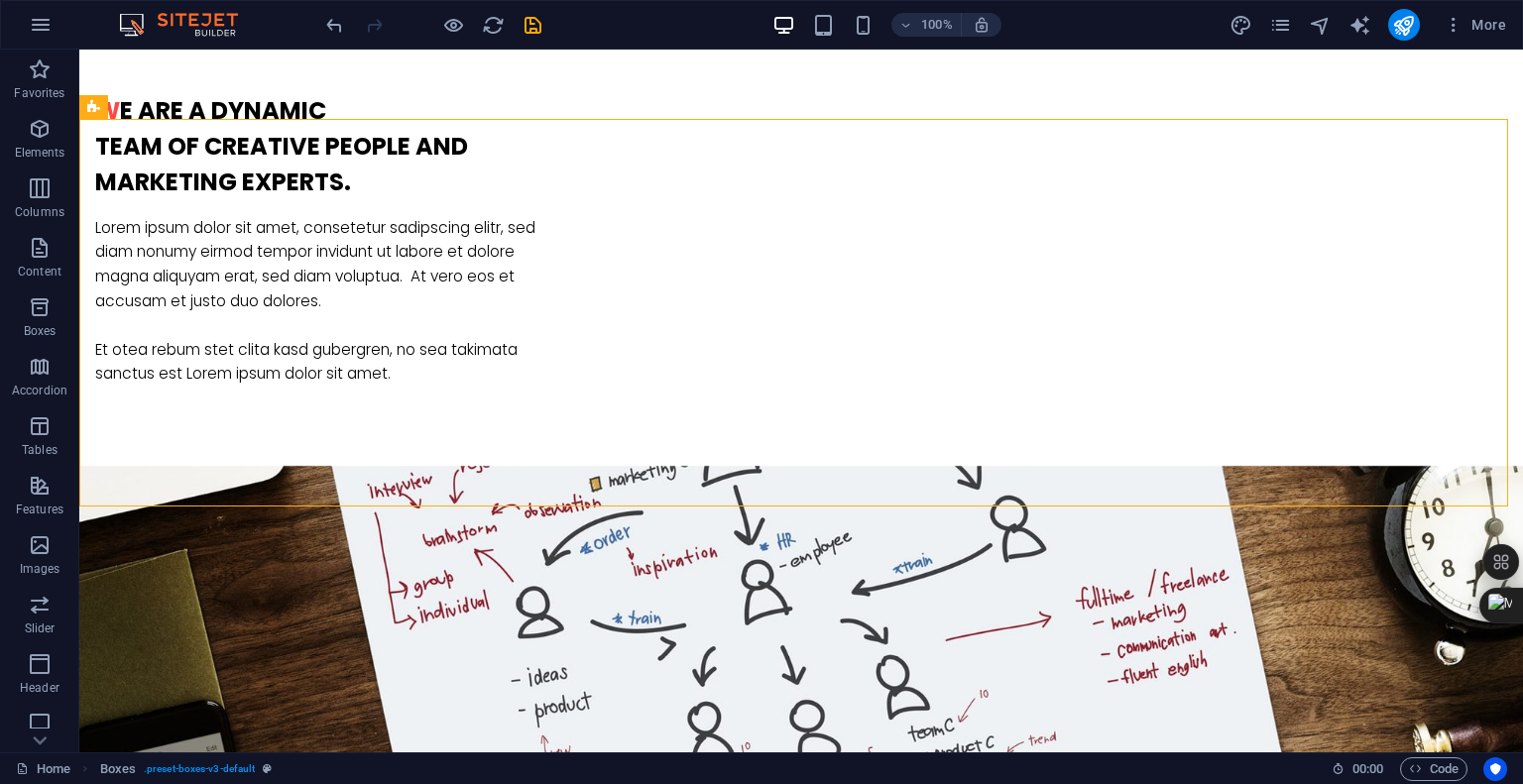 scroll, scrollTop: 1342, scrollLeft: 0, axis: vertical 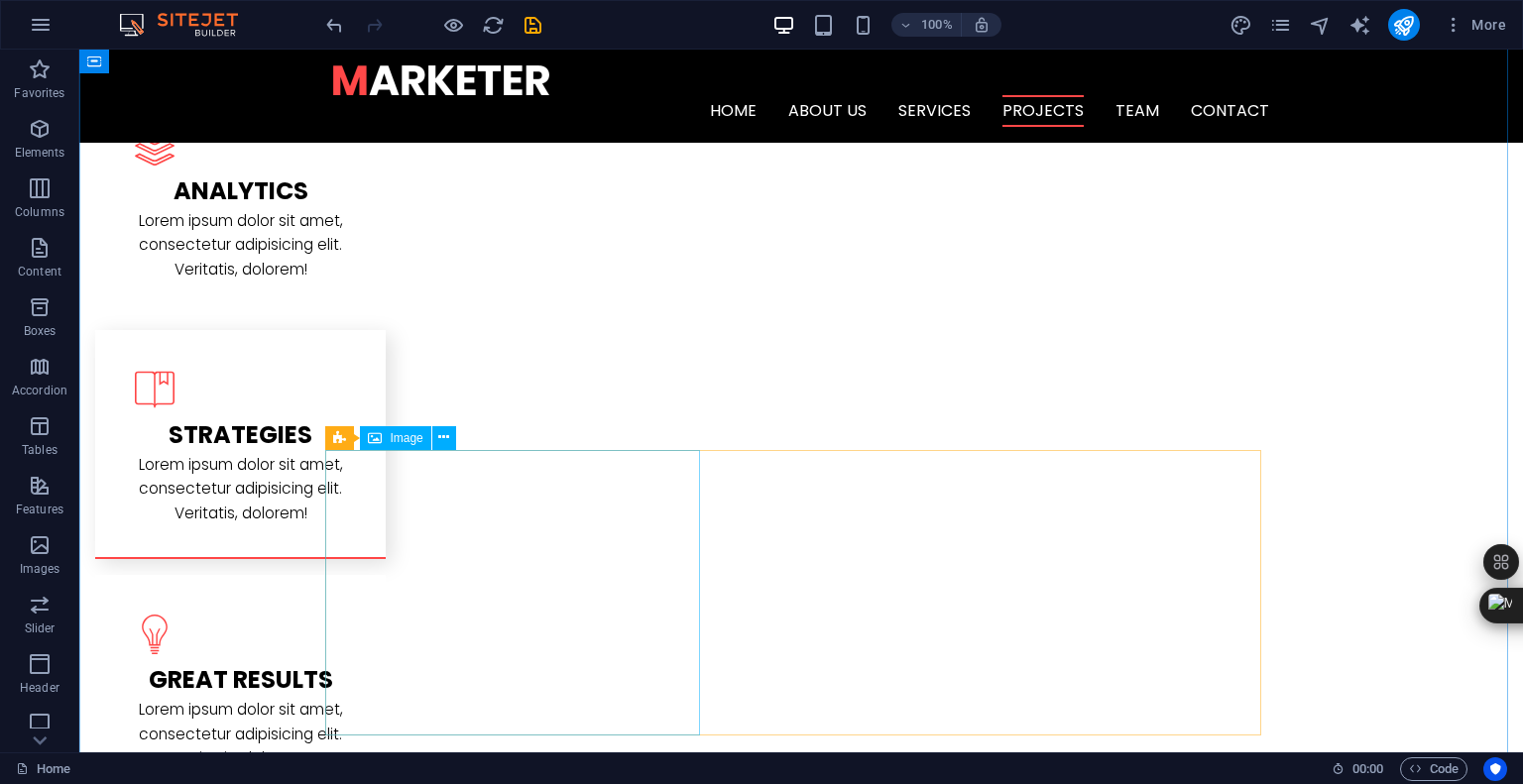 click at bounding box center (473, 2519) 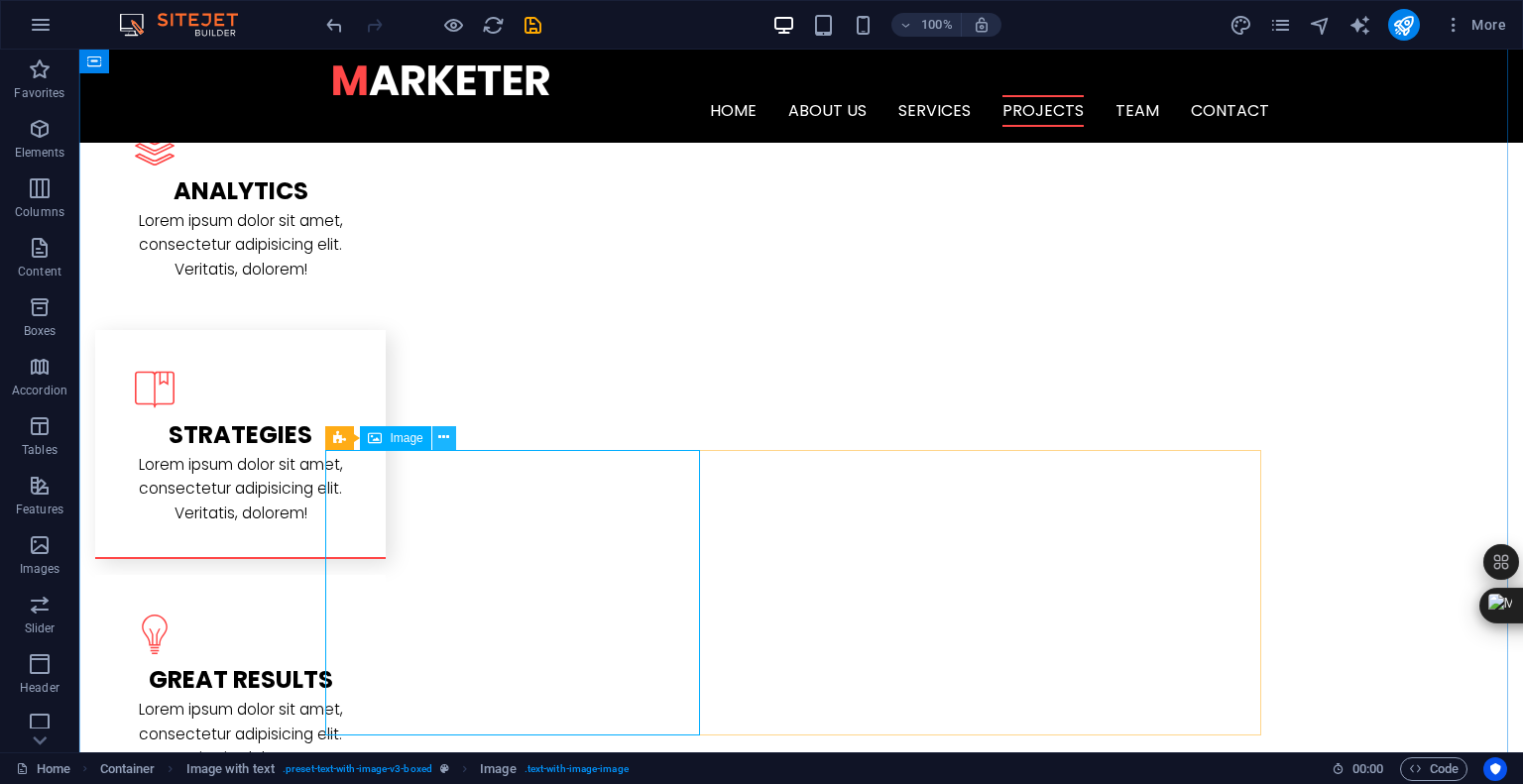 click at bounding box center (443, 437) 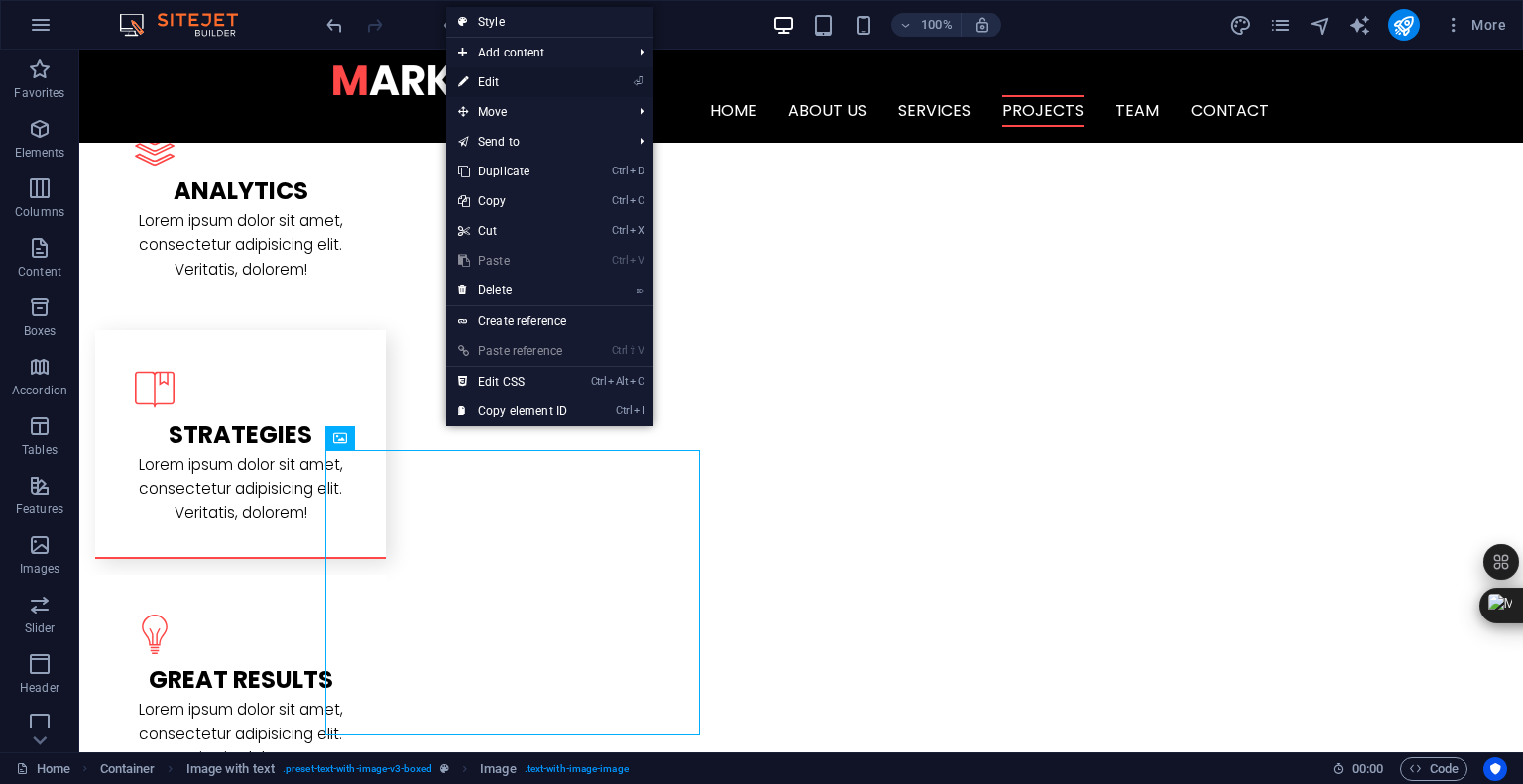 click on "⏎  Edit" at bounding box center [513, 82] 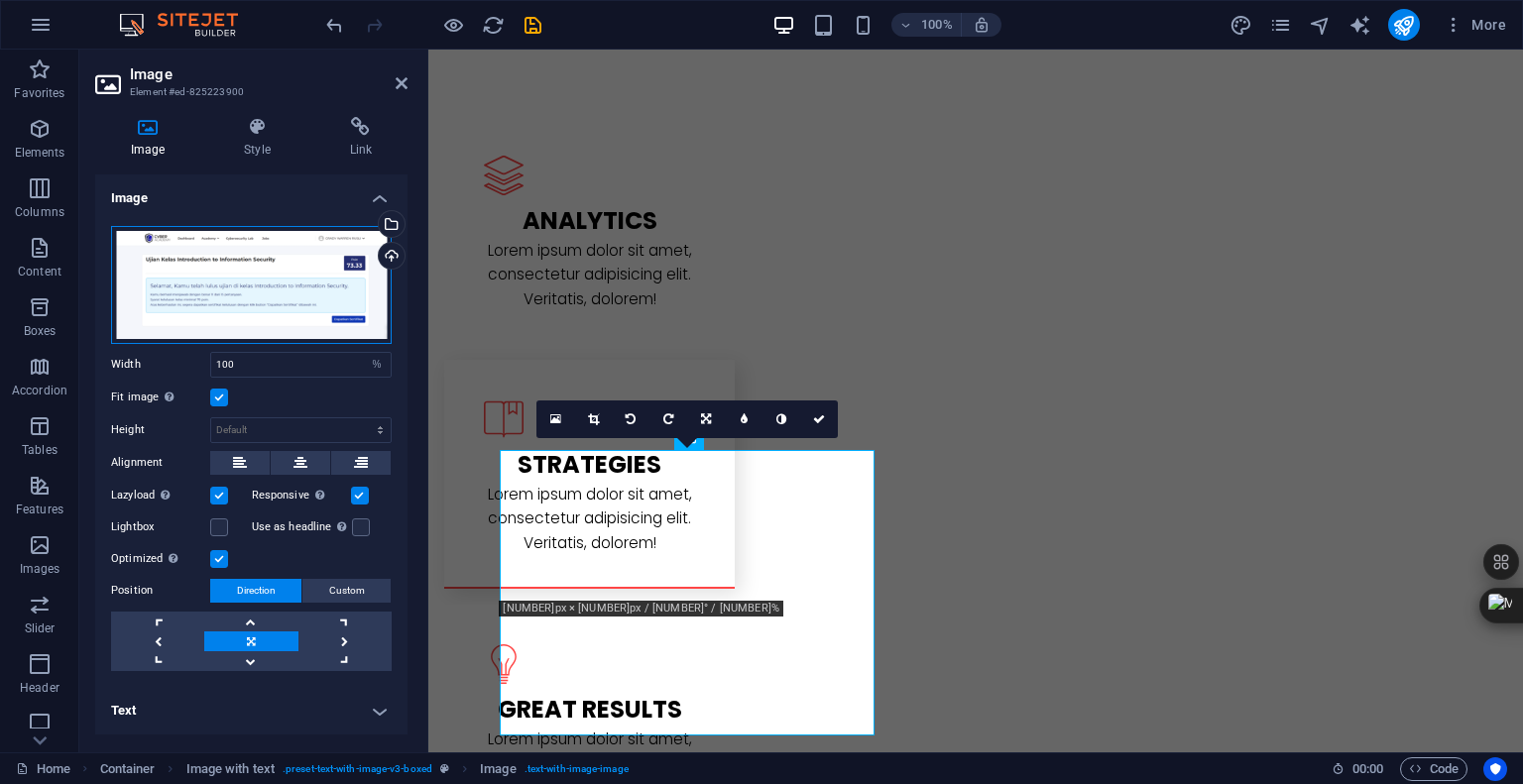 click on "Drag files here, click to choose files or select files from Files or our free stock photos & videos" at bounding box center [251, 284] 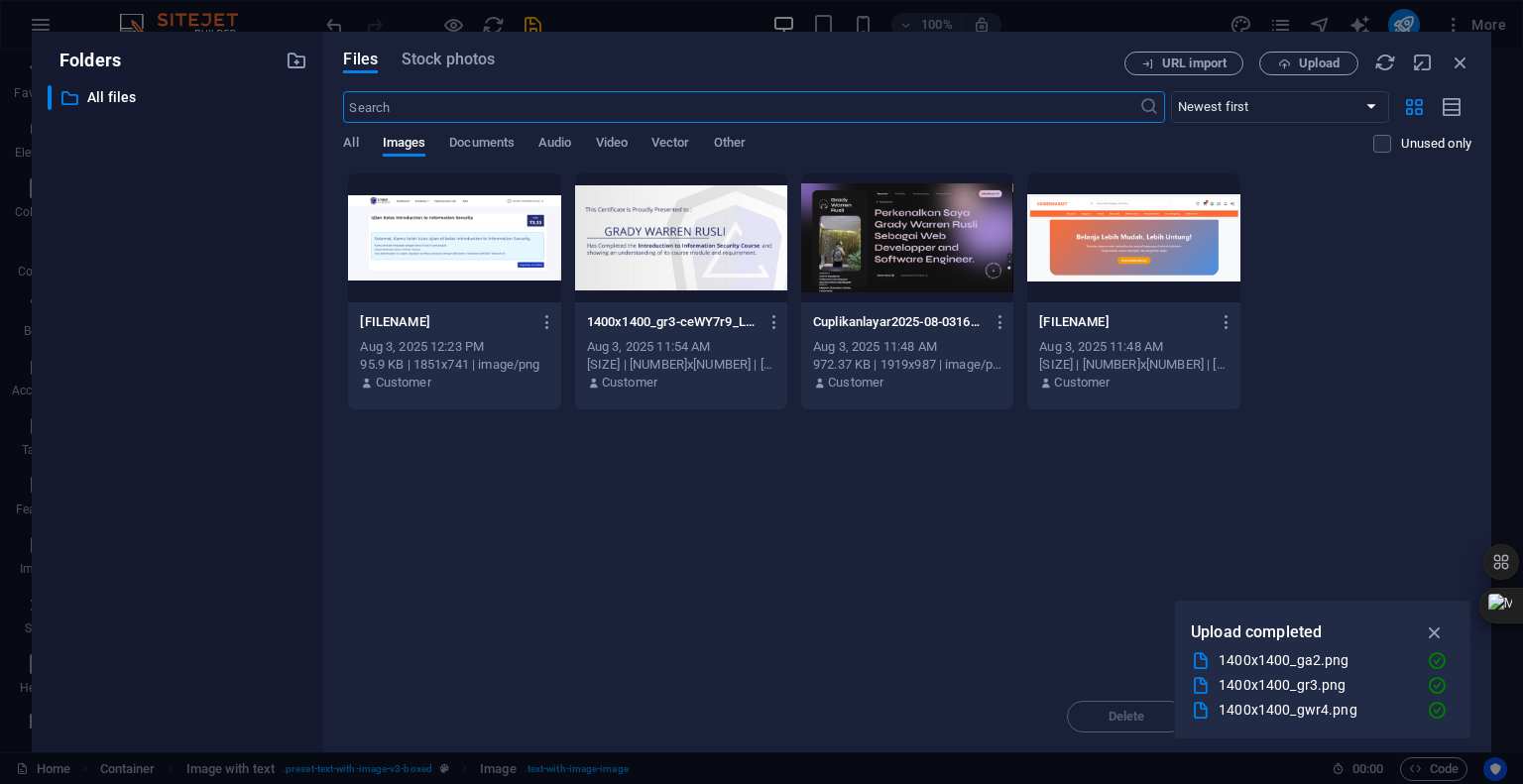 scroll, scrollTop: 2956, scrollLeft: 0, axis: vertical 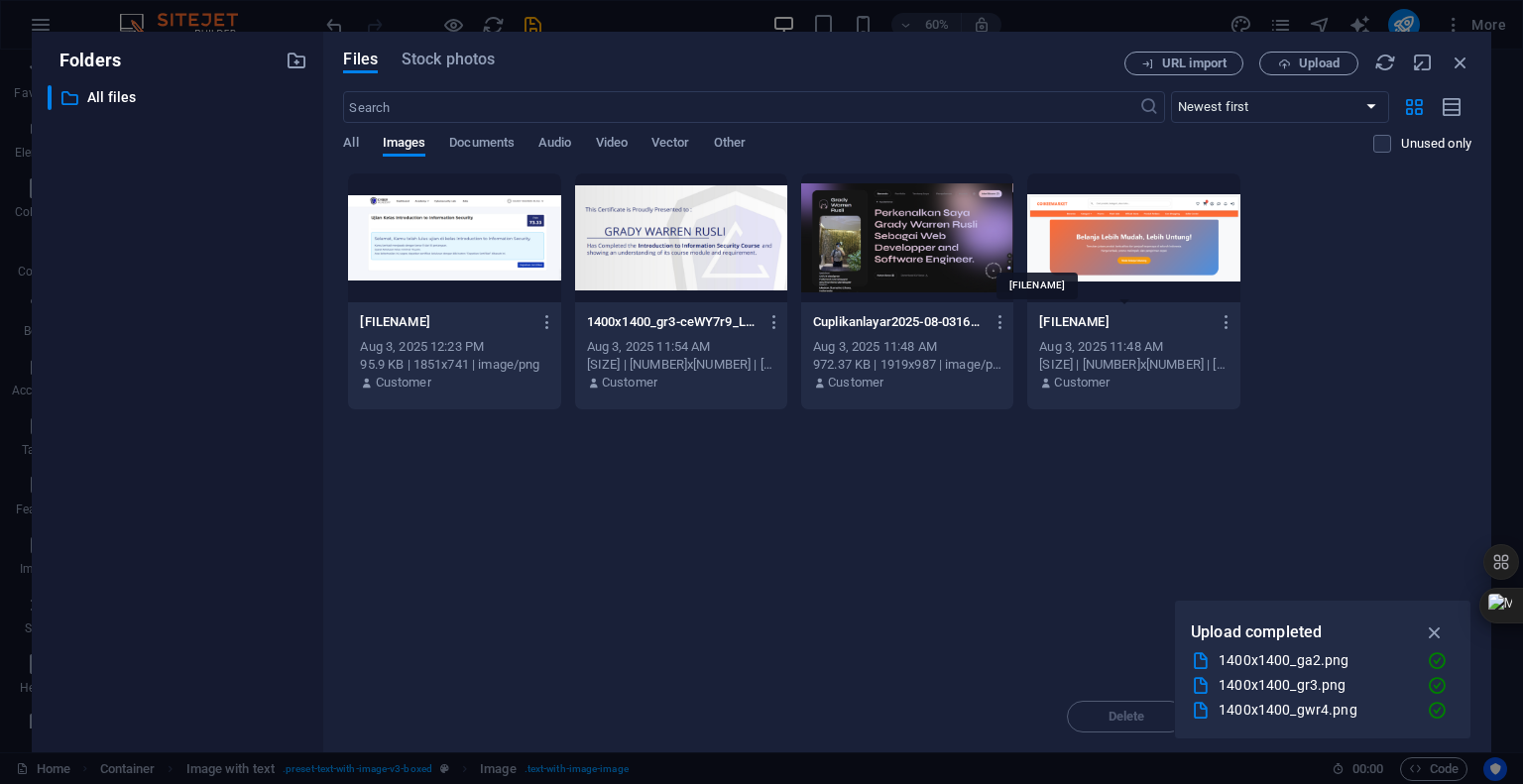 click on "[FILENAME]" at bounding box center [1124, 322] 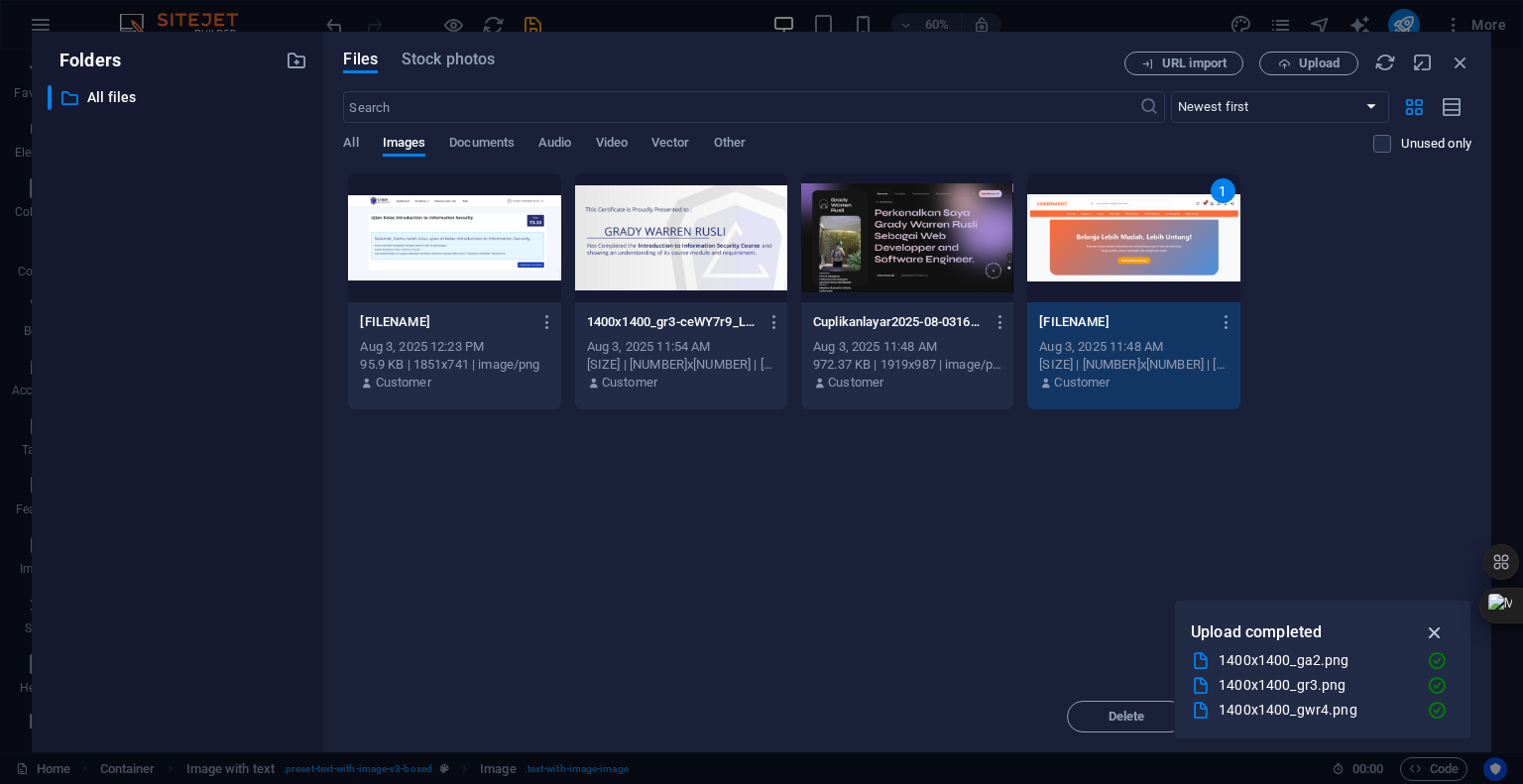 click at bounding box center (1435, 632) 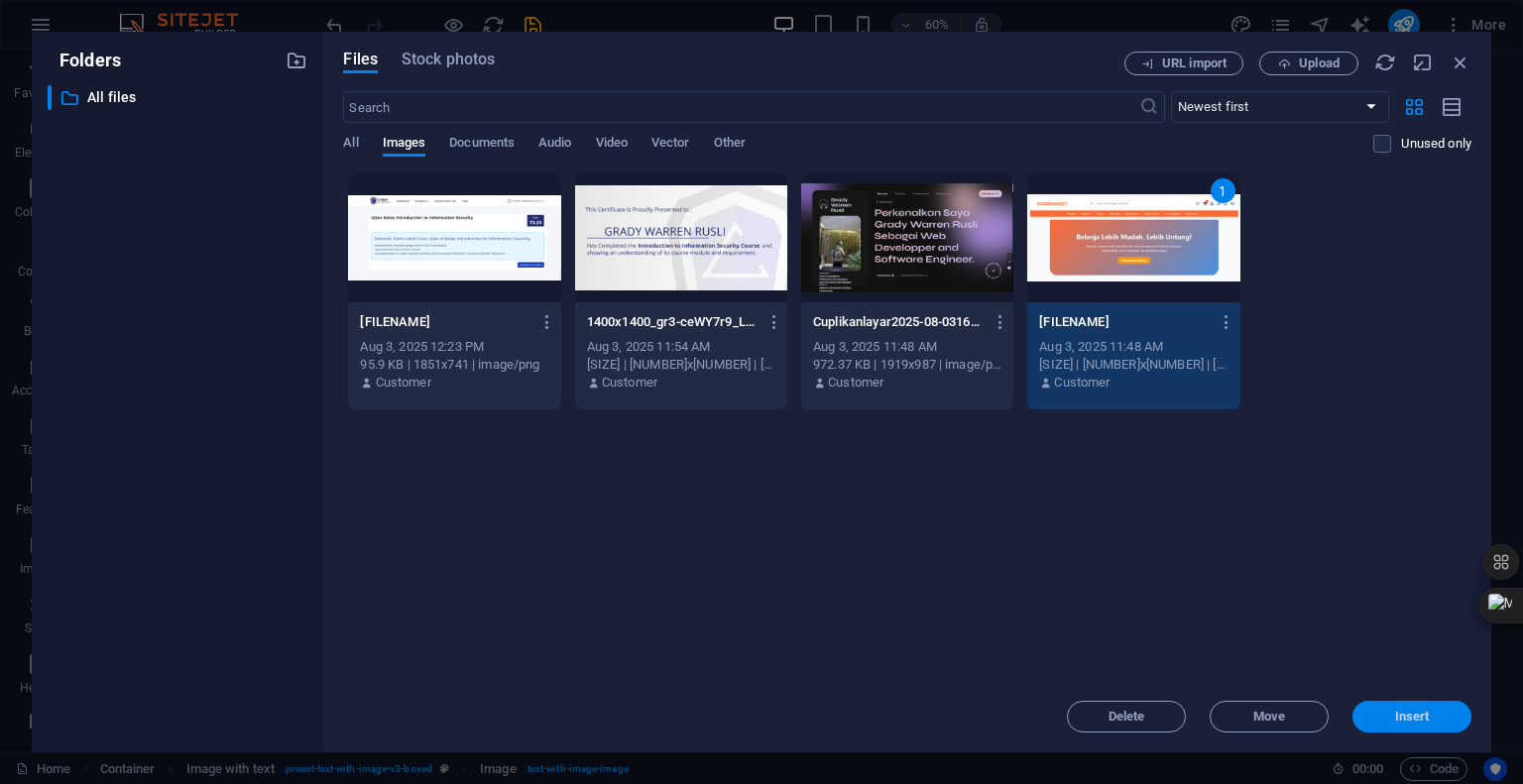 click on "Insert" at bounding box center (1412, 717) 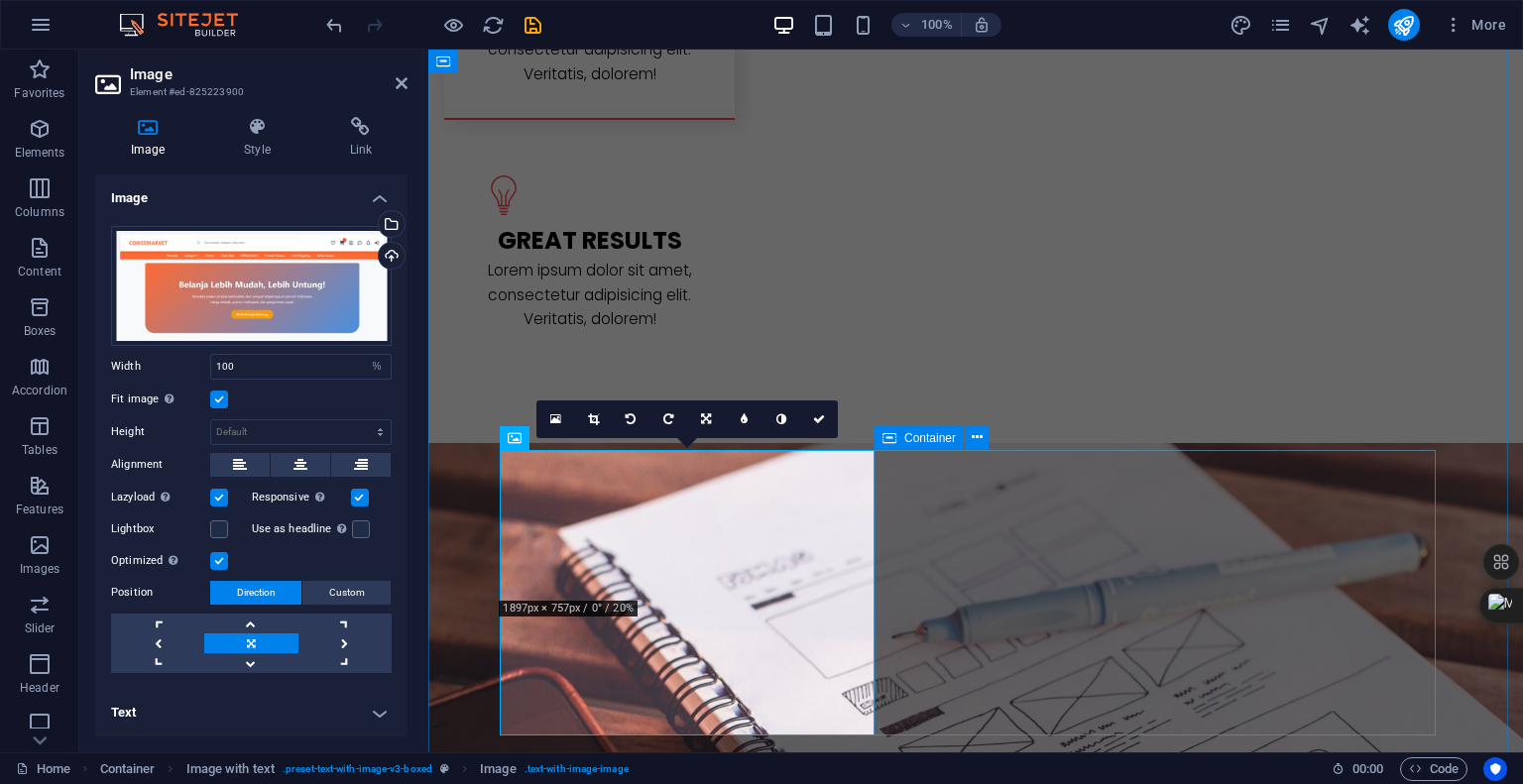 scroll, scrollTop: 2487, scrollLeft: 0, axis: vertical 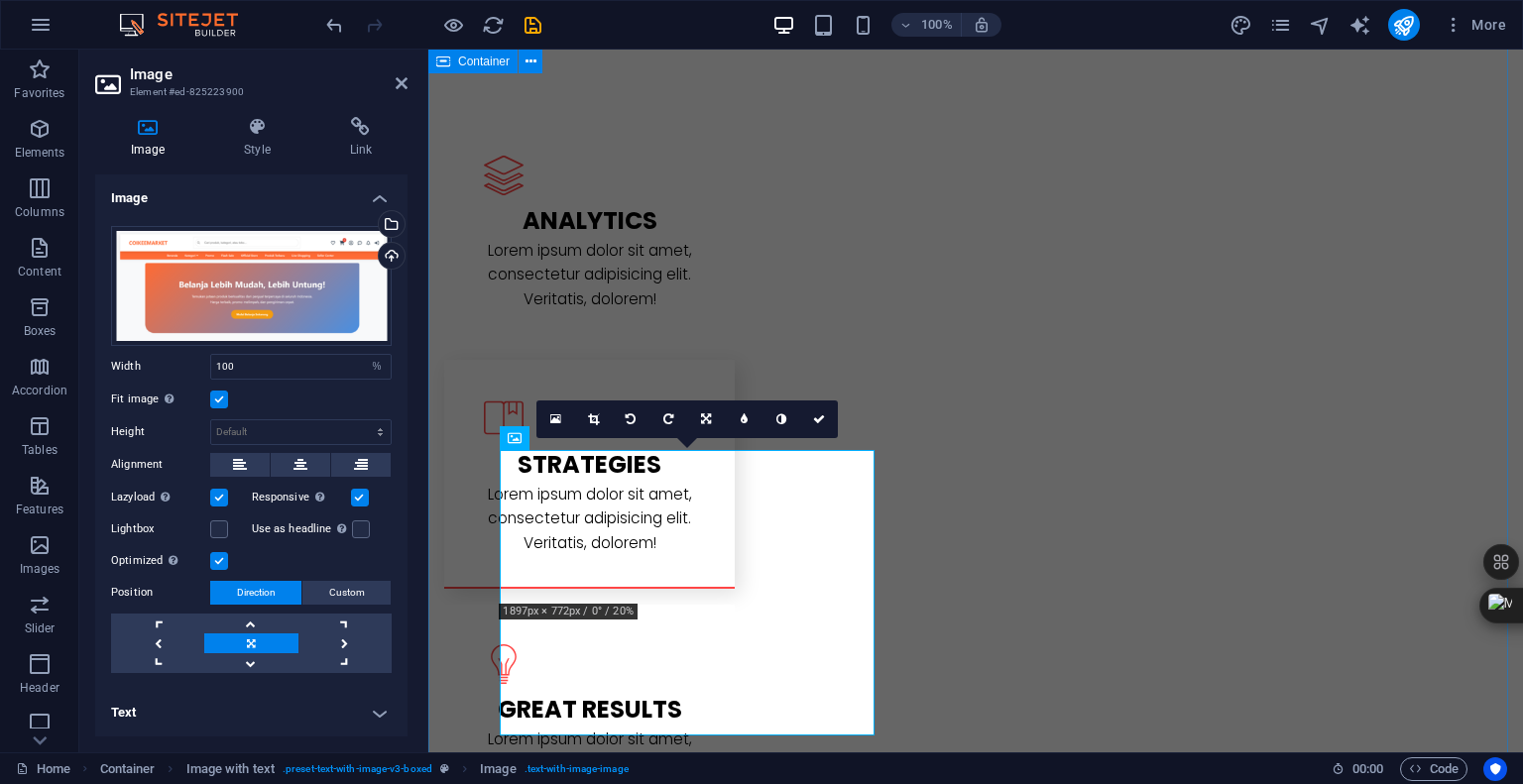 click on "PROJECT TERAKHIR DIBIKIN Memperkenalkan proyek-proyek terbaru saya sebagai Web Developer dan Software Engineer. Dengan keahlian dalam pengembangan web dan perangkat lunak, saya menghadirkan solusi kreatif dan efisien untuk kebutuhan digital Anda. Berikut adalah beberapa contoh hasil kerja saya yang menunjukkan kemampuan saya dalam menciptakan aplikasi dan situs web berkualitas tinggi dengan desain modern dan fungsionalitas optimal. sertifikat atas keamanan web Saya telah menyelesaikan  Introduction to Information Security Course  yang membekali saya dengan pemahaman mendalam mengenai keamanan informasi dan praktik terbaik dalam melindungi data serta sistem digital. Sertifikat ini menegaskan komitmen saya dalam menjaga keamanan proyek web dan software yang saya kembangkan, memastikan integritas dan kepercayaan pengguna tetap terjaga. L atest Project L atest Project" at bounding box center [976, 2486] 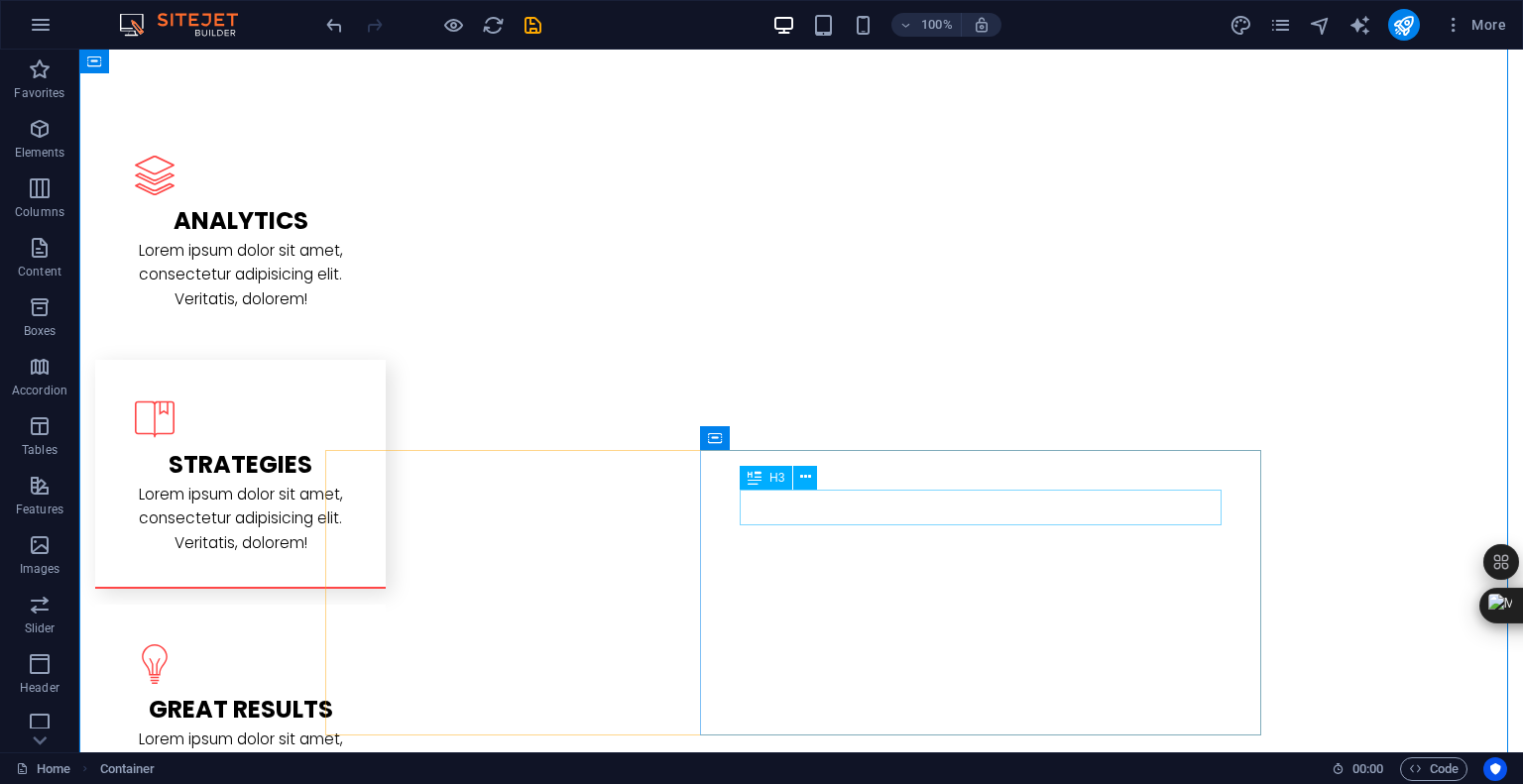 click on "L atest Project" at bounding box center (801, 2664) 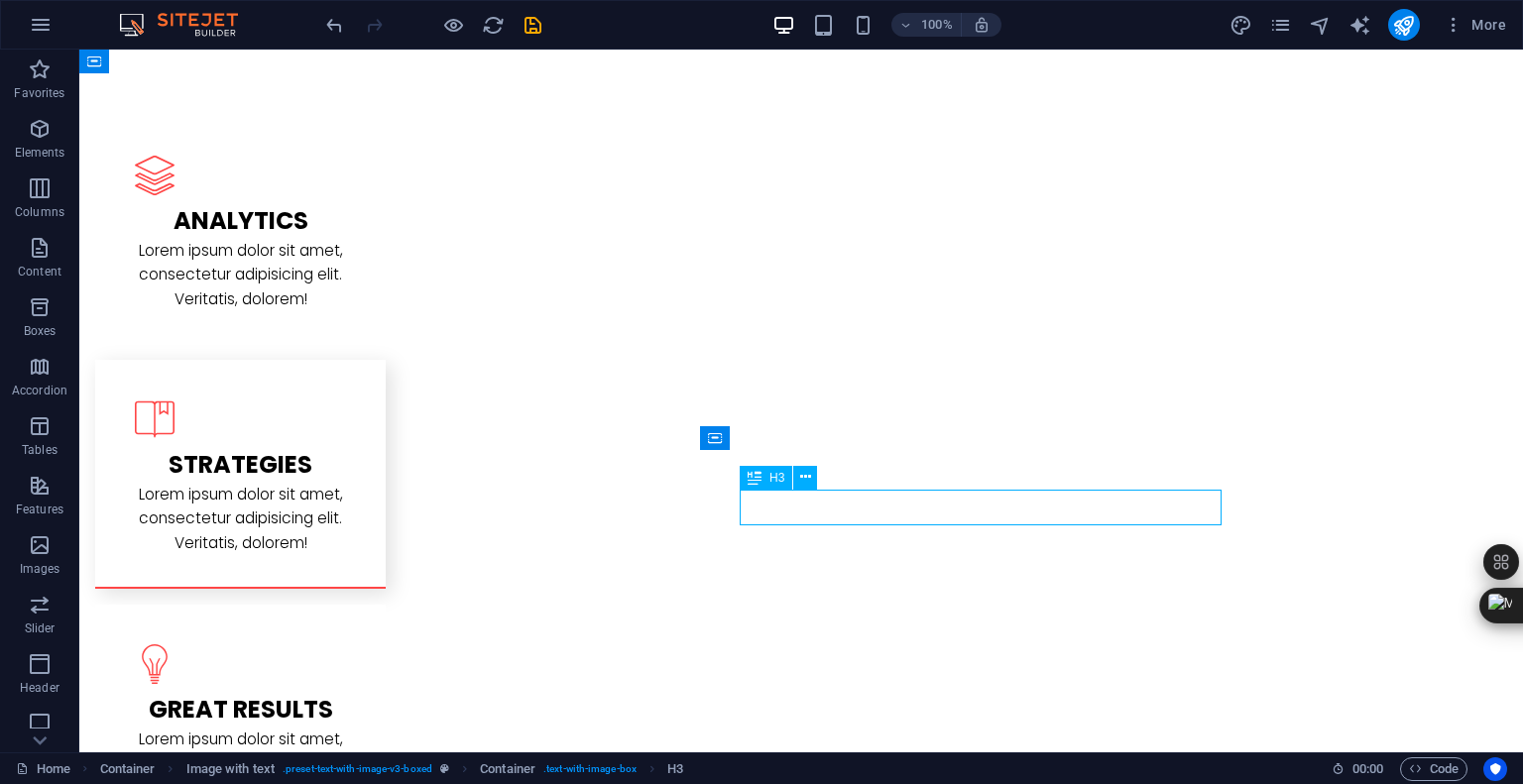 click on "L atest Project" at bounding box center (801, 2664) 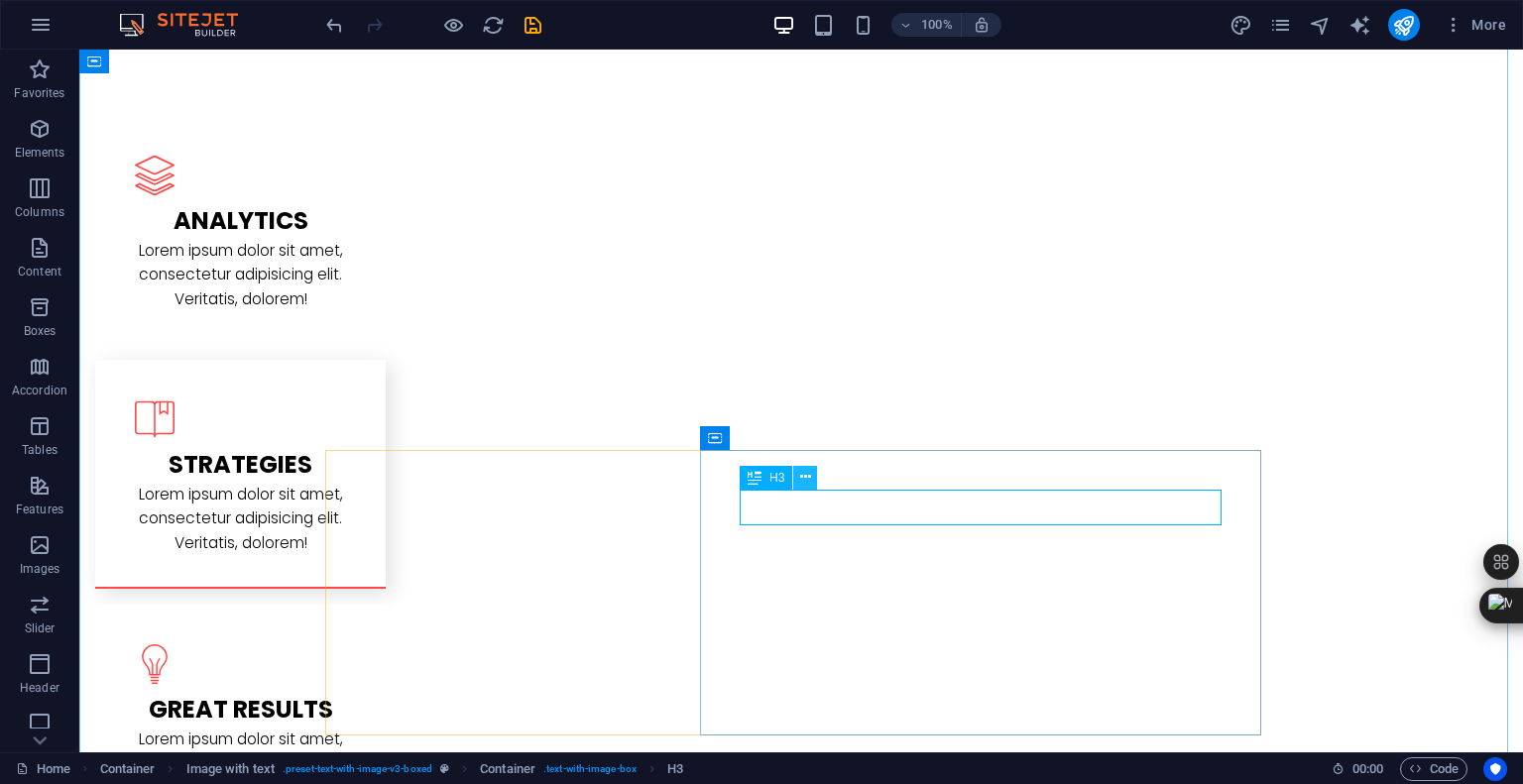 click at bounding box center [805, 477] 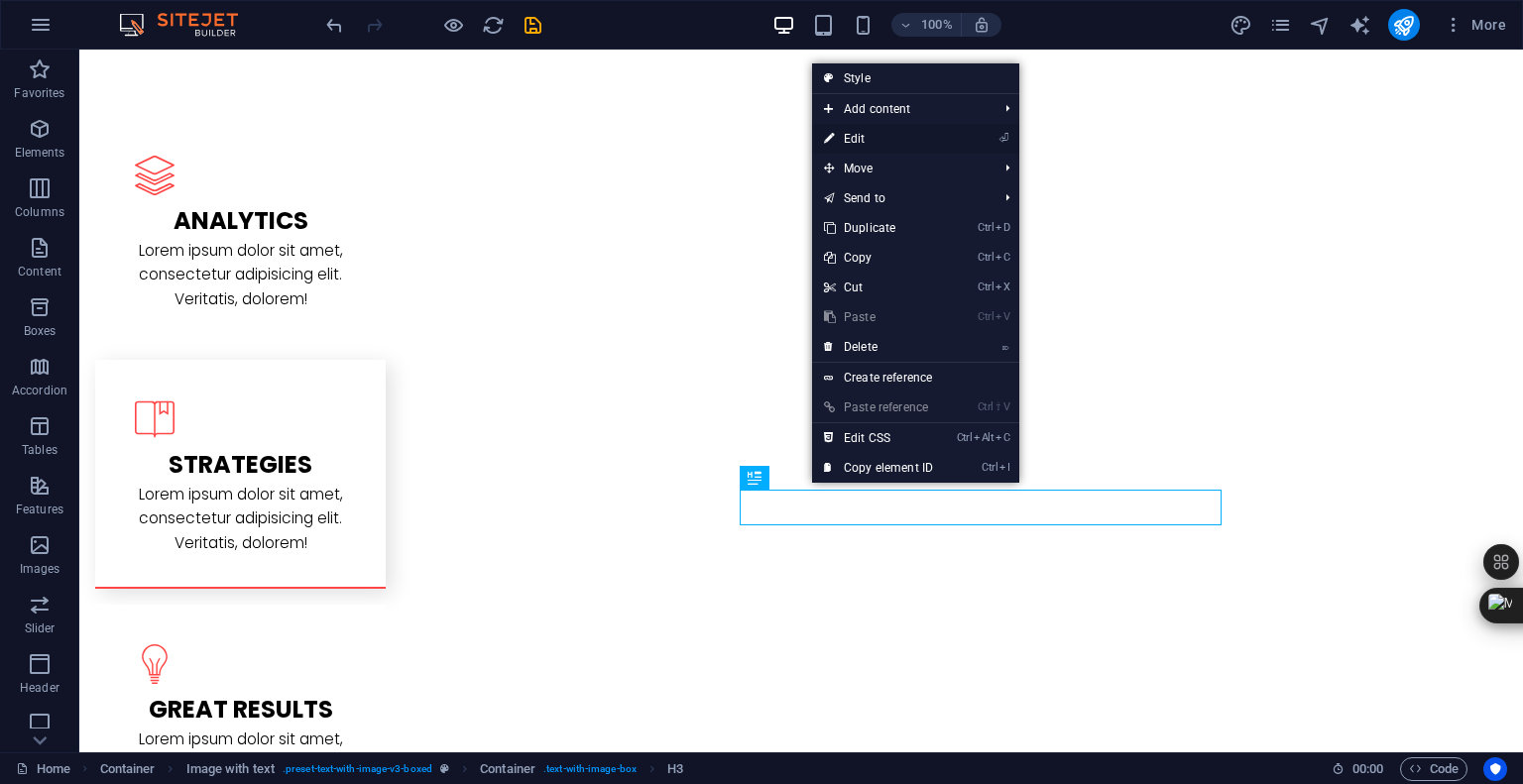 click on "⏎  Edit" at bounding box center (879, 139) 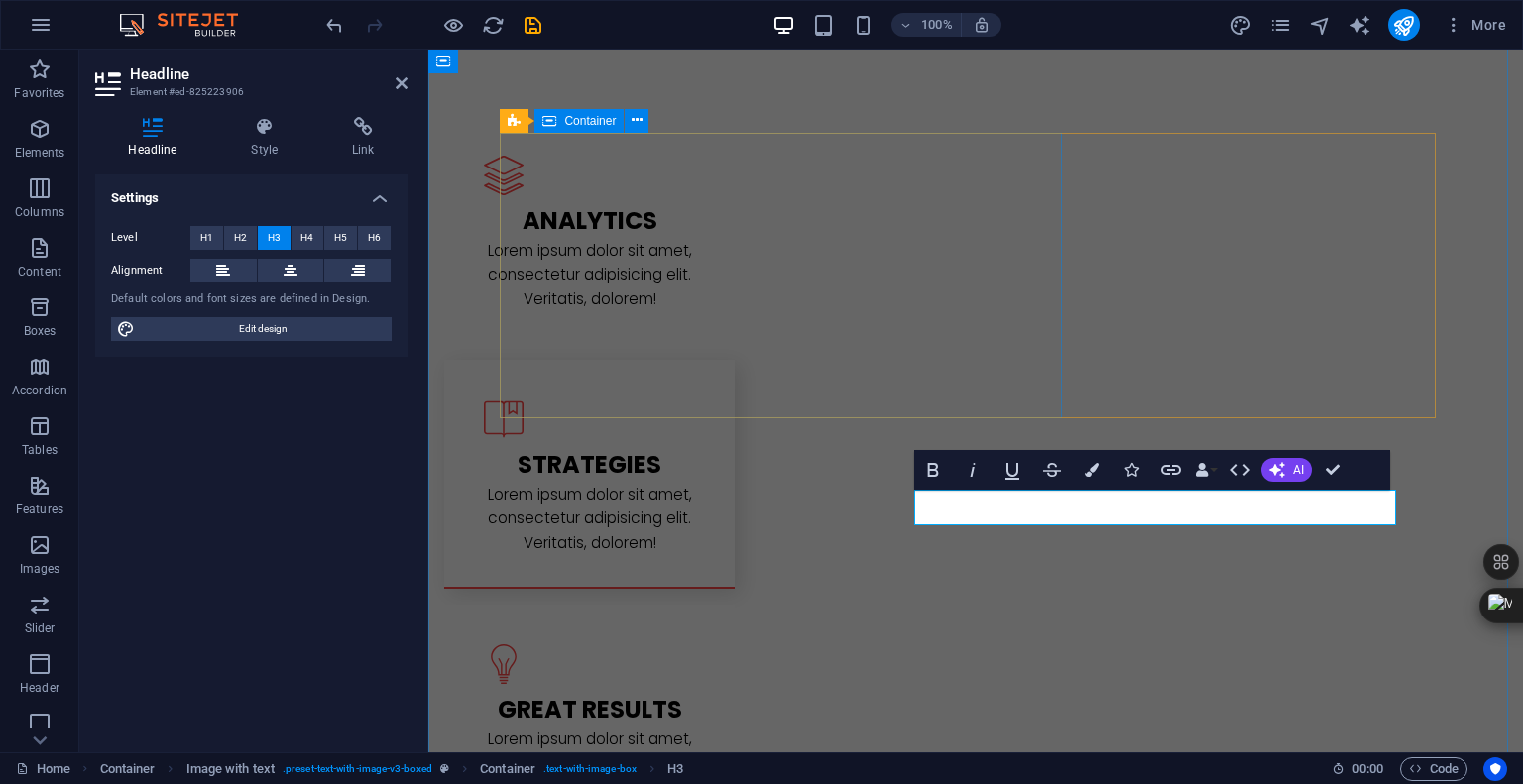 type 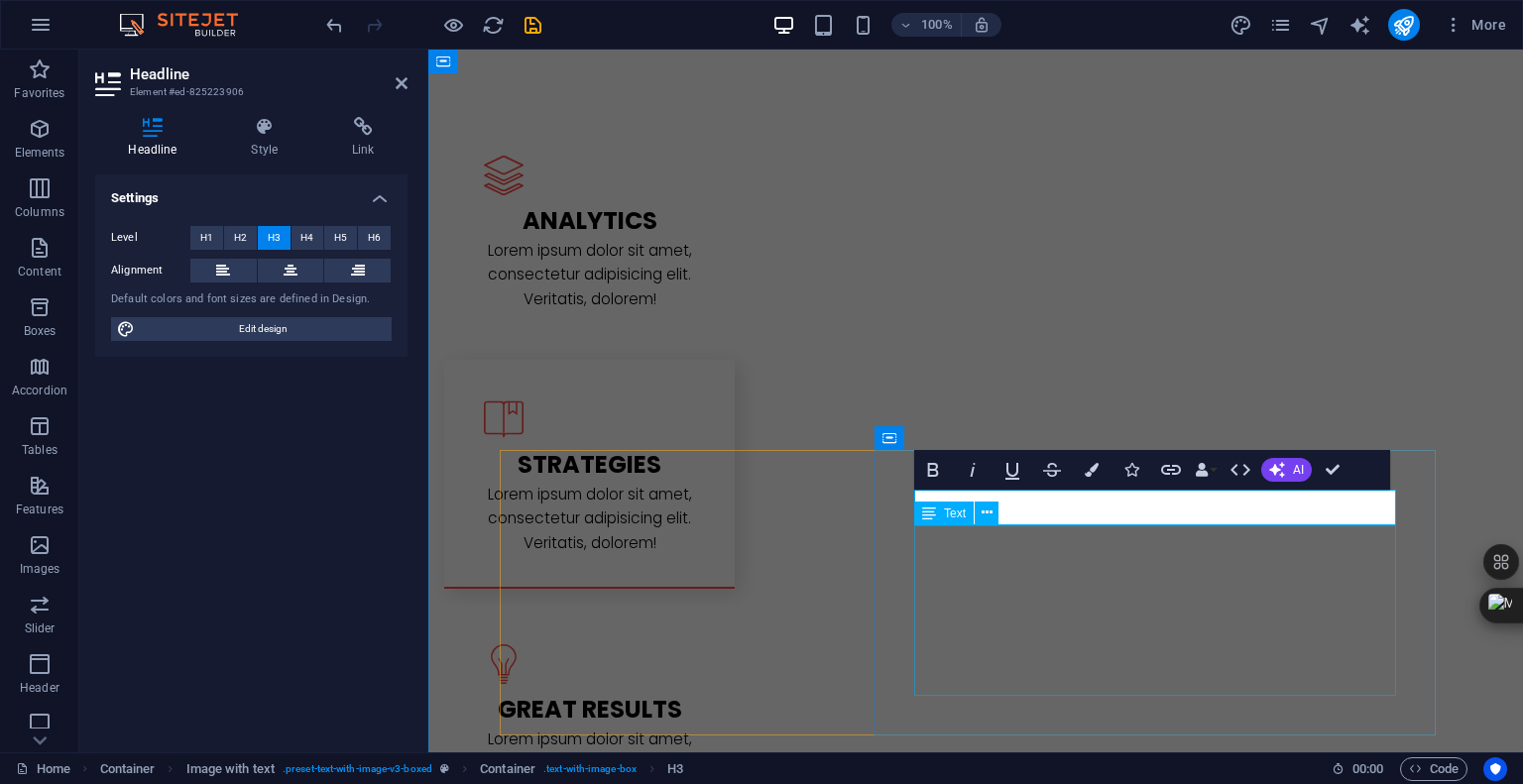 click on "Lorem ipsum dolor sit amet, consectetuer adipiscing elit. Aenean commodo ligula eget dolor. Lorem ipsum dolor sit amet, consectetuer adipiscing elit leget dolor. Lorem ipsum dolor sit amet, consectetuer adipiscing elit. Aenean commodo ligula eget dolor. Lorem ipsum dolor sit amet, consectetuer adipiscing elit dolor consectetuer adipiscing elit leget dolor. Lorem elit saget ipsum dolor sit amet, consectetuer." at bounding box center (976, 2731) 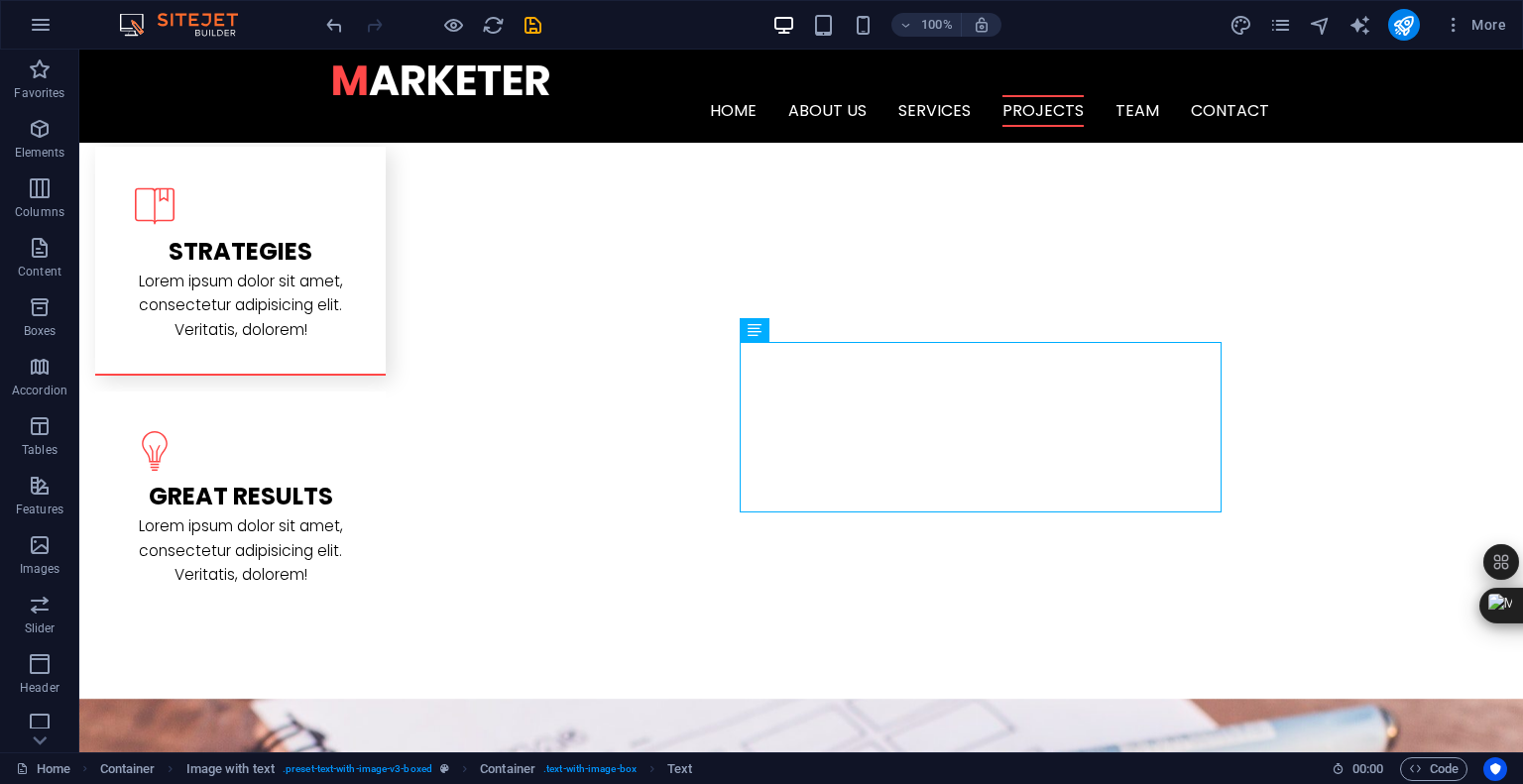 scroll, scrollTop: 2676, scrollLeft: 0, axis: vertical 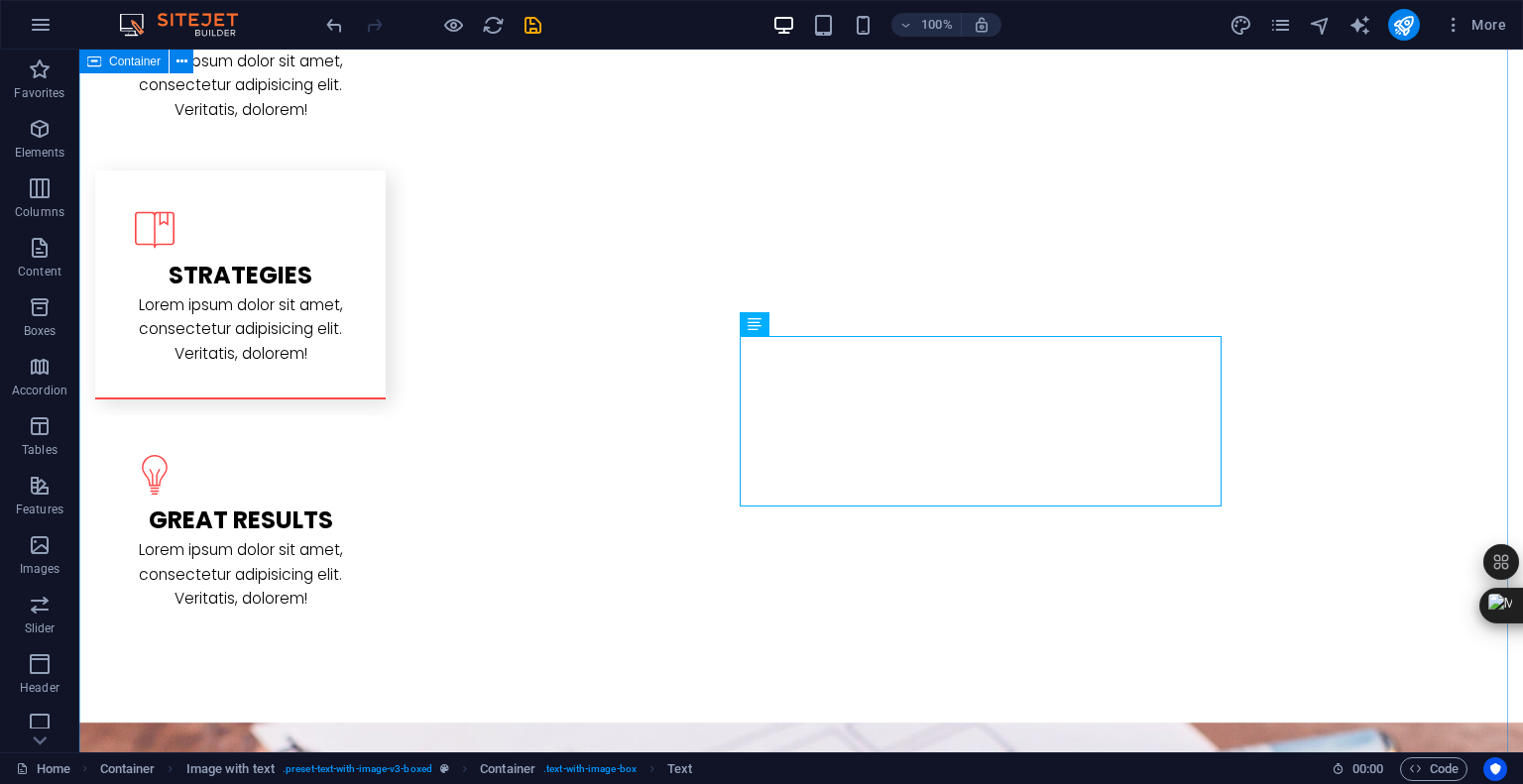click on "Memperkenalkan proyek-proyek terbaru saya sebagai Web Developer dan Software Engineer. Dengan keahlian dalam pengembangan web dan perangkat lunak, saya menghadirkan solusi kreatif dan efisien untuk kebutuhan digital Anda. Berikut adalah beberapa contoh hasil kerja saya yang menunjukkan kemampuan saya dalam menciptakan aplikasi dan situs web berkualitas tinggi dengan desain modern dan fungsionalitas optimal. sertifikat atas keamanan web Saya telah menyelesaikan  Introduction to Information Security Course  yang membekali saya dengan pemahaman mendalam mengenai keamanan informasi dan praktik terbaik dalam melindungi data serta sistem digital. Sertifikat ini menegaskan komitmen saya dalam menjaga keamanan proyek web dan software yang saya kembangkan, memastikan integritas dan kepercayaan pengguna tetap terjaga. PROSES WEB MARKETPLACE L atest Project" at bounding box center [801, 2296] 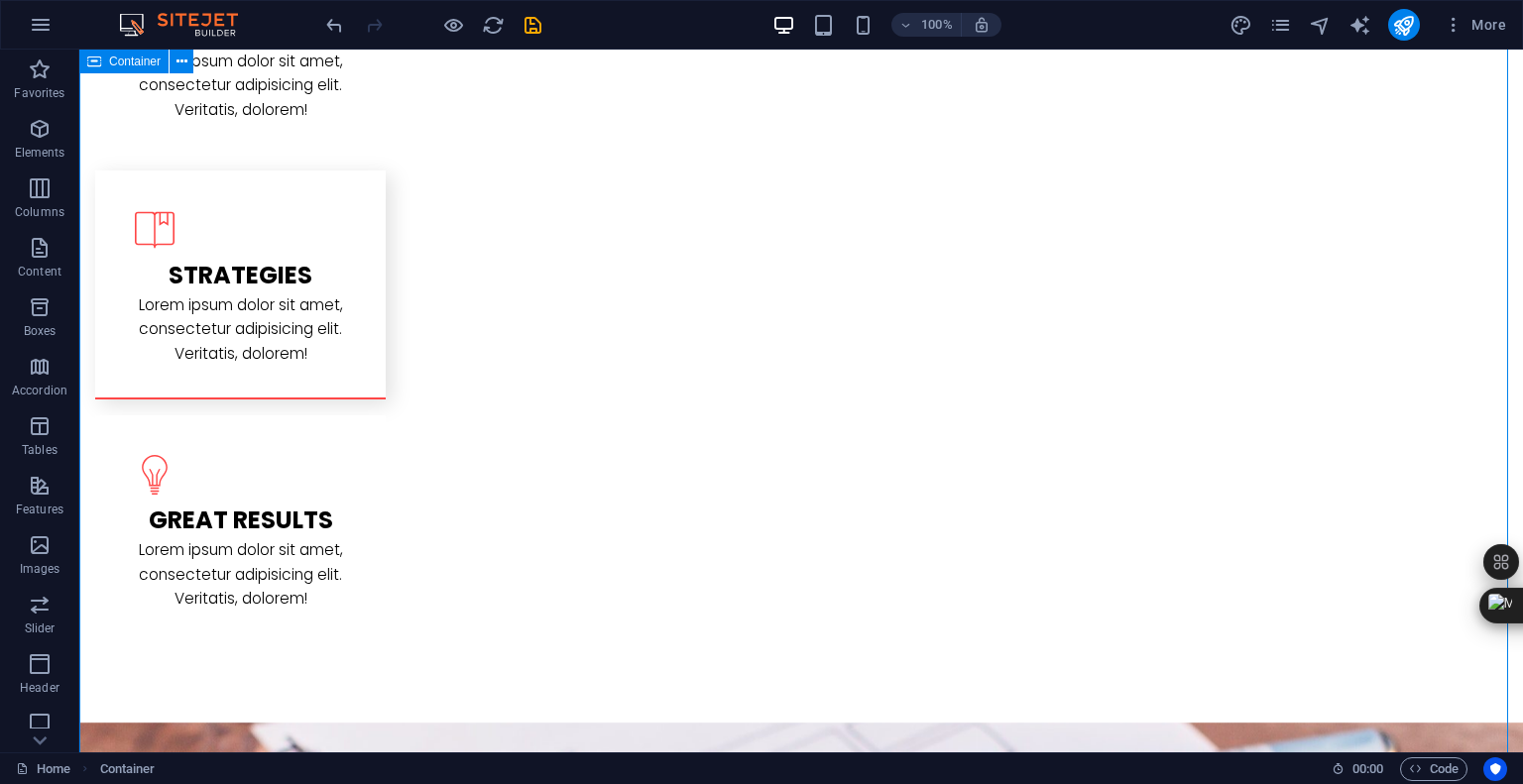 click on "Memperkenalkan proyek-proyek terbaru saya sebagai Web Developer dan Software Engineer. Dengan keahlian dalam pengembangan web dan perangkat lunak, saya menghadirkan solusi kreatif dan efisien untuk kebutuhan digital Anda. Berikut adalah beberapa contoh hasil kerja saya yang menunjukkan kemampuan saya dalam menciptakan aplikasi dan situs web berkualitas tinggi dengan desain modern dan fungsionalitas optimal. sertifikat atas keamanan web Saya telah menyelesaikan  Introduction to Information Security Course  yang membekali saya dengan pemahaman mendalam mengenai keamanan informasi dan praktik terbaik dalam melindungi data serta sistem digital. Sertifikat ini menegaskan komitmen saya dalam menjaga keamanan proyek web dan software yang saya kembangkan, memastikan integritas dan kepercayaan pengguna tetap terjaga. PROSES WEB MARKETPLACE L atest Project" at bounding box center [801, 2296] 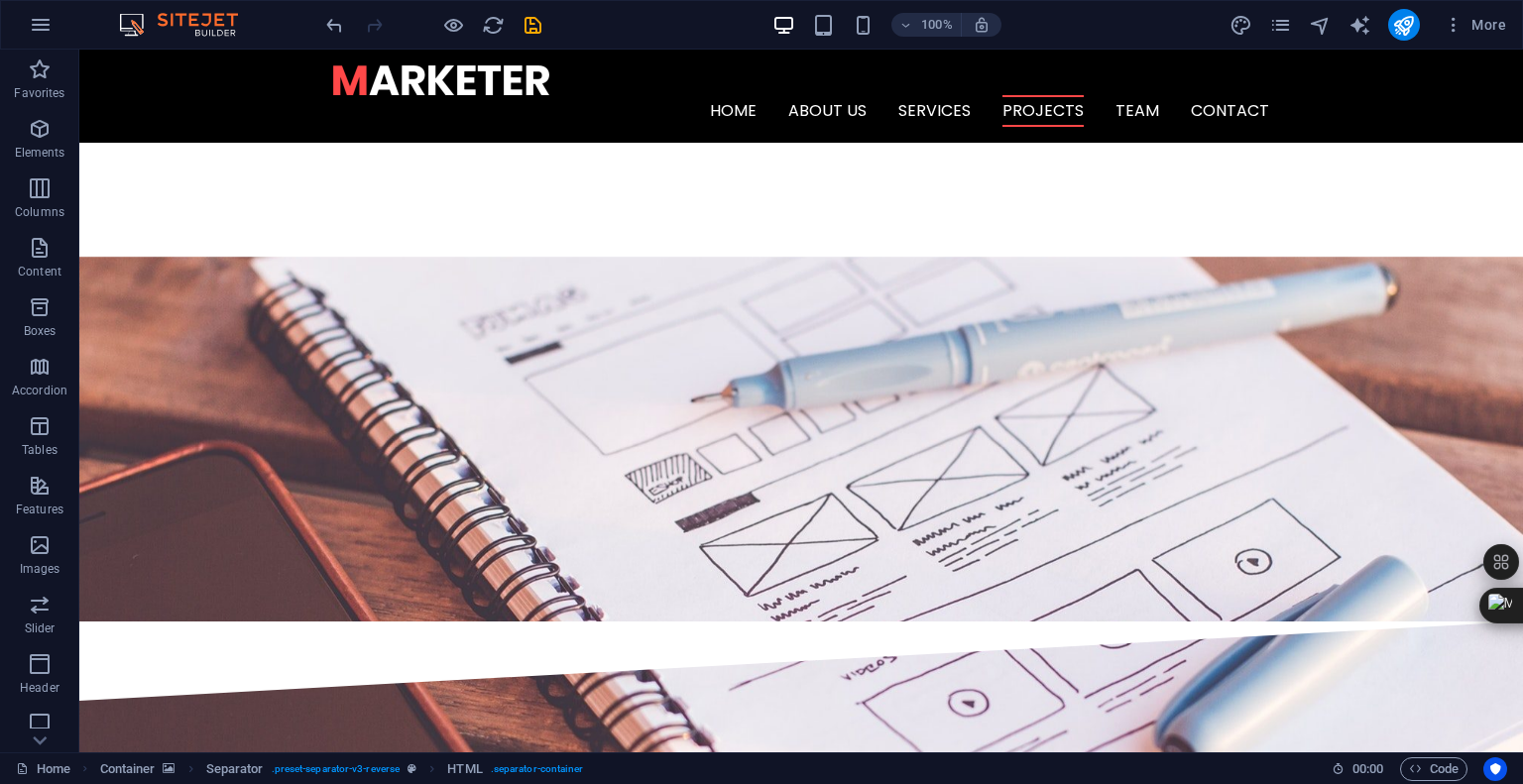 scroll, scrollTop: 3007, scrollLeft: 0, axis: vertical 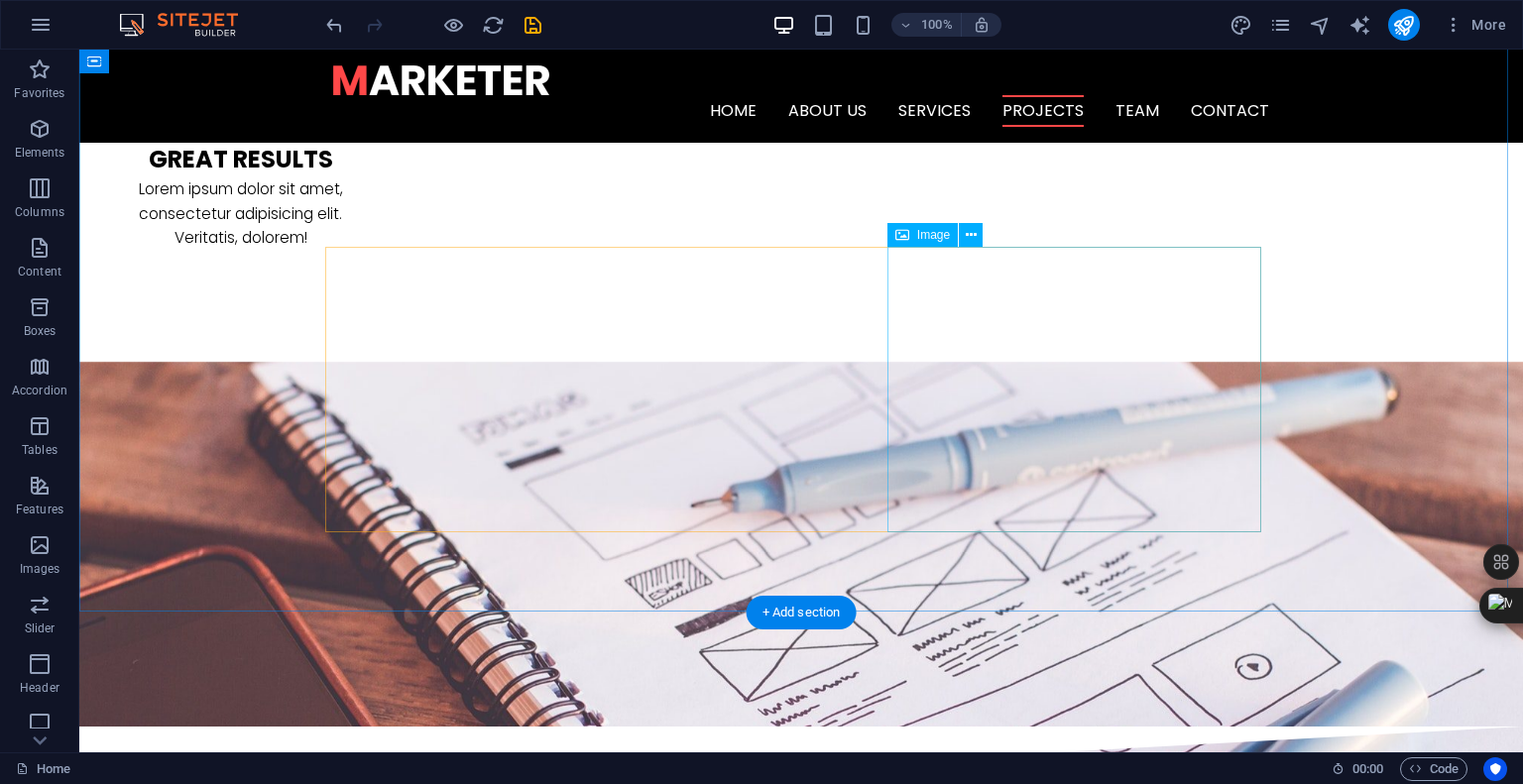 click at bounding box center [473, 2607] 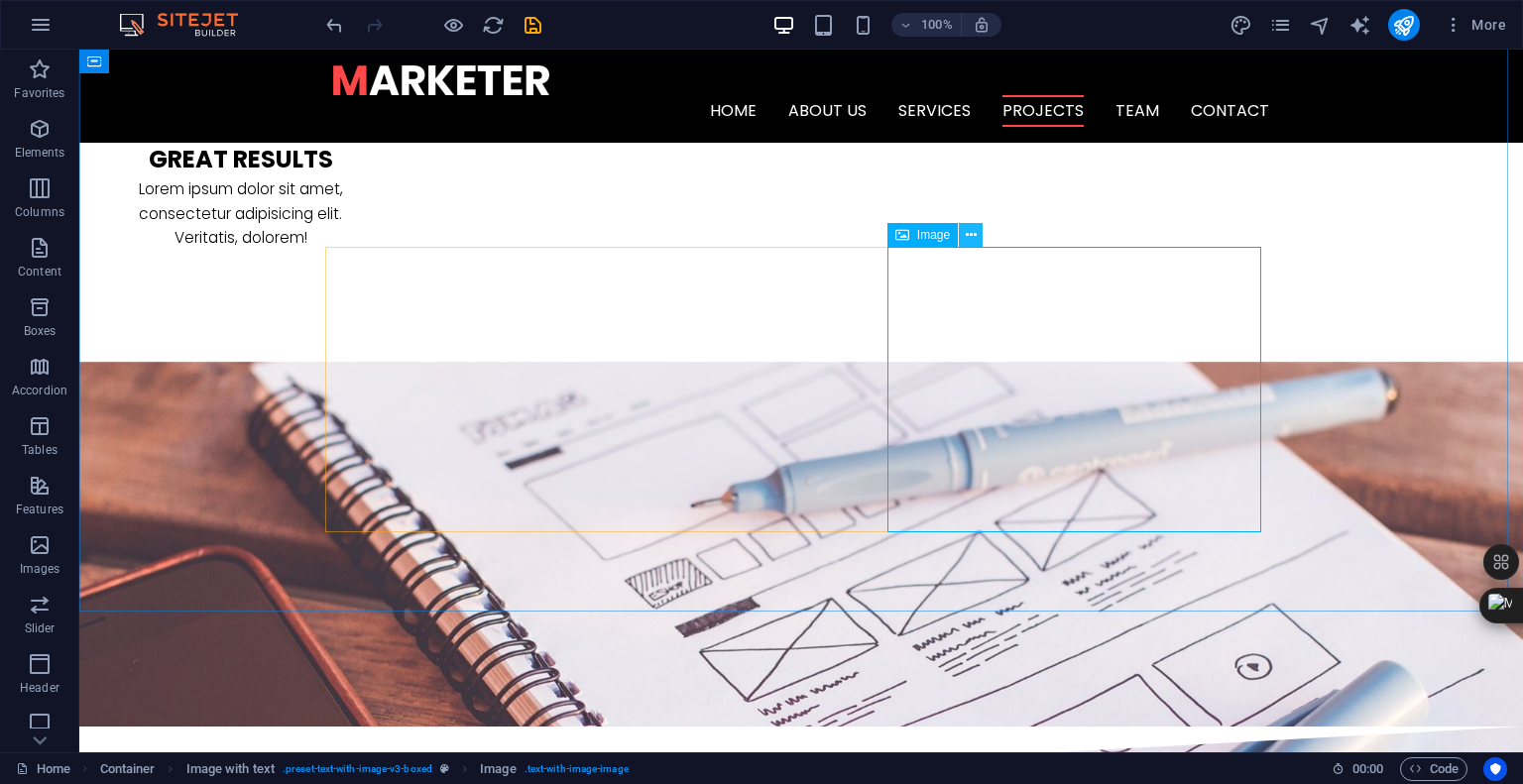 click at bounding box center (971, 235) 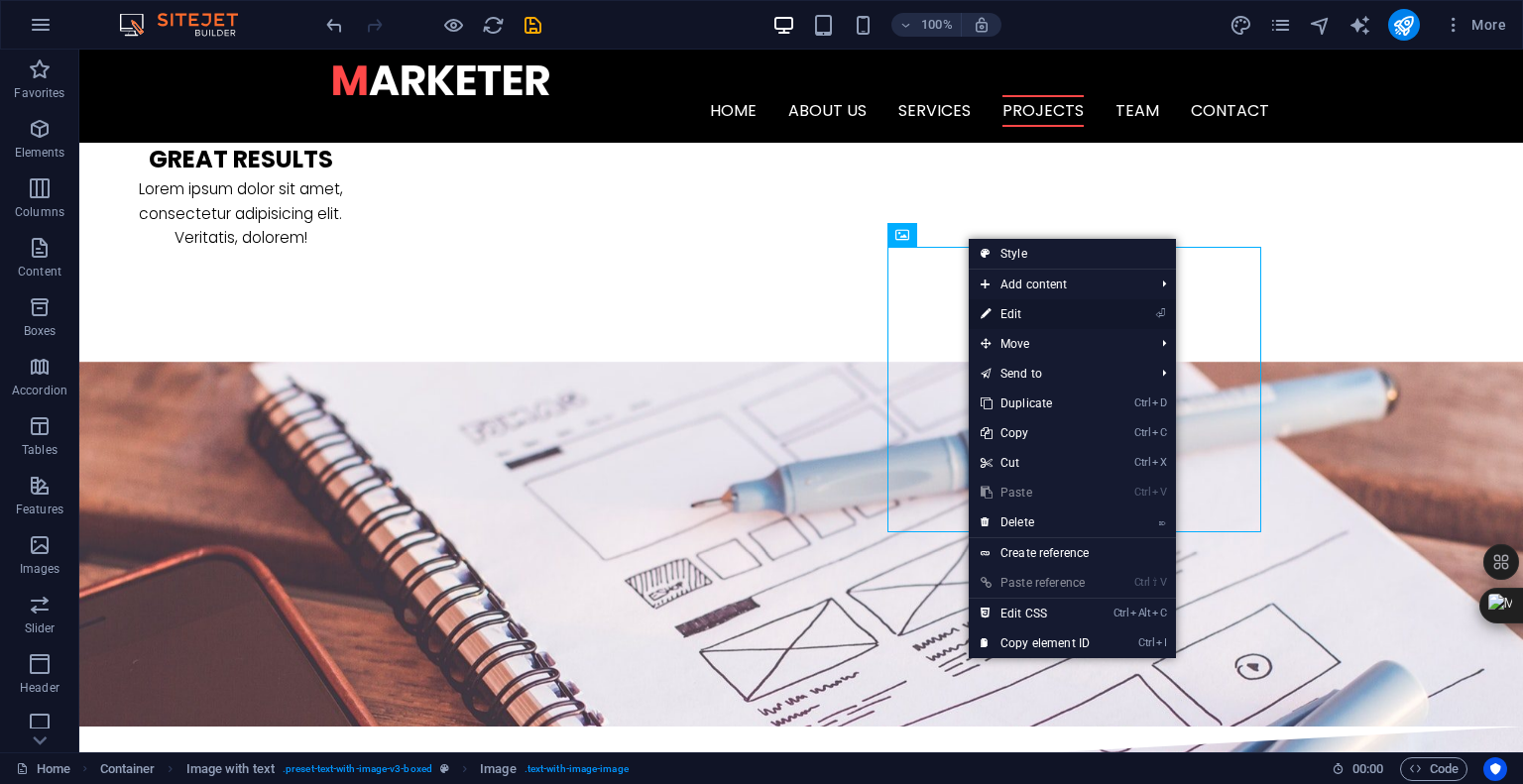 click on "⏎  Edit" at bounding box center [1035, 314] 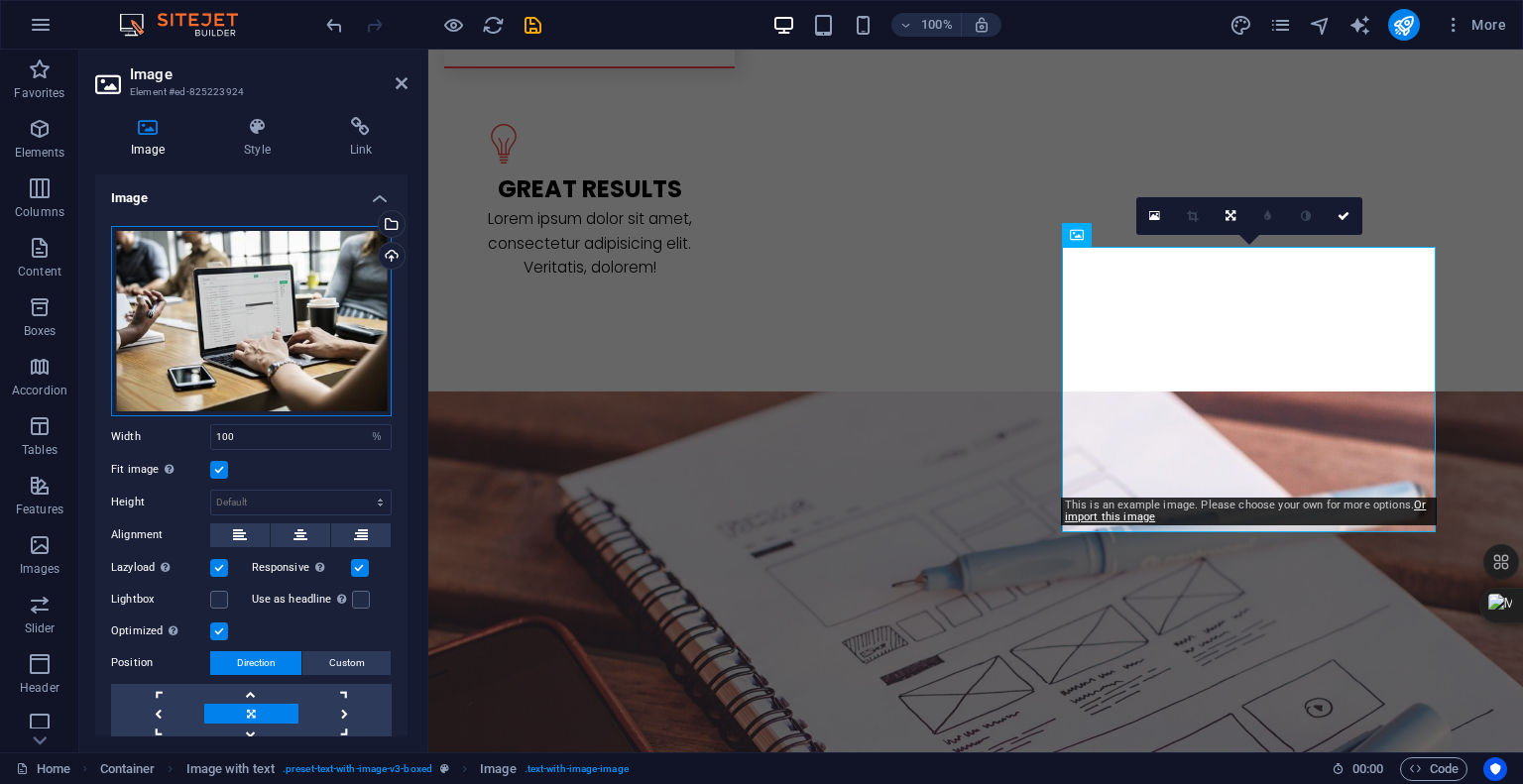 click on "Drag files here, click to choose files or select files from Files or our free stock photos & videos" at bounding box center (251, 321) 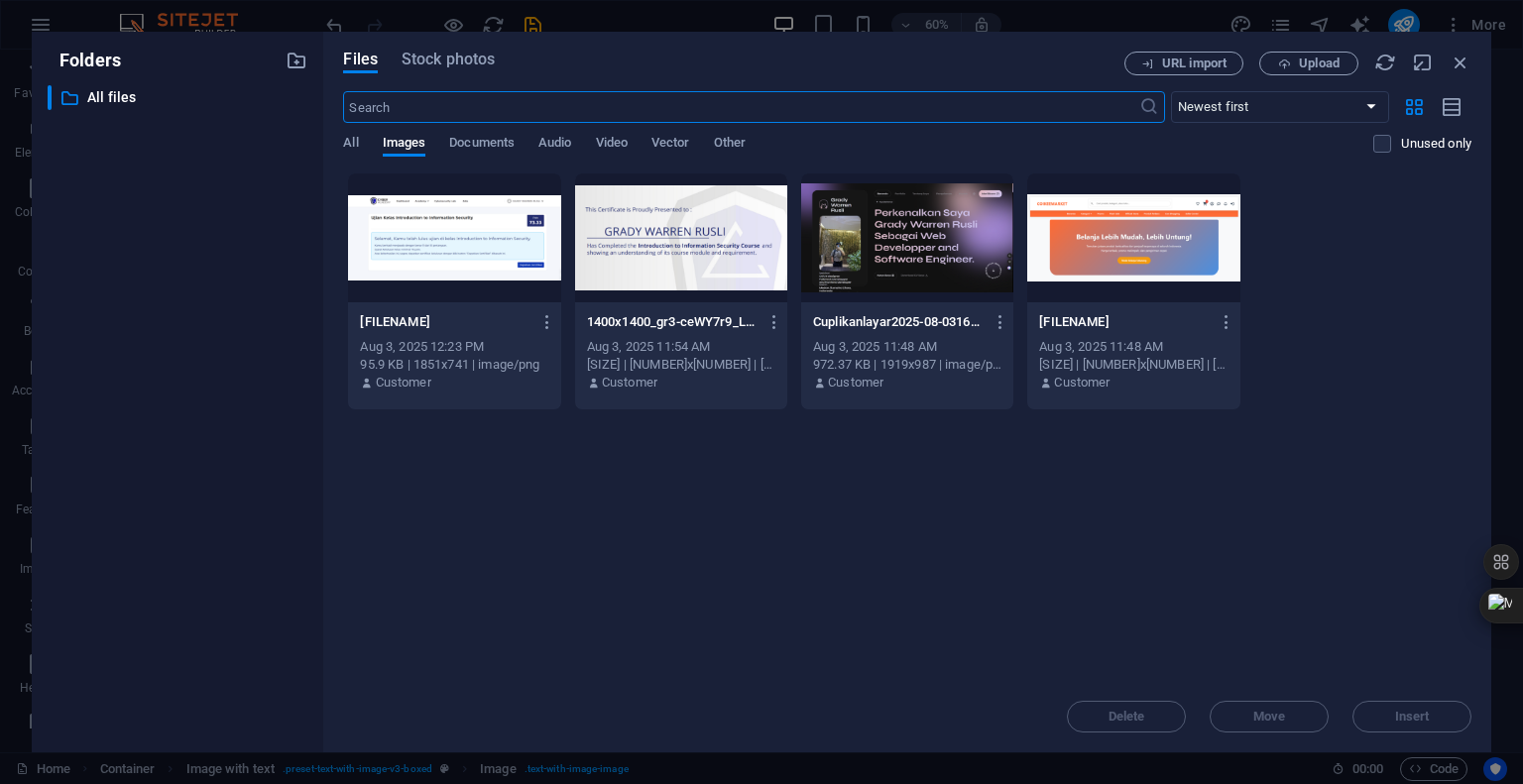 scroll, scrollTop: 3476, scrollLeft: 0, axis: vertical 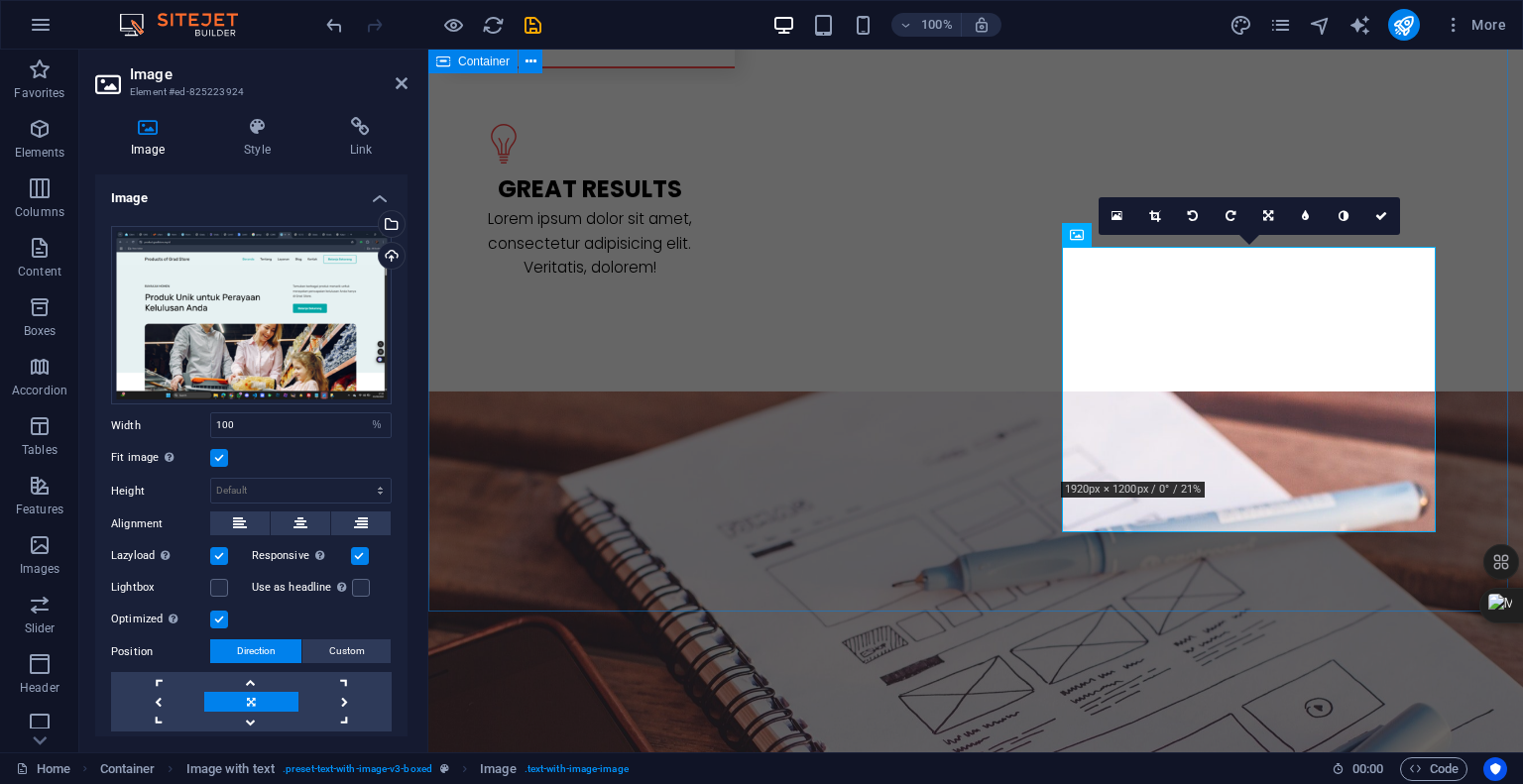 click on "Memperkenalkan proyek-proyek terbaru saya sebagai Web Developer dan Software Engineer. Dengan keahlian dalam pengembangan web dan perangkat lunak, saya menghadirkan solusi kreatif dan efisien untuk kebutuhan digital Anda. Berikut adalah beberapa contoh hasil kerja saya yang menunjukkan kemampuan saya dalam menciptakan aplikasi dan situs web berkualitas tinggi dengan desain modern dan fungsionalitas optimal. sertifikat atas keamanan web Saya telah menyelesaikan  Introduction to Information Security Course  yang membekali saya dengan pemahaman mendalam mengenai keamanan informasi dan praktik terbaik dalam melindungi data serta sistem digital. Sertifikat ini menegaskan komitmen saya dalam menjaga keamanan proyek web dan software yang saya kembangkan, memastikan integritas dan kepercayaan pengguna tetap terjaga. PROSES WEB MARKETPLACE L atest Project" at bounding box center [976, 1960] 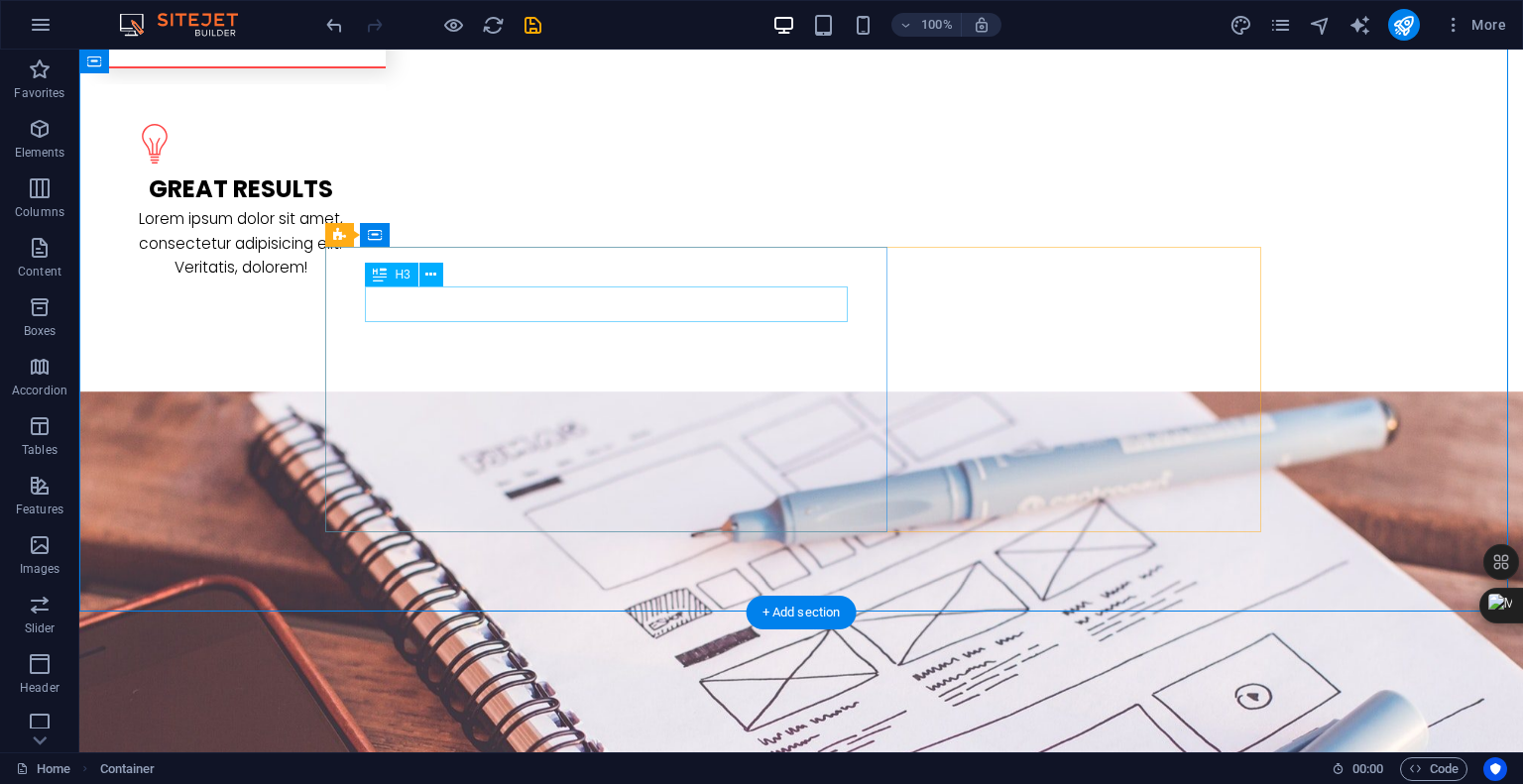 click on "L atest Project" at bounding box center [801, 2388] 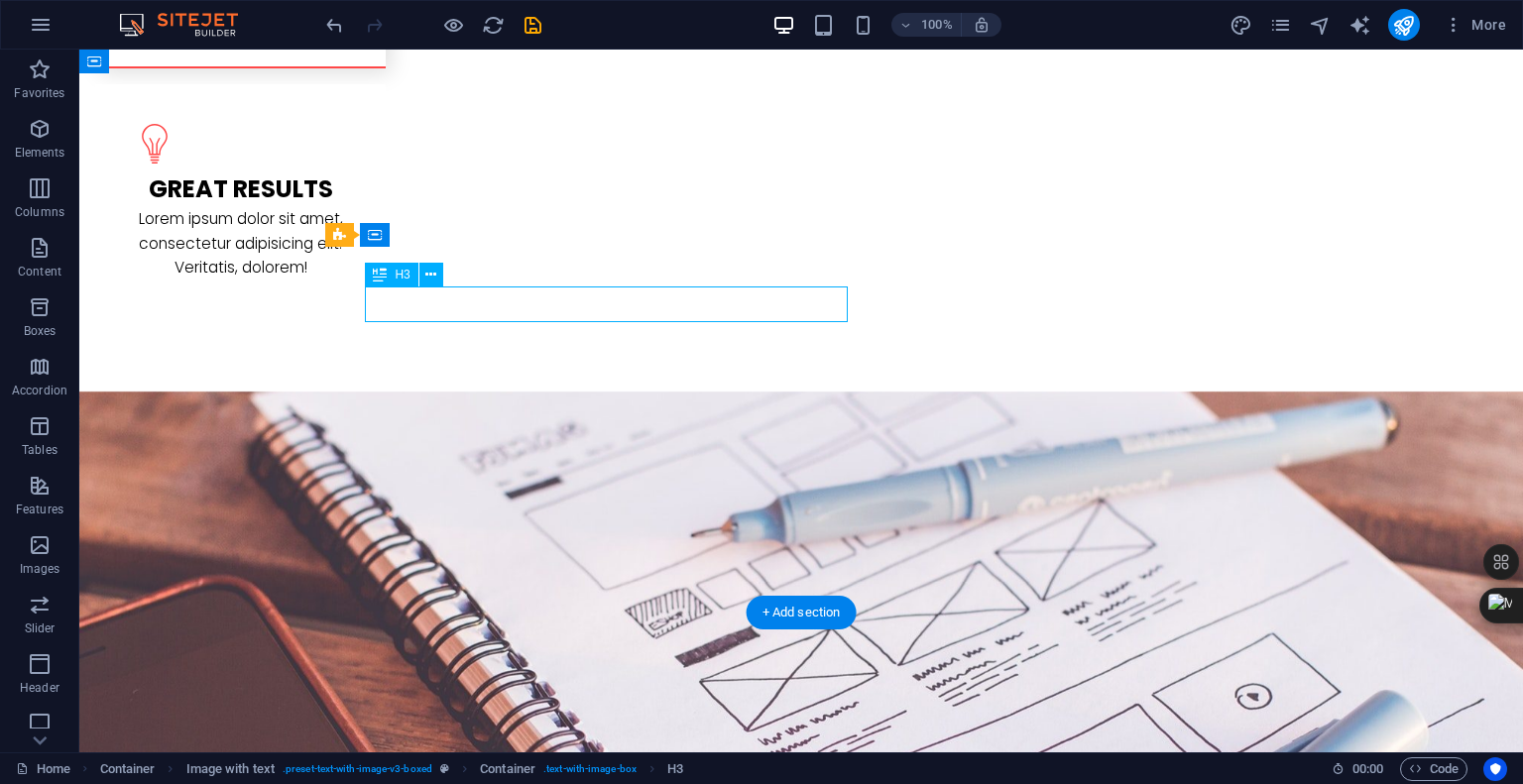 click on "L atest Project" at bounding box center [801, 2388] 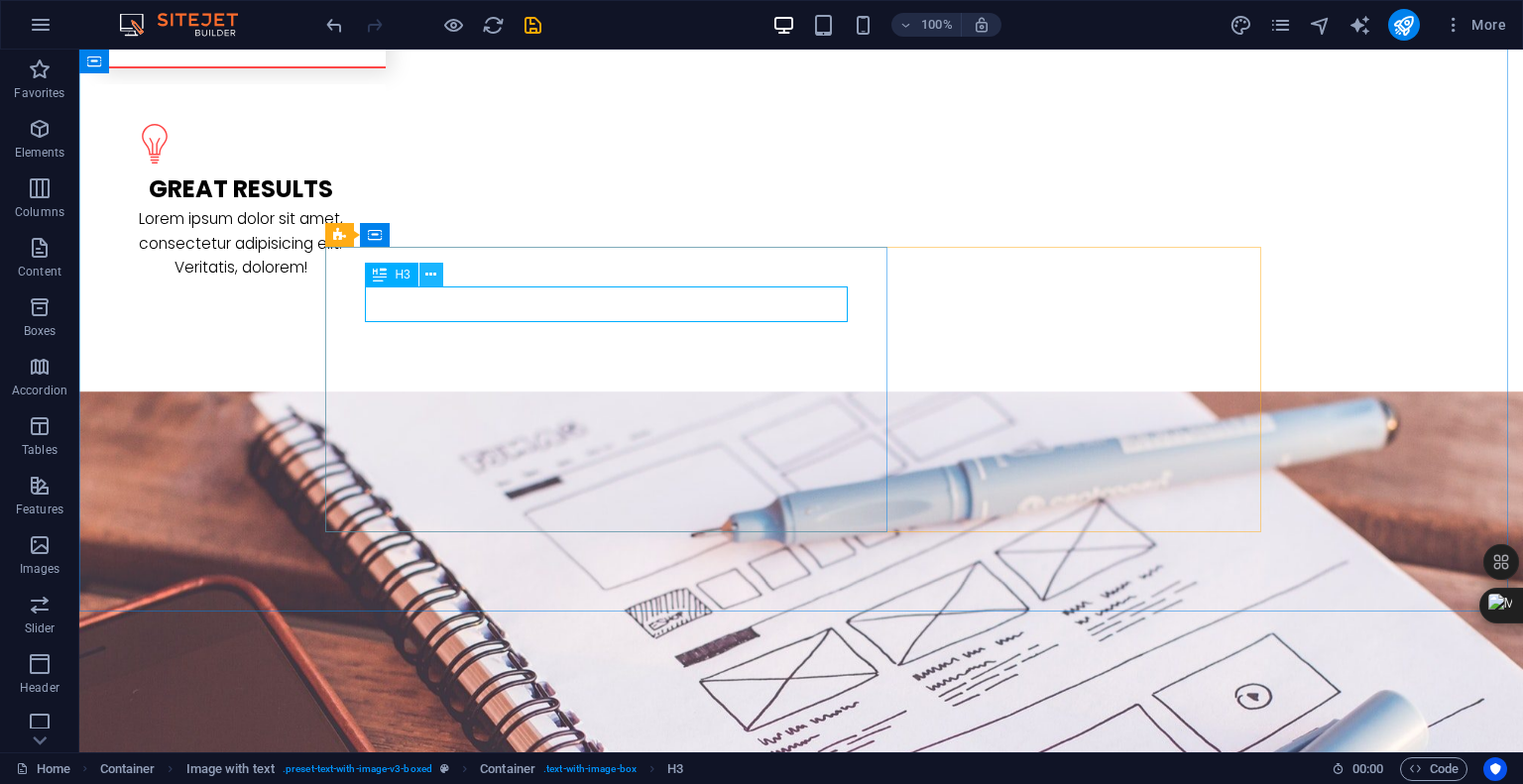 click at bounding box center [430, 275] 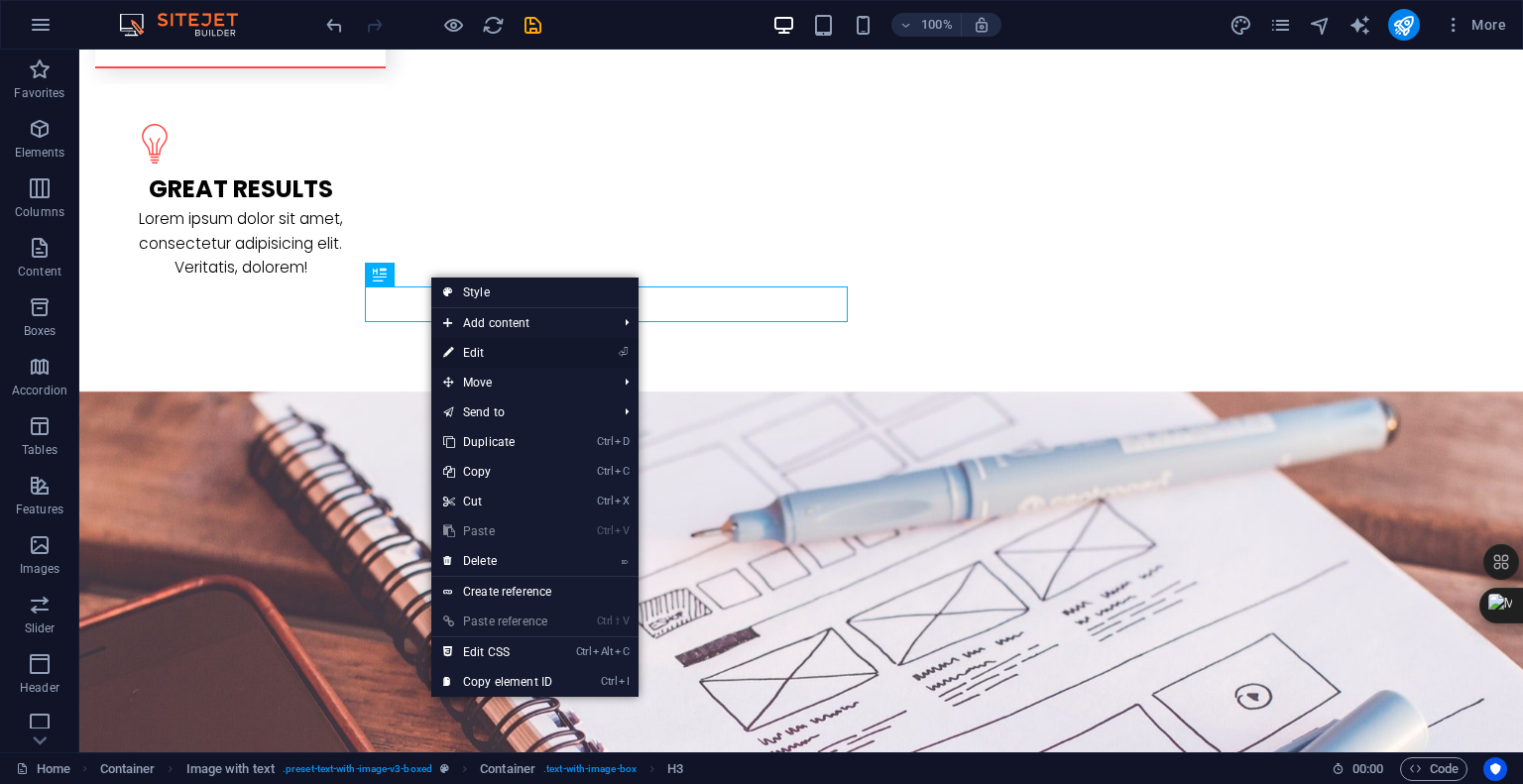 click on "⏎  Edit" at bounding box center [498, 353] 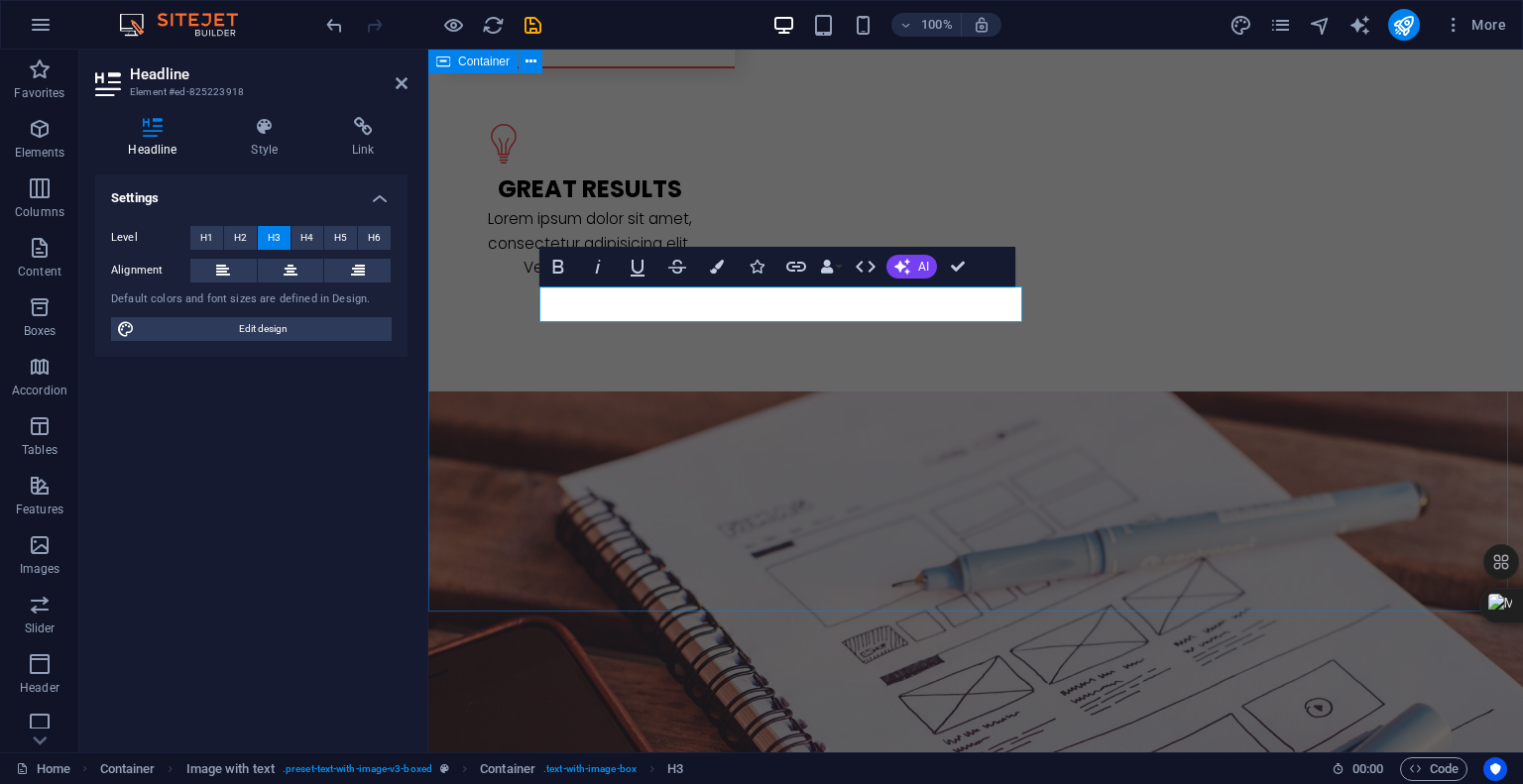 type 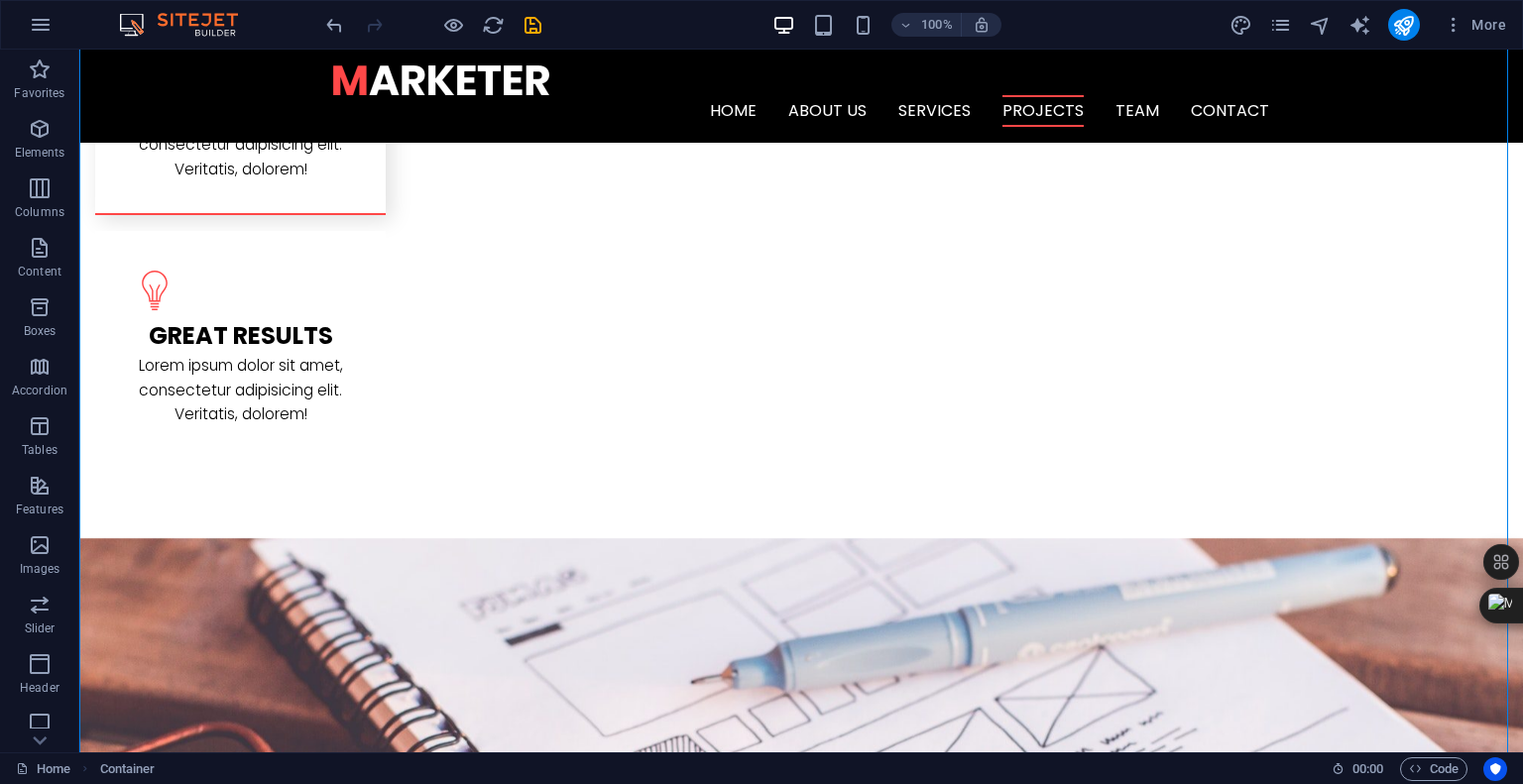 scroll, scrollTop: 2811, scrollLeft: 0, axis: vertical 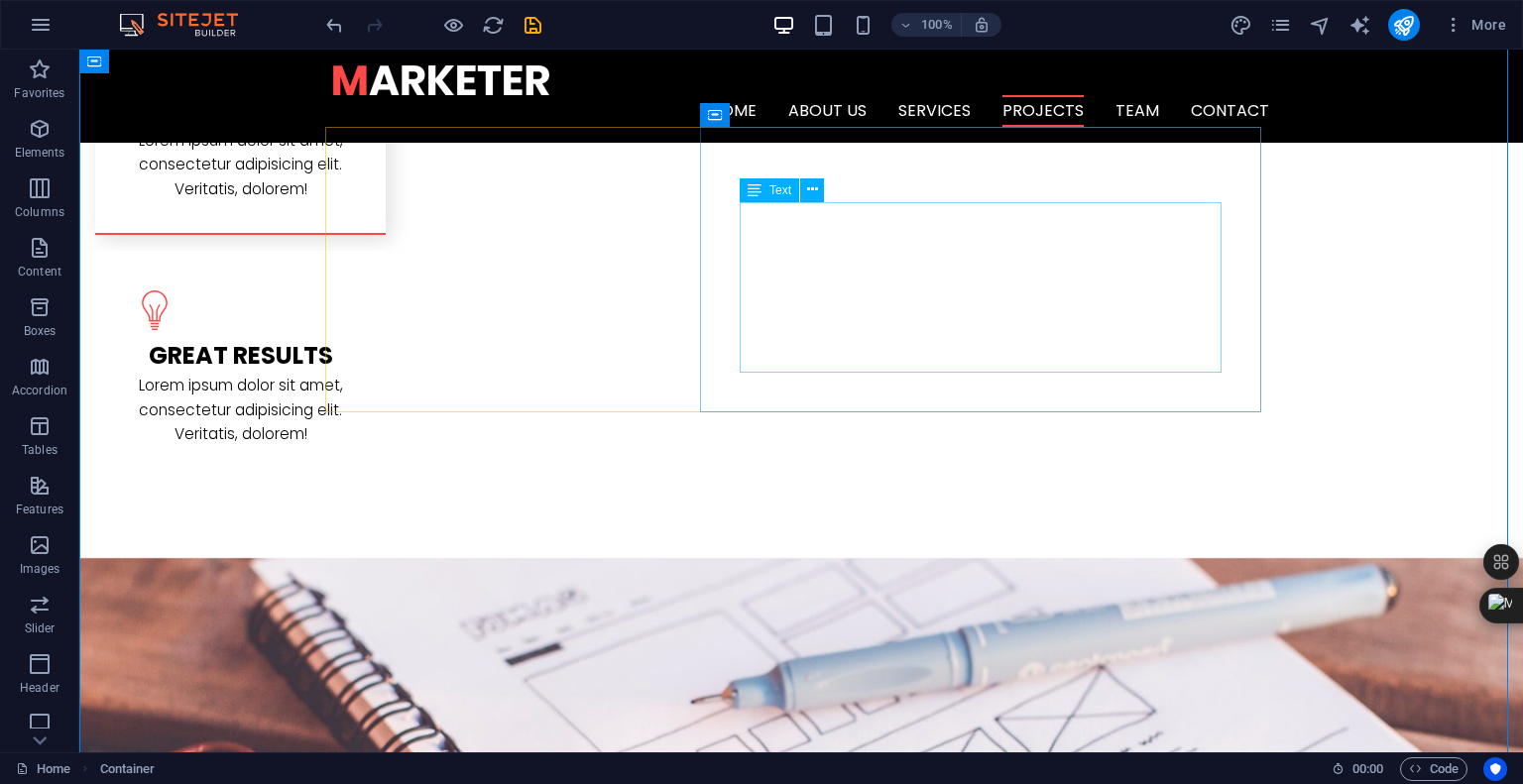 click on "Lorem ipsum dolor sit amet, consectetuer adipiscing elit. Aenean commodo ligula eget dolor. Lorem ipsum dolor sit amet, consectetuer adipiscing elit leget dolor. Lorem ipsum dolor sit amet, consectetuer adipiscing elit. Aenean commodo ligula eget dolor. Lorem ipsum dolor sit amet, consectetuer adipiscing elit dolor consectetuer adipiscing elit leget dolor. Lorem elit saget ipsum dolor sit amet, consectetuer." at bounding box center [801, 2377] 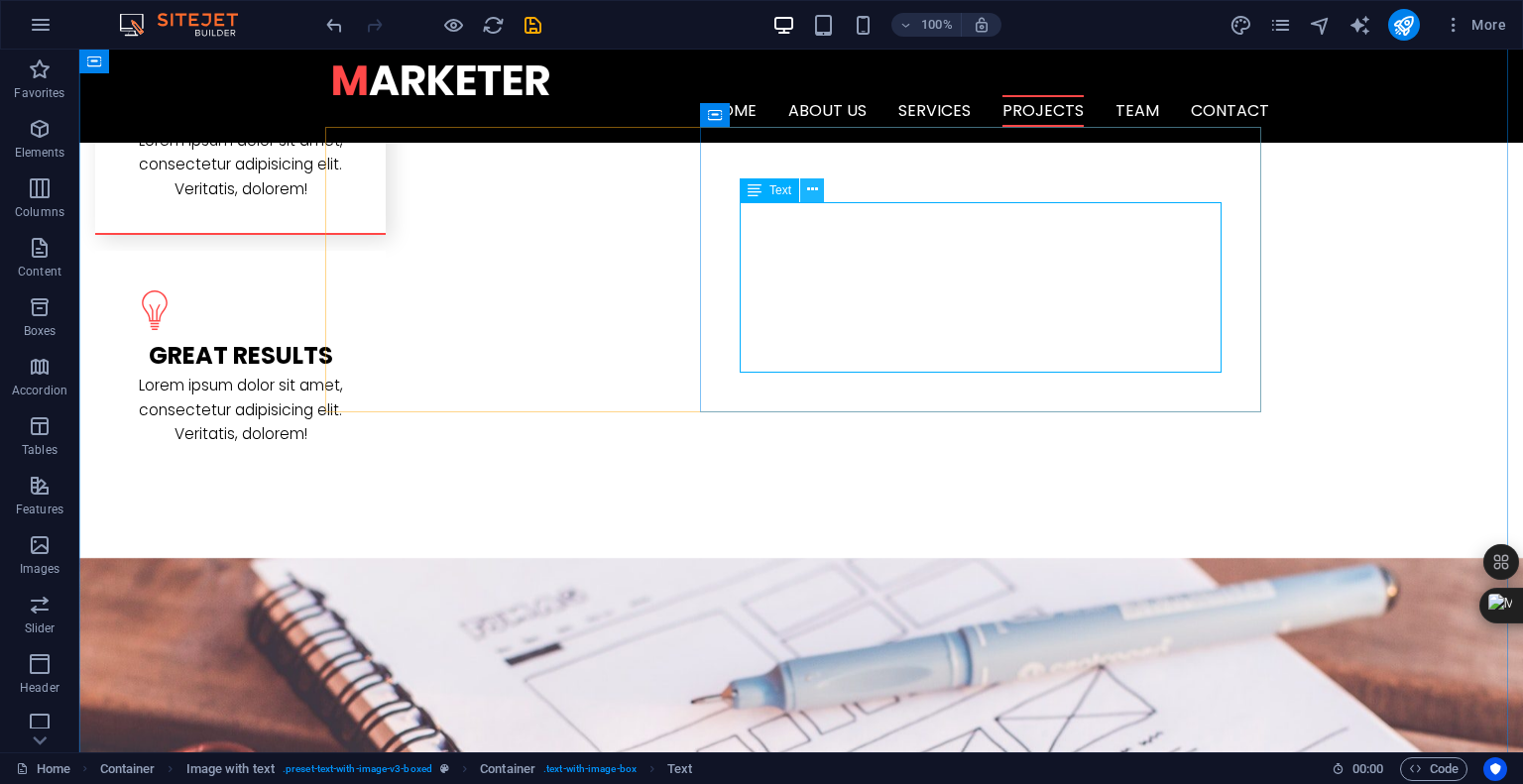 click at bounding box center [812, 190] 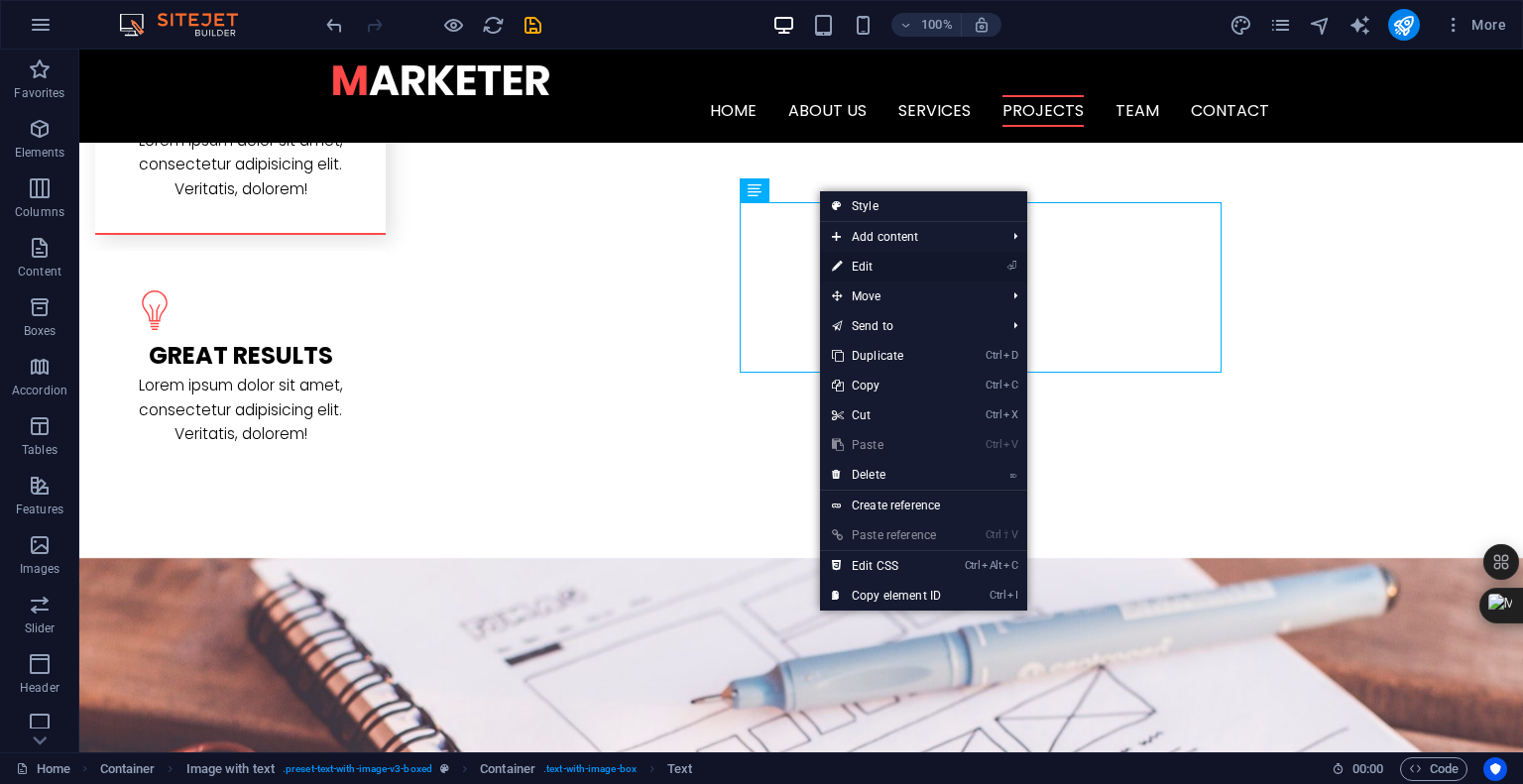 click on "⏎  Edit" at bounding box center [886, 267] 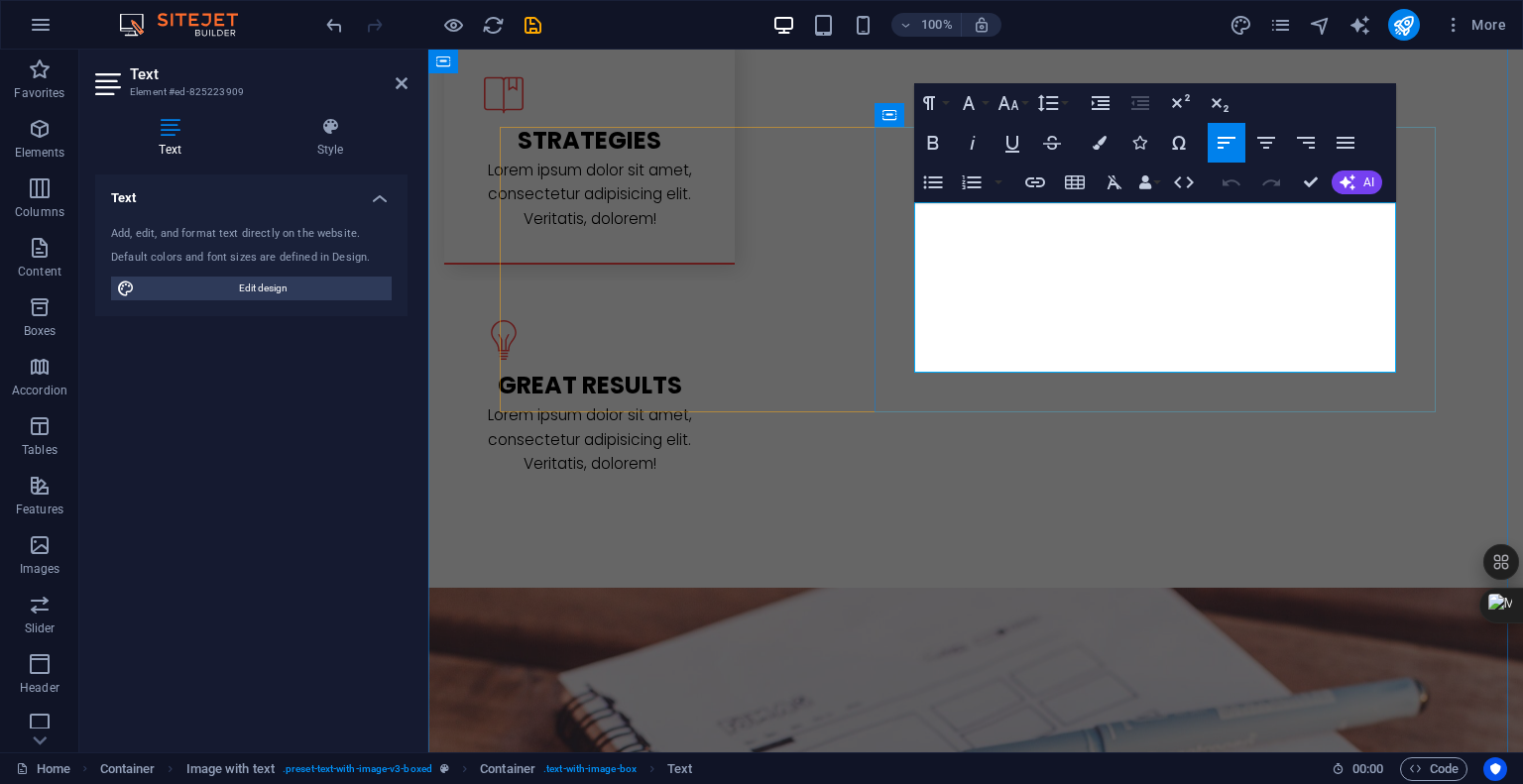 drag, startPoint x: 915, startPoint y: 214, endPoint x: 1348, endPoint y: 358, distance: 456.31678 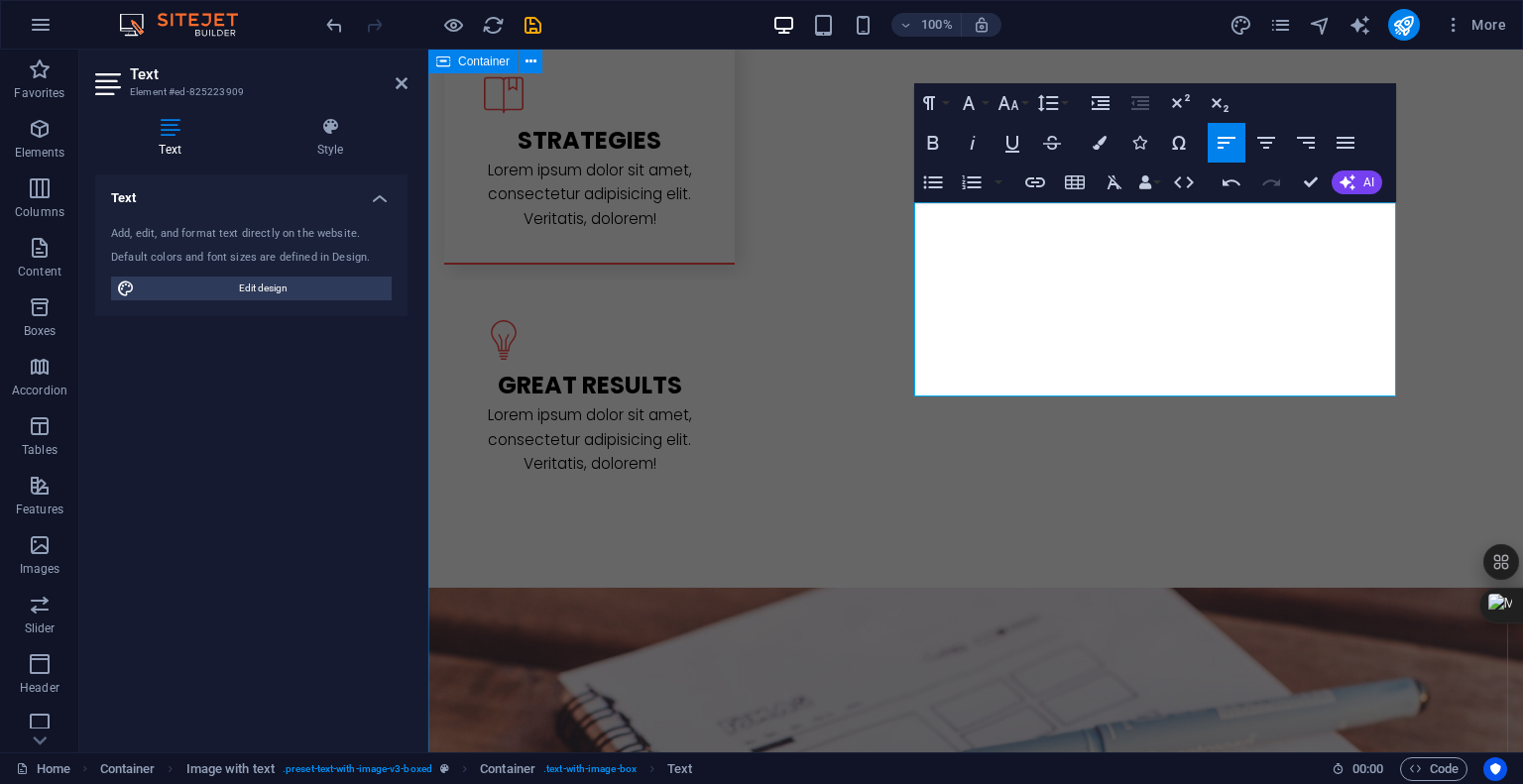 click on "PROJECT TERAKHIR DIBIKIN Memperkenalkan proyek-proyek terbaru saya sebagai Web Developer dan Software Engineer. Dengan keahlian dalam pengembangan web dan perangkat lunak, saya menghadirkan solusi kreatif dan efisien untuk kebutuhan digital Anda. Berikut adalah beberapa contoh hasil kerja saya yang menunjukkan kemampuan saya dalam menciptakan aplikasi dan situs web berkualitas tinggi dengan desain modern dan fungsionalitas optimal. sertifikat atas keamanan web Saya telah menyelesaikan  Introduction to Information Security Course  yang membekali saya dengan pemahaman mendalam mengenai keamanan informasi dan praktik terbaik dalam melindungi data serta sistem digital. Sertifikat ini menegaskan komitmen saya dalam menjaga keamanan proyek web dan software yang saya kembangkan, memastikan integritas dan kepercayaan pengguna tetap terjaga. PROSES WEB MARKETPLACE PROJECT PRODUCT MARKETPLACE" at bounding box center (976, 2156) 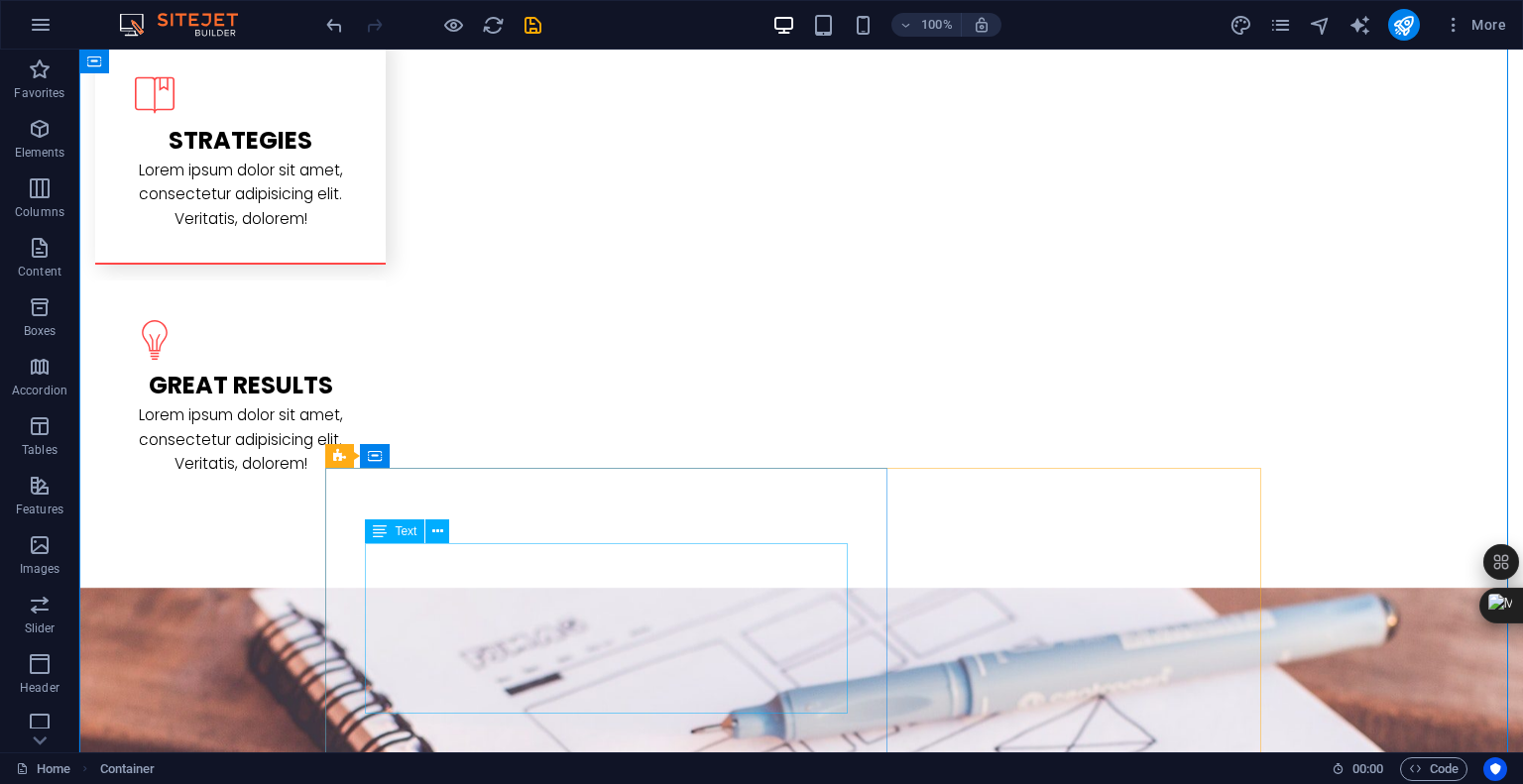 click on "Lorem ipsum dolor sit amet, consectetuer adipiscing elit. Aenean commodo ligula eget dolor. Lorem ipsum dolor sit amet, consectetuer adipiscing elit leget dolor. Lorem ipsum dolor sit amet, consectetuer adipiscing elit. Aenean commodo ligula eget dolor. Lorem ipsum dolor sit amet, consectetuer adipiscing elit dolor consectetuer adipiscing elit leget dolor. Lorem elit saget ipsum dolor sit amet, consectetuer." at bounding box center (801, 2650) 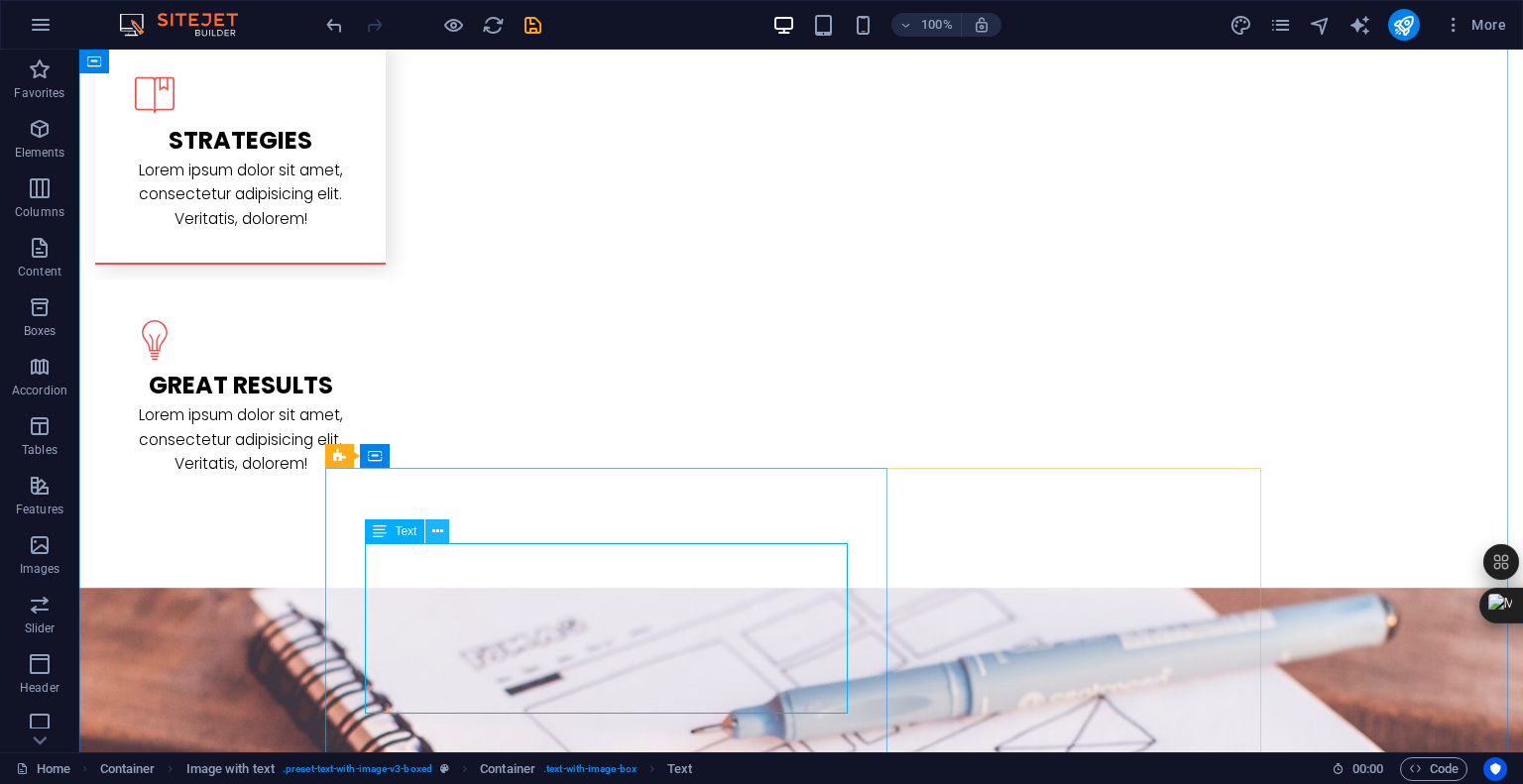 click at bounding box center [437, 531] 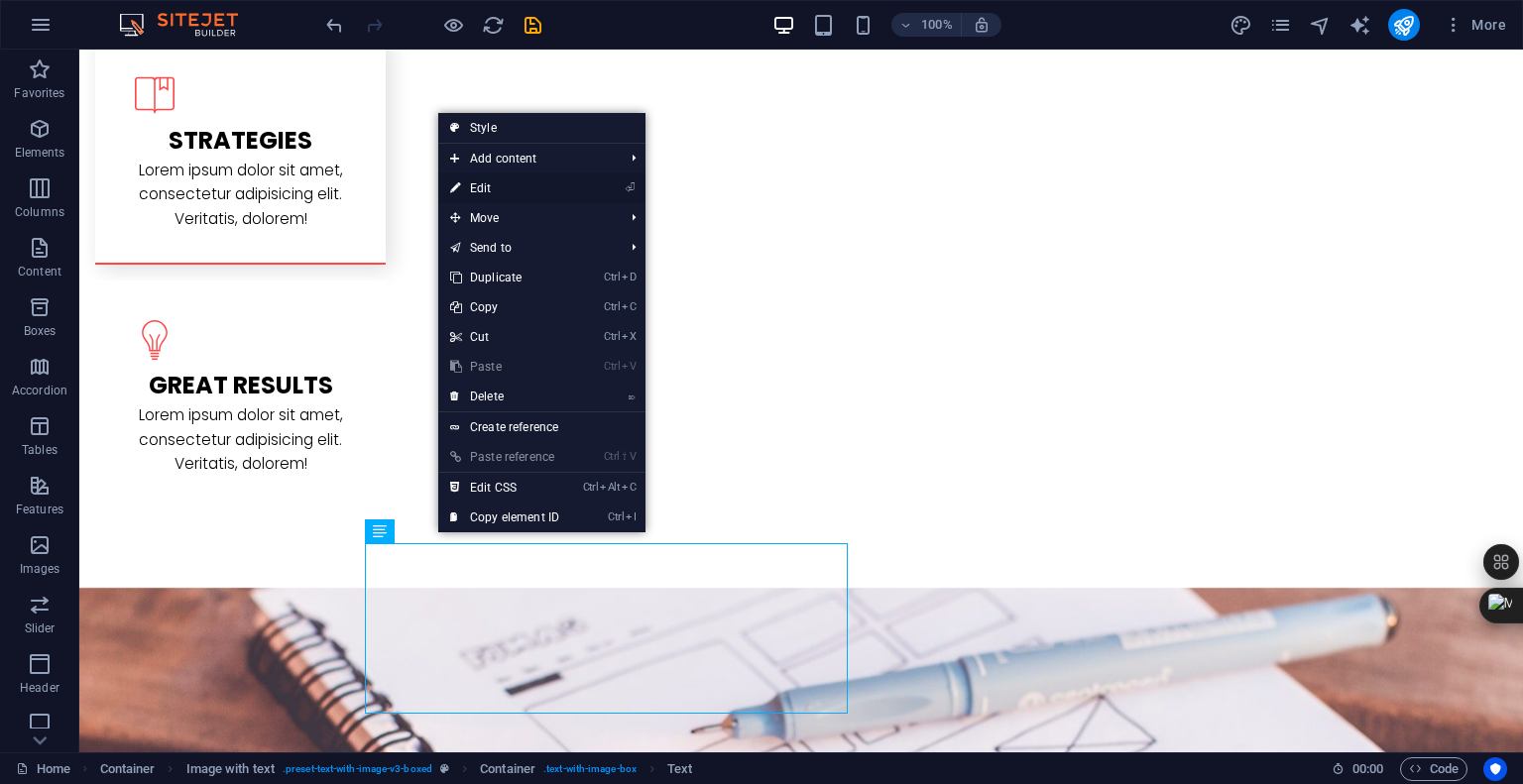 drag, startPoint x: 564, startPoint y: 192, endPoint x: 170, endPoint y: 243, distance: 397.28705 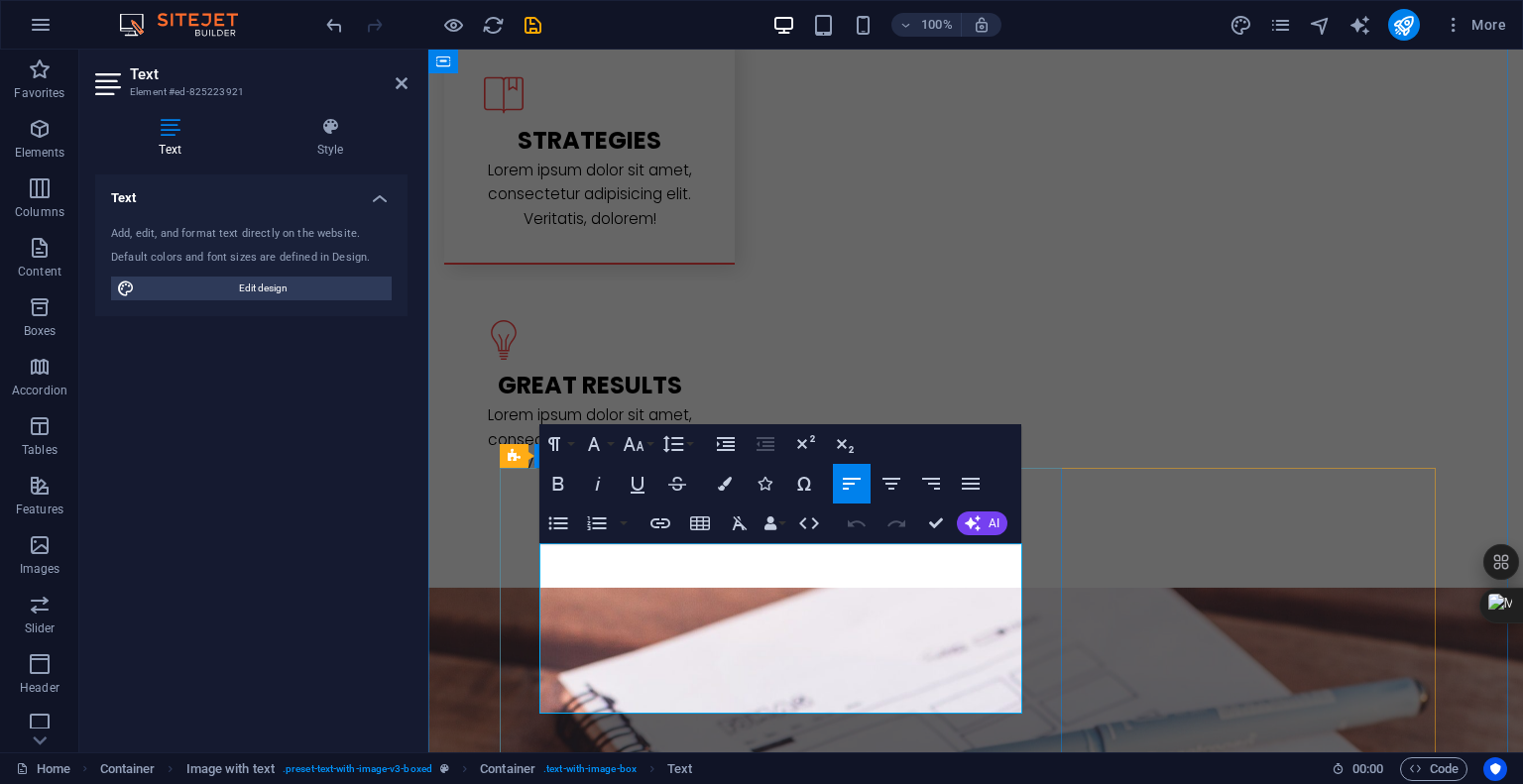 drag, startPoint x: 540, startPoint y: 552, endPoint x: 979, endPoint y: 701, distance: 463.59681 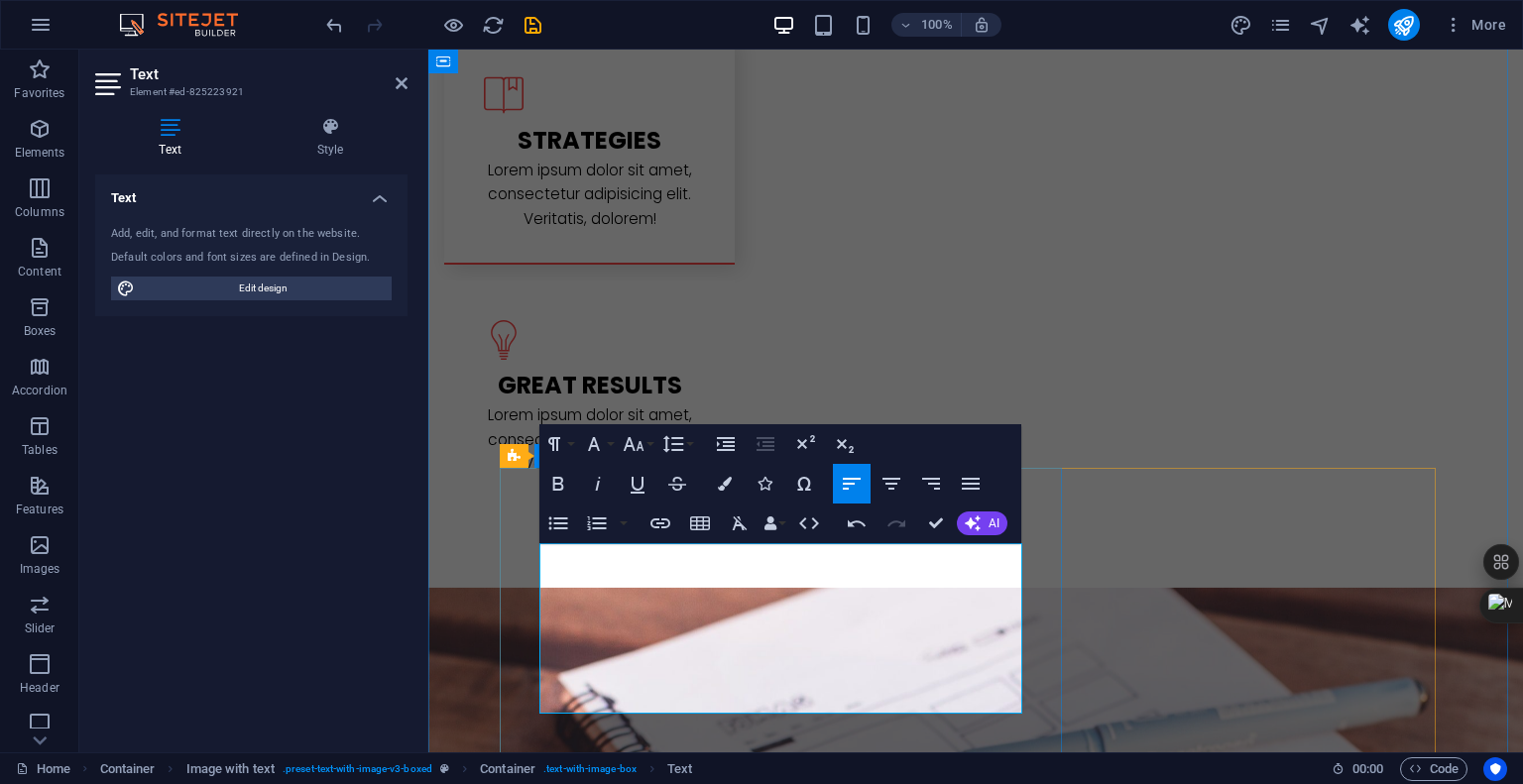 type 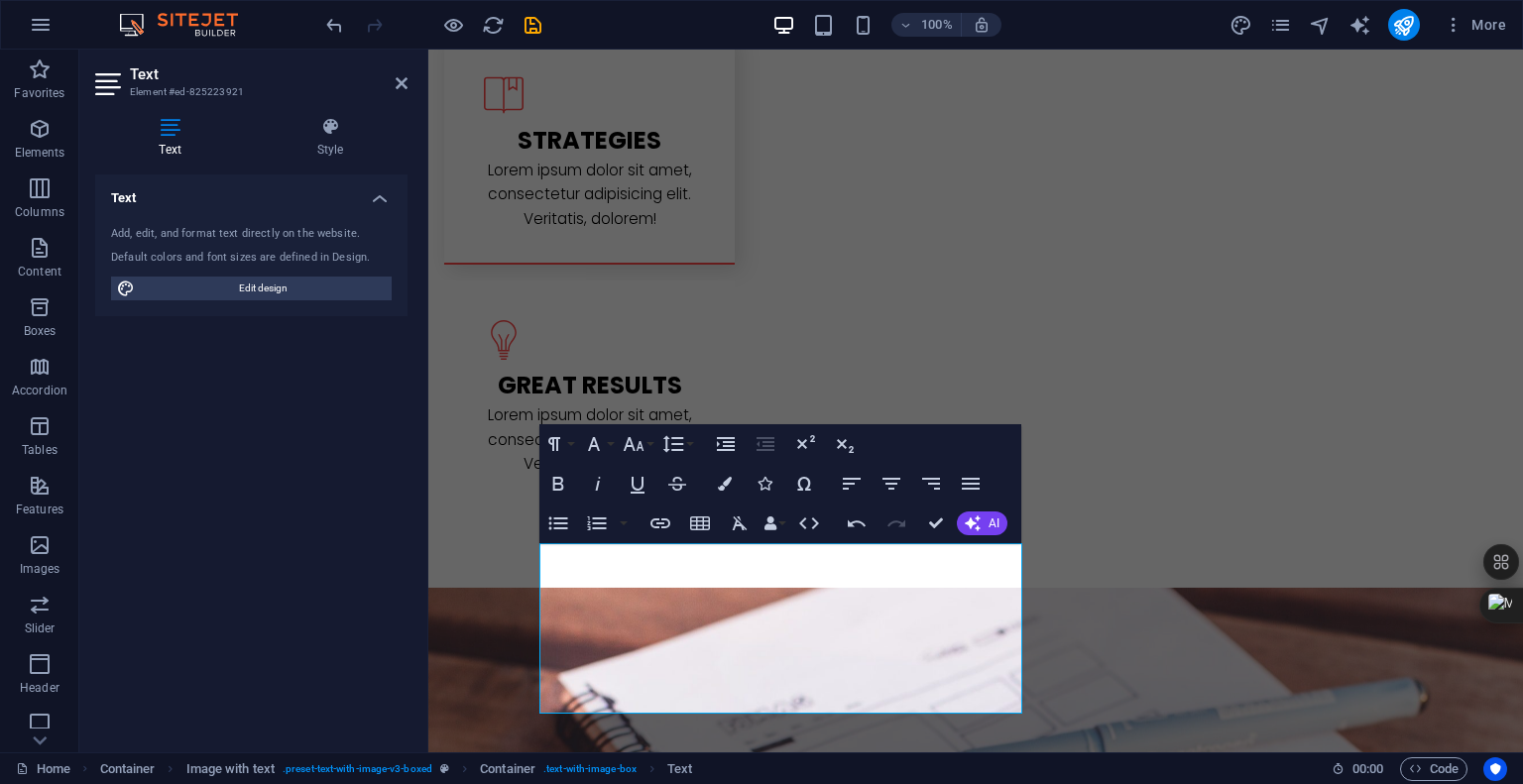 click on "Text Add, edit, and format text directly on the website. Default colors and font sizes are defined in Design. Edit design Alignment Left aligned Centered Right aligned" at bounding box center [251, 455] 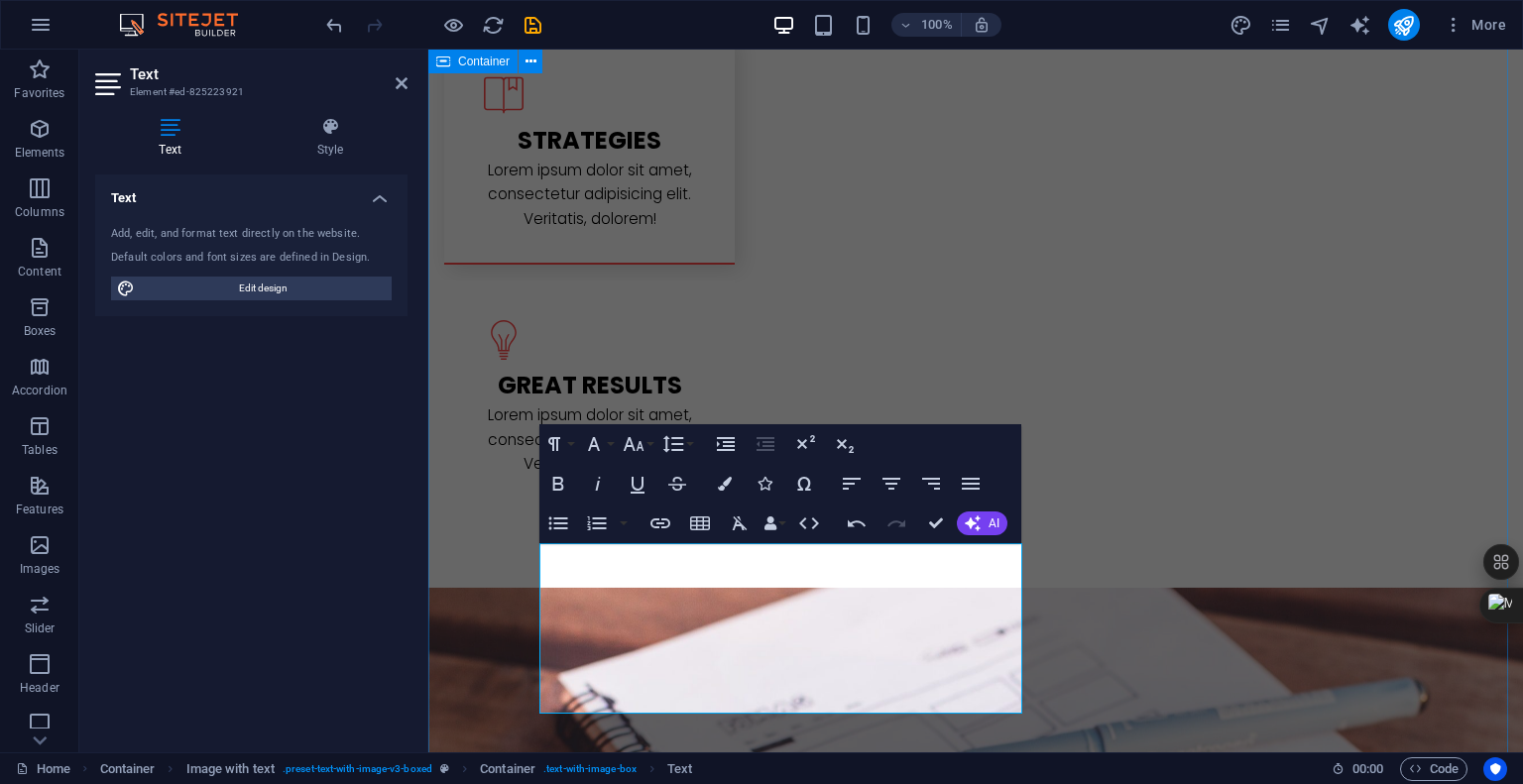 click on "PROJECT TERAKHIR DIBIKIN Memperkenalkan proyek-proyek terbaru saya sebagai Web Developer dan Software Engineer. Dengan keahlian dalam pengembangan web dan perangkat lunak, saya menghadirkan solusi kreatif dan efisien untuk kebutuhan digital Anda. Berikut adalah beberapa contoh hasil kerja saya yang menunjukkan kemampuan saya dalam menciptakan aplikasi dan situs web berkualitas tinggi dengan desain modern dan fungsionalitas optimal. sertifikat atas keamanan web Saya telah menyelesaikan  Introduction to Information Security Course  yang membekali saya dengan pemahaman mendalam mengenai keamanan informasi dan praktik terbaik dalam melindungi data serta sistem digital. Sertifikat ini menegaskan komitmen saya dalam menjaga keamanan proyek web dan software yang saya kembangkan, memastikan integritas dan kepercayaan pengguna tetap terjaga. PROSES WEB MARKETPLACE PROJECT PRODUCT MARKETPLACE" at bounding box center [976, 2156] 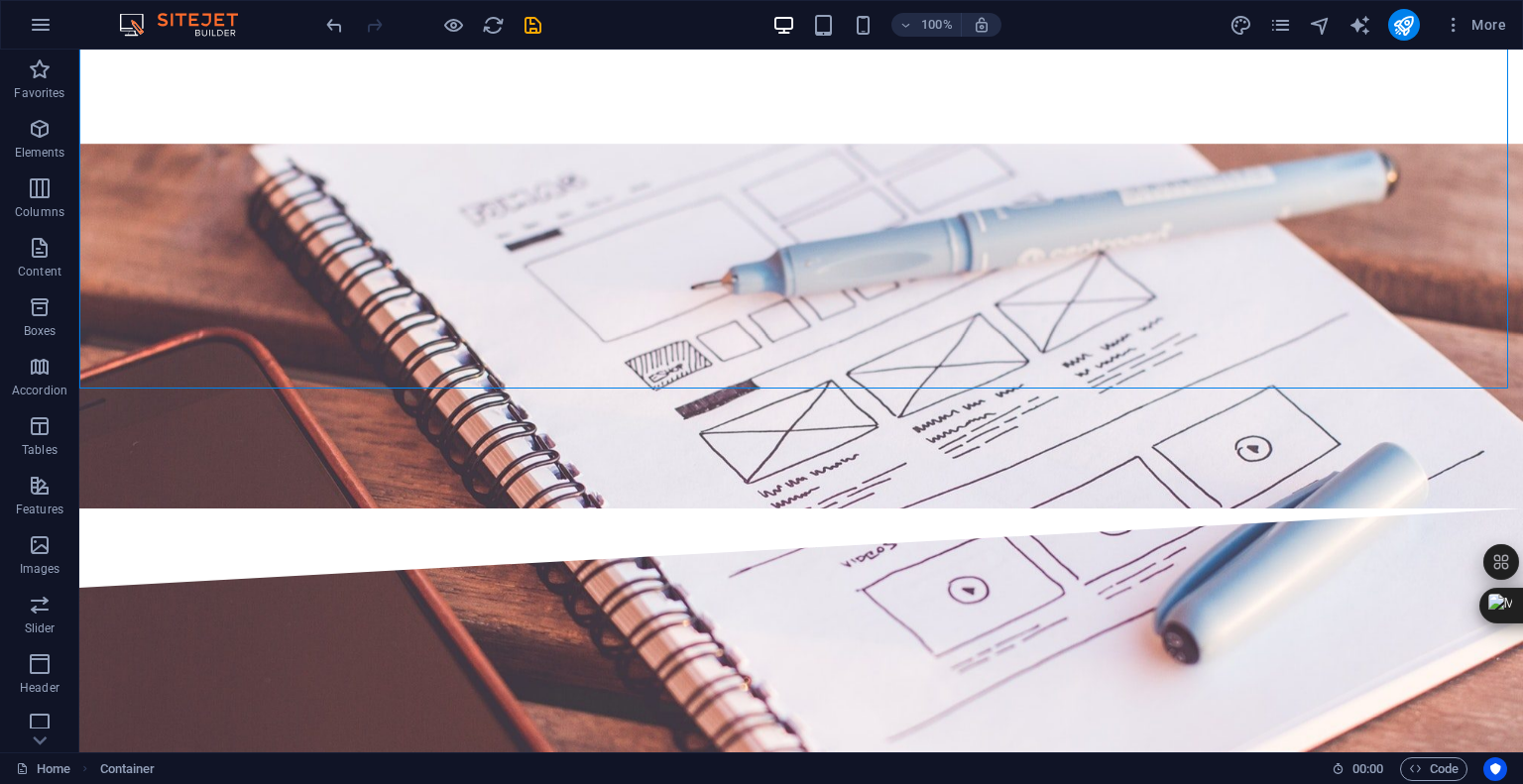 scroll, scrollTop: 3269, scrollLeft: 0, axis: vertical 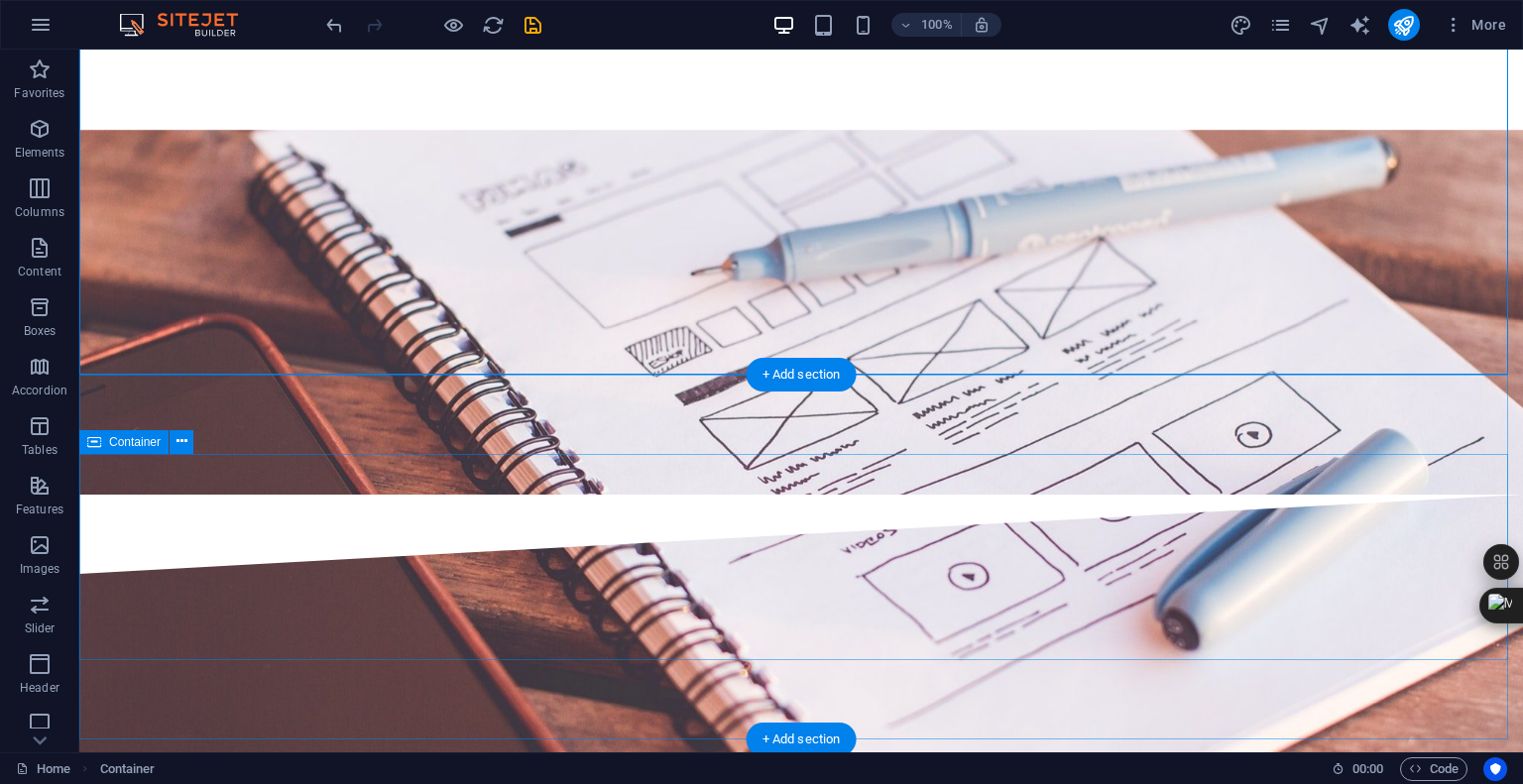 click on "O ur Team" at bounding box center (801, 3082) 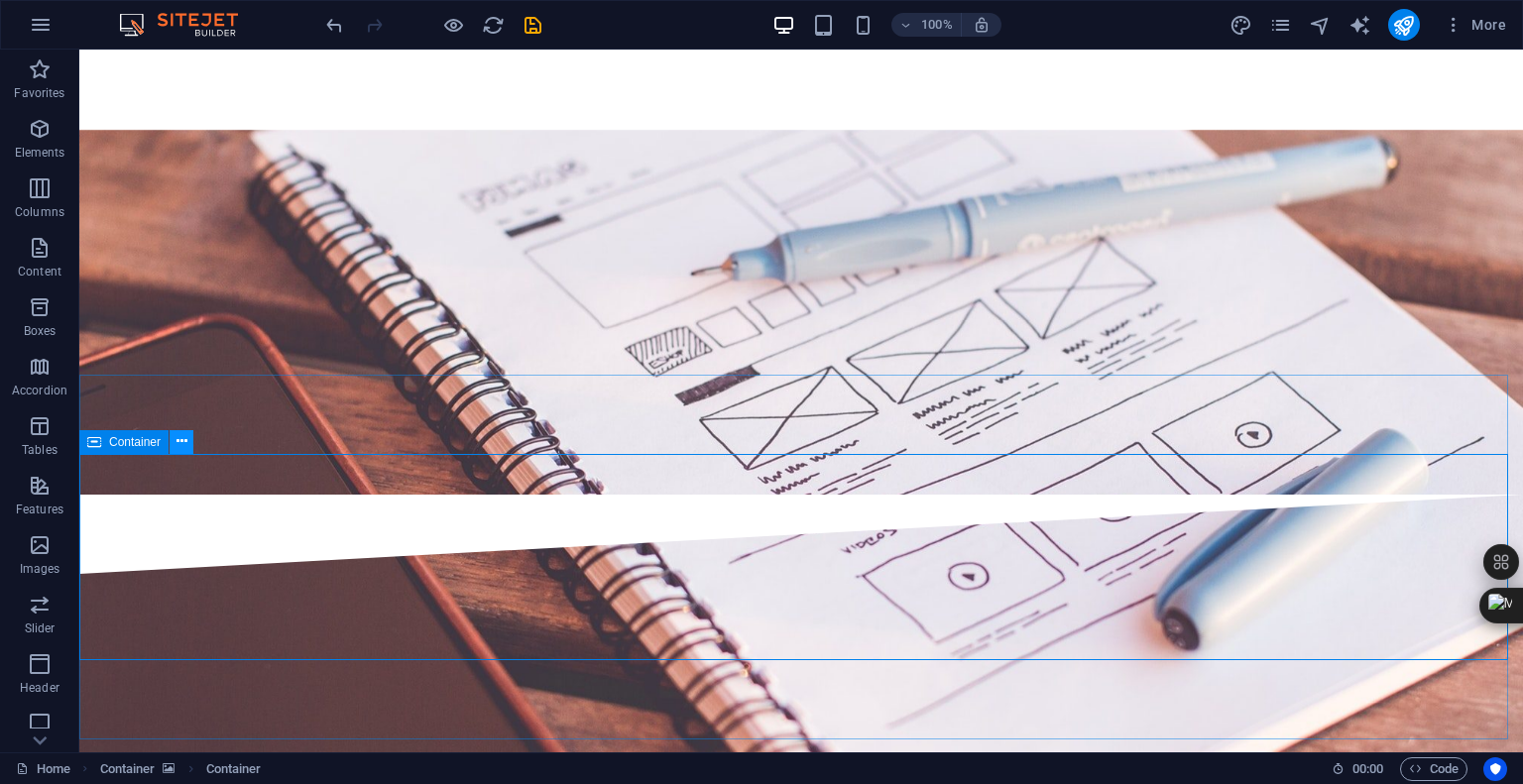 click at bounding box center (181, 442) 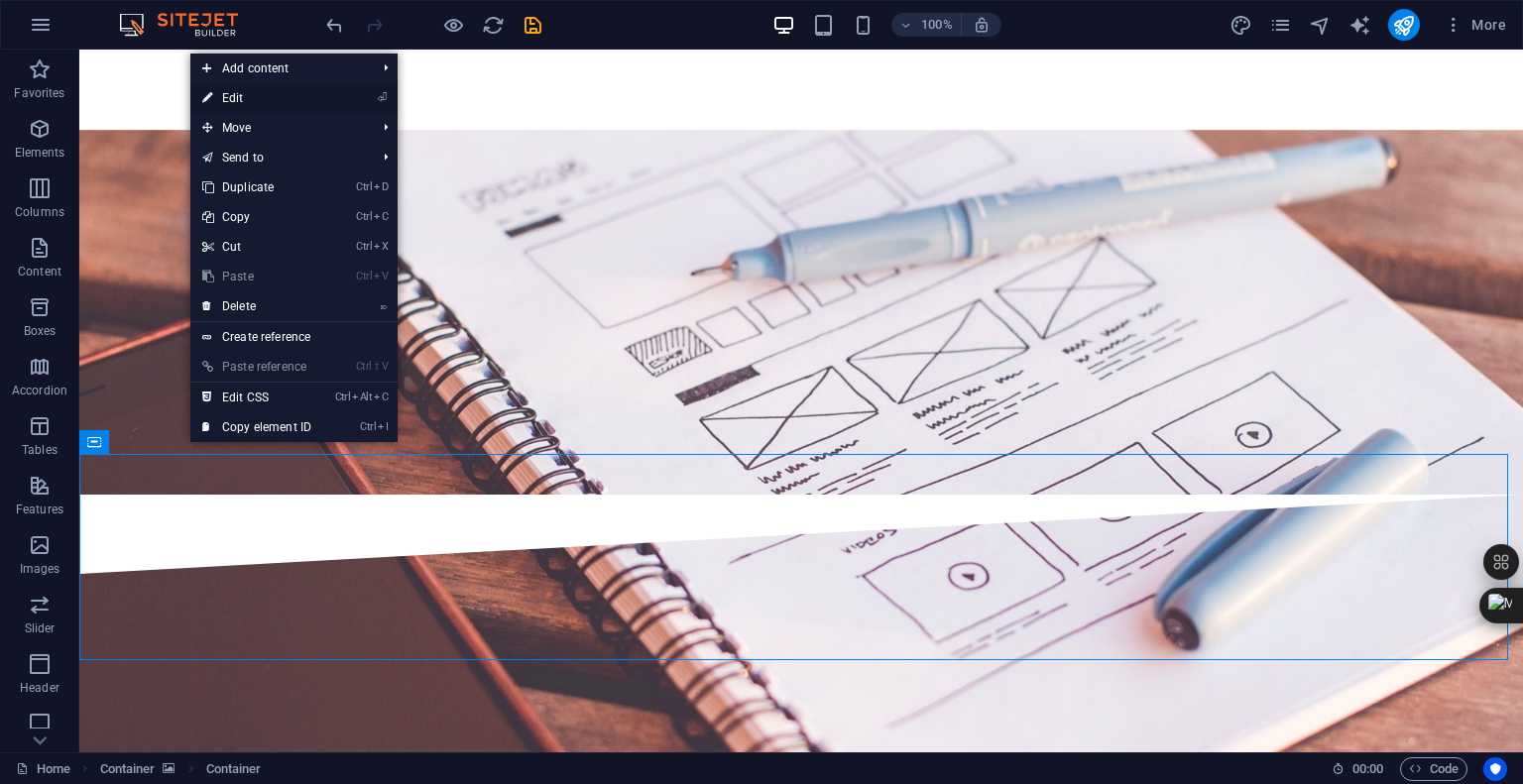 click on "⏎  Edit" at bounding box center (257, 98) 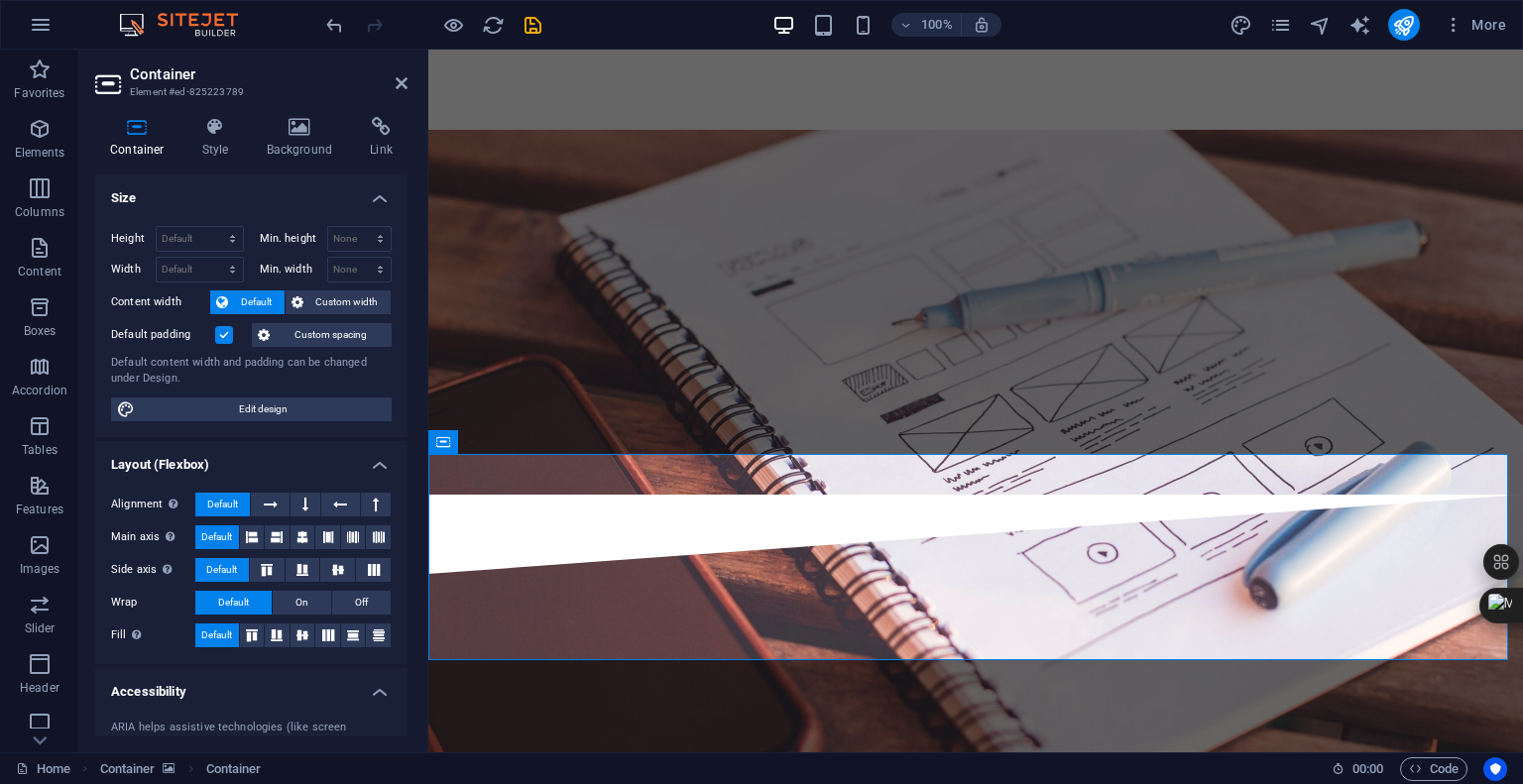 click on "Container" at bounding box center [269, 74] 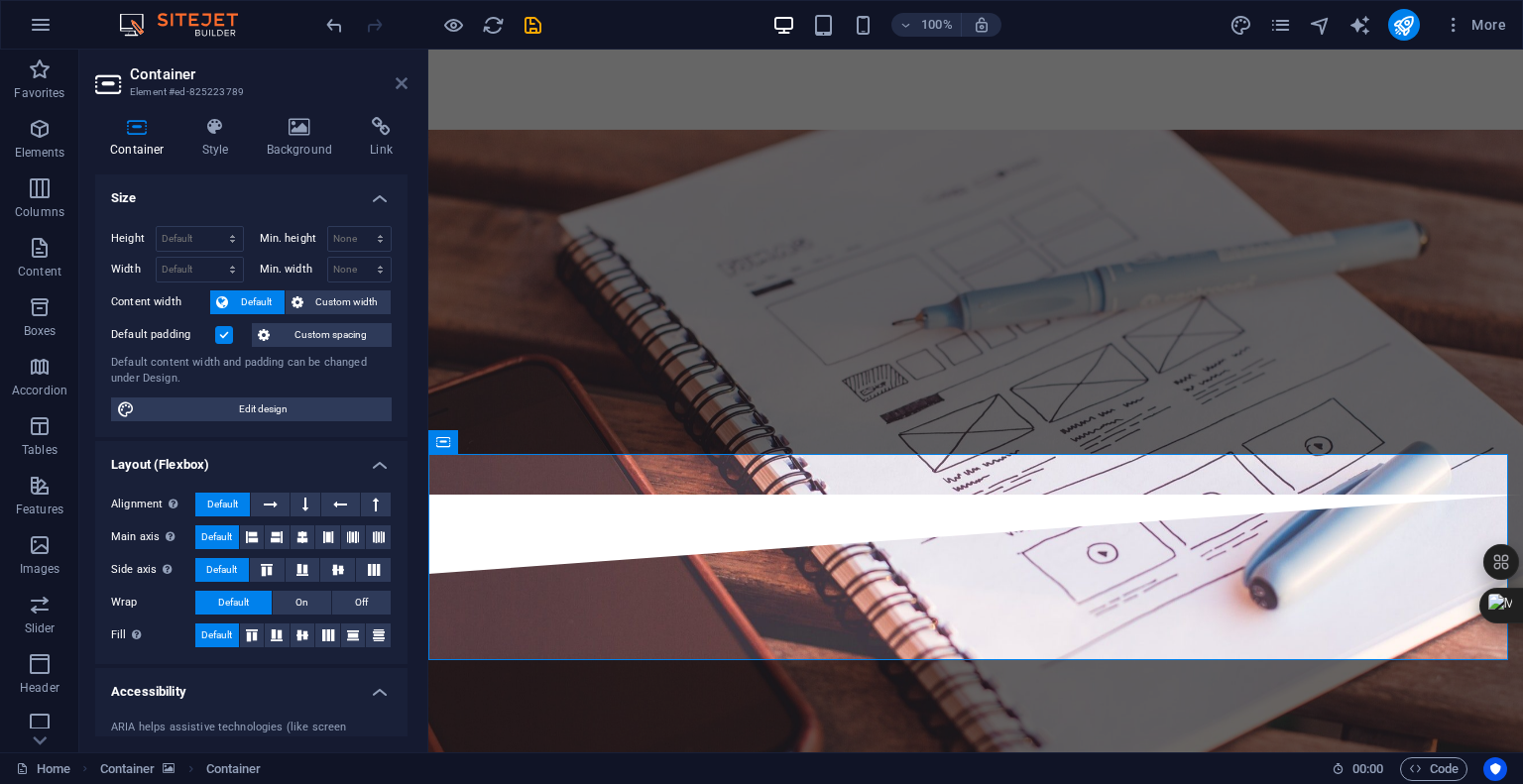 click at bounding box center (402, 83) 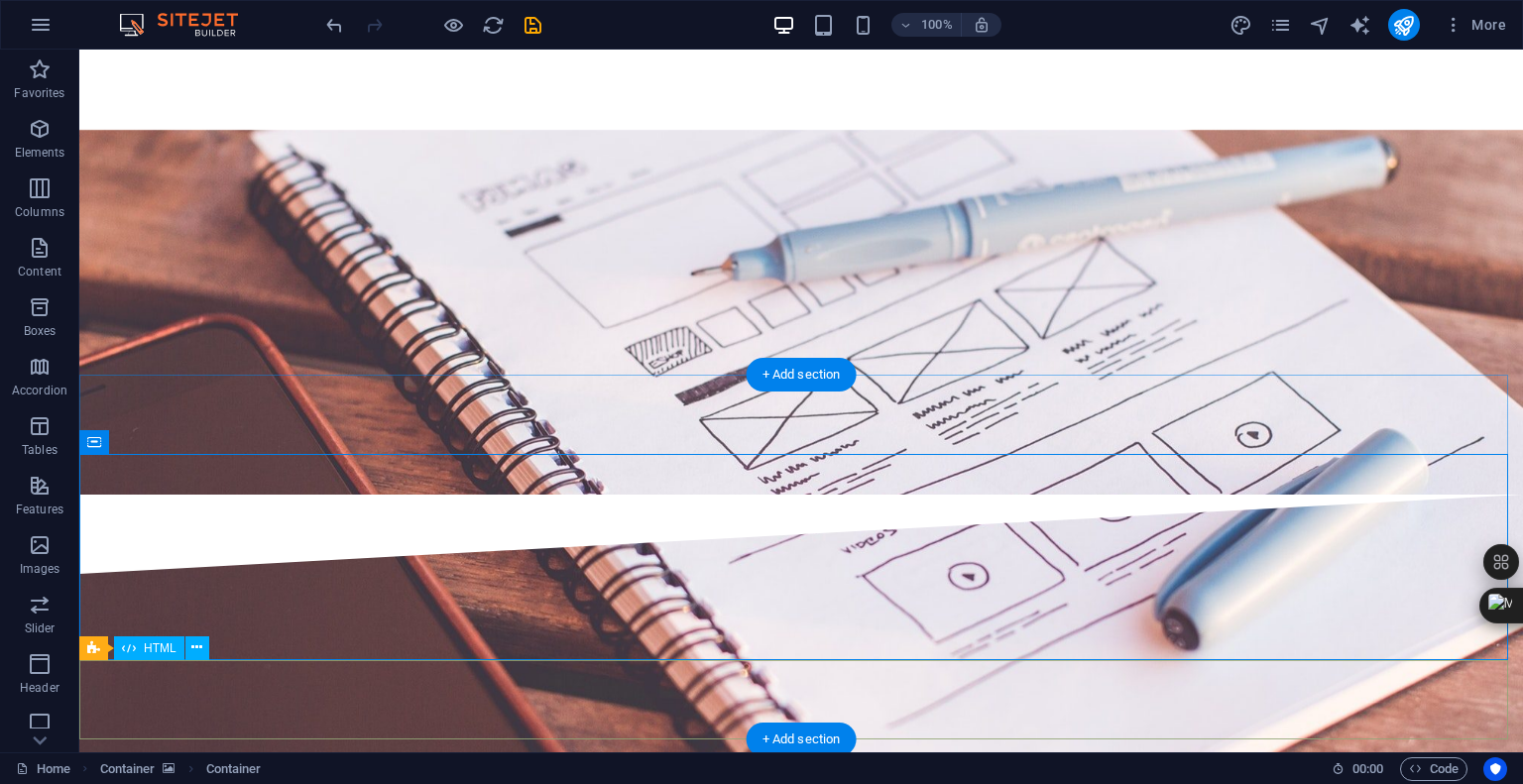 click at bounding box center [801, 3225] 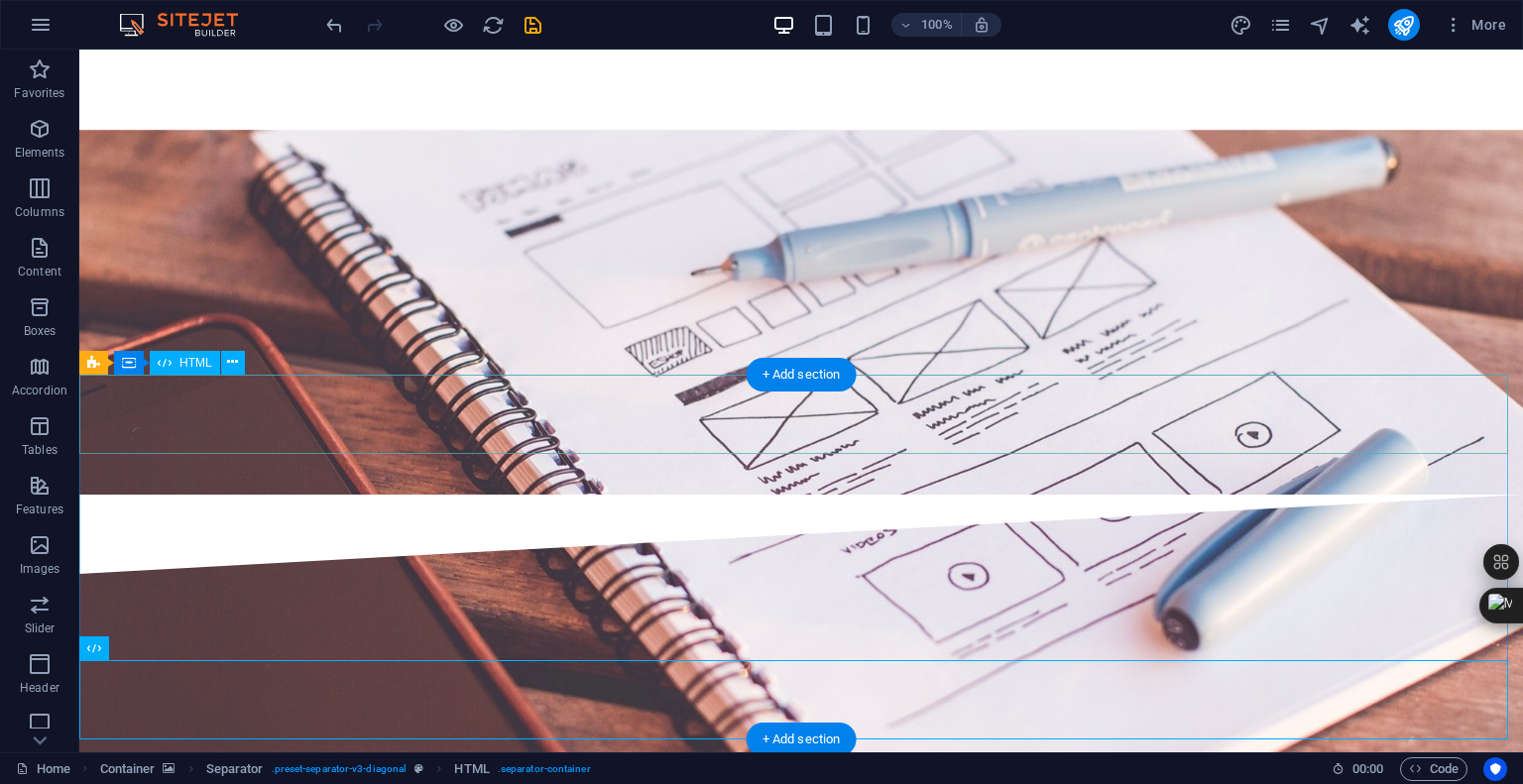 click at bounding box center [801, 2940] 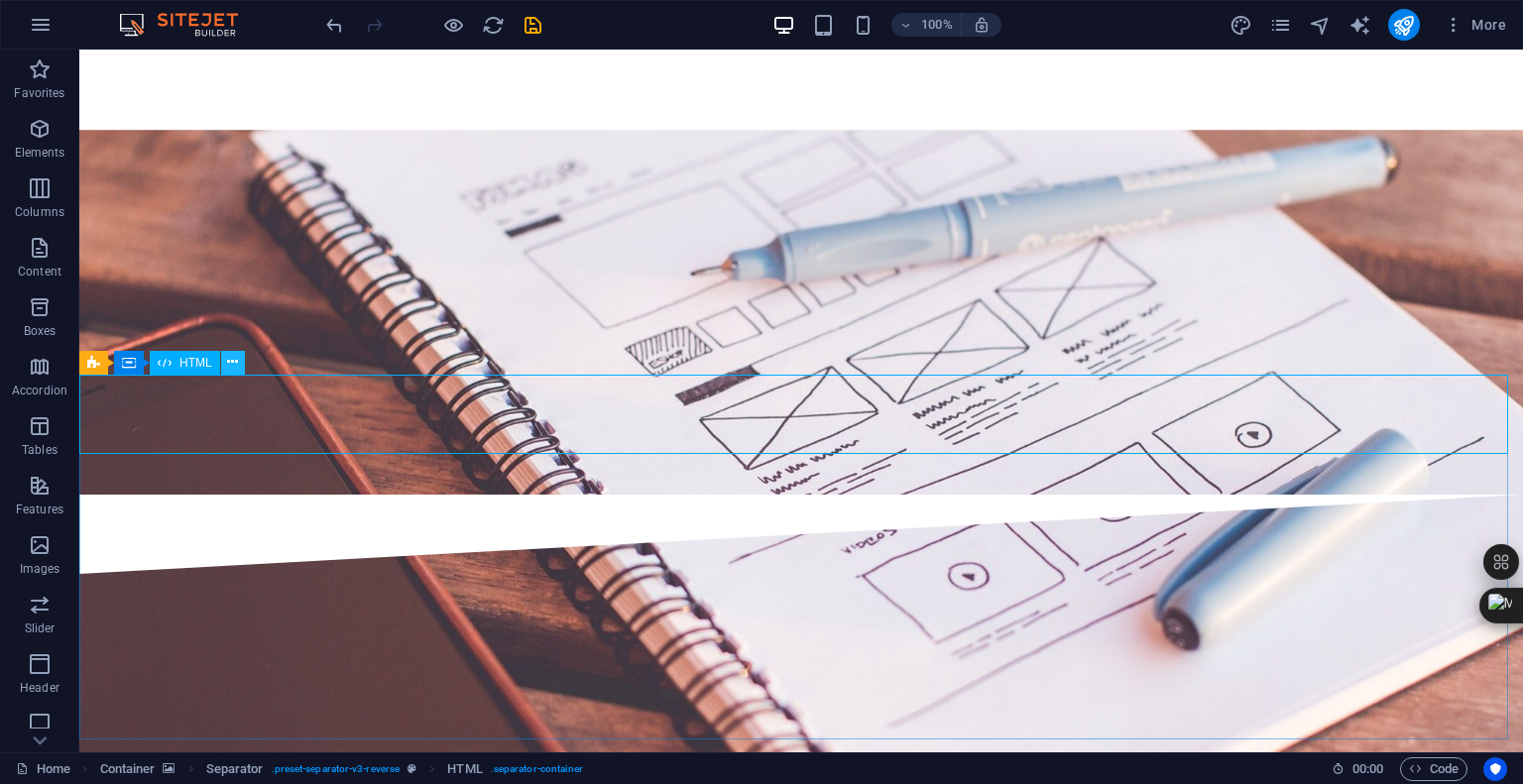 click at bounding box center [232, 362] 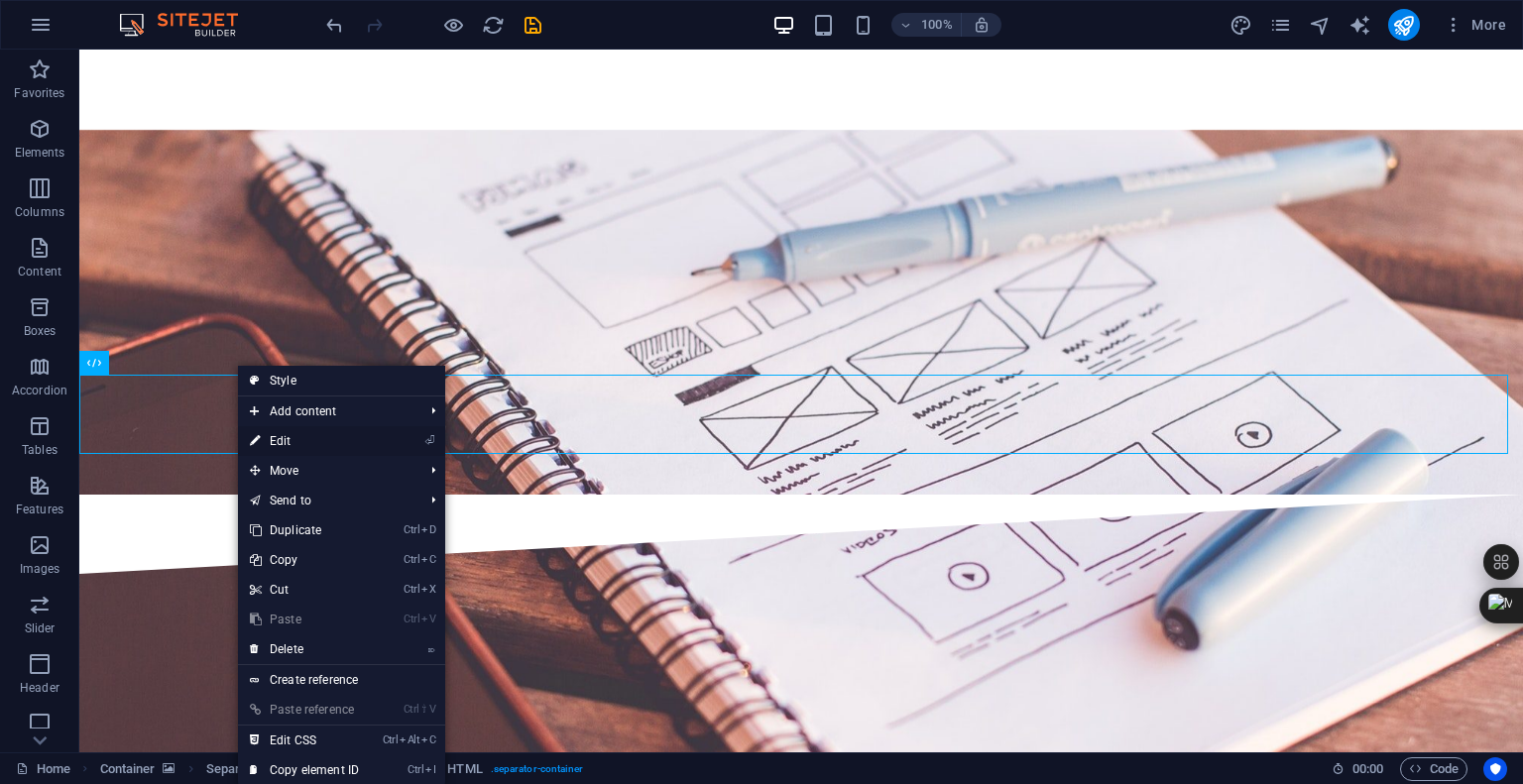 click on "⏎  Edit" at bounding box center [304, 441] 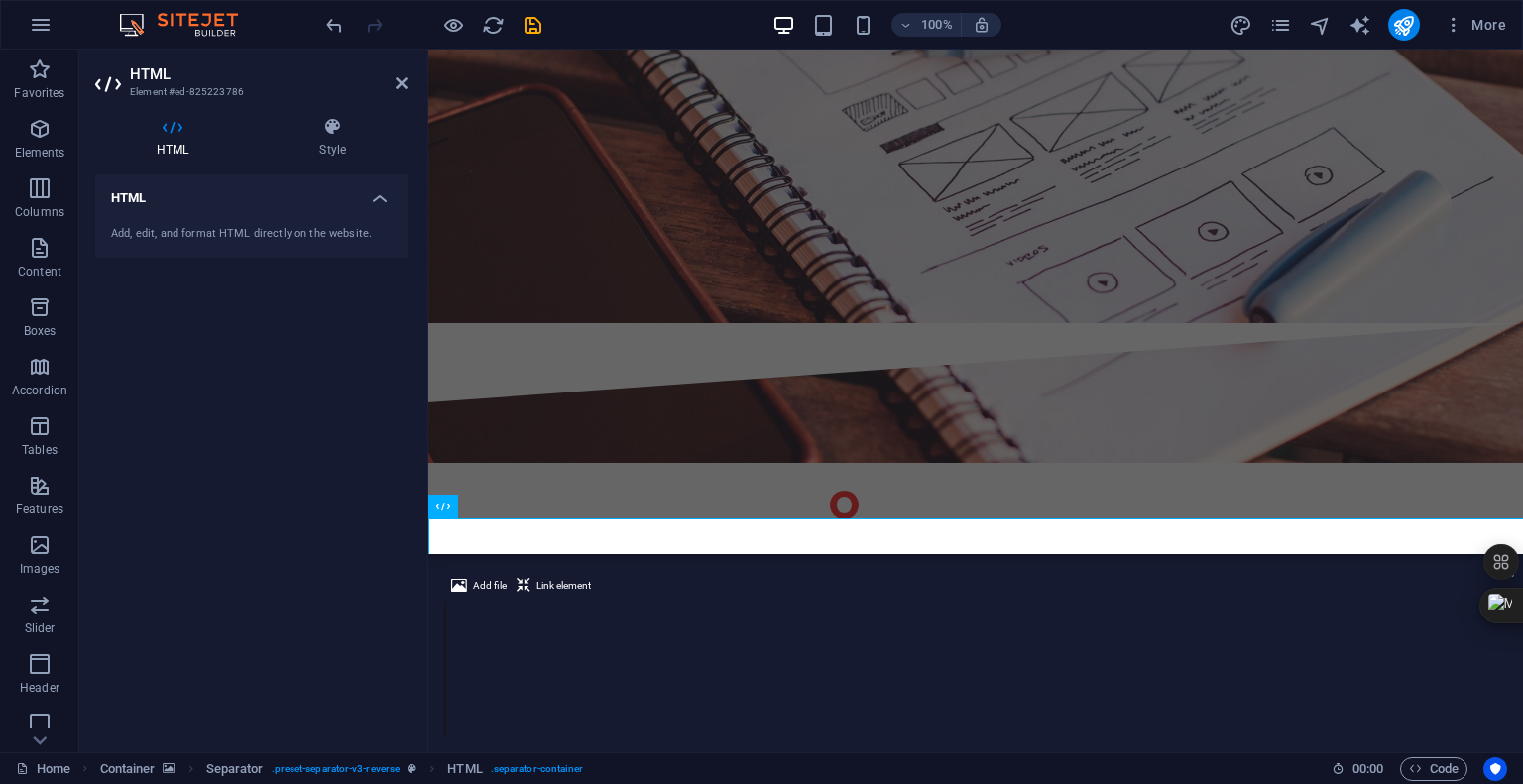 scroll, scrollTop: 3124, scrollLeft: 0, axis: vertical 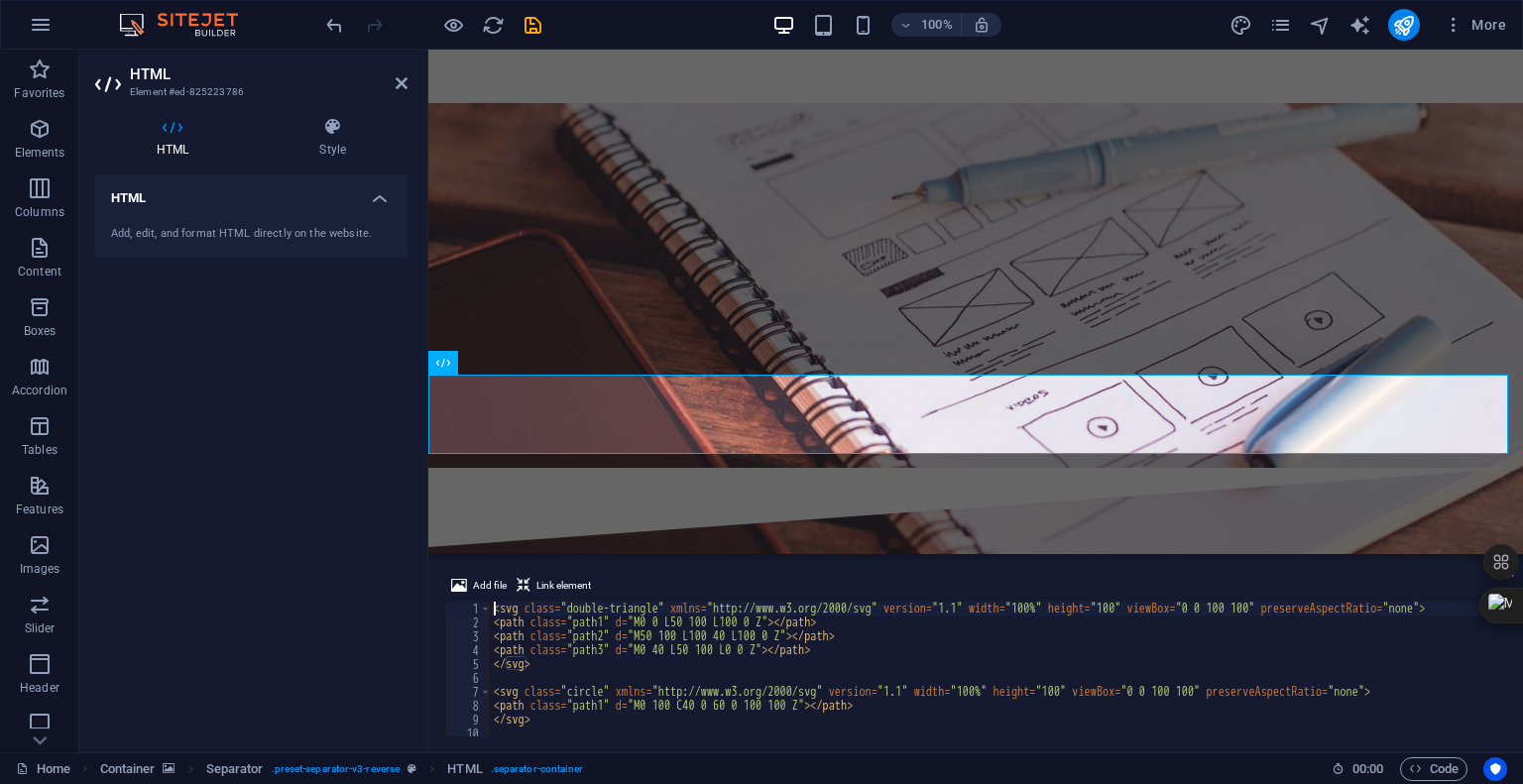 click on "HTML Element #ed-825223786 HTML Style HTML Add, edit, and format HTML directly on the website. Separator Element Layout How this element expands within the layout (Flexbox). Size Default auto px % 1/1 1/2 1/3 1/4 1/5 1/6 1/7 1/8 1/9 1/10 Grow Shrink Order Container layout Visible Visible Opacity 100 % Overflow Spacing Margin Default auto px % rem vw vh Custom Custom auto px % rem vw vh auto px % rem vw vh auto px % rem vw vh auto px % rem vw vh Padding Default px rem % vh vw Custom Custom px rem % vh vw px rem % vh vw px rem % vh vw px rem % vh vw Border Style              - Width 1 auto px rem % vh vw Custom Custom 1 auto px rem % vh vw 1 auto px rem % vh vw 1 auto px rem % vh vw 1 auto px rem % vh vw  - Color Round corners Default px rem % vh vw Custom Custom px rem % vh vw px rem % vh vw px rem % vh vw px rem % vh vw Shadow Default None Outside Inside Color X offset 0 px rem vh vw Y offset 0 px rem vh vw Blur 0 px rem % vh vw Spread 0 px rem vh vw Text Shadow Default None Outside Color X offset 0" at bounding box center (254, 400) 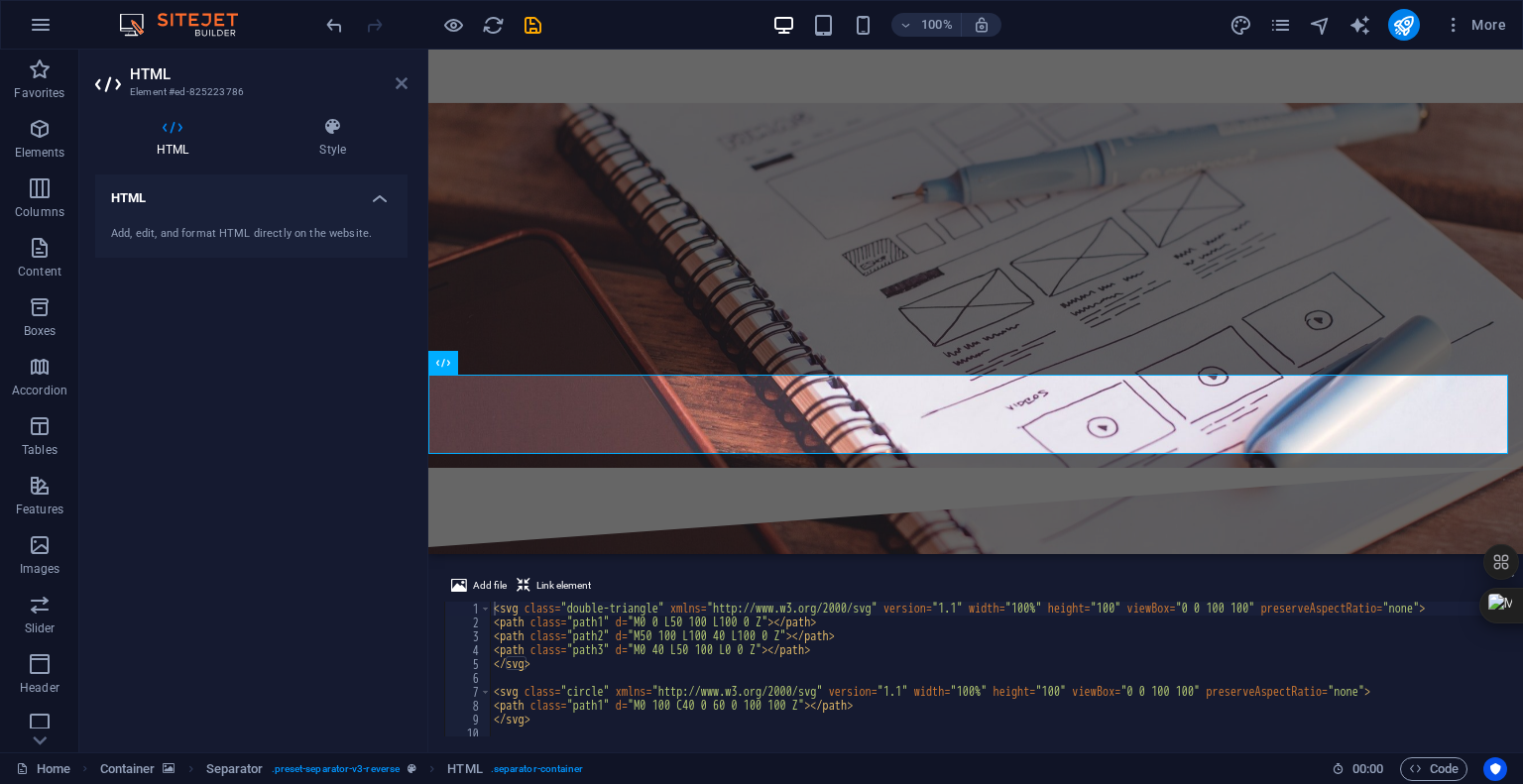 click at bounding box center [402, 83] 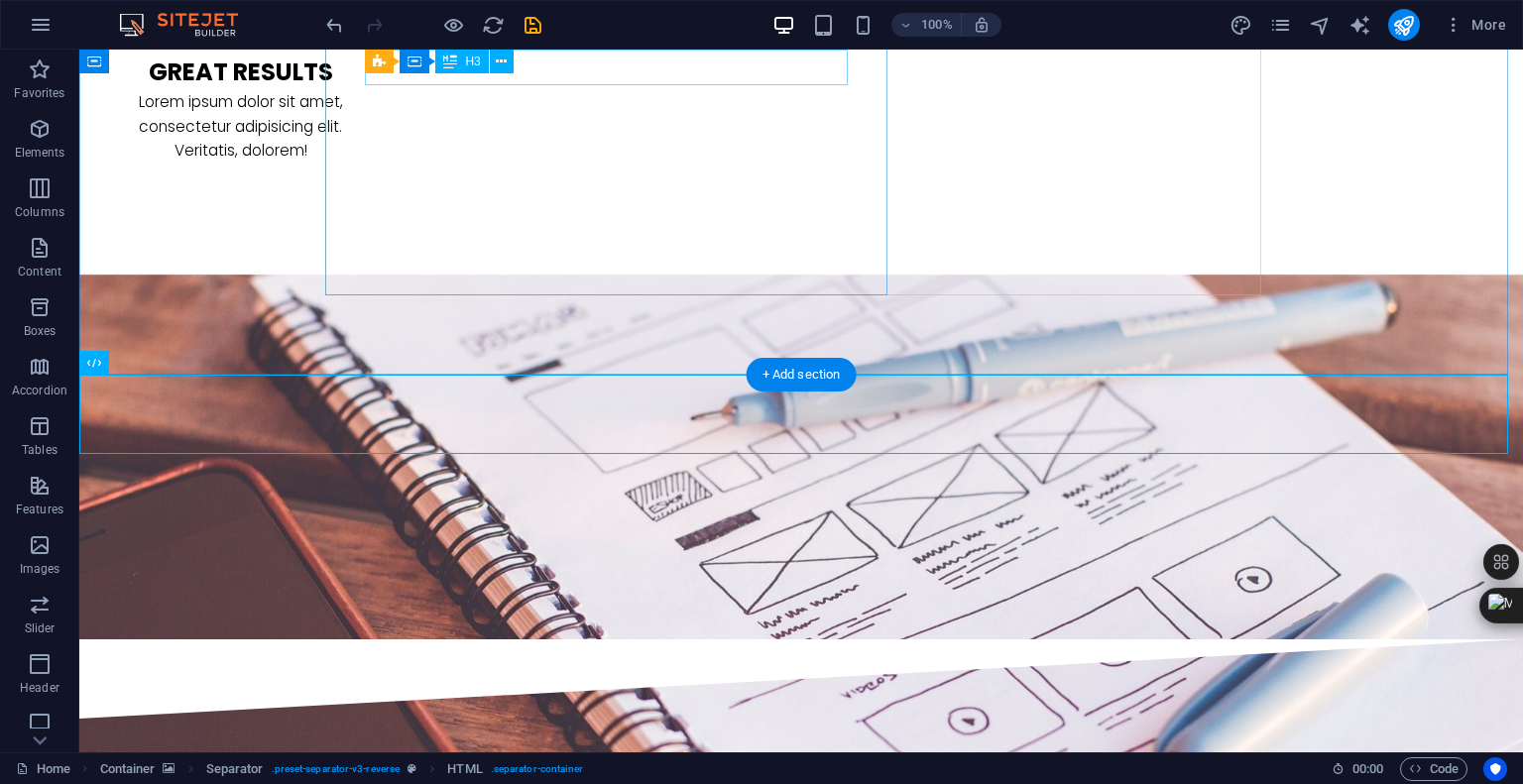 scroll, scrollTop: 3269, scrollLeft: 0, axis: vertical 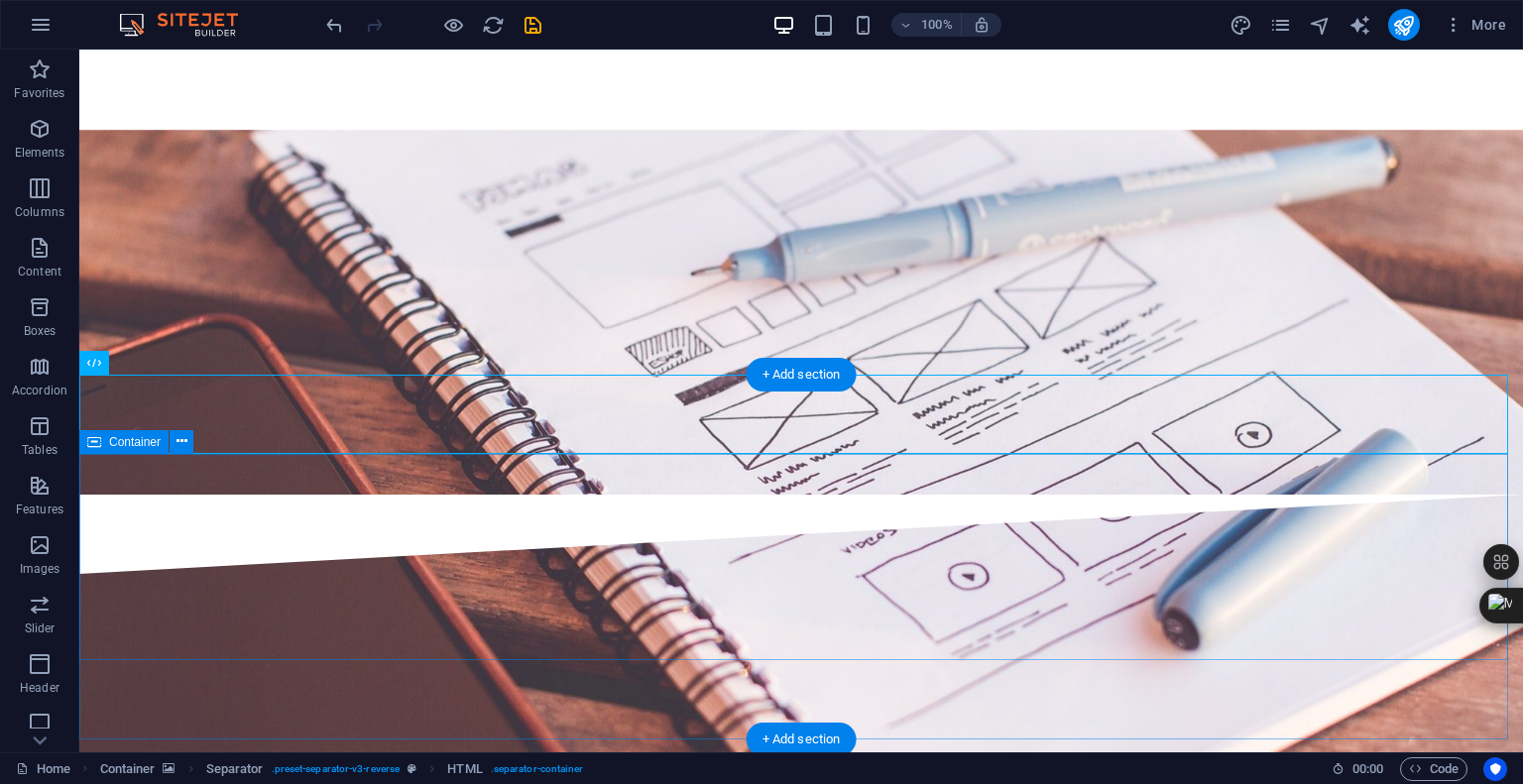 click on "O ur Team" at bounding box center (801, 3082) 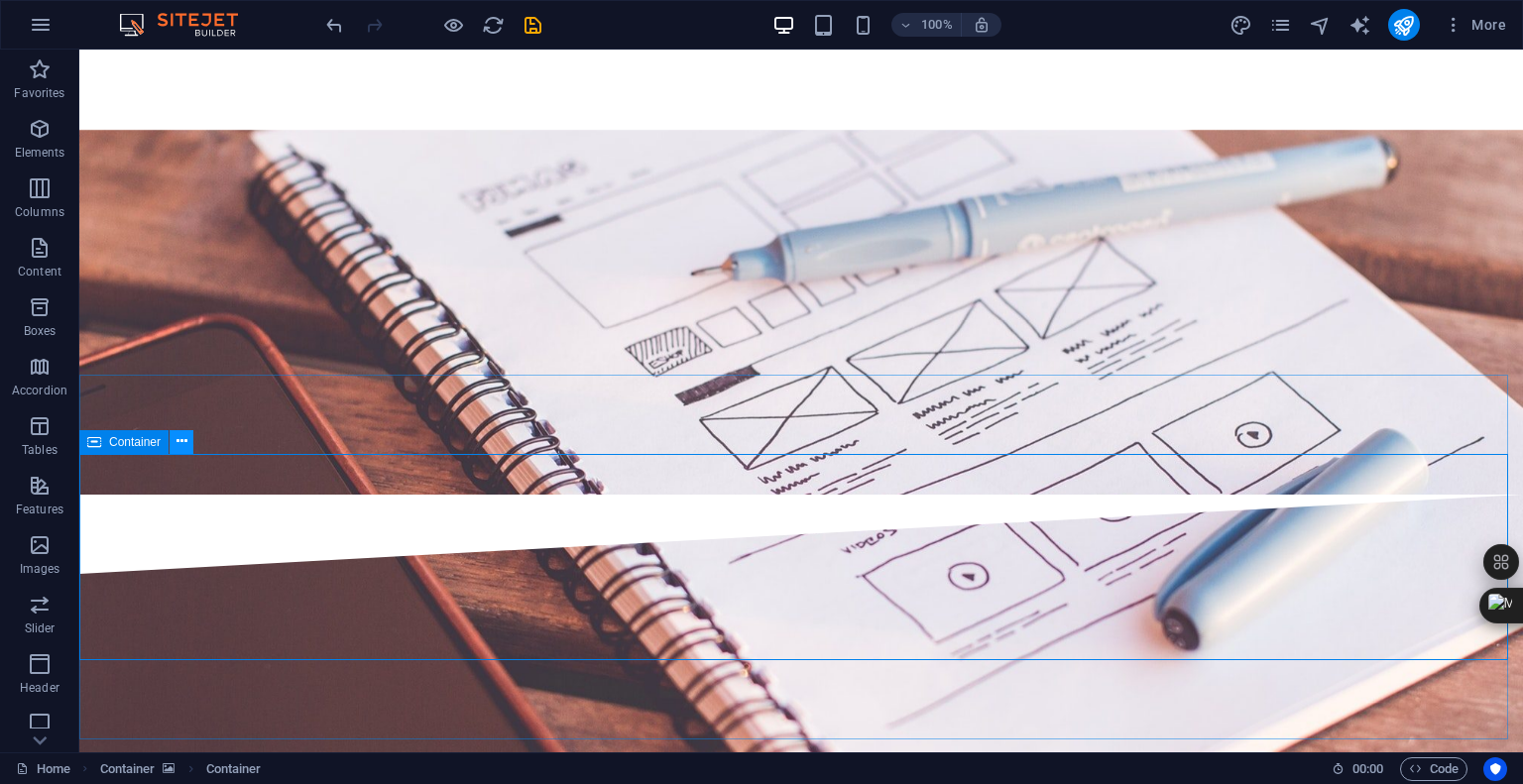 click at bounding box center [181, 441] 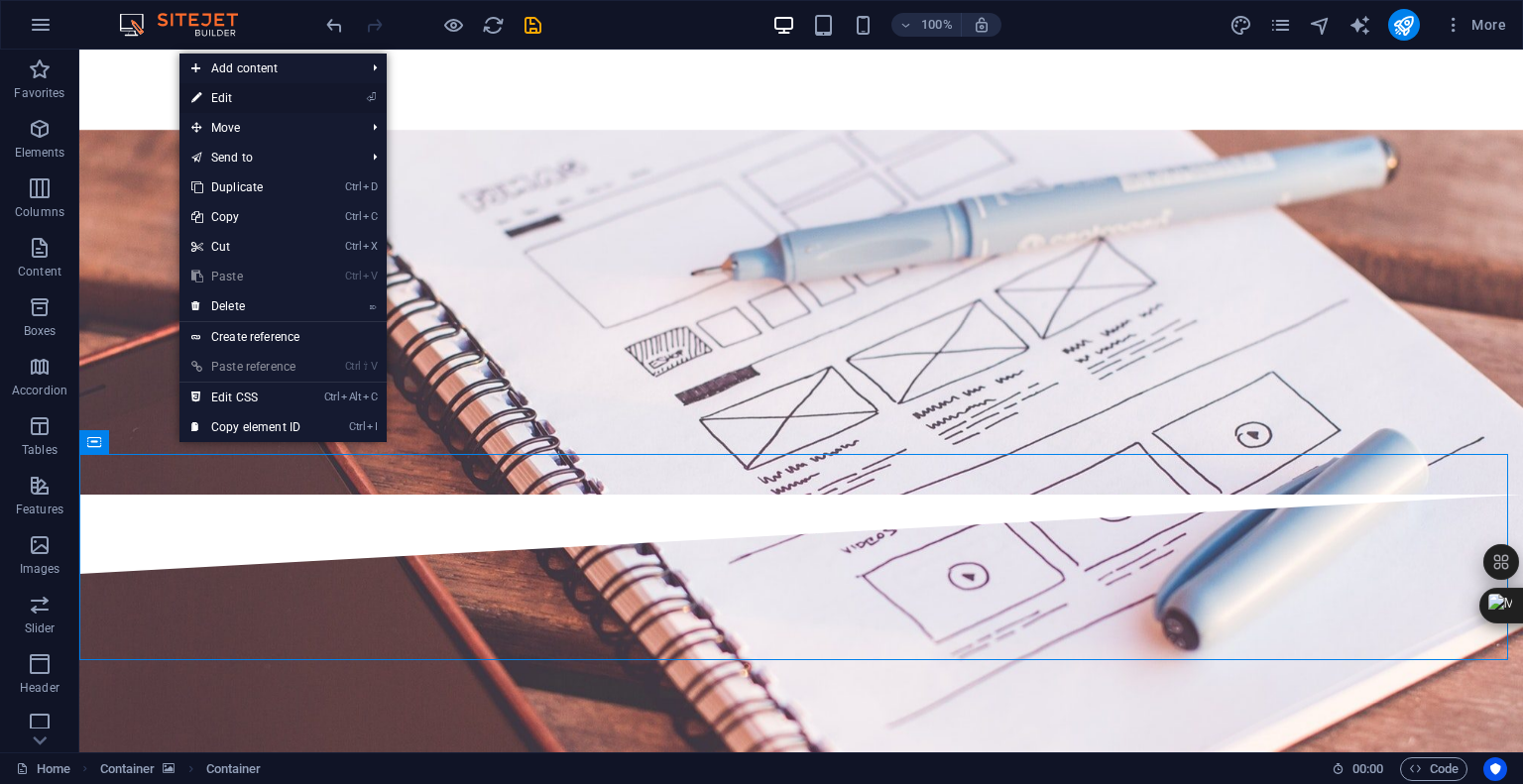 click on "⏎  Edit" at bounding box center [246, 98] 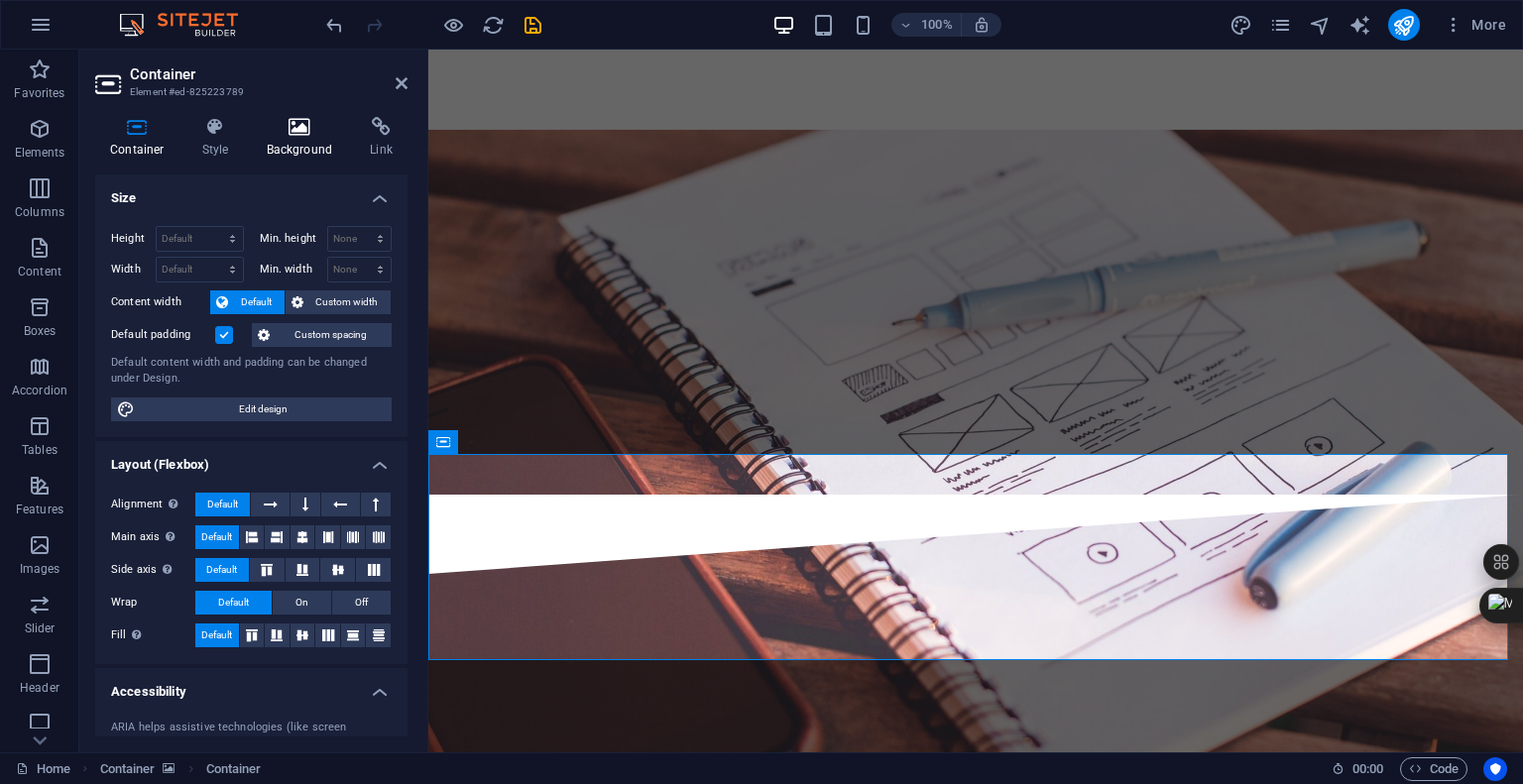 click at bounding box center (299, 127) 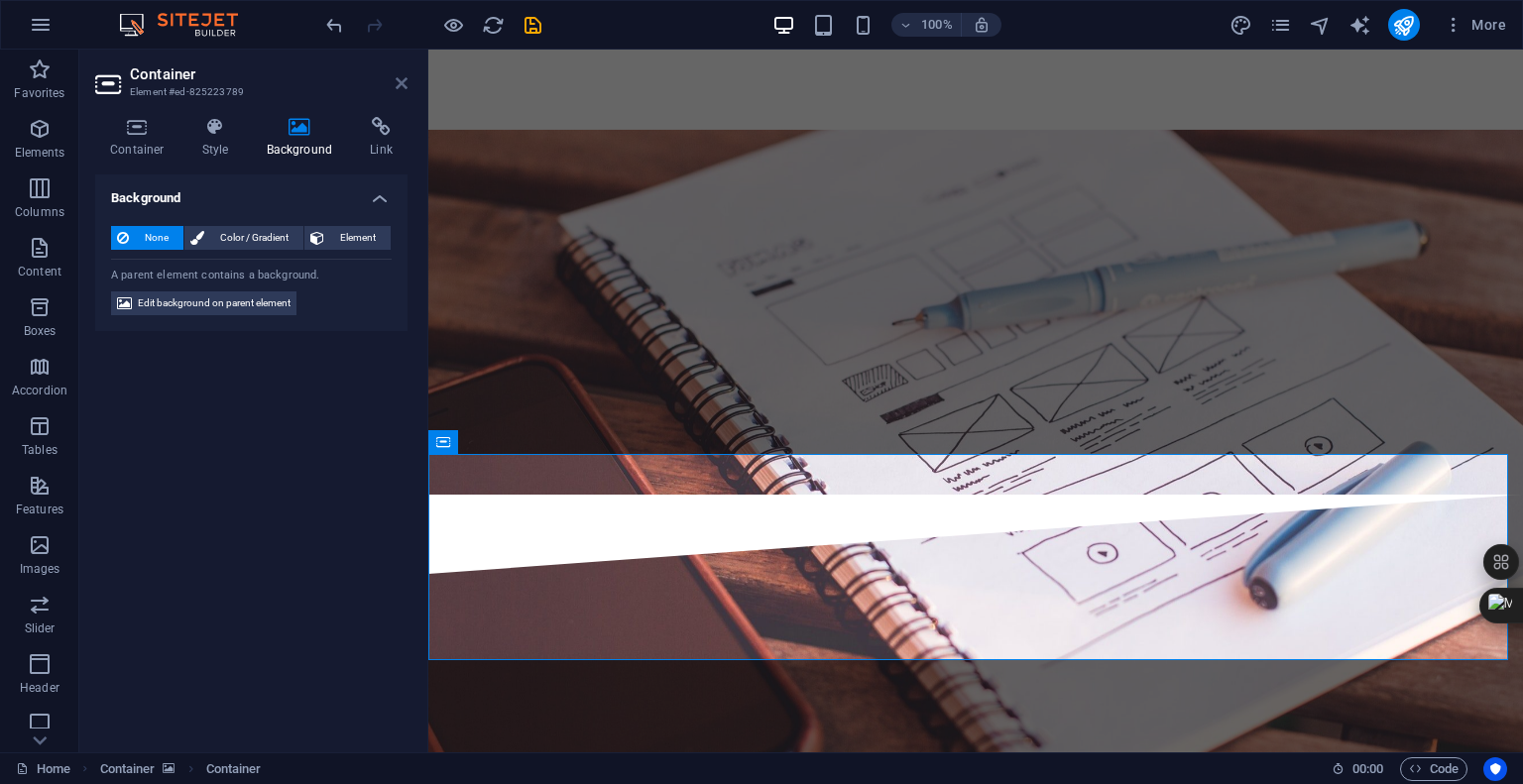 click at bounding box center [402, 83] 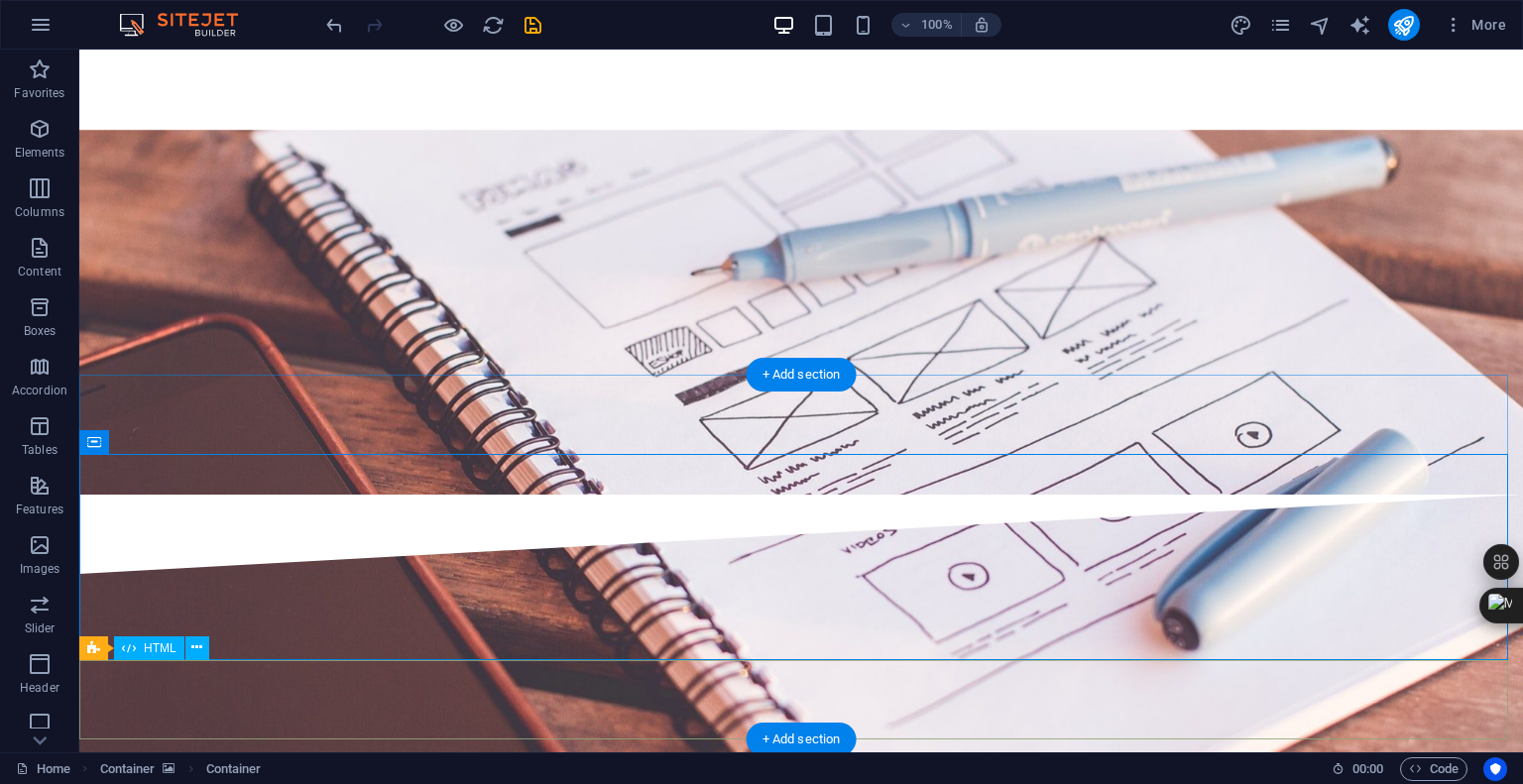 click at bounding box center [801, 3225] 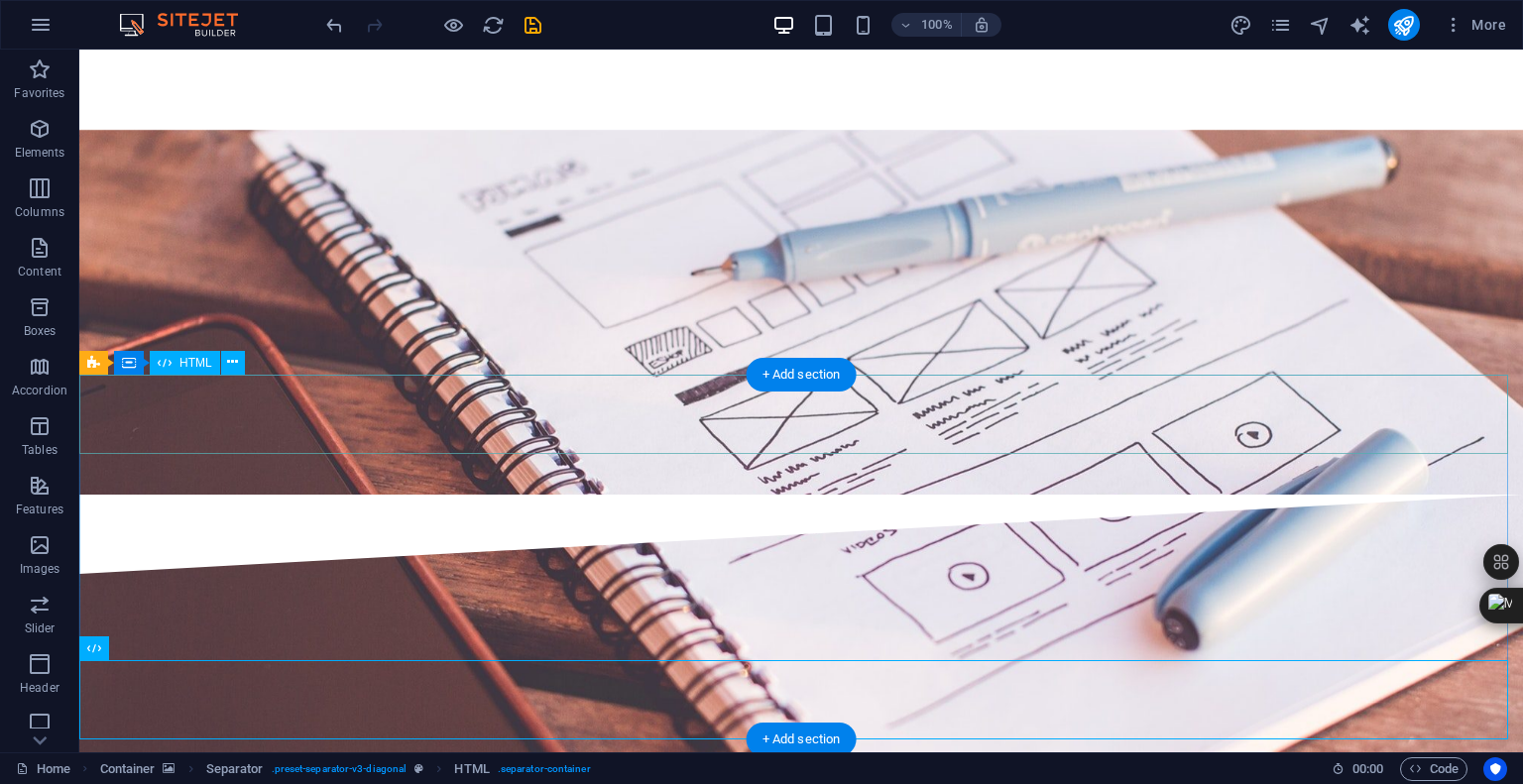 click at bounding box center (801, 2940) 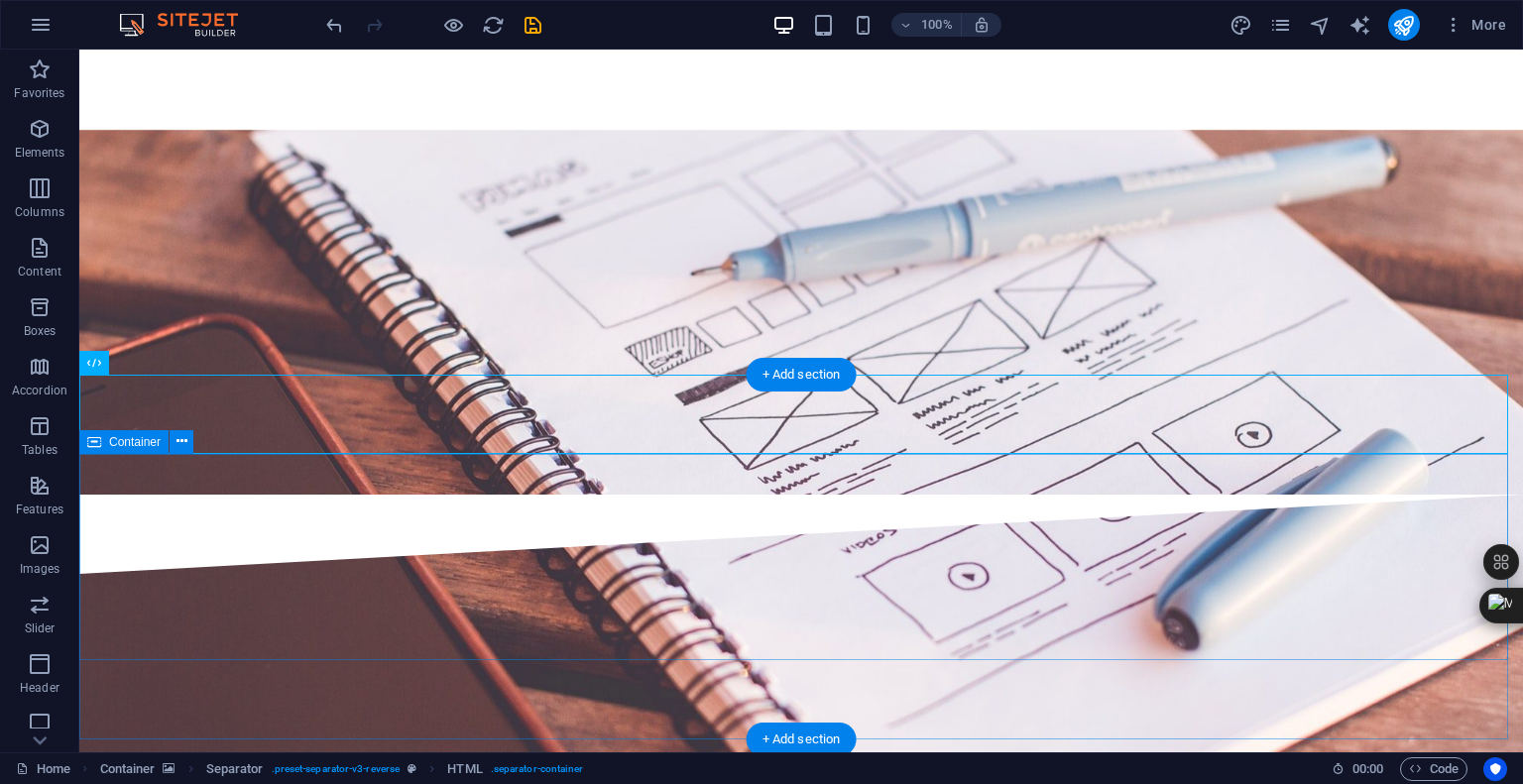 click on "O ur Team" at bounding box center (801, 3082) 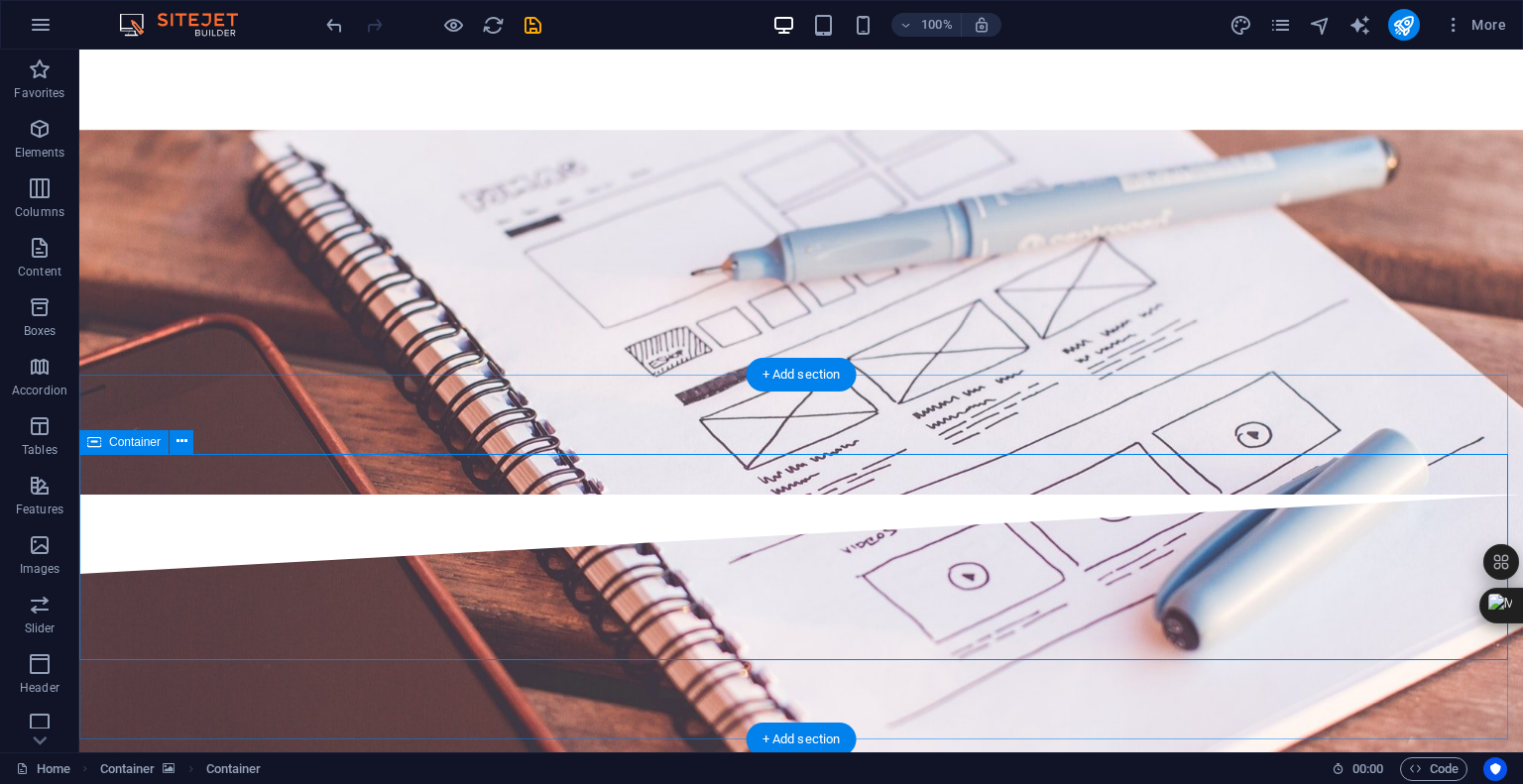 click on "O ur Team" at bounding box center [801, 3082] 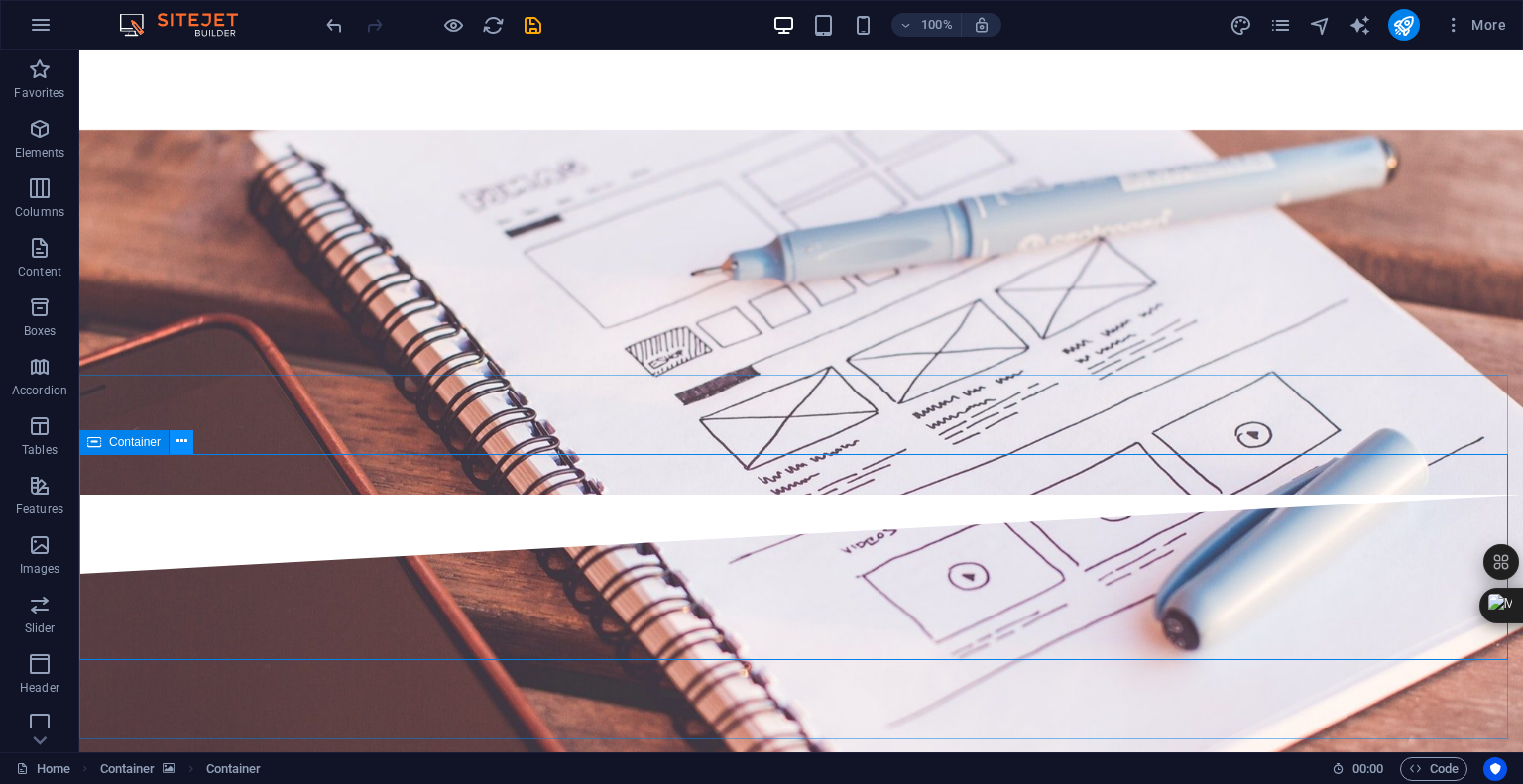 click at bounding box center [181, 441] 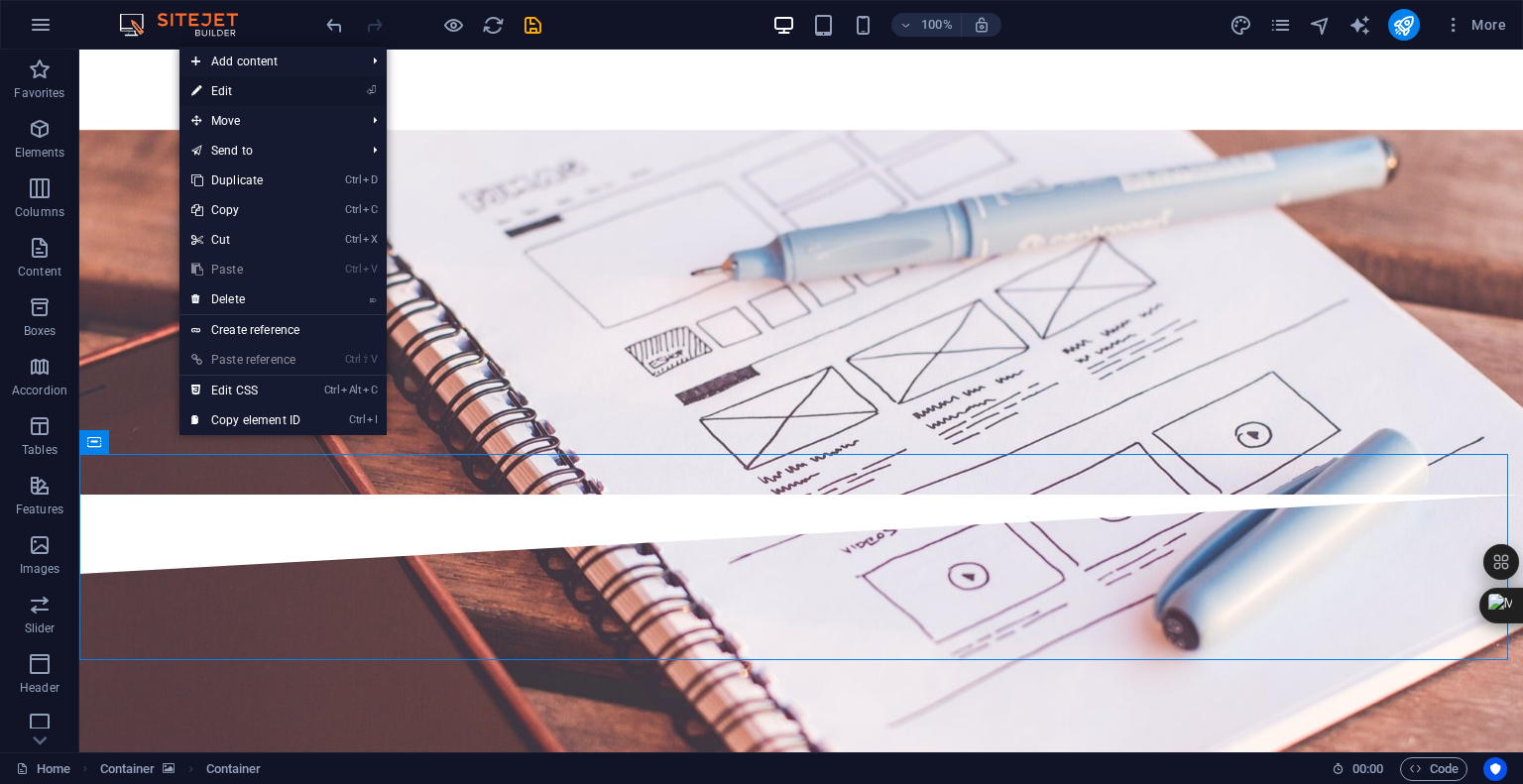click on "⏎  Edit" at bounding box center [246, 91] 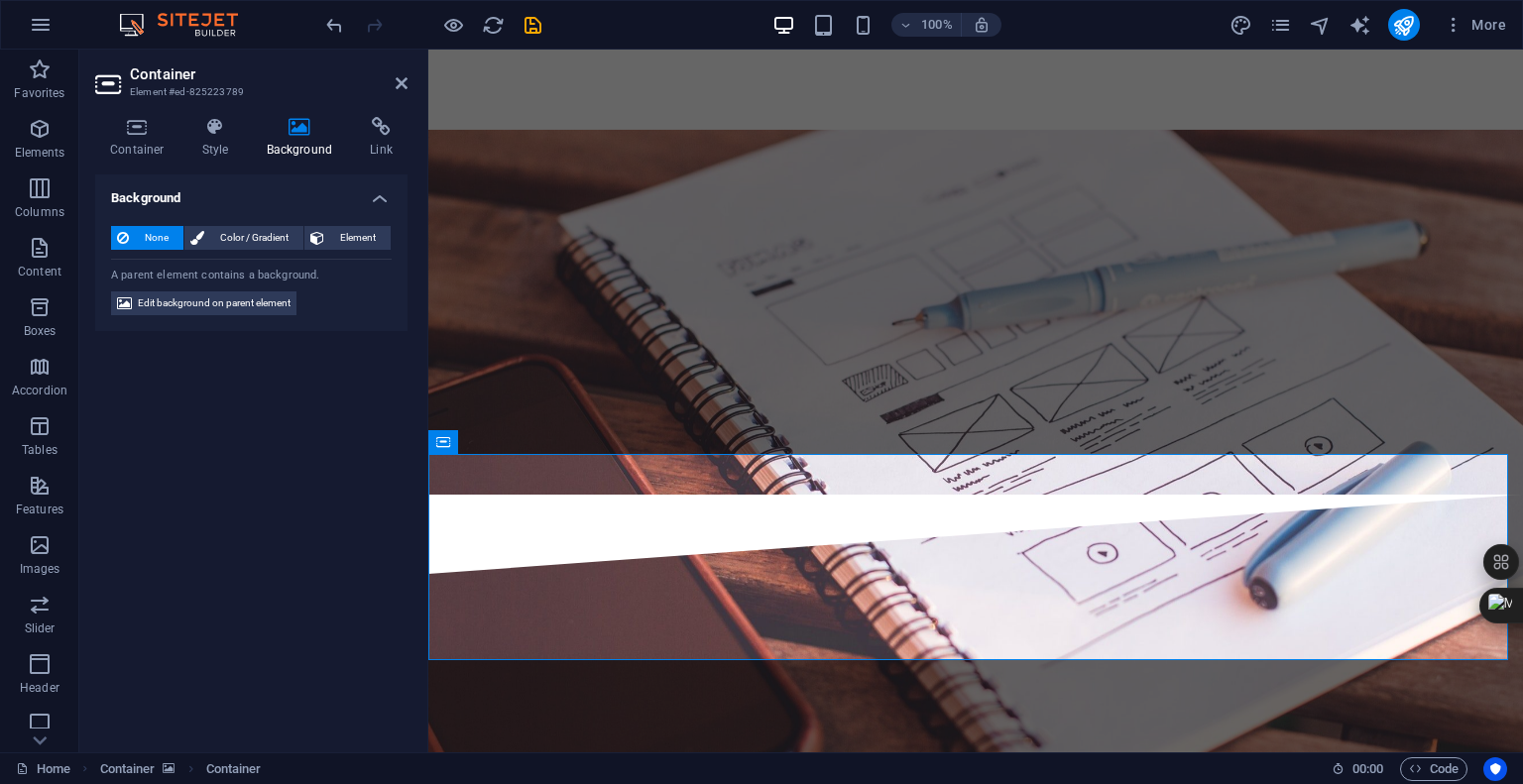click on "Container Element #ed-825223789
Container Style Background Link Size Height Default px rem % vh vw Min. height None px rem % vh vw Width Default px rem % em vh vw Min. width None px rem % vh vw Content width Default Custom width Width Default px rem % em vh vw Min. width None px rem % vh vw Default padding Custom spacing Default content width and padding can be changed under Design. Edit design Layout (Flexbox) Alignment Determines the flex direction. Default Main axis Determine how elements should behave along the main axis inside this container (justify content). Default Side axis Control the vertical direction of the element inside of the container (align items). Default Wrap Default On Off Fill Controls the distances and direction of elements on the y-axis across several lines (align content). Default Accessibility ARIA helps assistive technologies (like screen readers) to understand the role, state, and behavior of web elements Role The ARIA role defines the purpose of an element.  None" at bounding box center [254, 400] 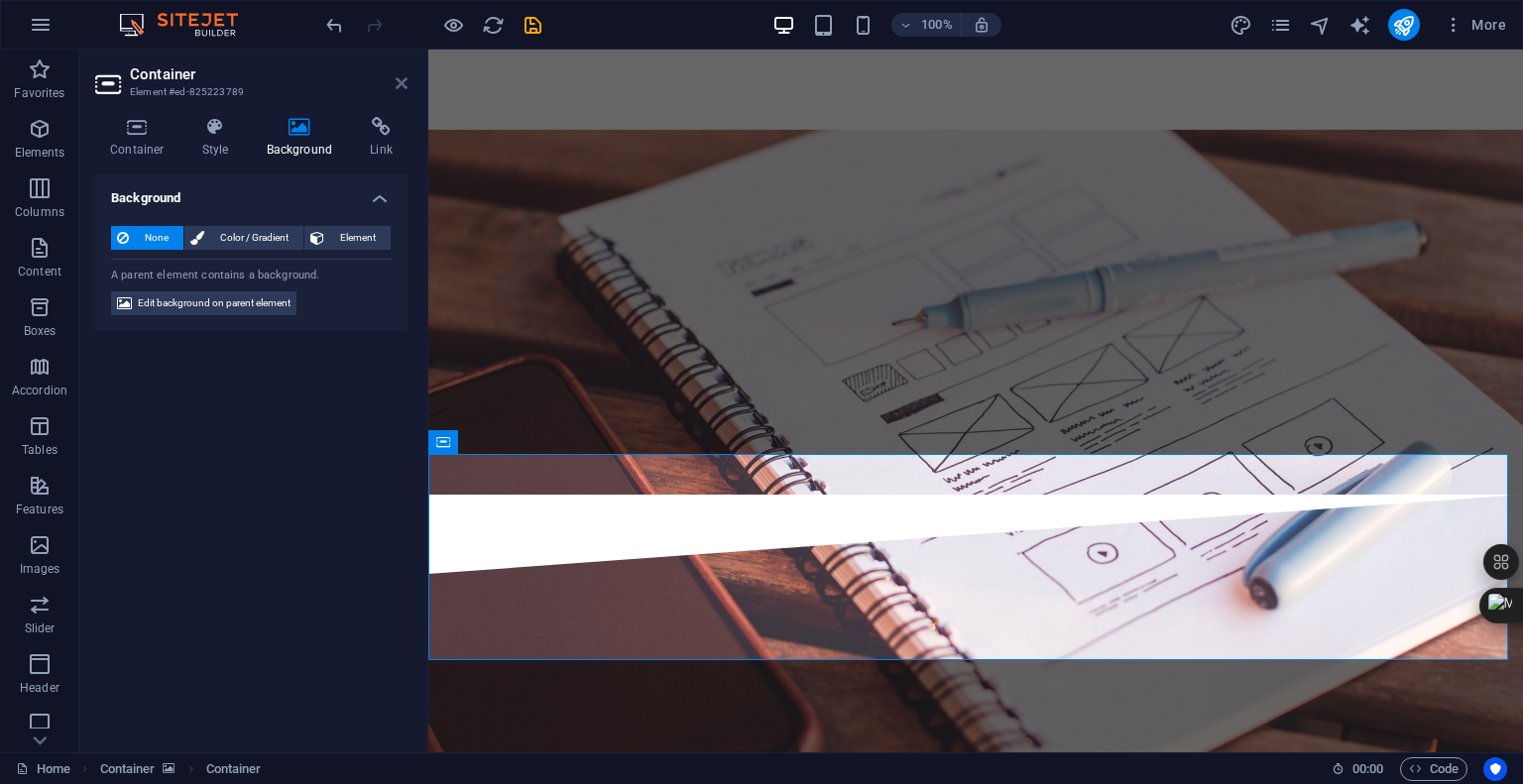 click at bounding box center (402, 83) 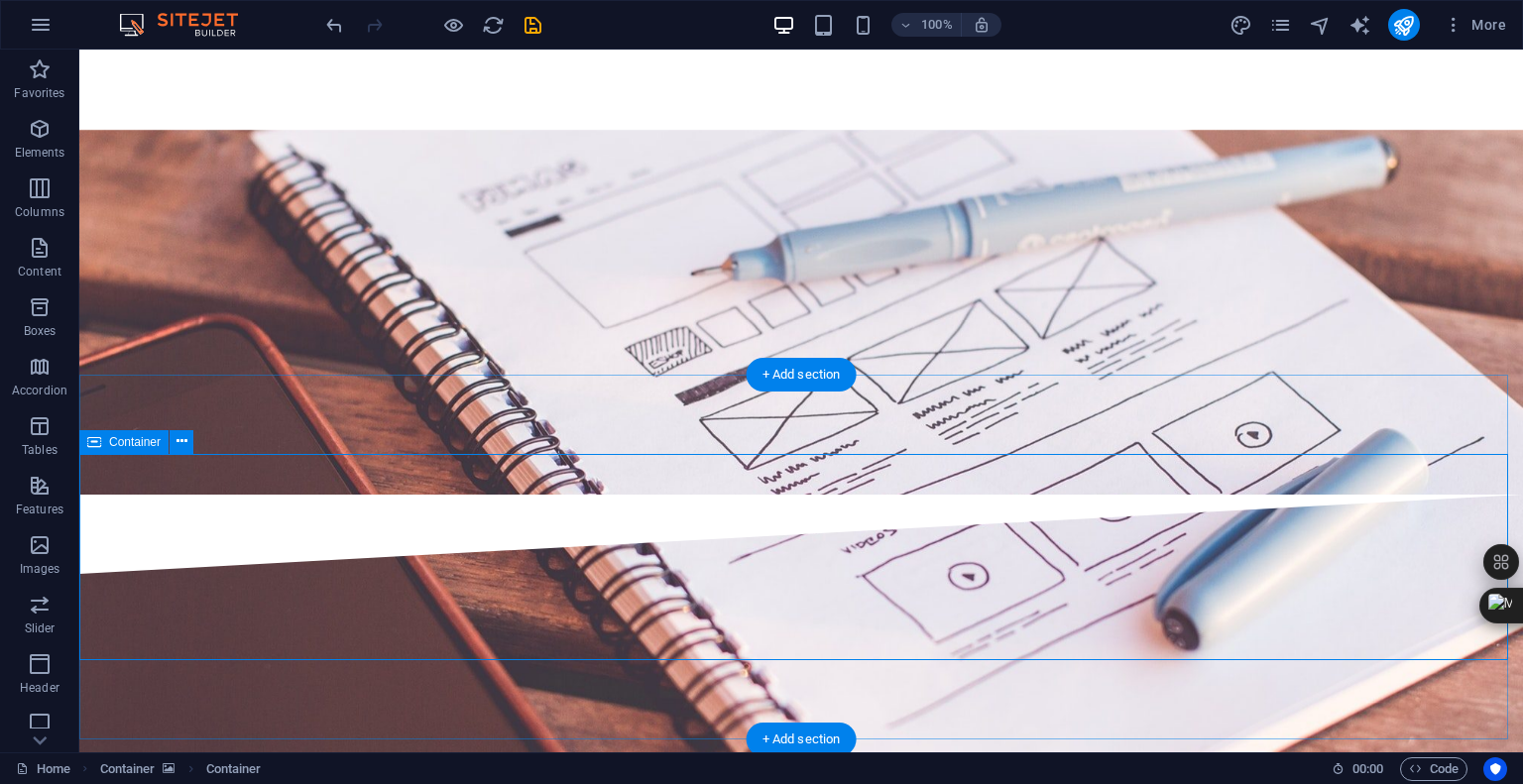 click on "O ur Team" at bounding box center [801, 3082] 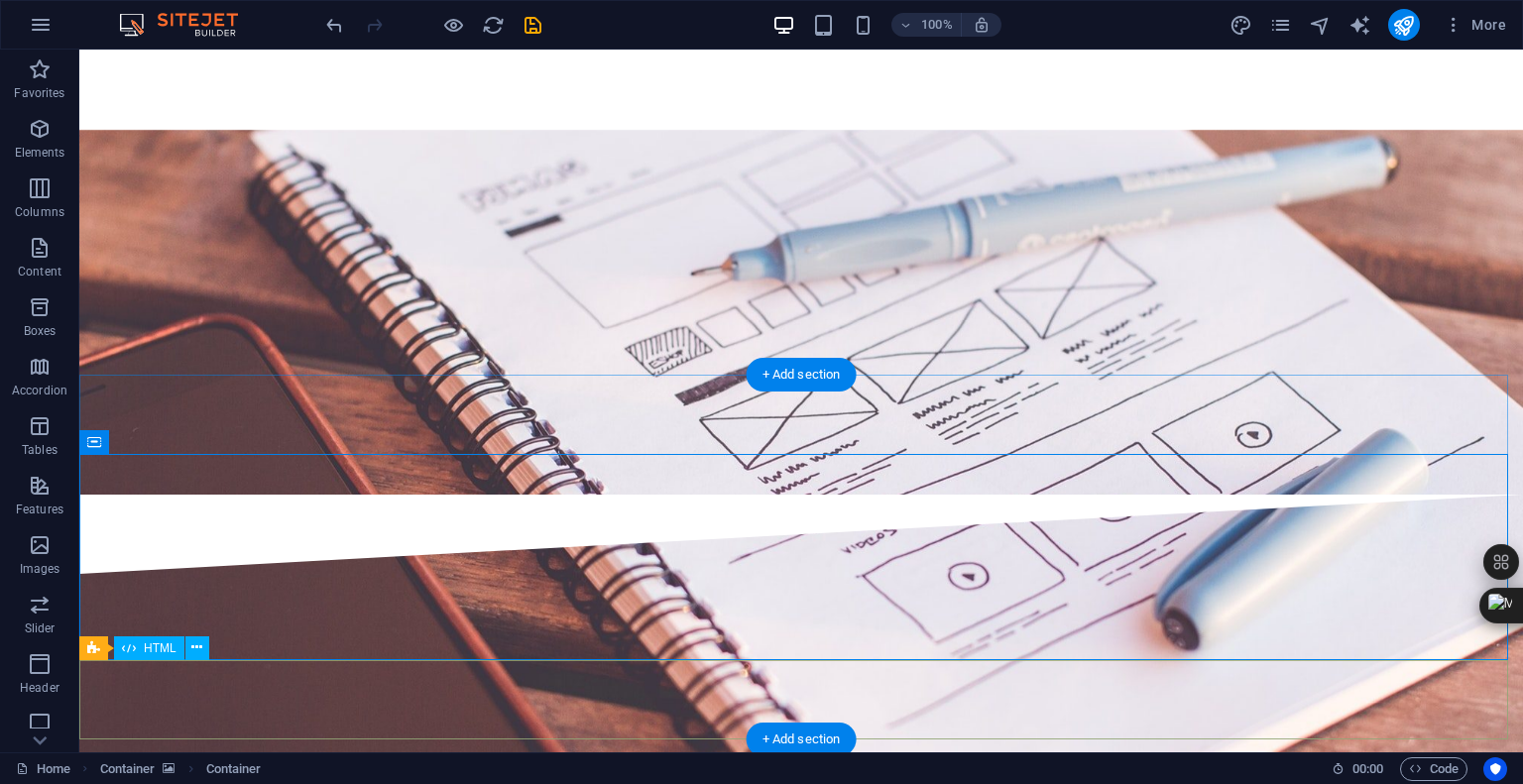 click at bounding box center (801, 3225) 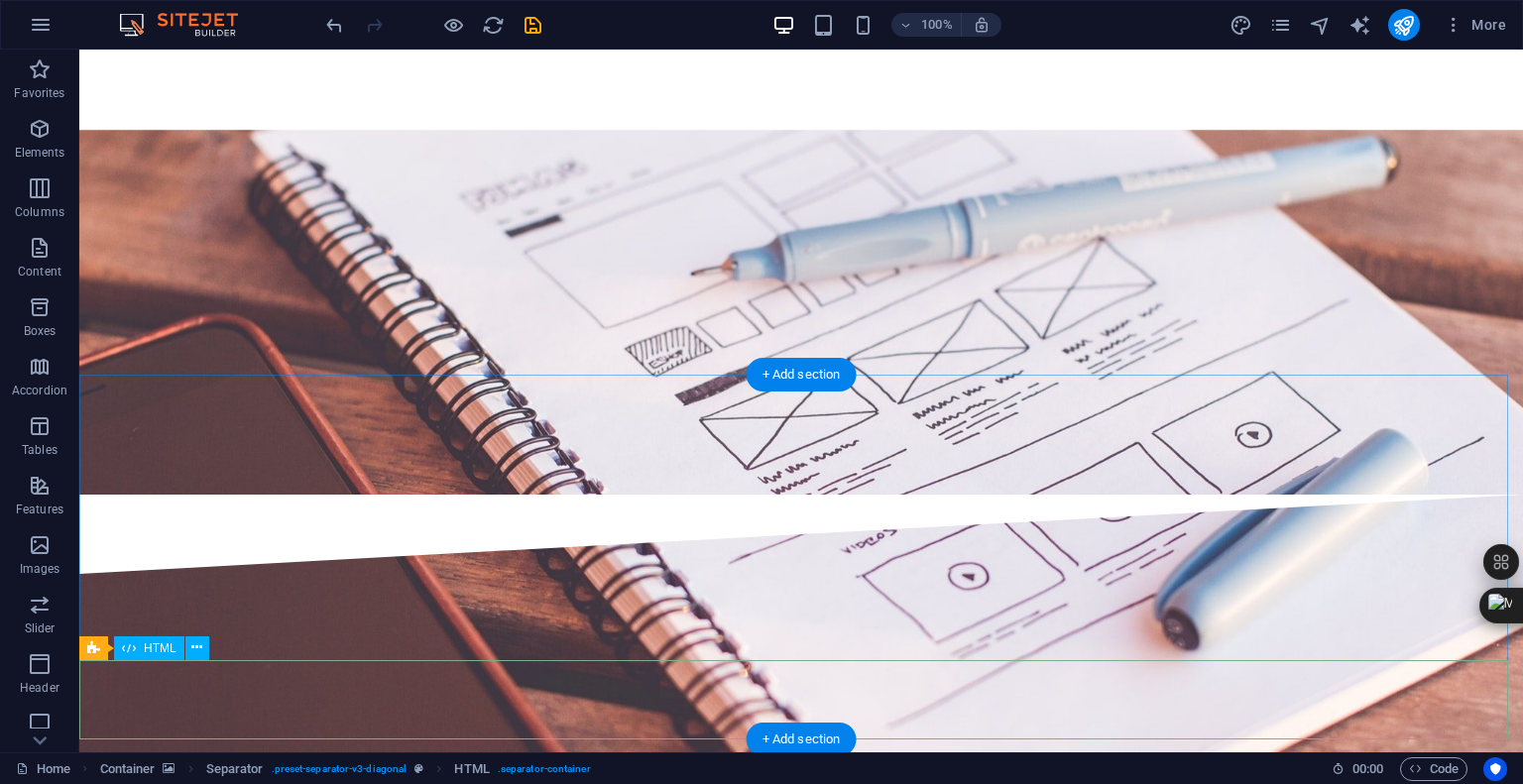click at bounding box center [801, 3225] 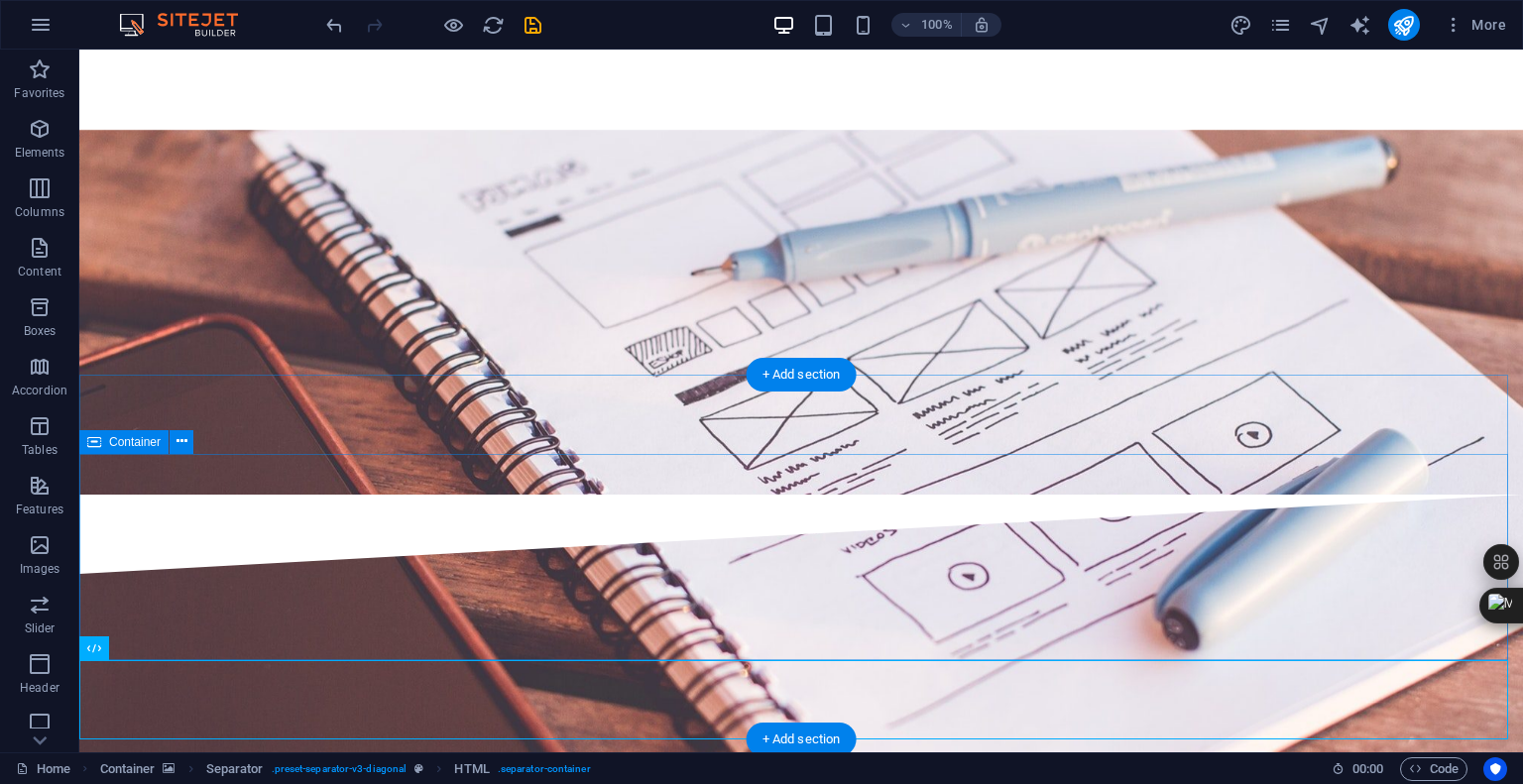 click on "O ur Team" at bounding box center (801, 3082) 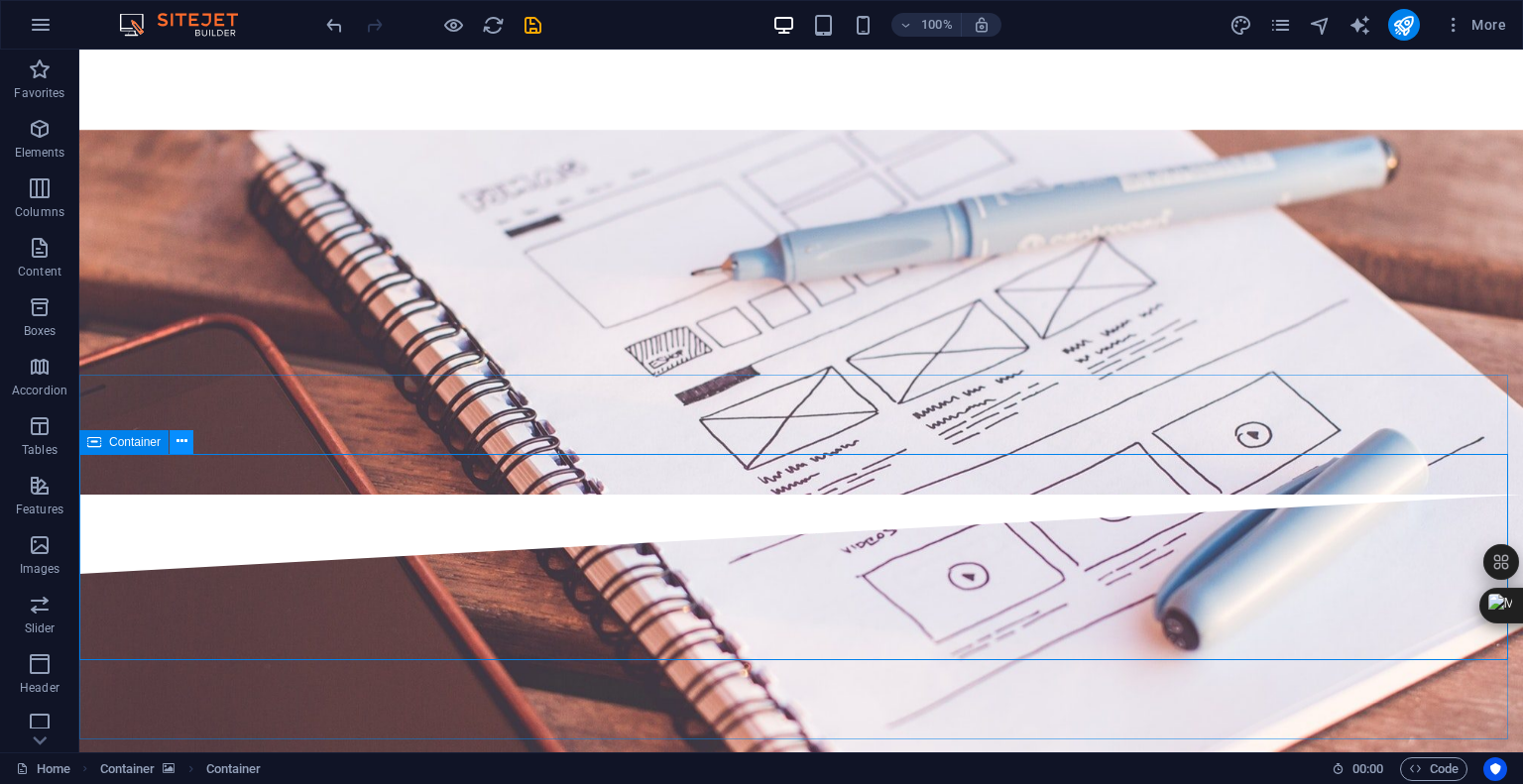 click at bounding box center (181, 441) 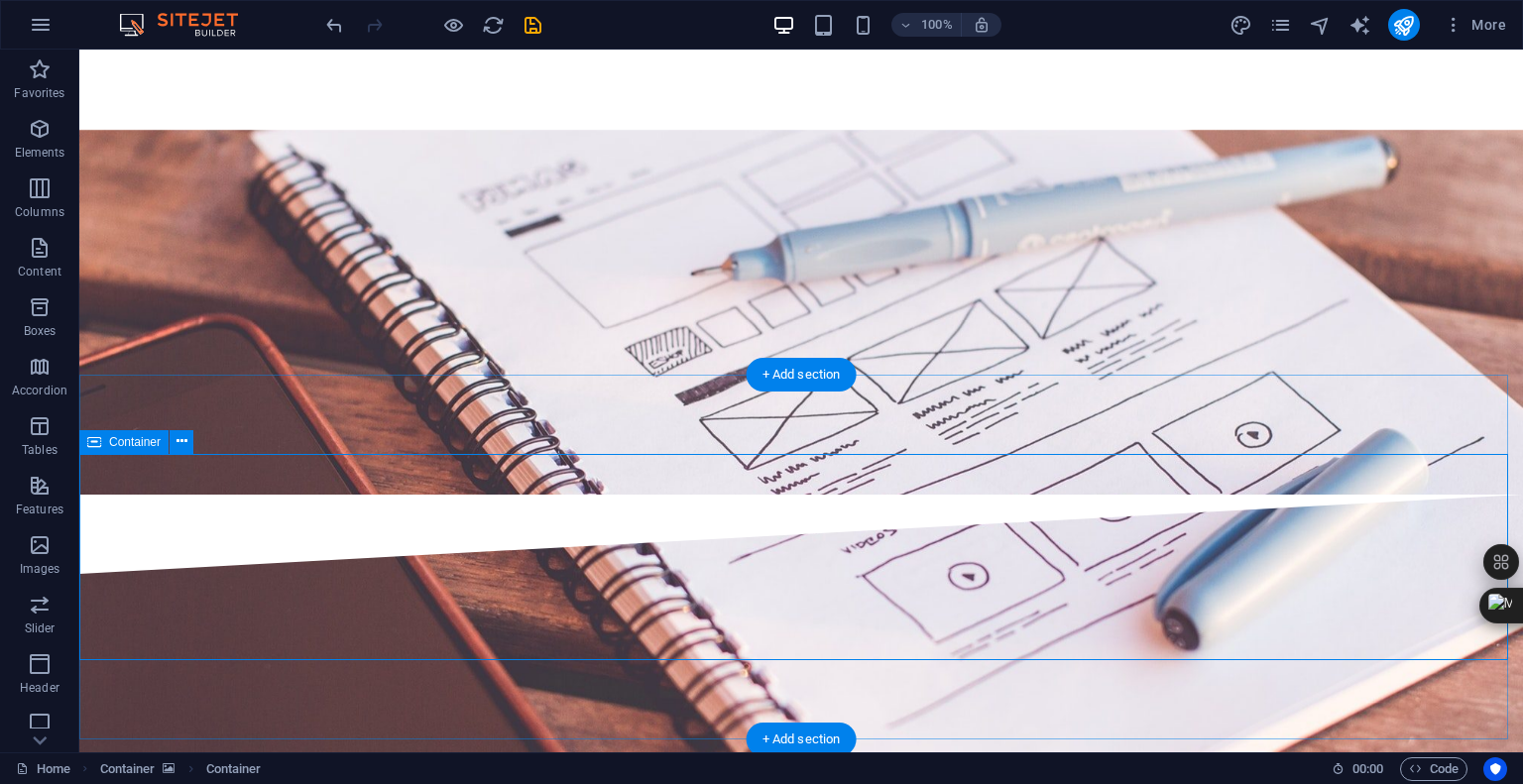 click on "O ur Team" at bounding box center [801, 3082] 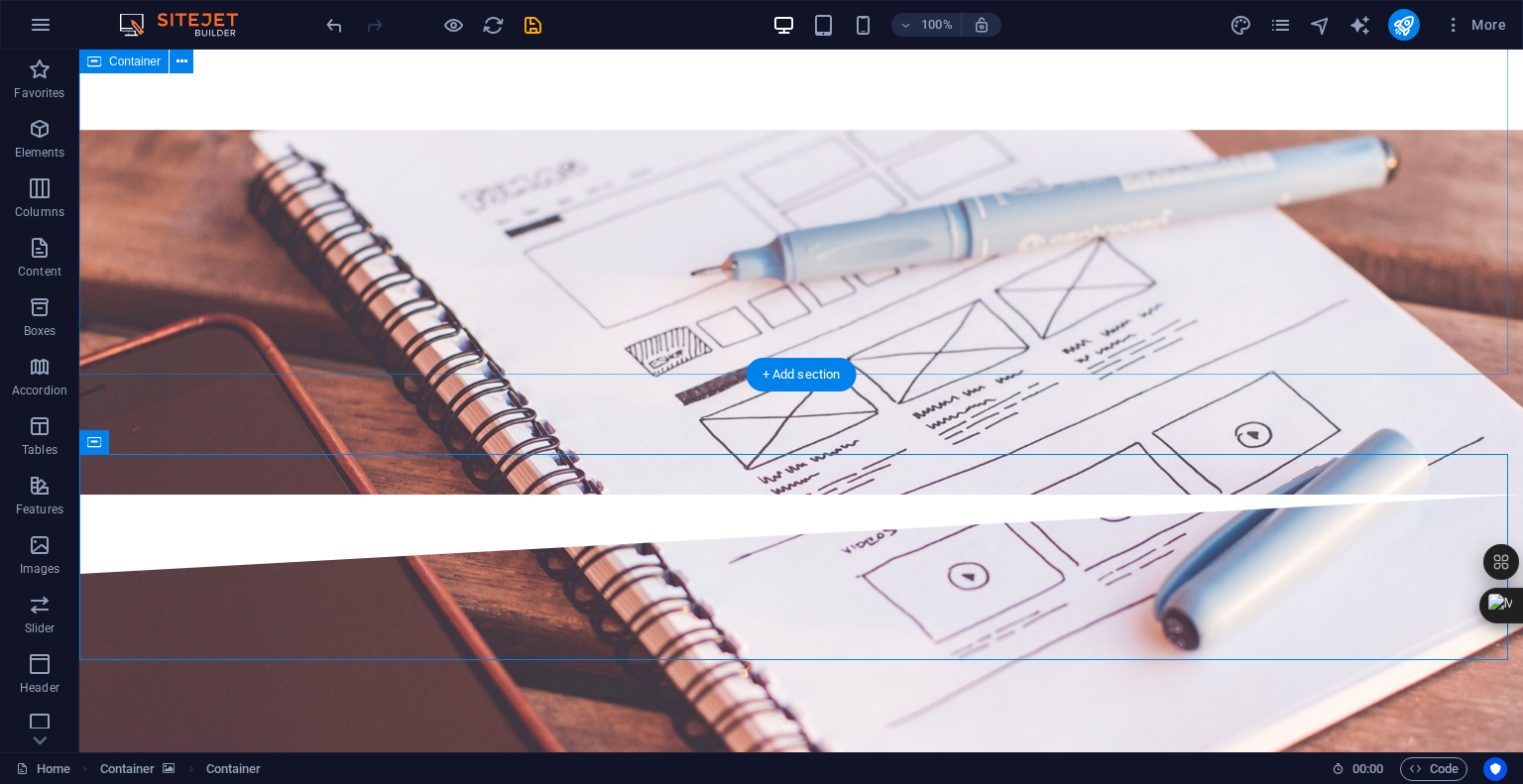 click on "PROJECT TERAKHIR DIBIKIN Memperkenalkan proyek-proyek terbaru saya sebagai Web Developer dan Software Engineer. Dengan keahlian dalam pengembangan web dan perangkat lunak, saya menghadirkan solusi kreatif dan efisien untuk kebutuhan digital Anda. Berikut adalah beberapa contoh hasil kerja saya yang menunjukkan kemampuan saya dalam menciptakan aplikasi dan situs web berkualitas tinggi dengan desain modern dan fungsionalitas optimal. sertifikat atas keamanan web Saya telah menyelesaikan  Introduction to Information Security Course  yang membekali saya dengan pemahaman mendalam mengenai keamanan informasi dan praktik terbaik dalam melindungi data serta sistem digital. Sertifikat ini menegaskan komitmen saya dalam menjaga keamanan proyek web dan software yang saya kembangkan, memastikan integritas dan kepercayaan pengguna tetap terjaga. PROSES WEB MARKETPLACE PROJECT PRODUCT MARKETPLACE" at bounding box center [801, 1698] 